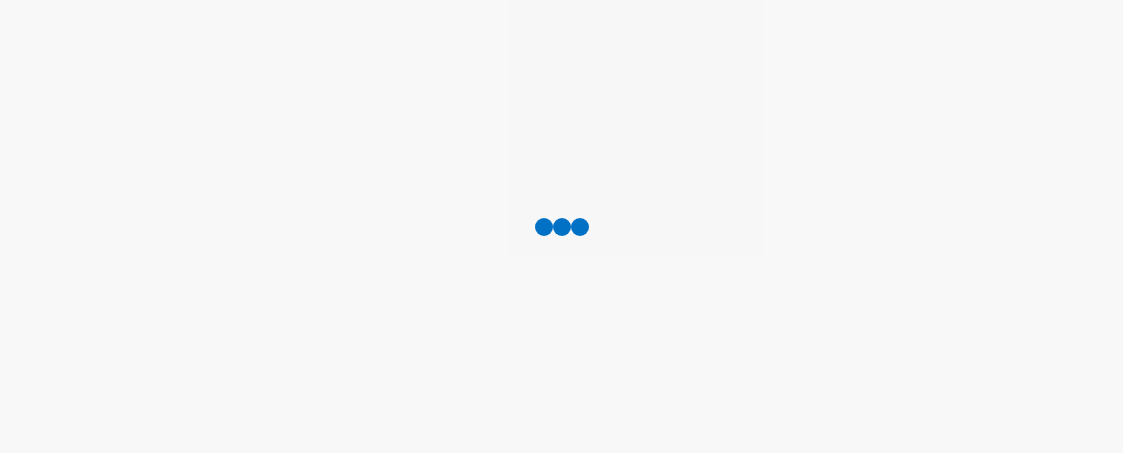 scroll, scrollTop: 0, scrollLeft: 0, axis: both 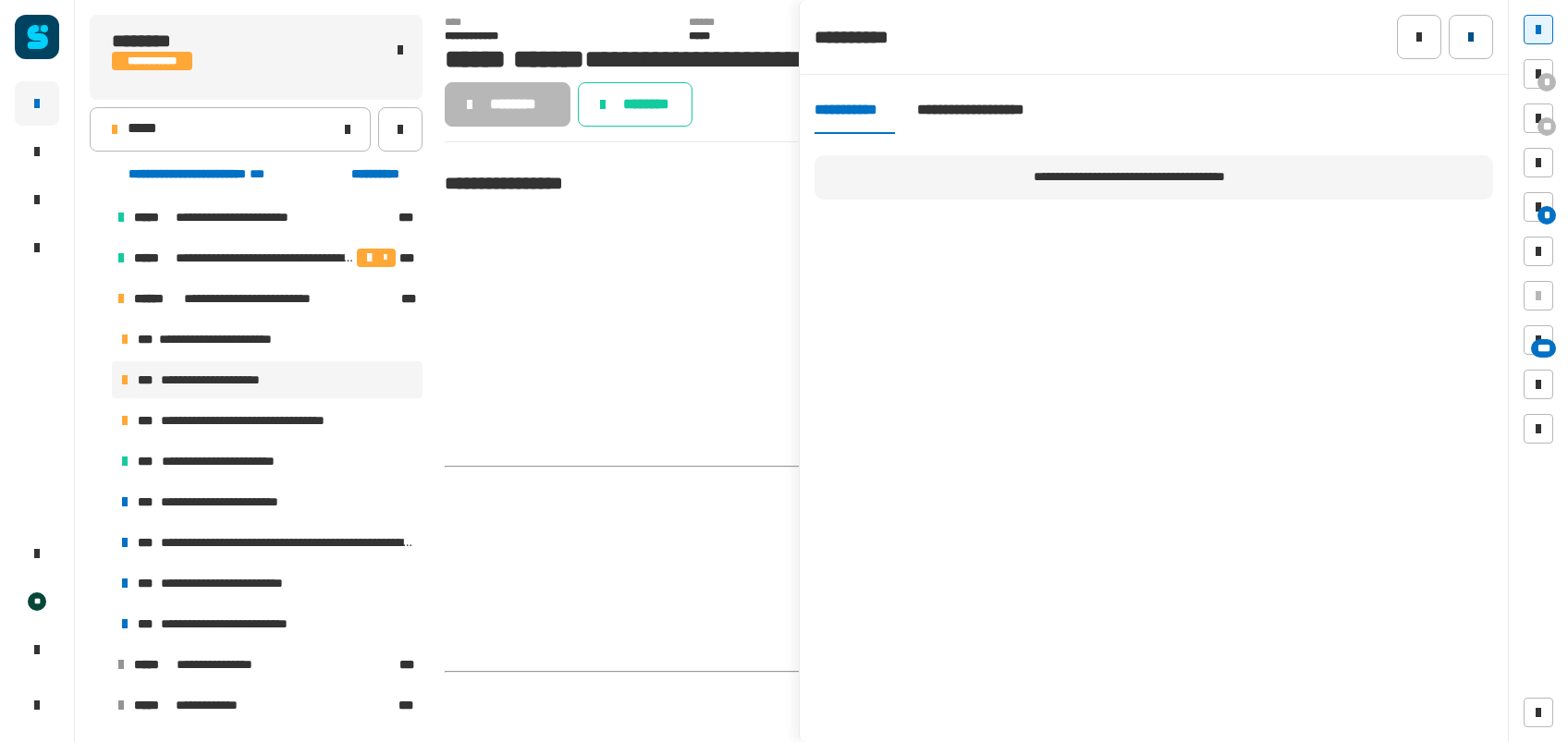 click 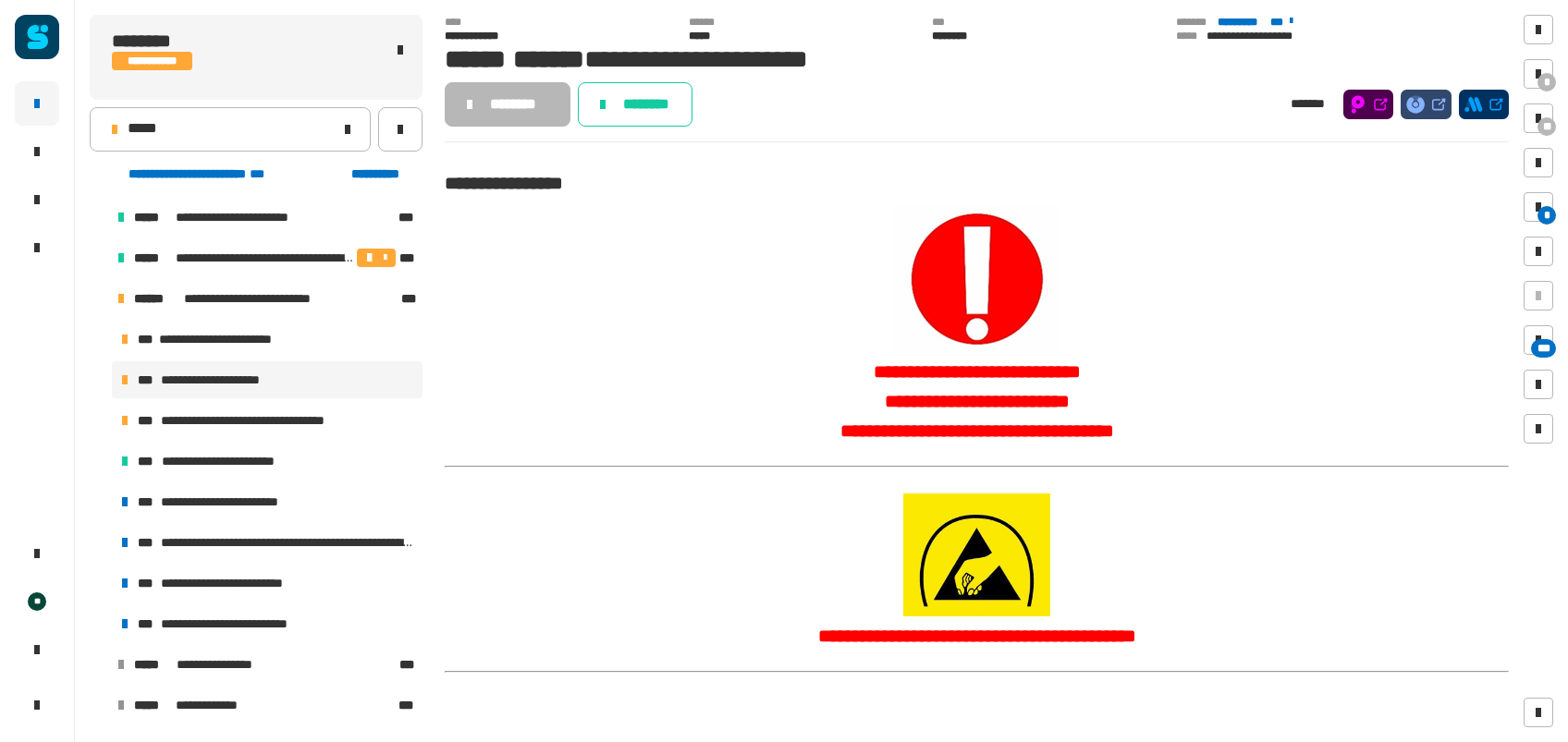 click at bounding box center [99, 298] 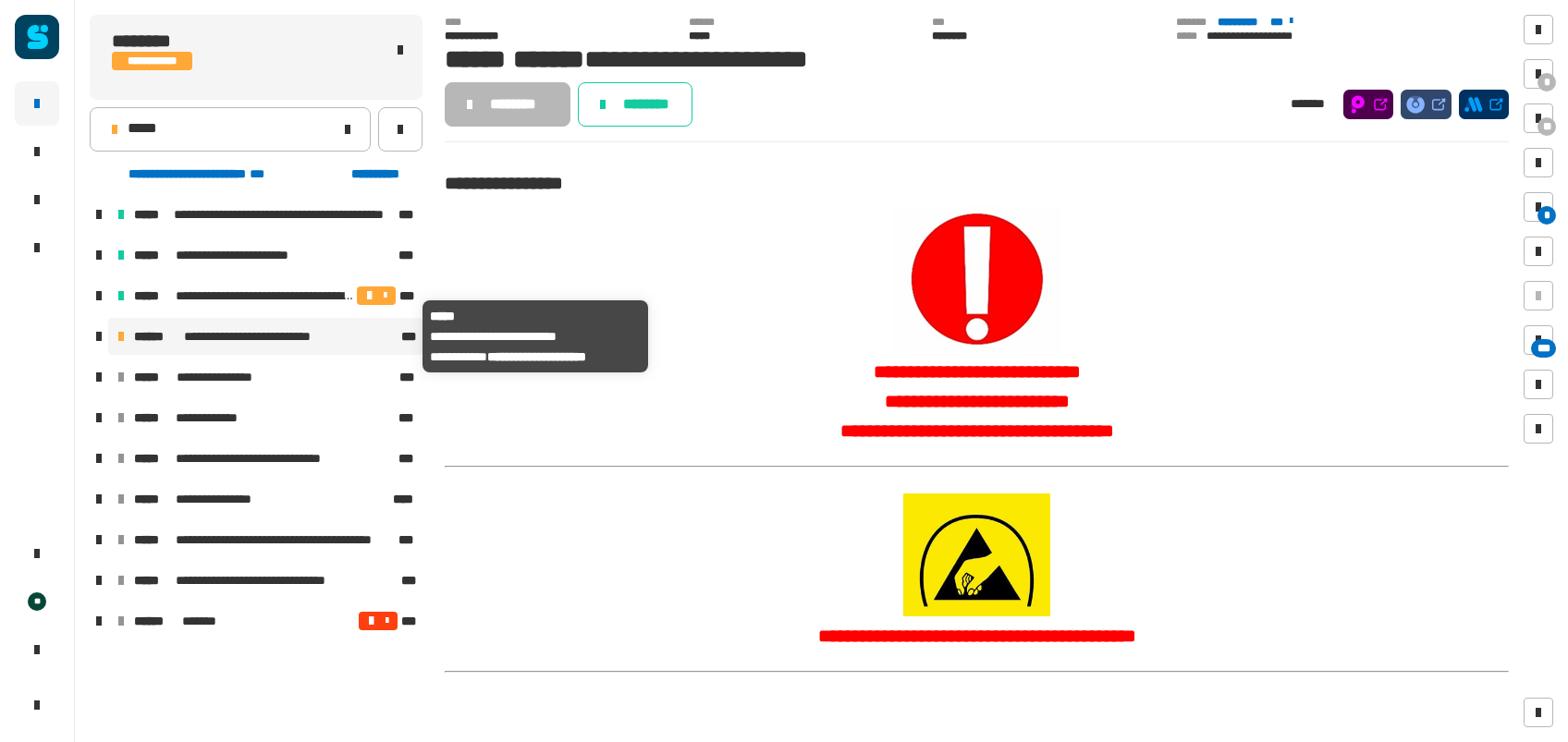 click on "**********" at bounding box center (283, 336) 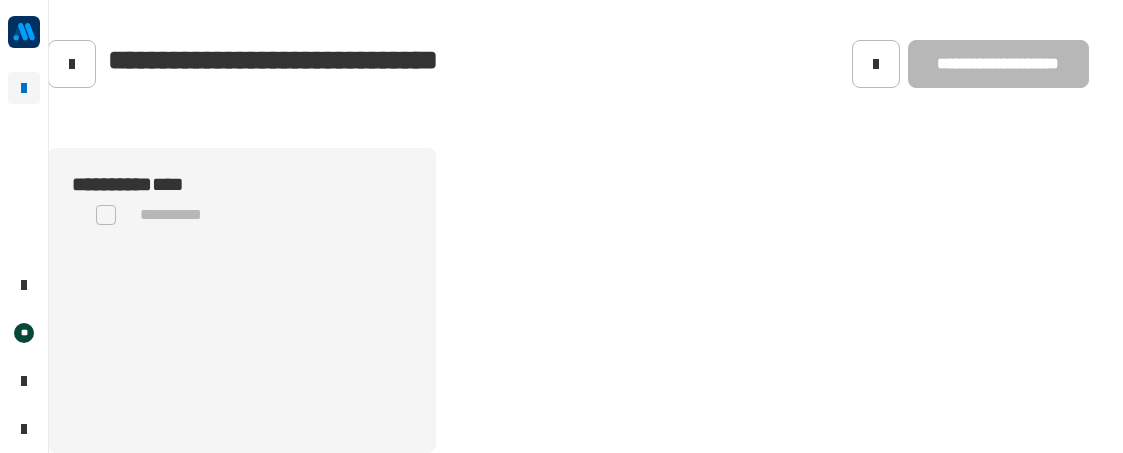 scroll, scrollTop: 0, scrollLeft: 0, axis: both 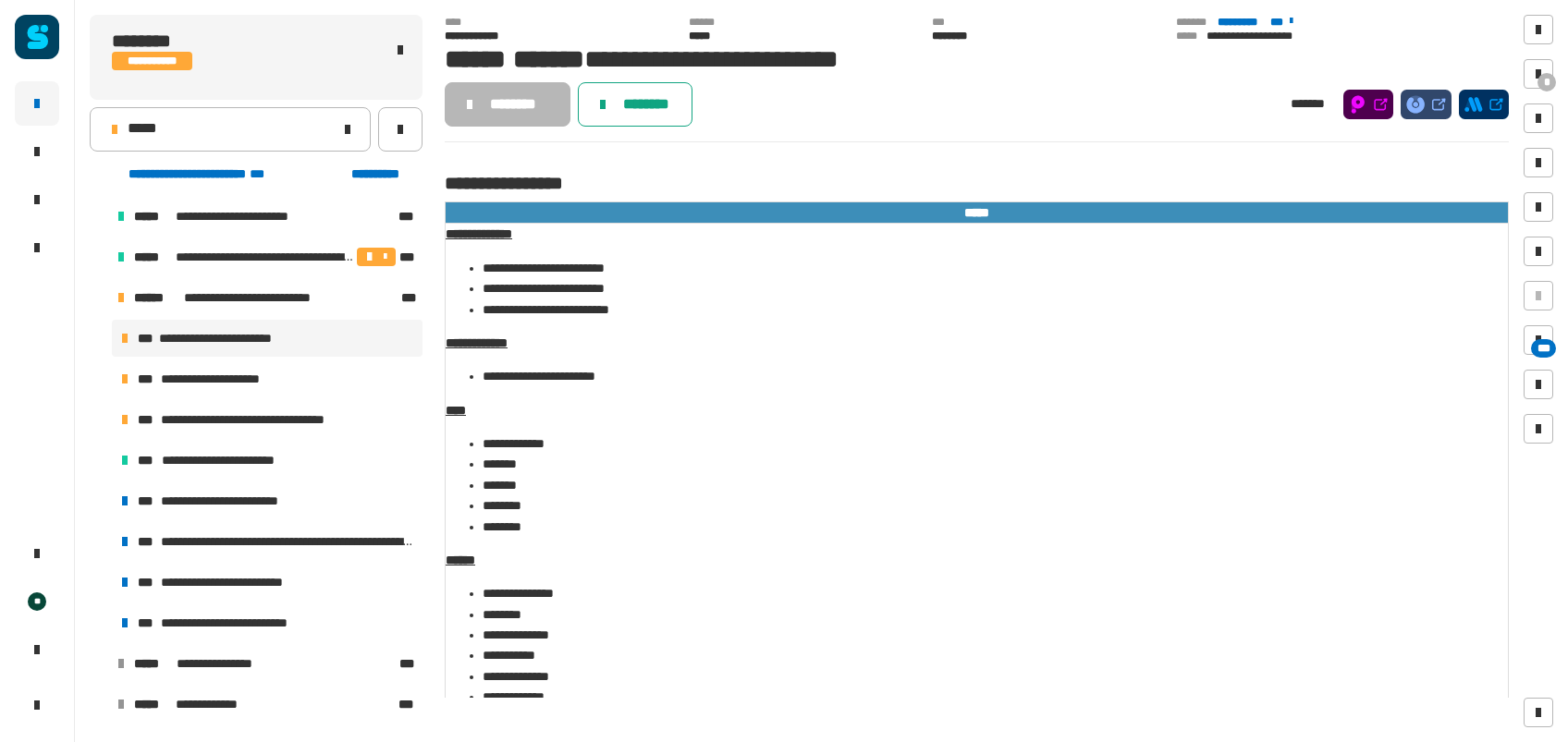 click on "********" 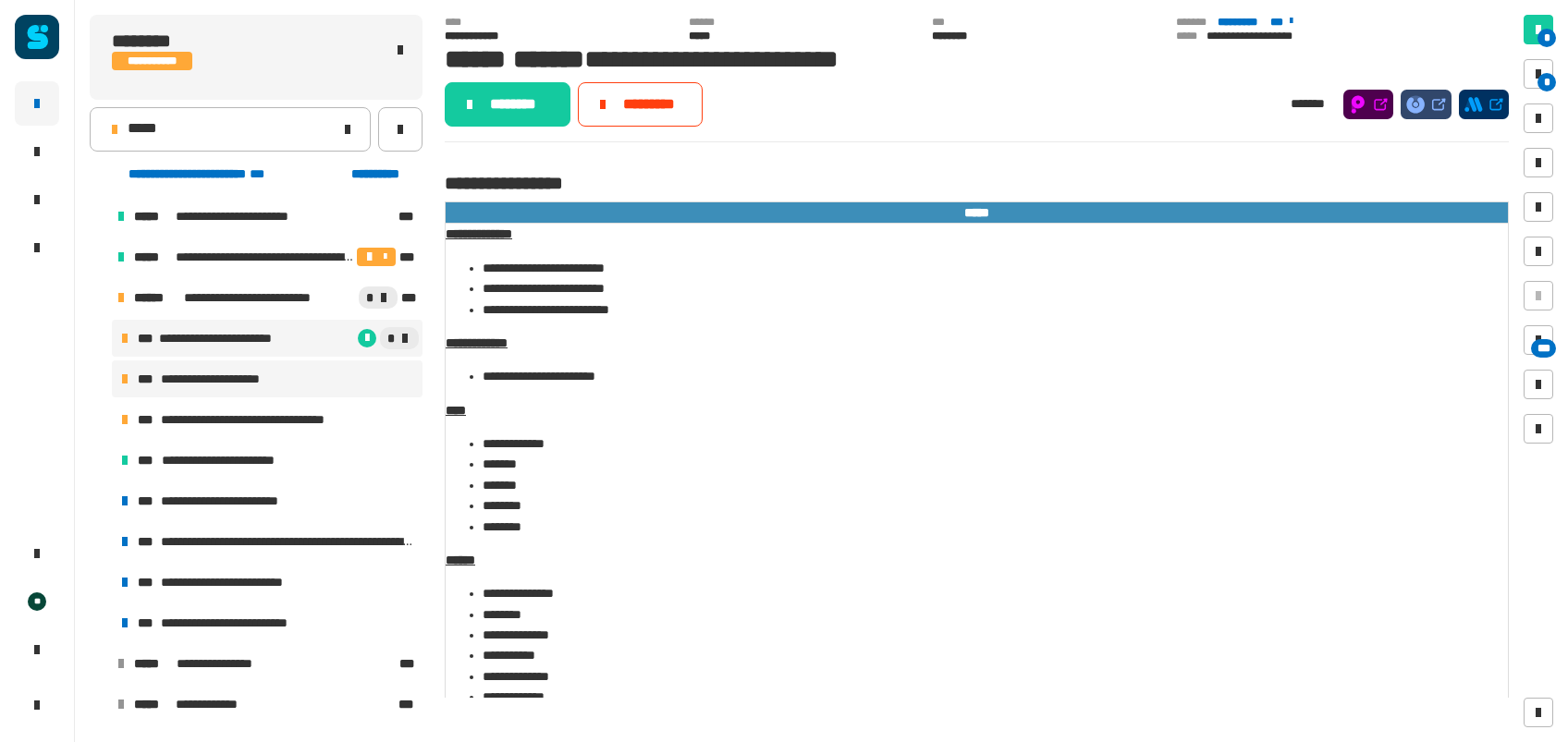 click on "**********" at bounding box center [225, 379] 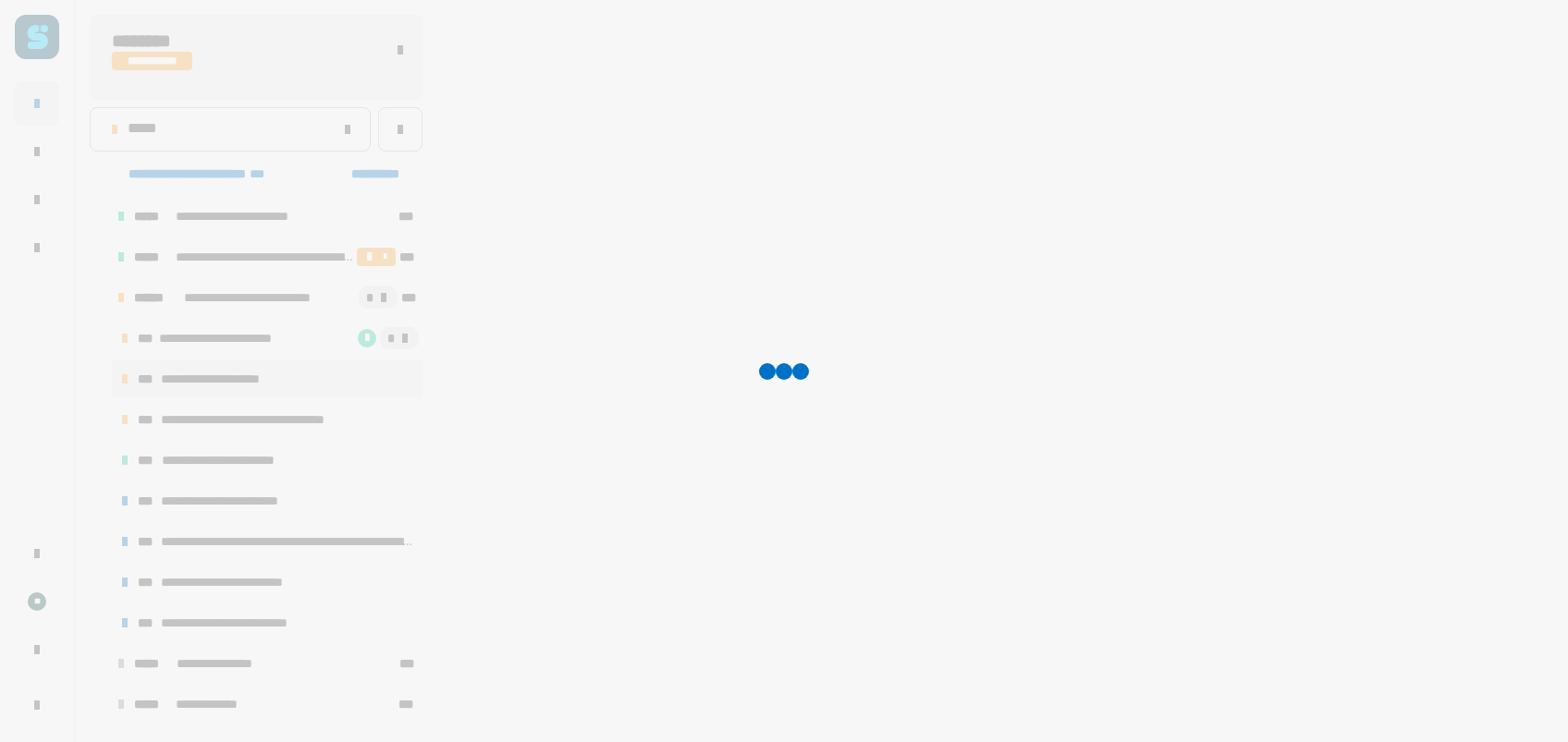 click 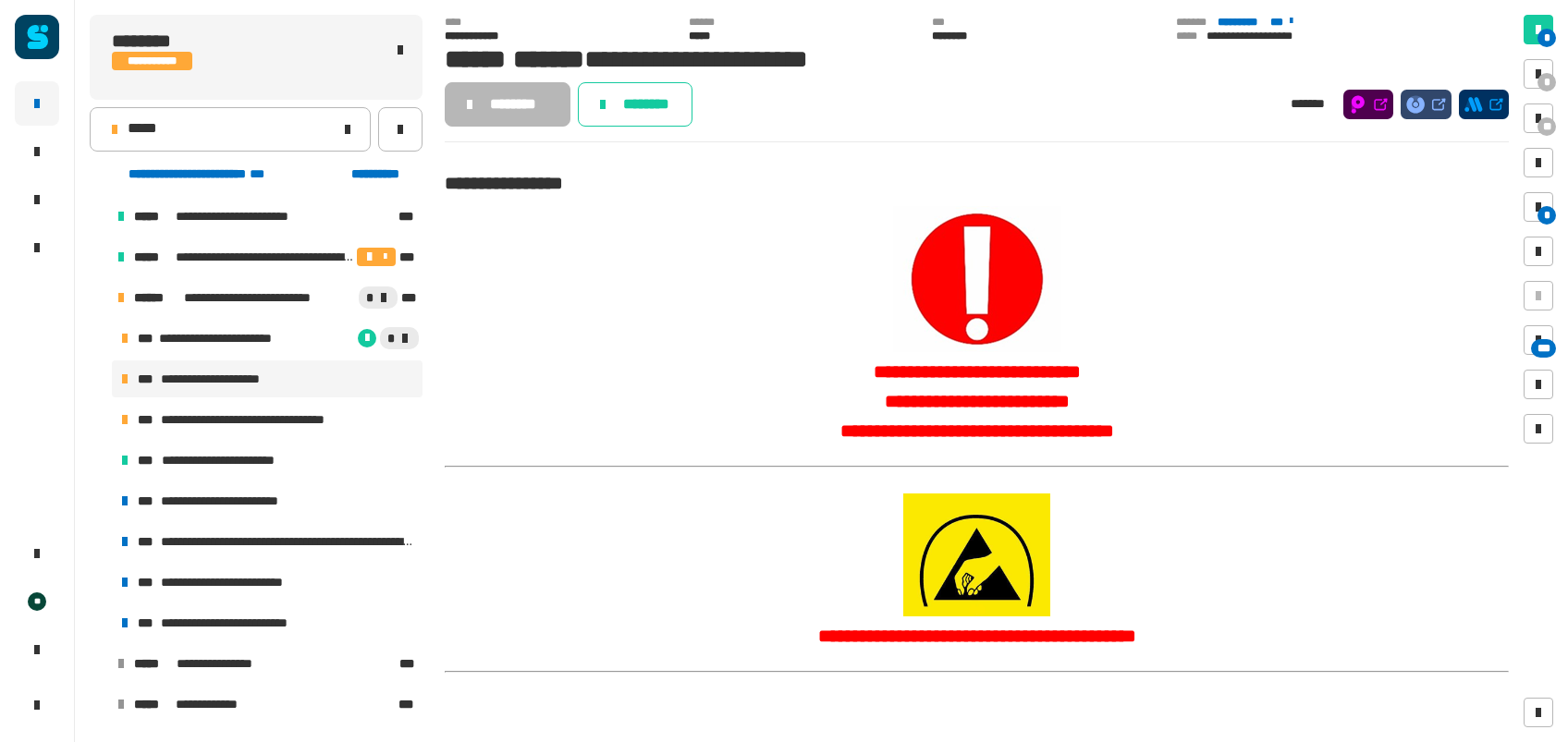 click on "**********" at bounding box center [227, 338] 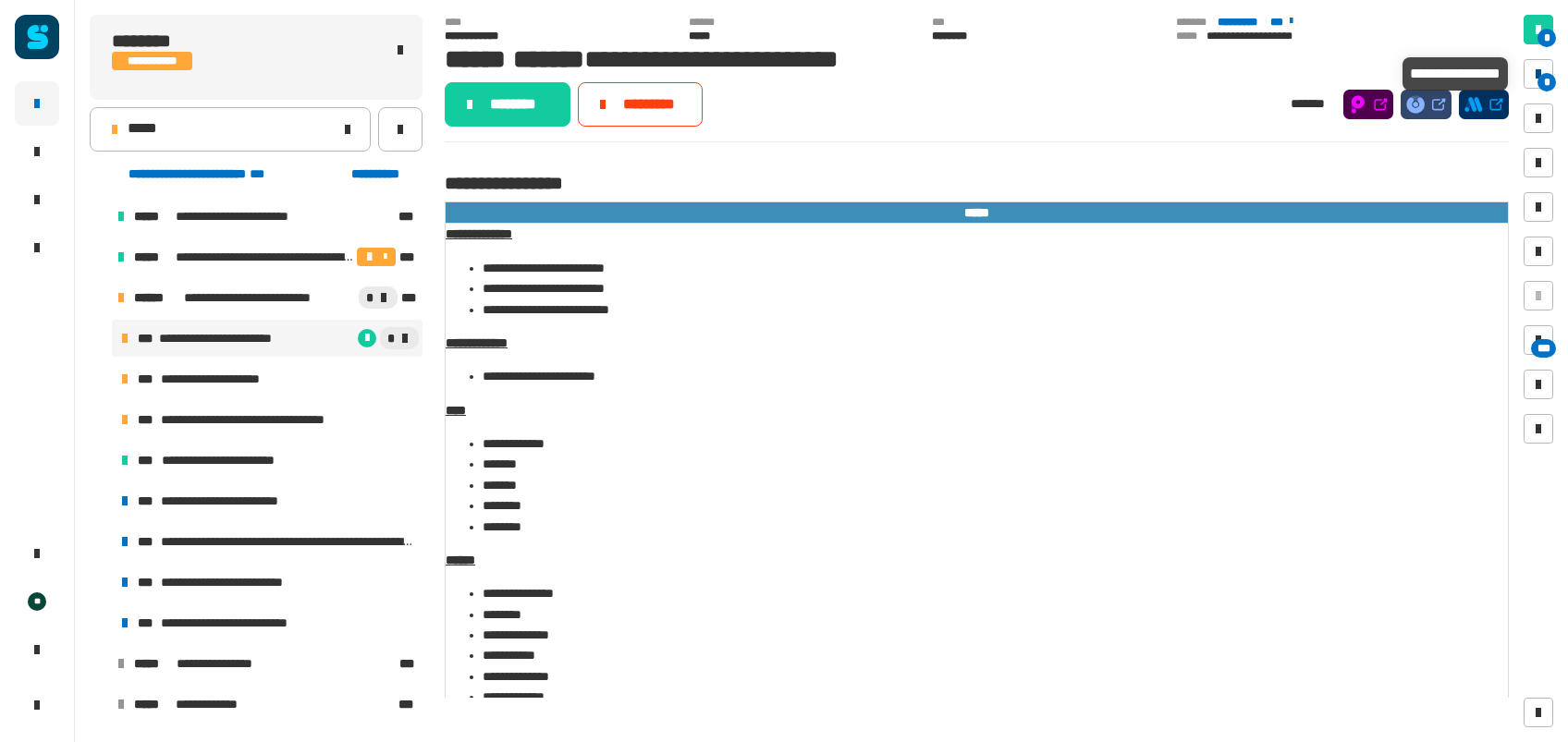 click on "*" at bounding box center (1538, 74) 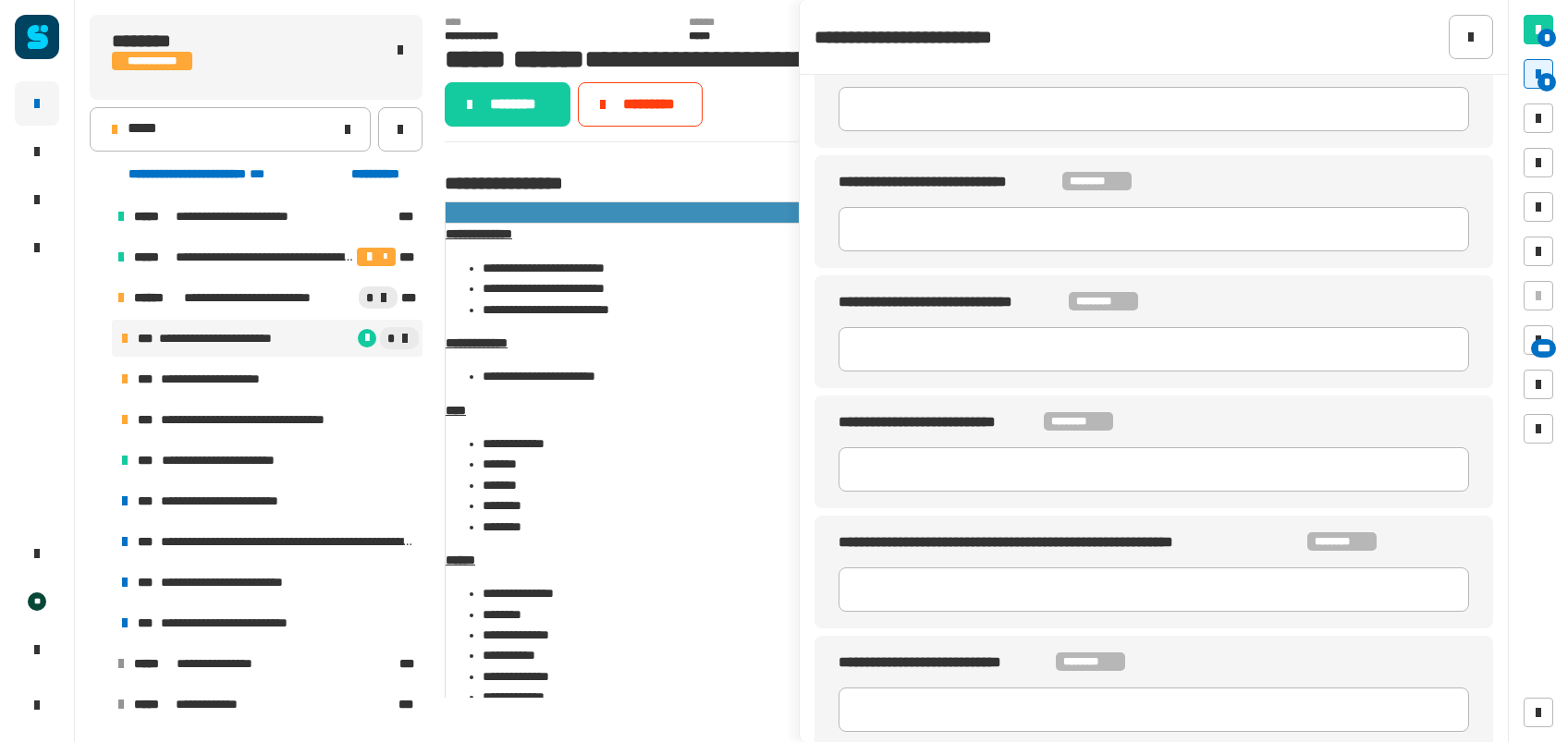 scroll, scrollTop: 0, scrollLeft: 0, axis: both 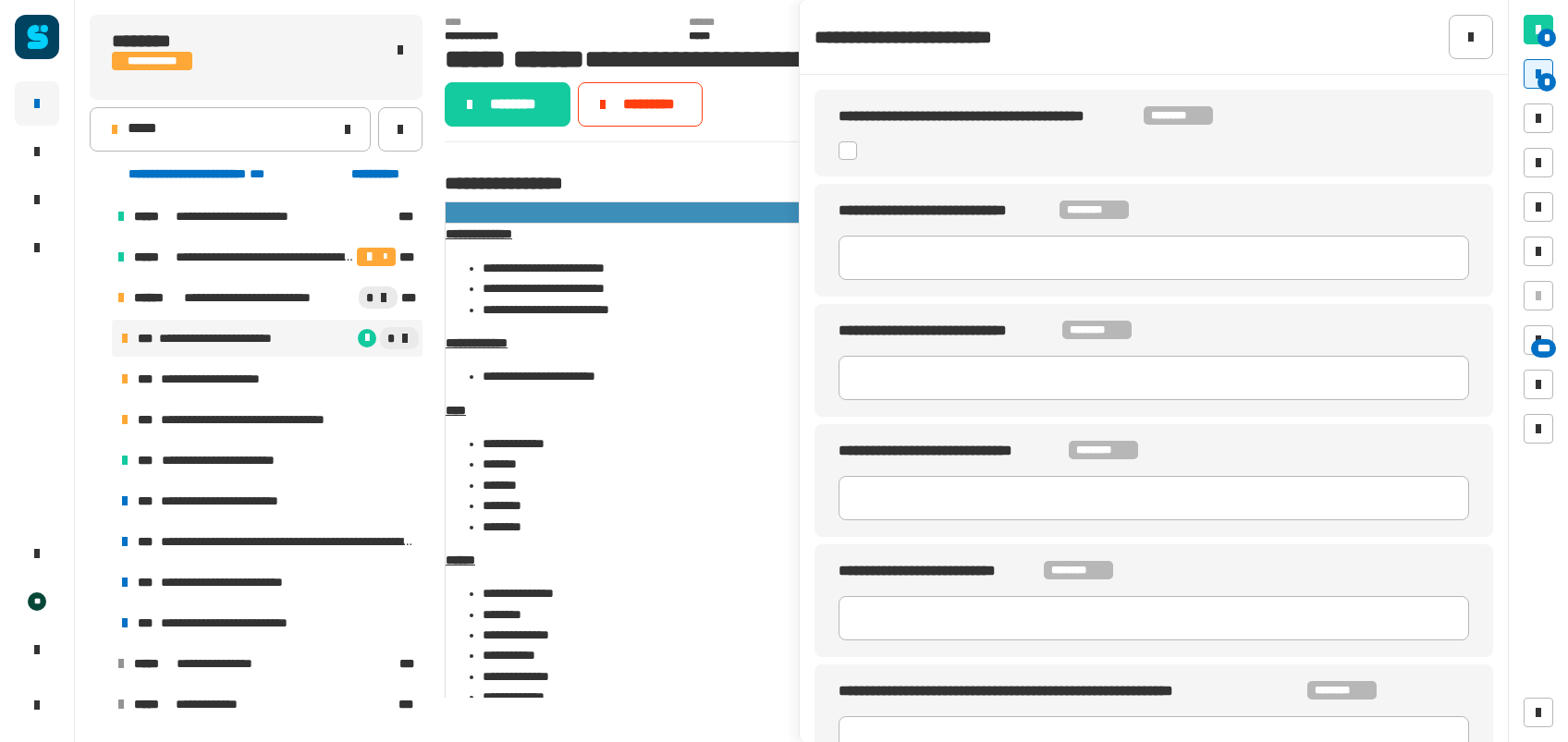 click 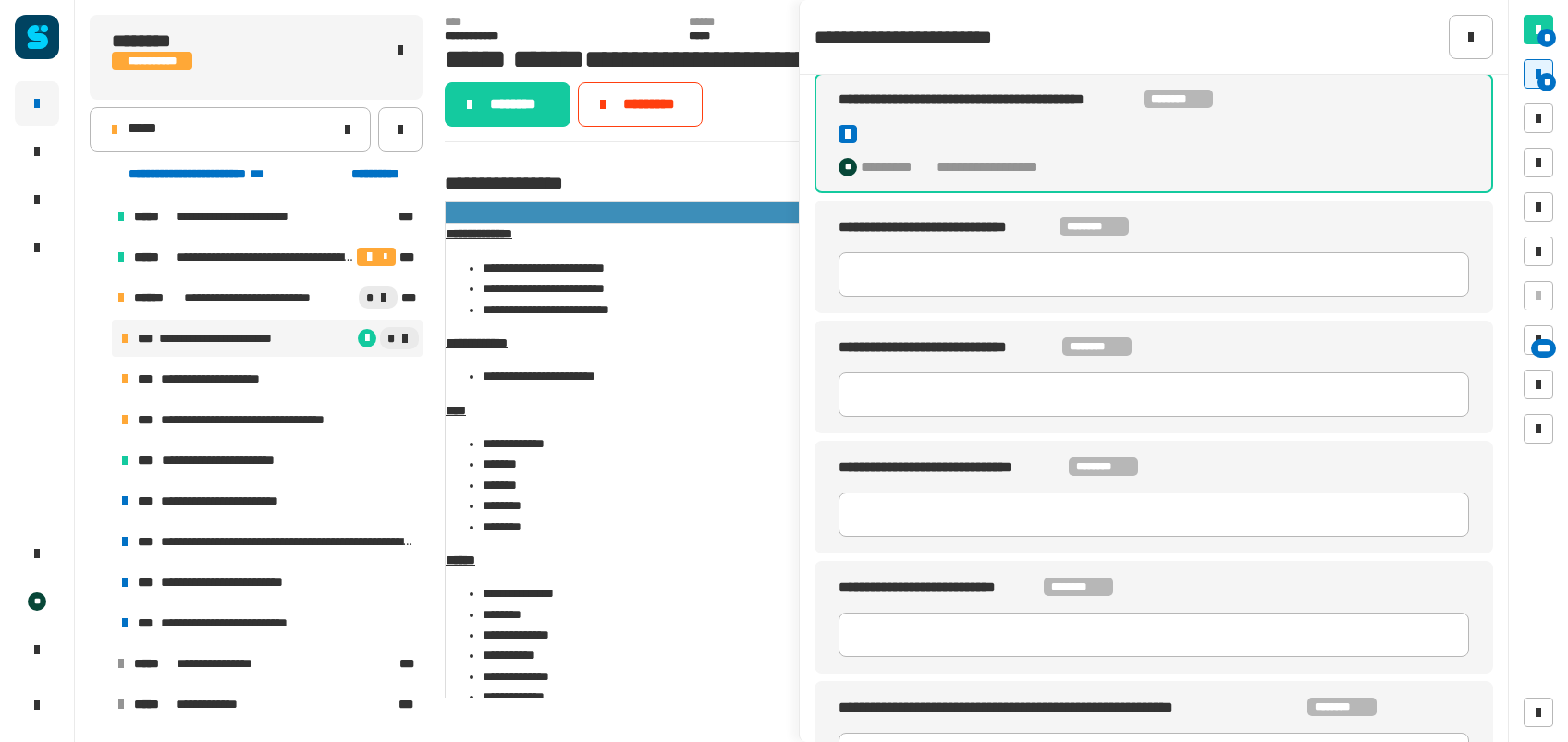 scroll, scrollTop: 0, scrollLeft: 0, axis: both 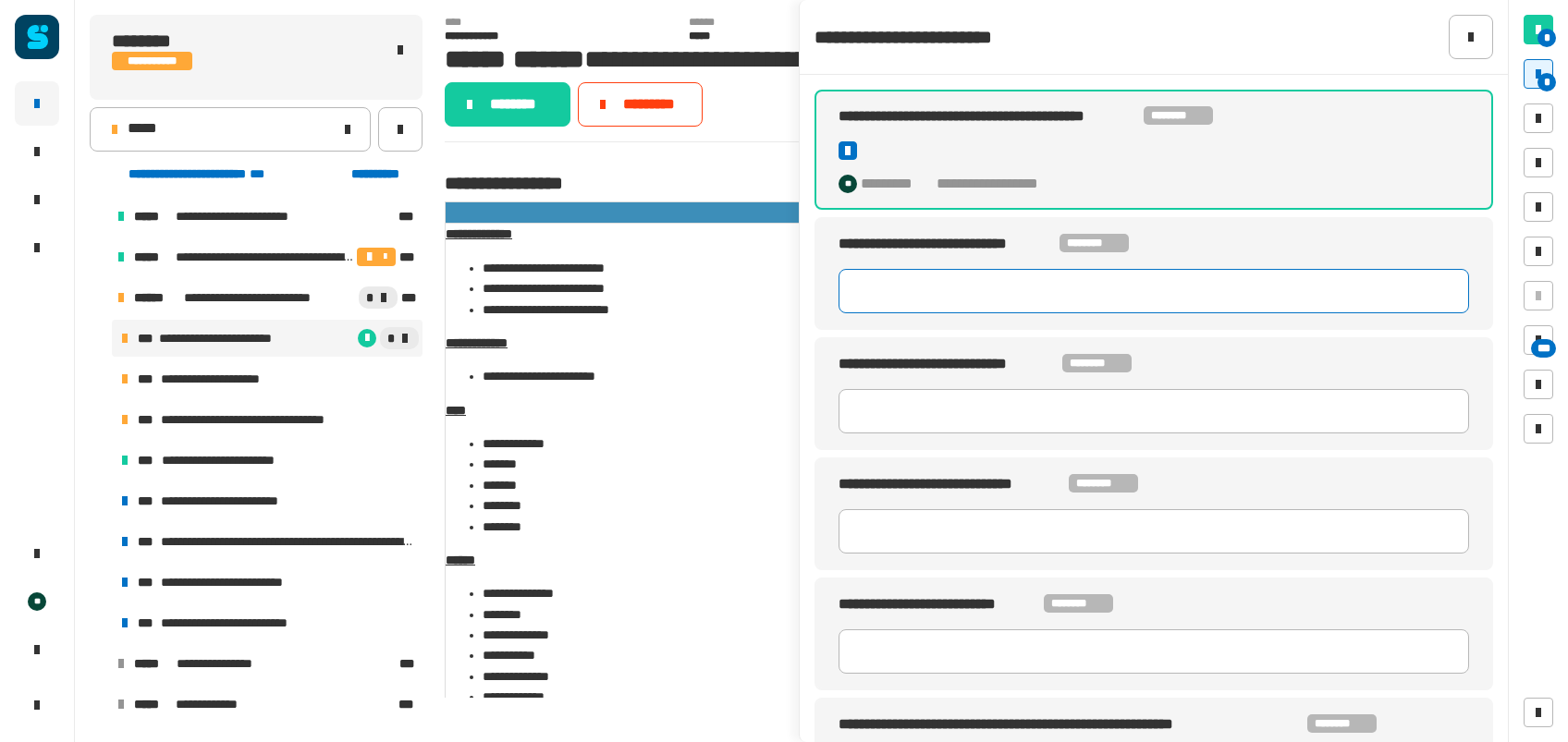click 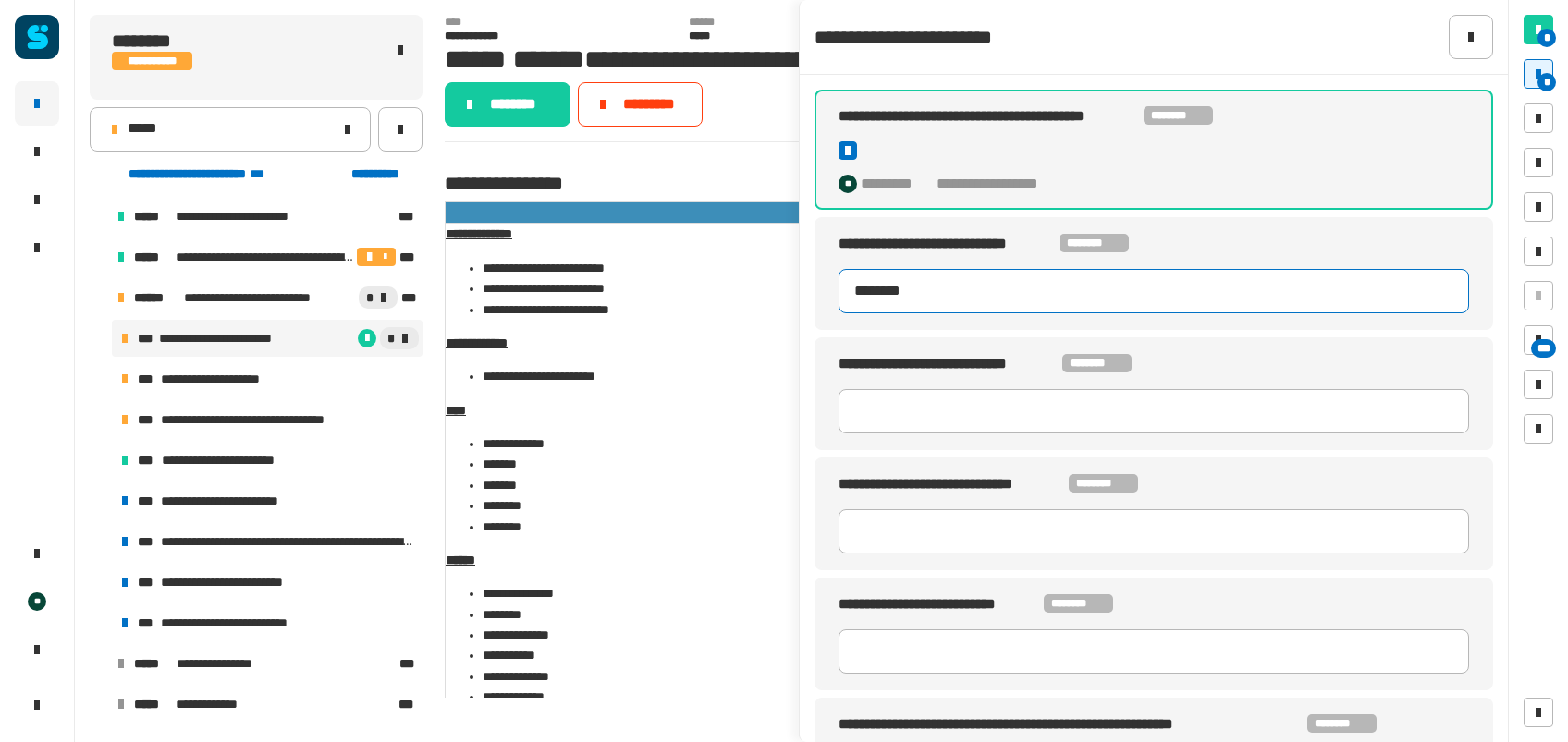 type on "********" 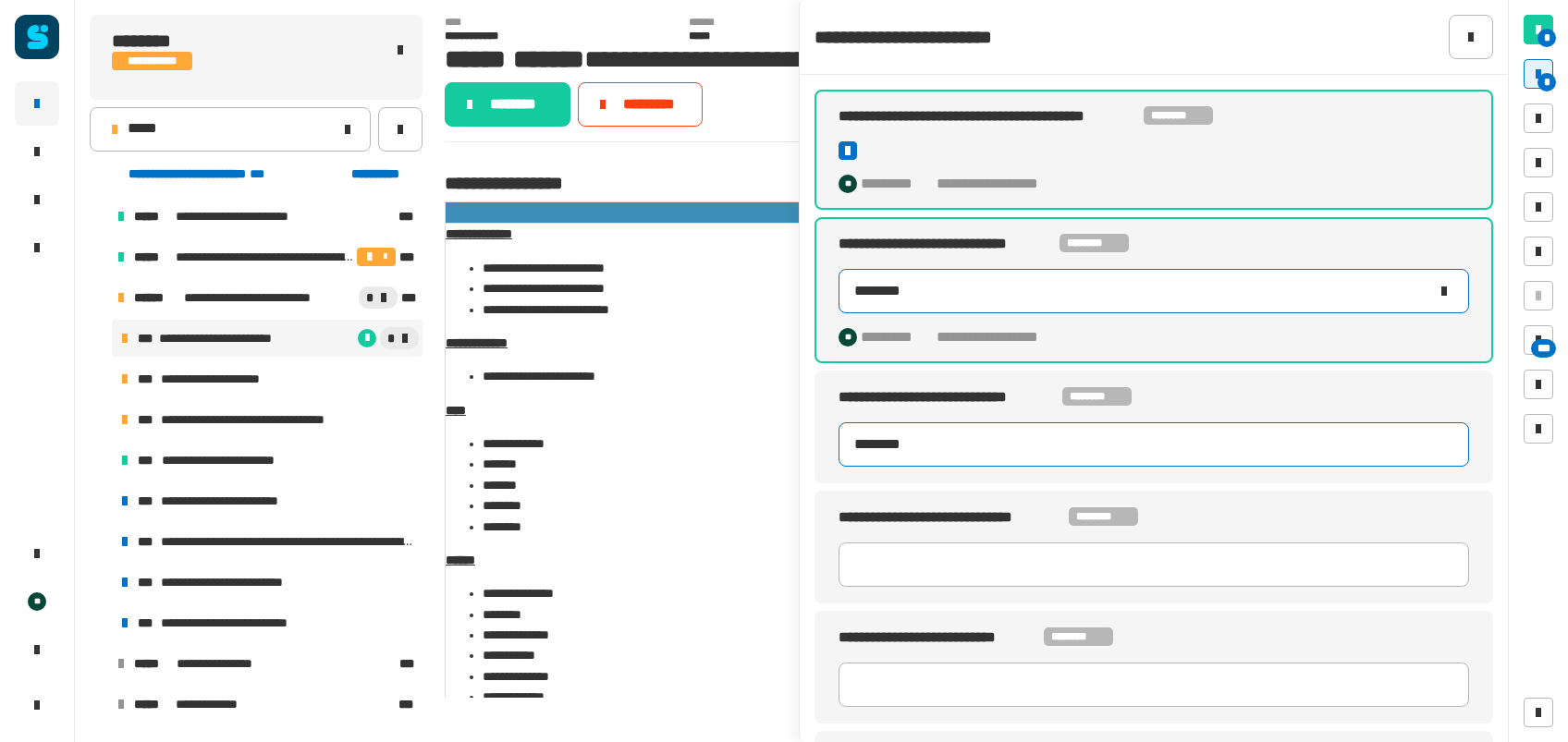 type on "********" 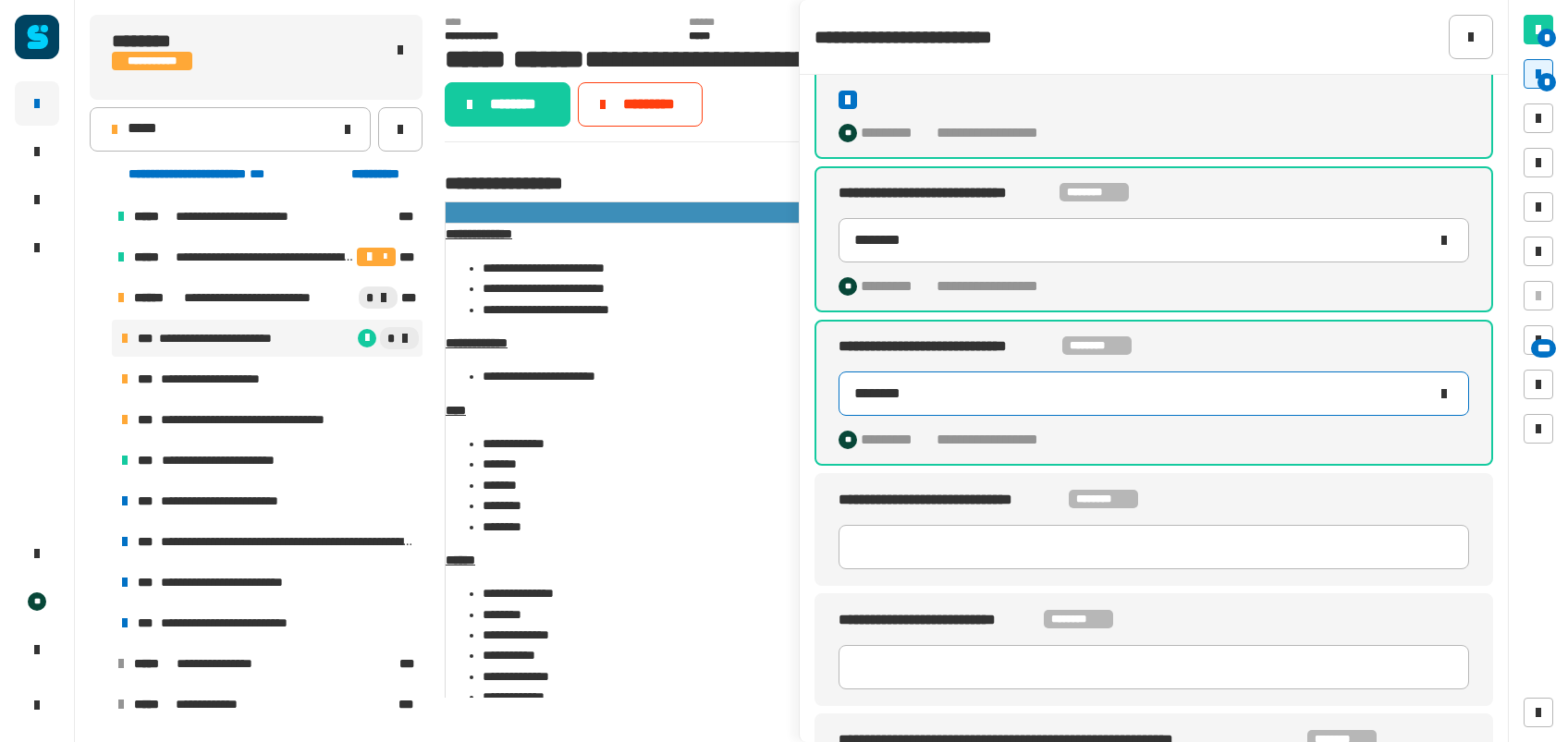 scroll, scrollTop: 54, scrollLeft: 0, axis: vertical 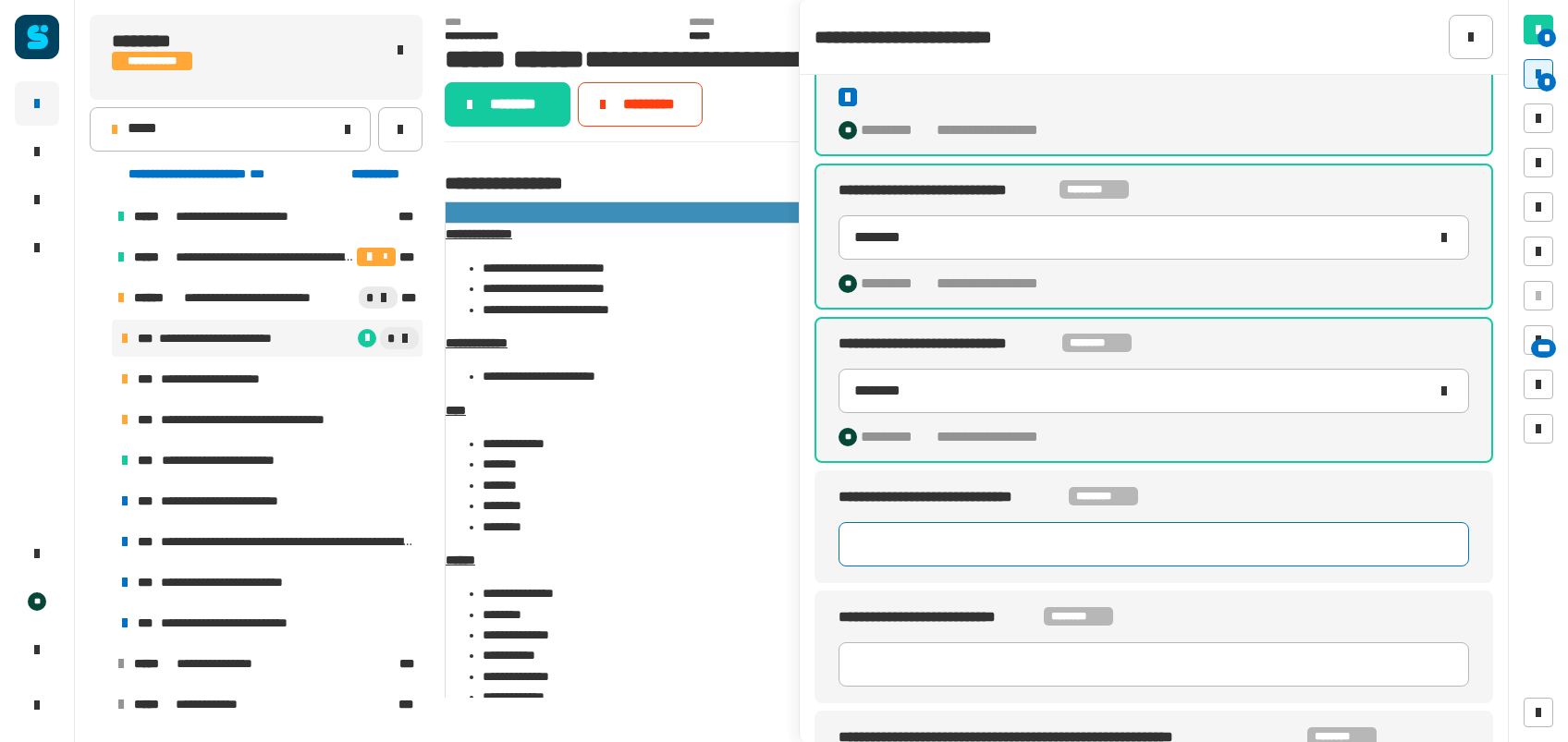 click 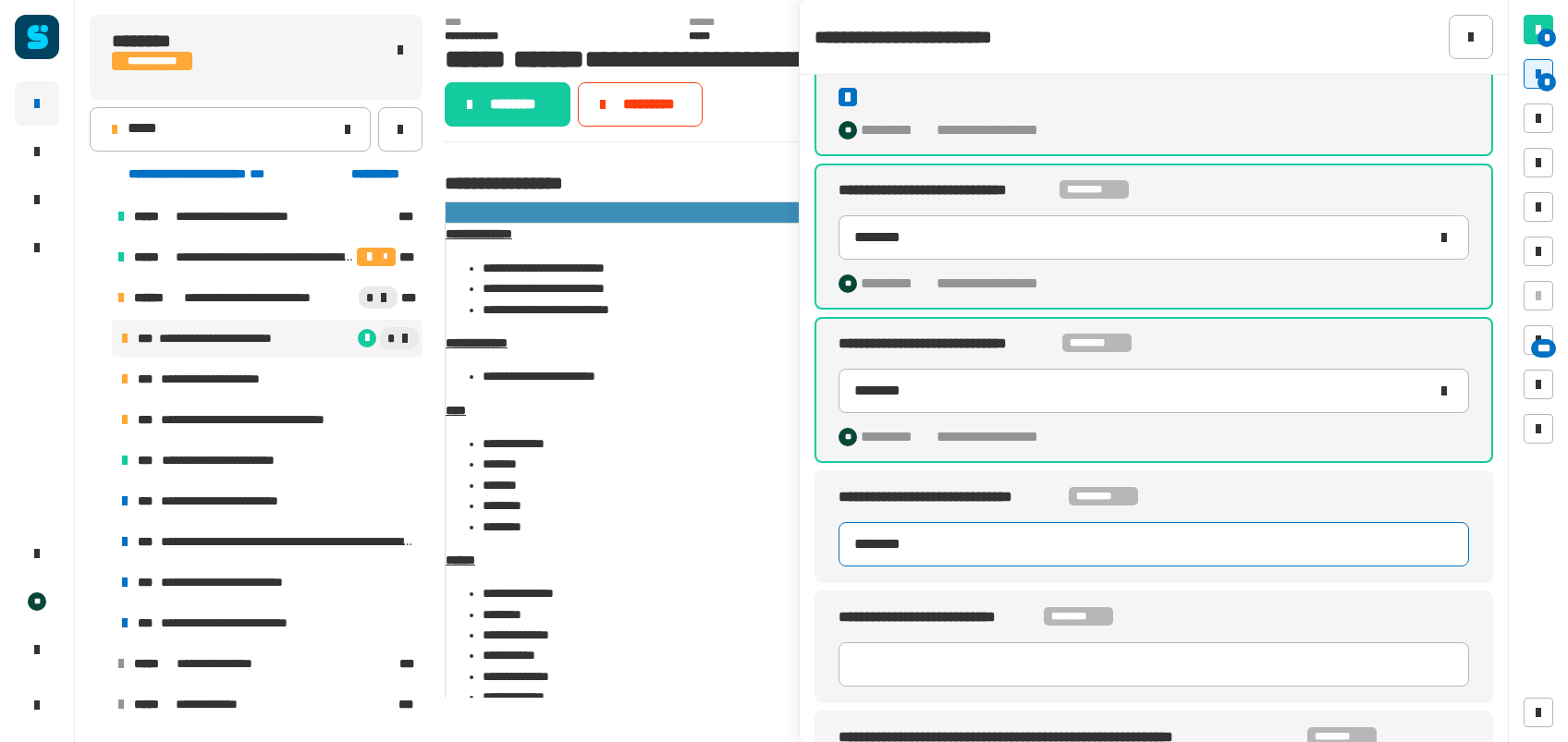 type on "********" 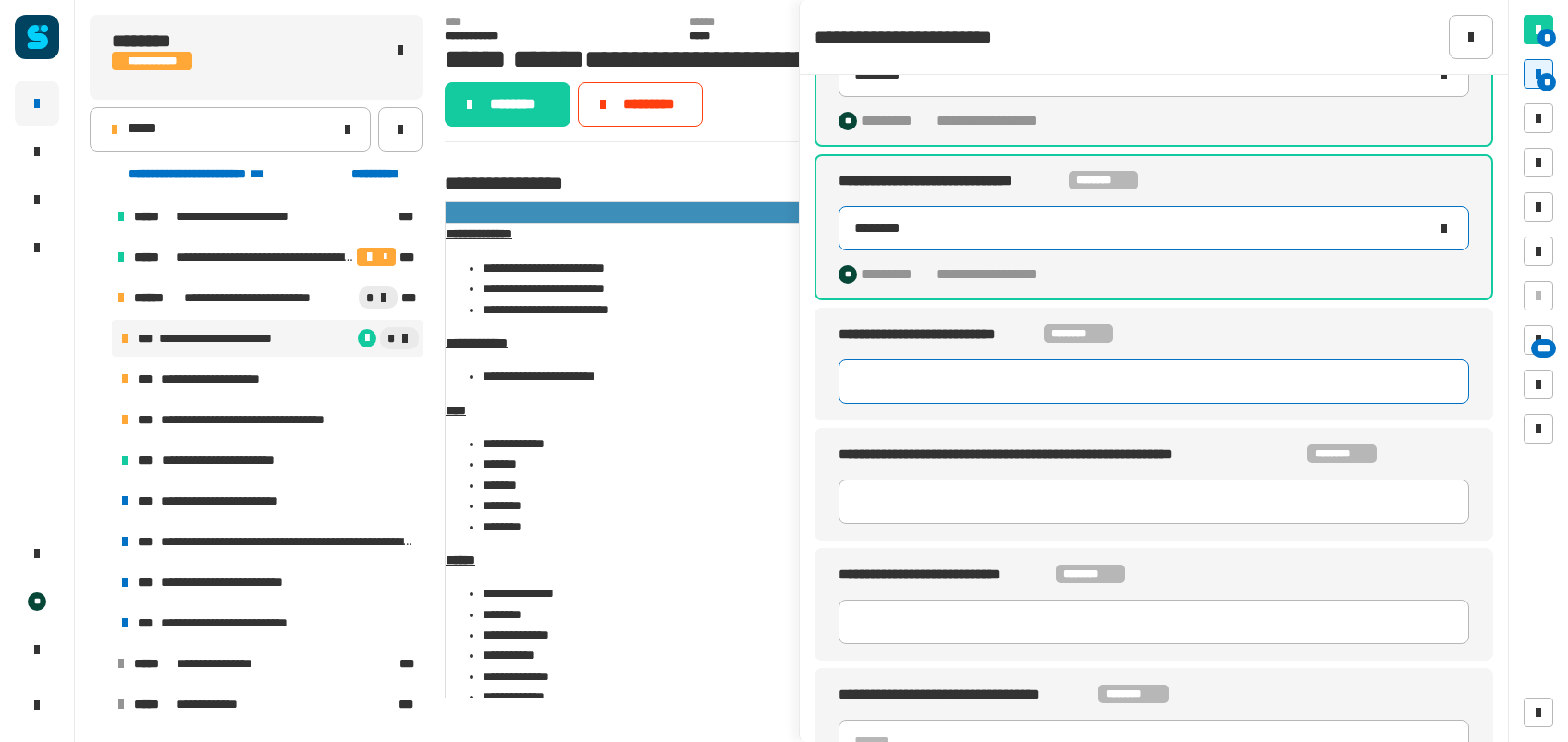 scroll, scrollTop: 373, scrollLeft: 0, axis: vertical 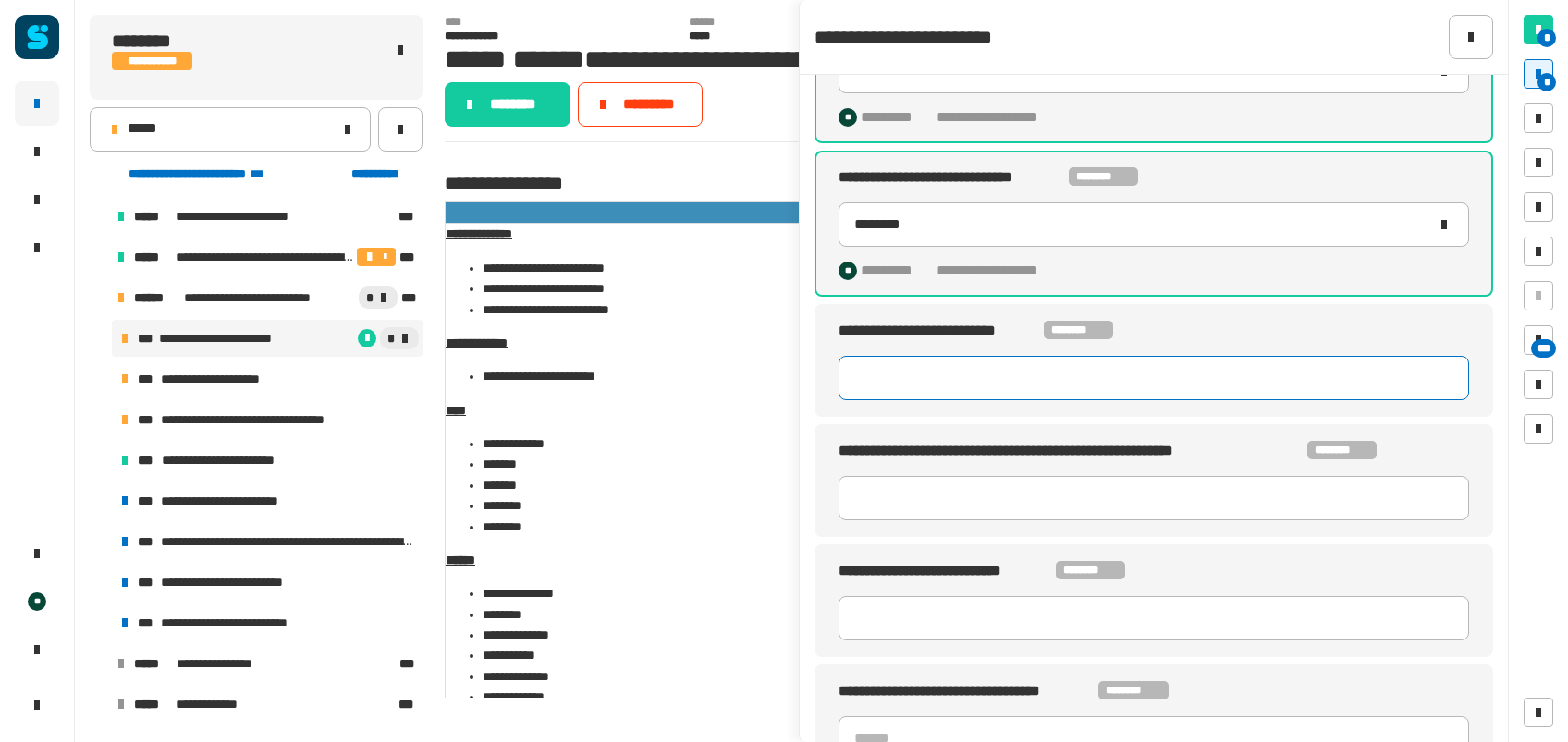click 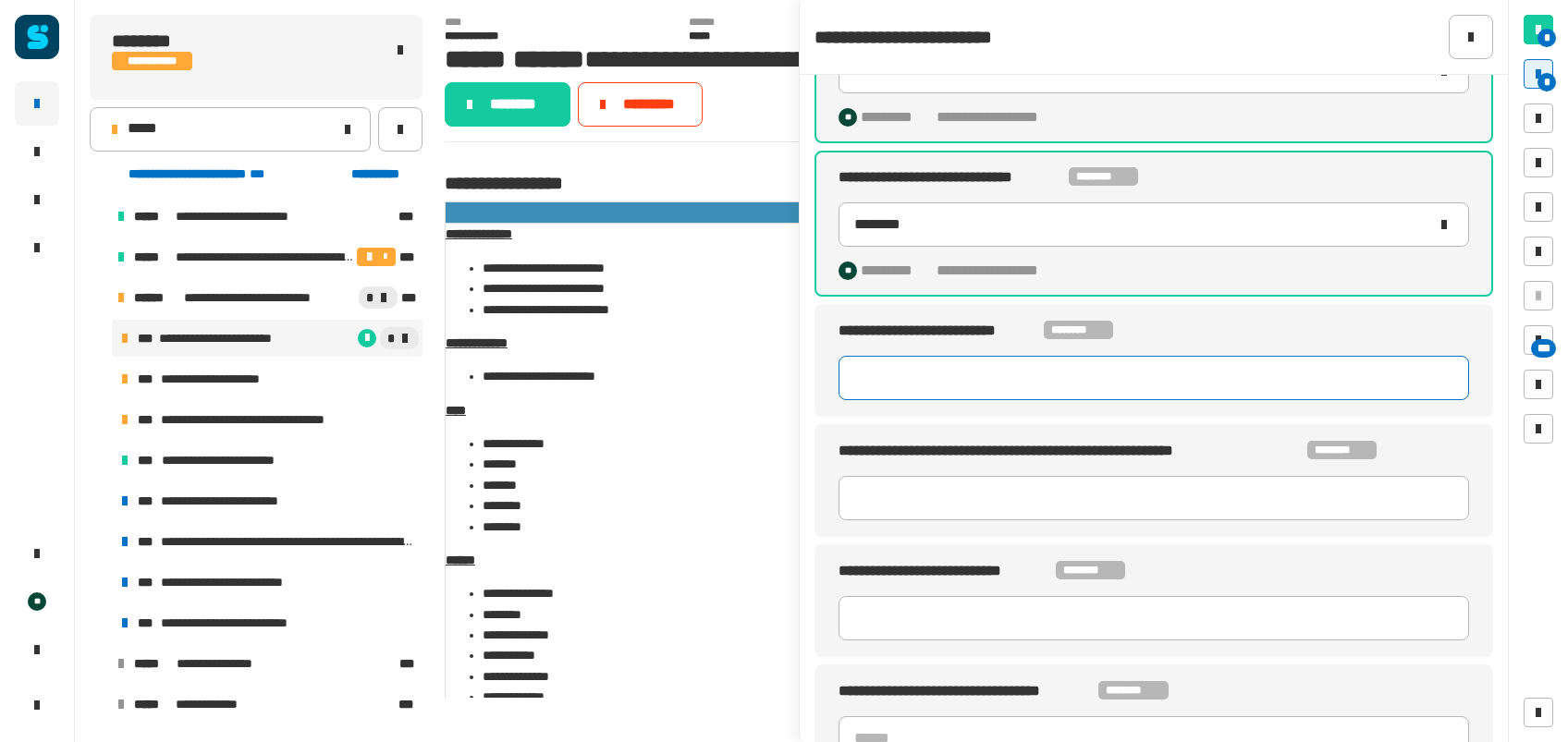 paste on "********" 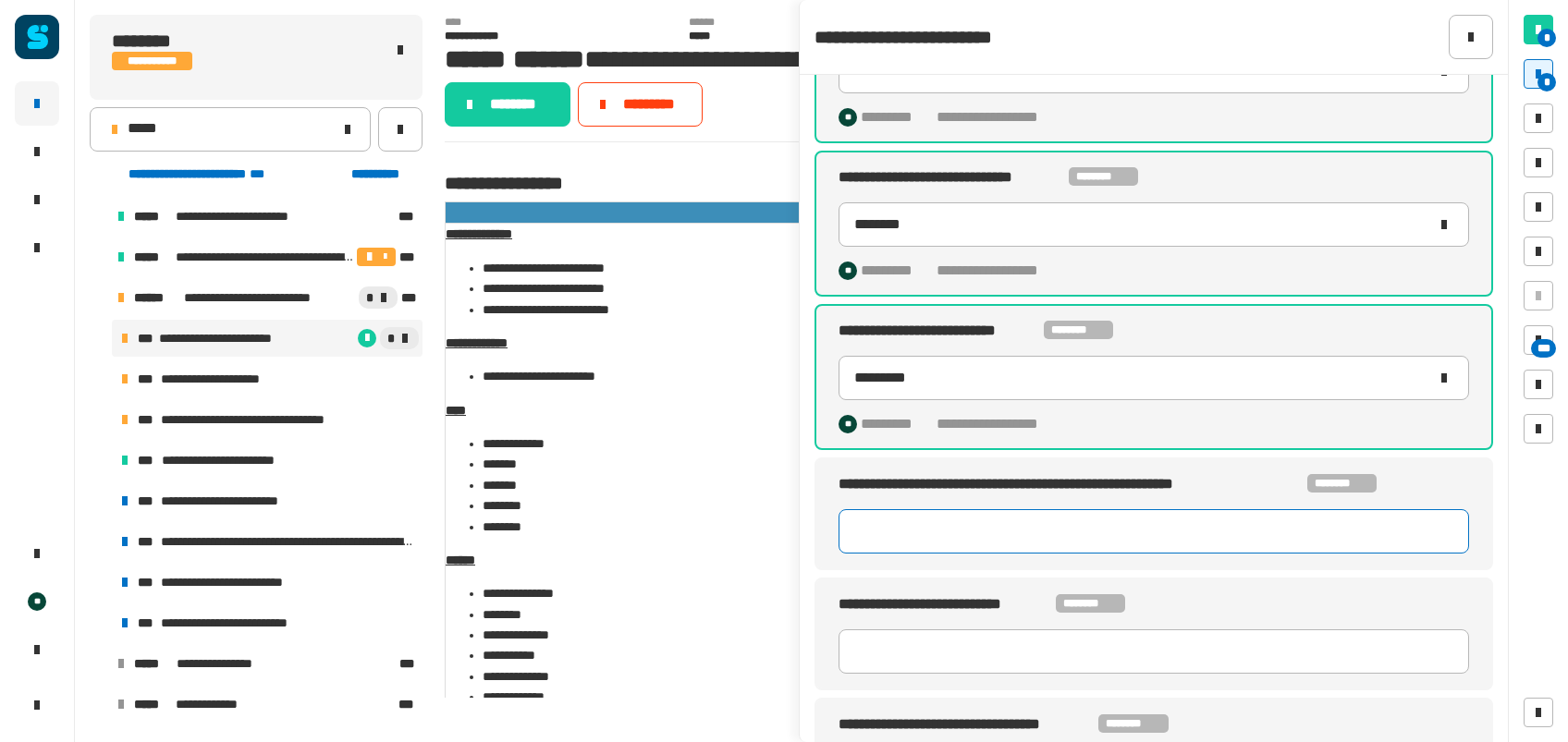 type on "********" 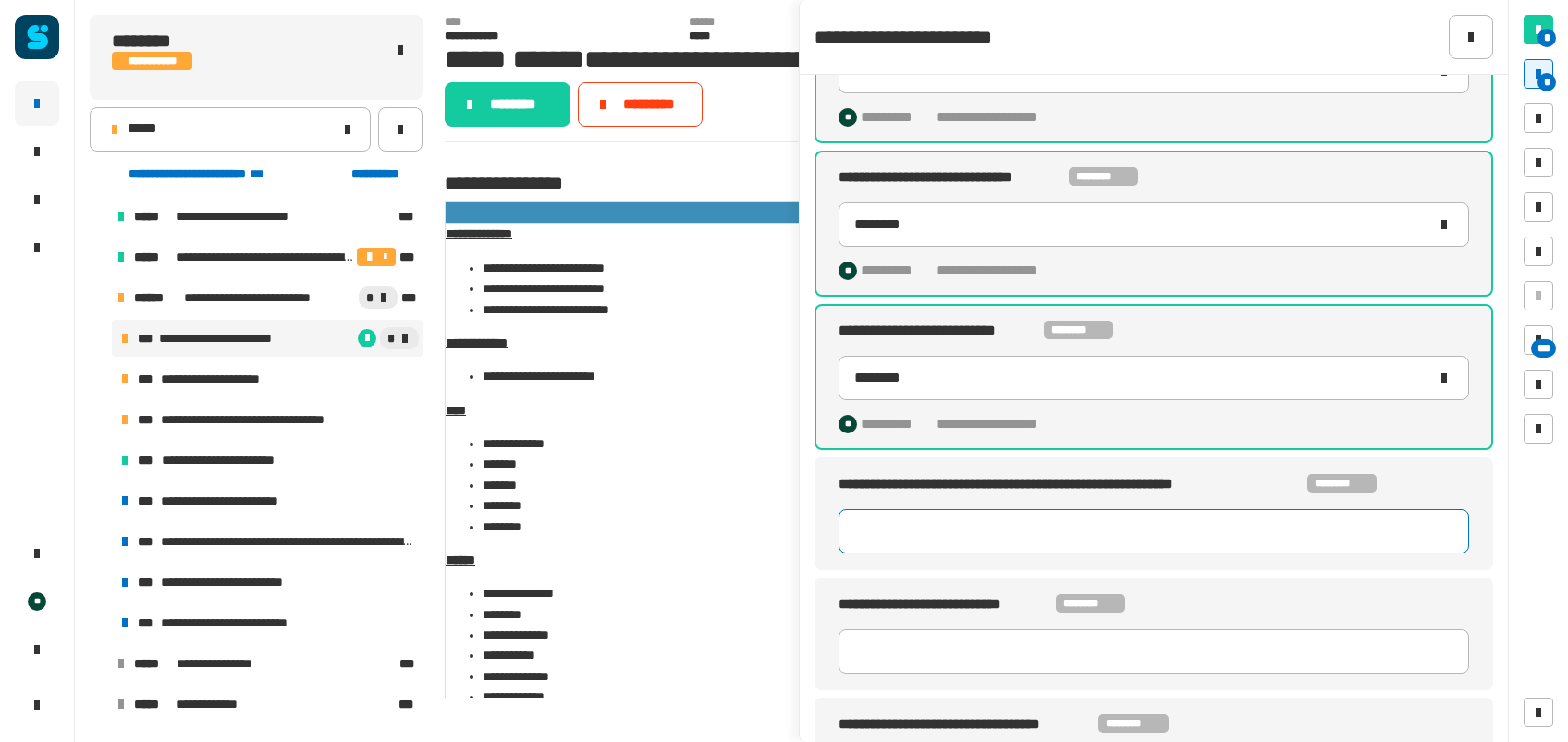 click 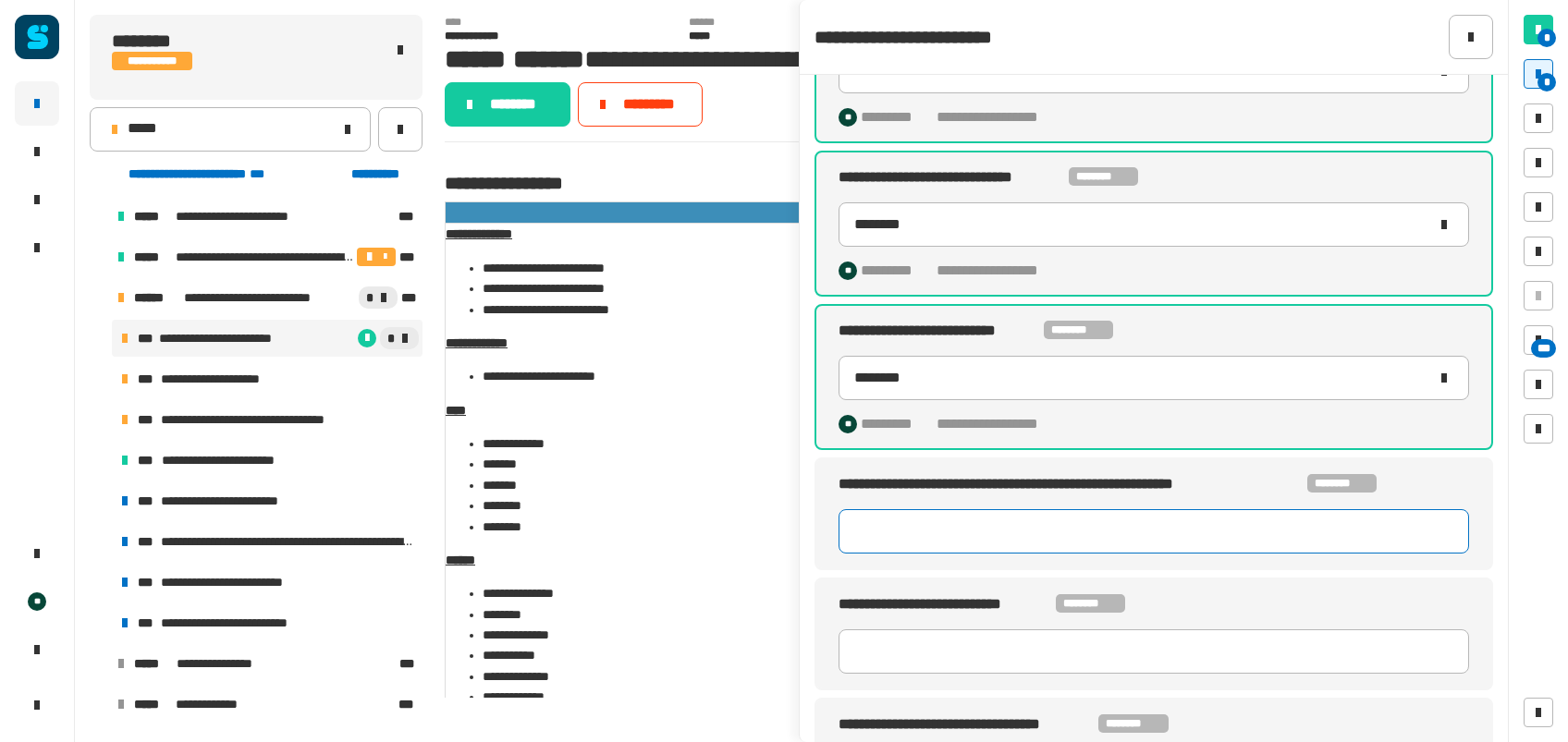 paste on "********" 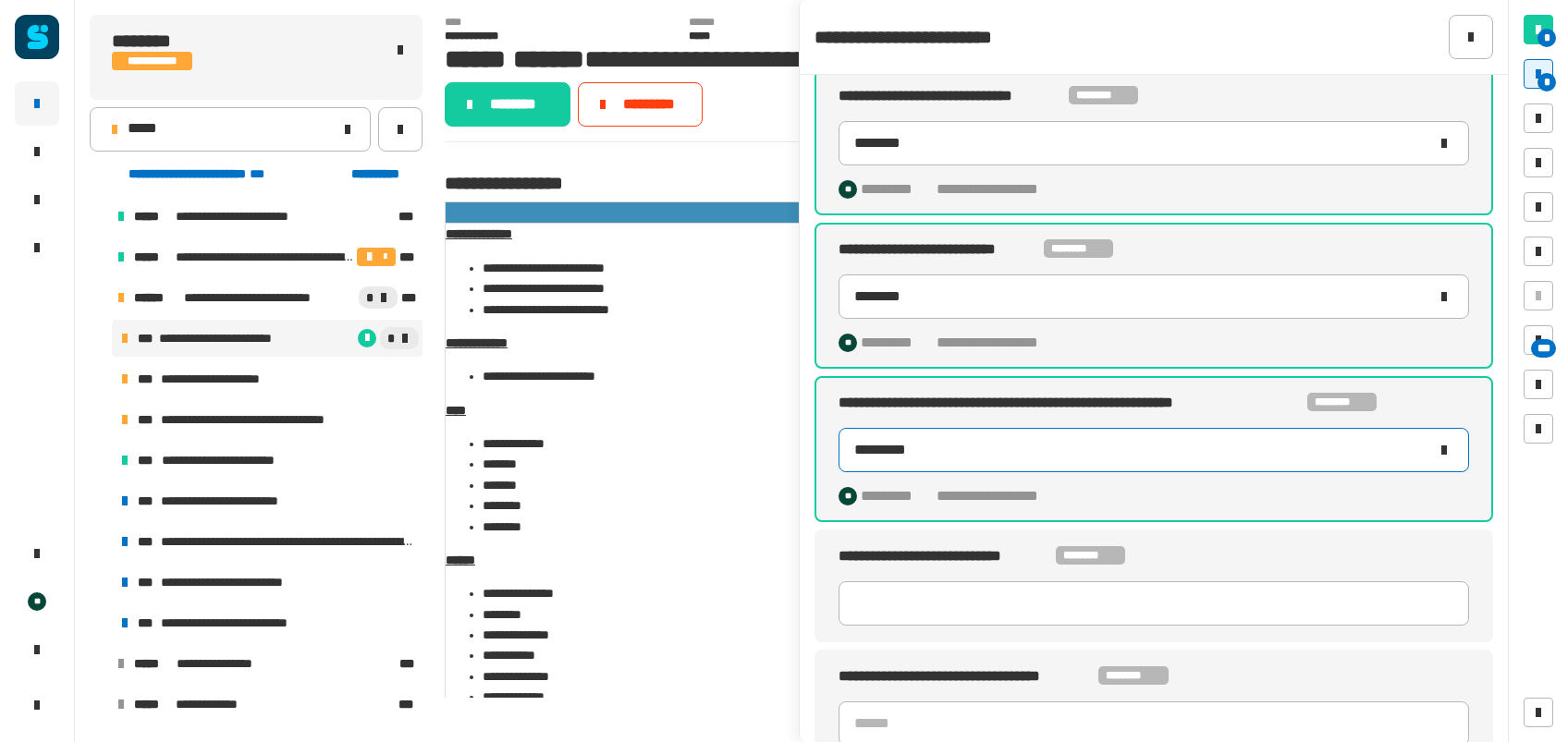 scroll, scrollTop: 472, scrollLeft: 0, axis: vertical 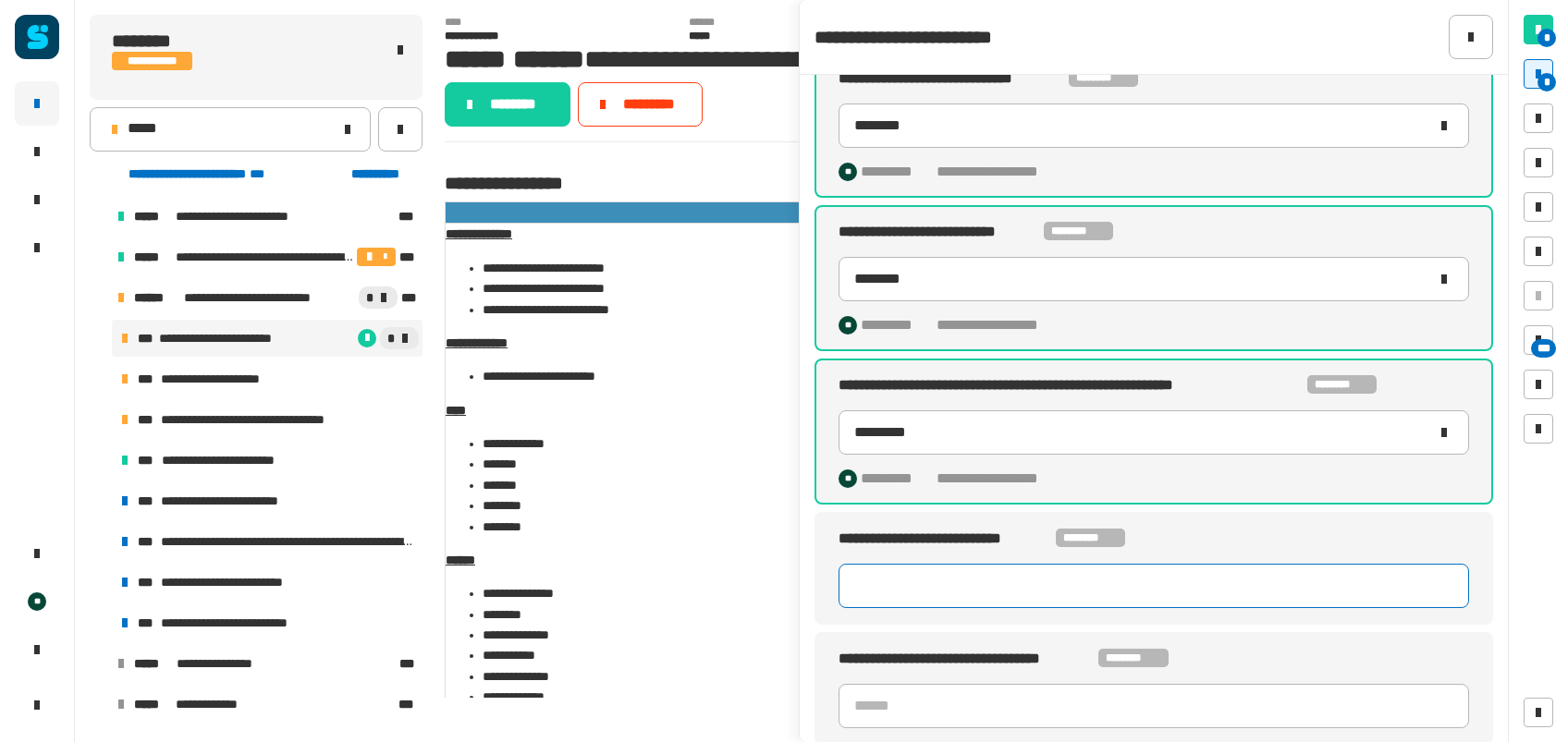 type on "********" 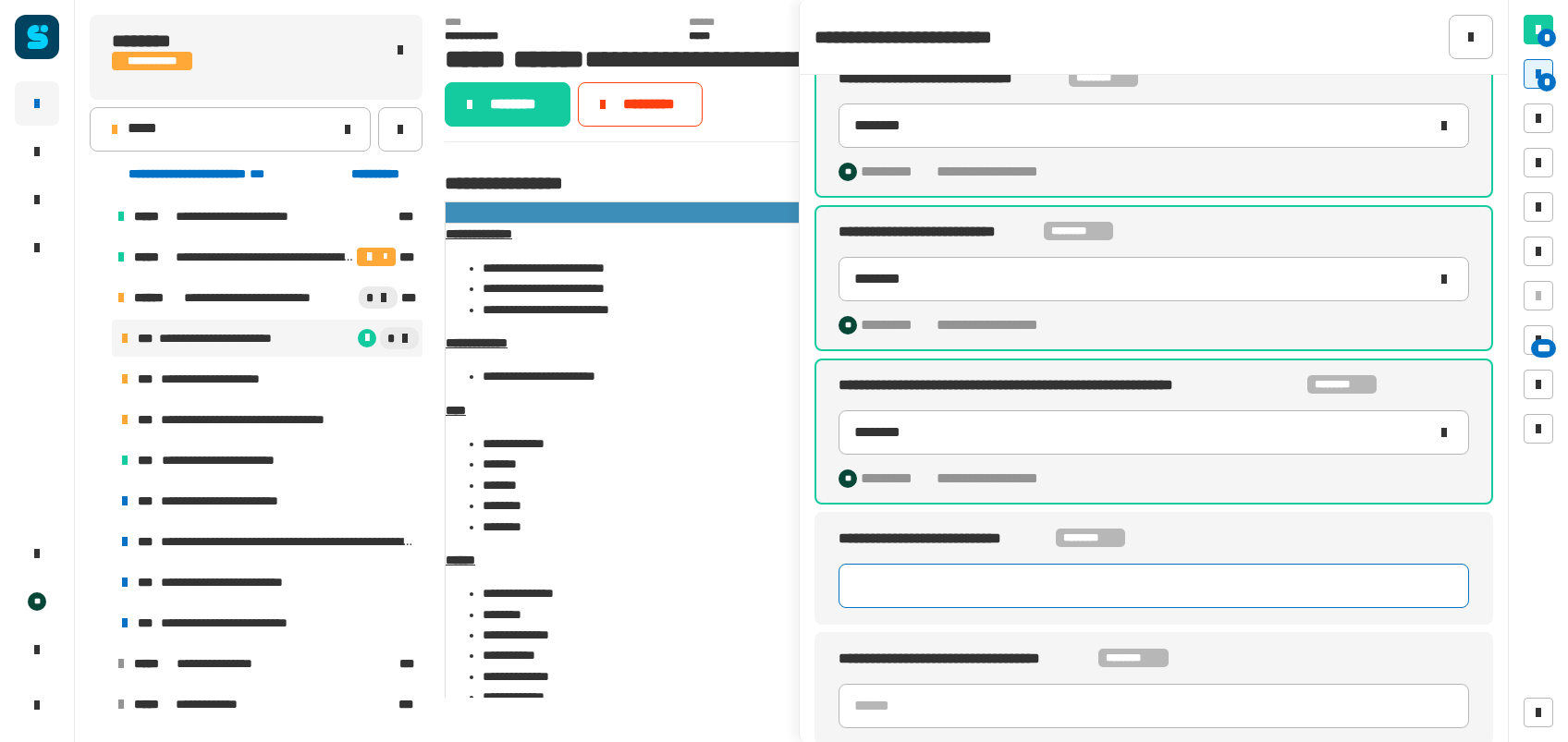click 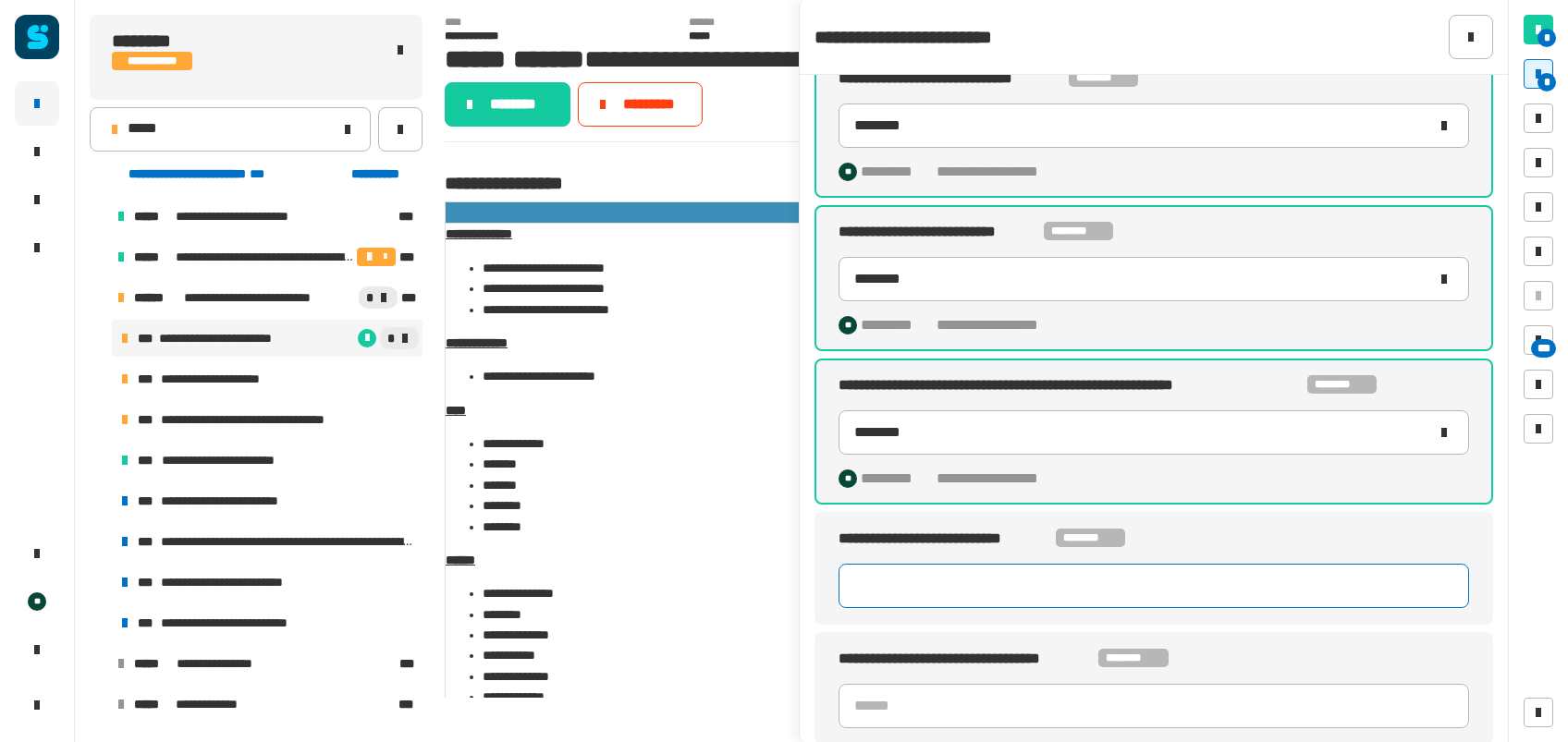 paste on "**********" 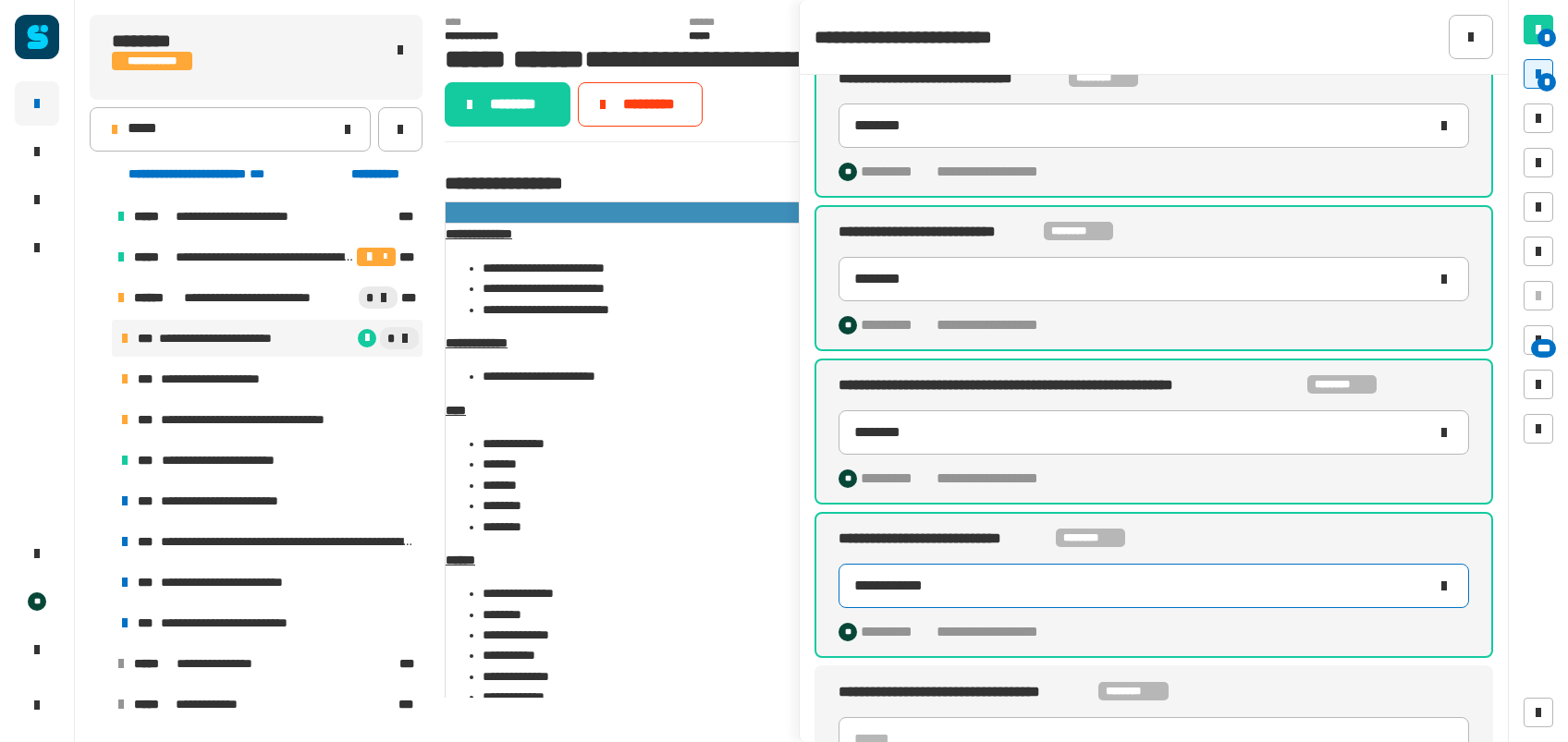 scroll, scrollTop: 505, scrollLeft: 0, axis: vertical 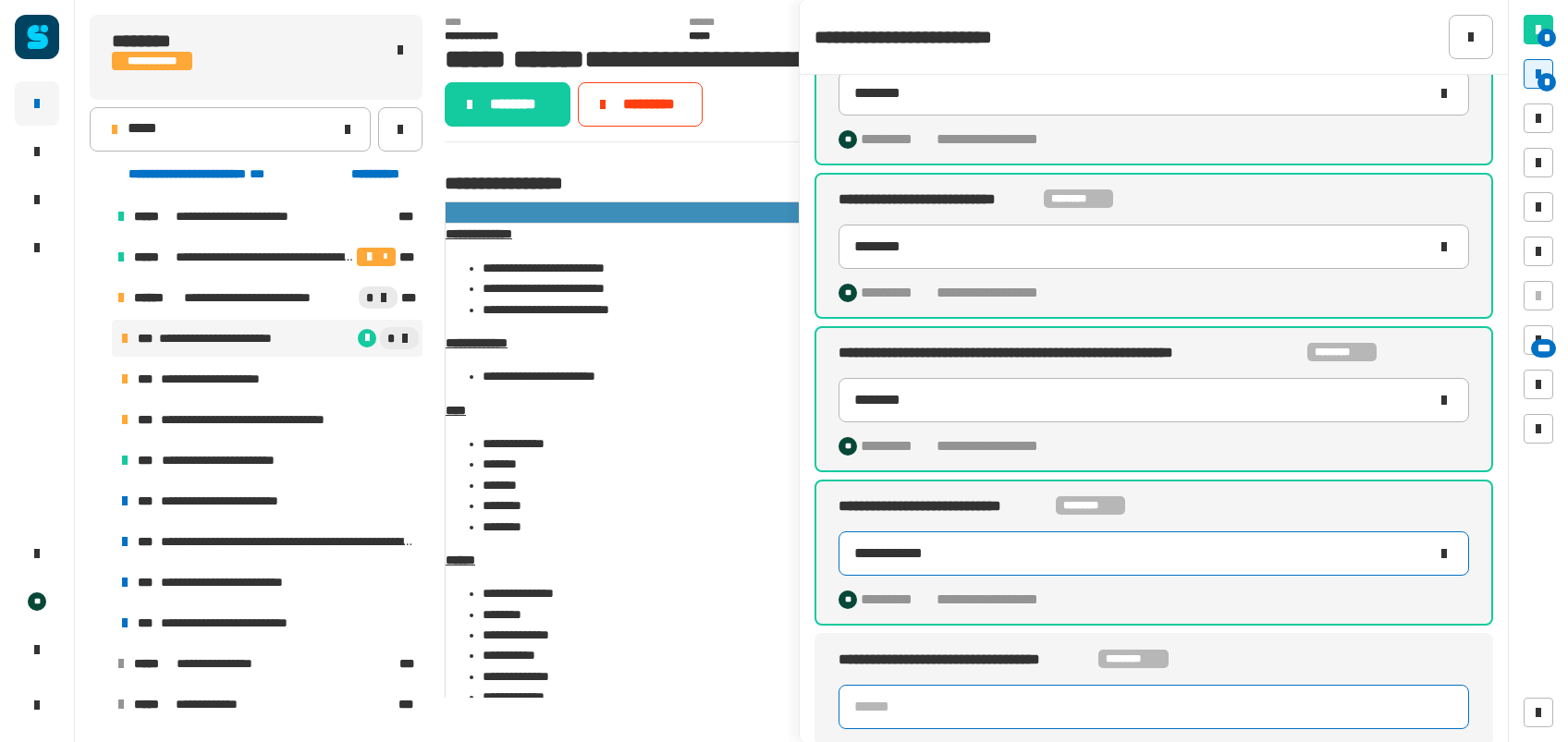 type on "**********" 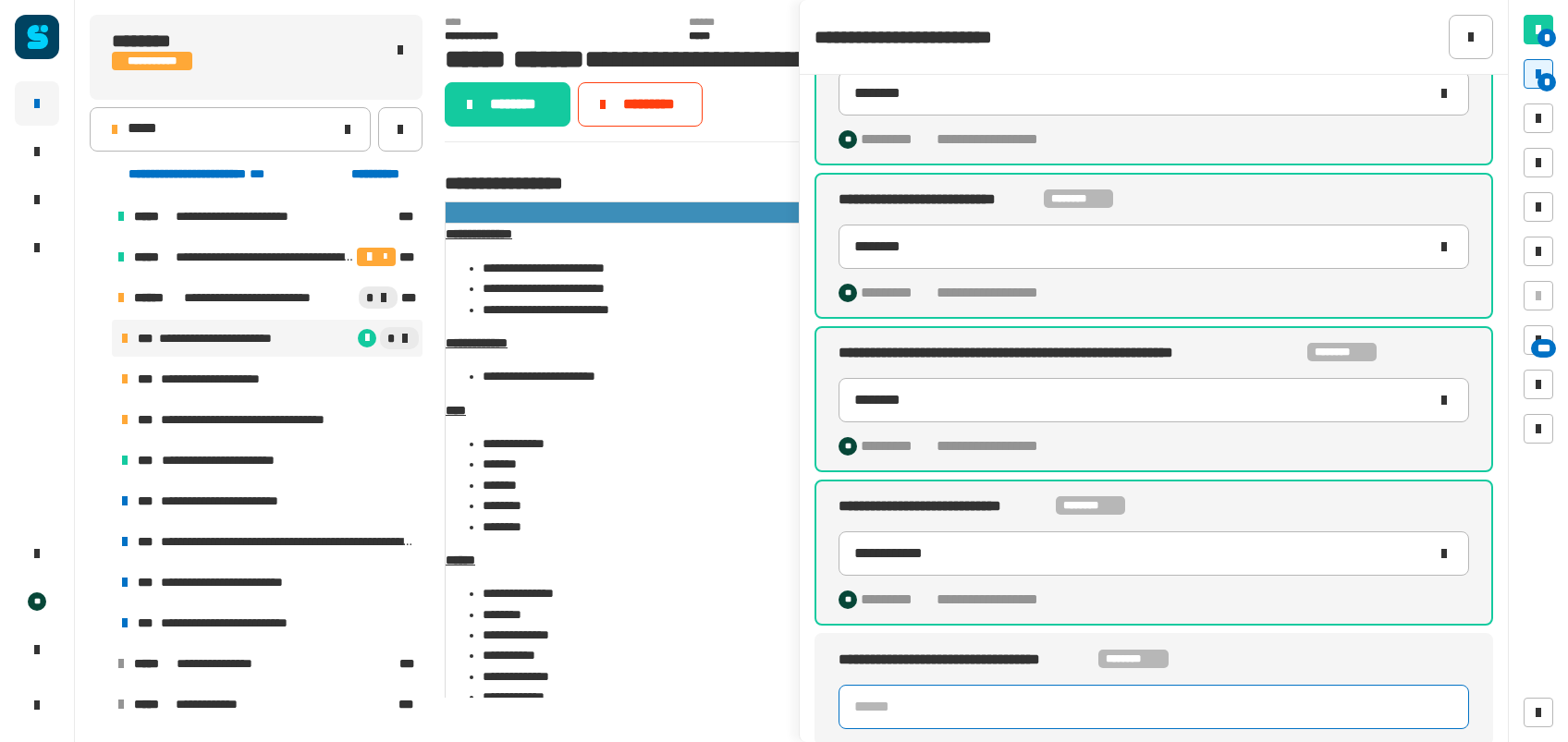 click 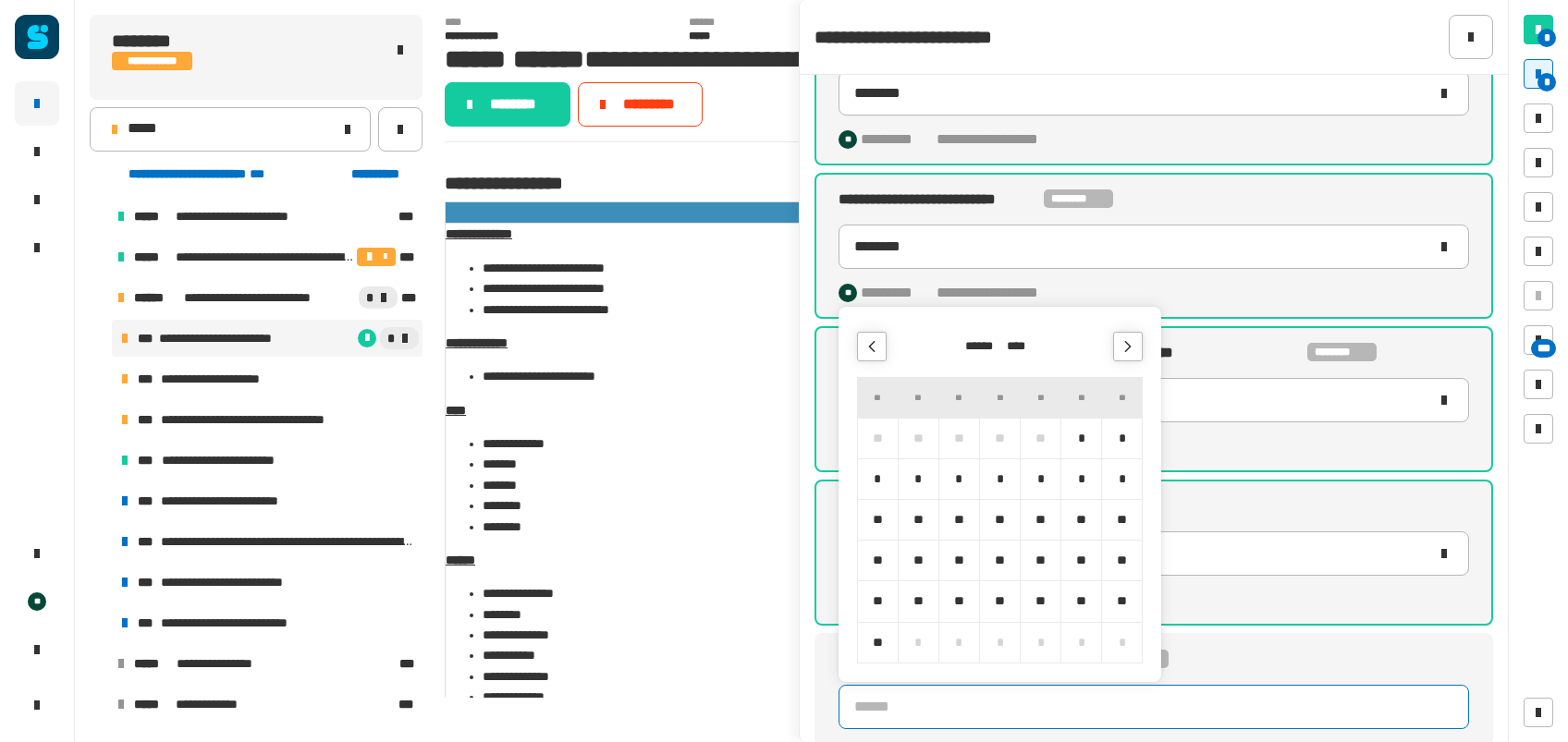 click on "****" at bounding box center [1021, 347] 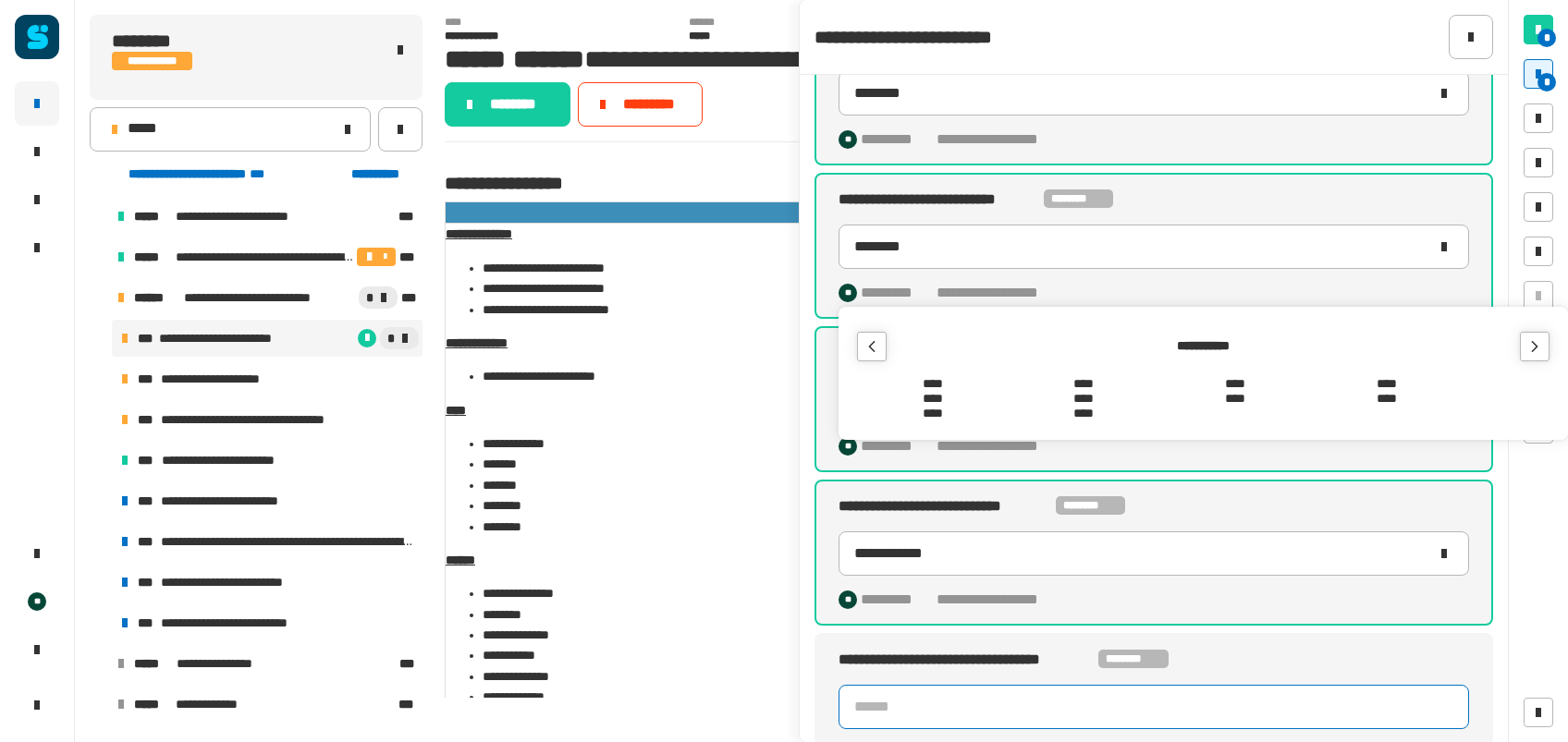 click on "****" at bounding box center (1235, 399) 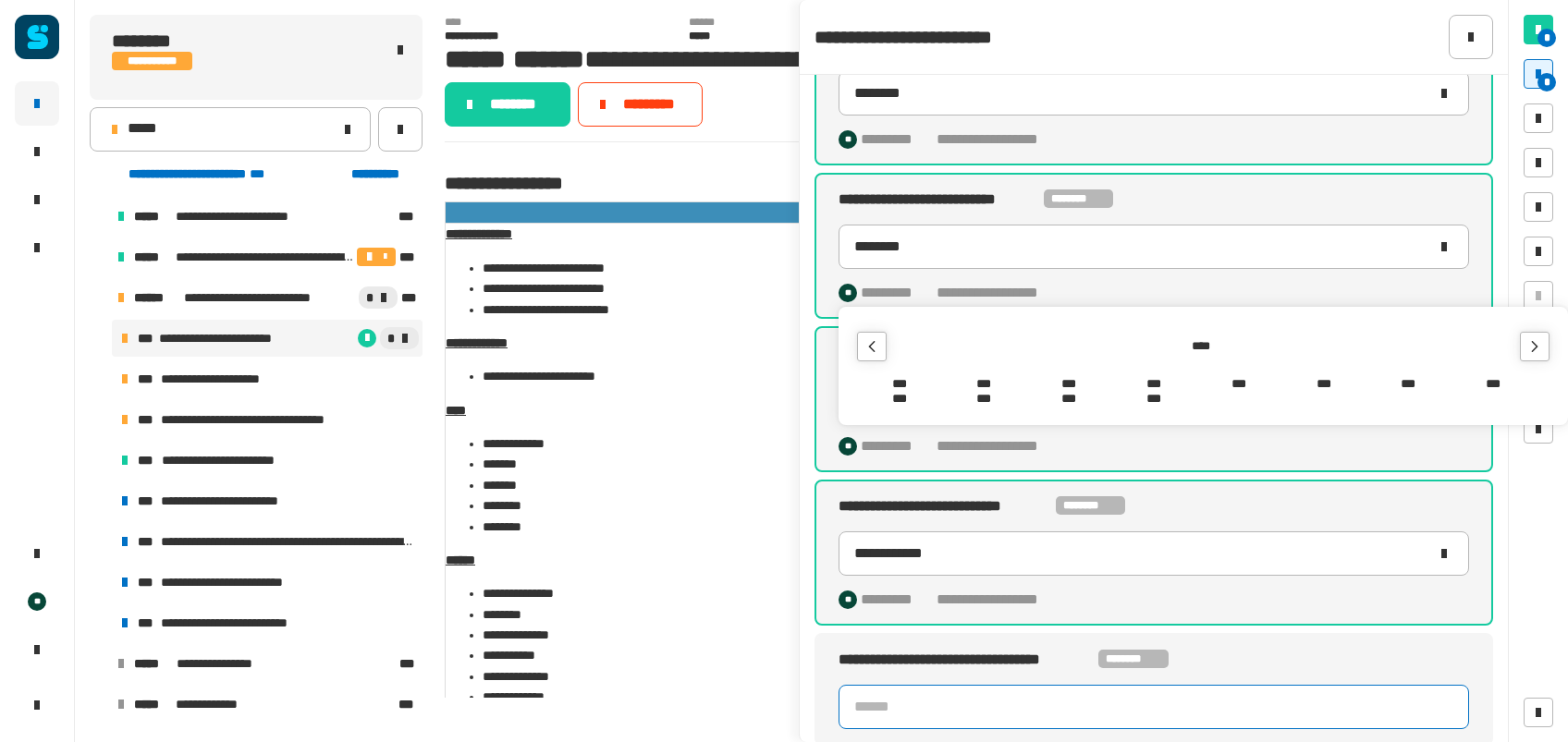 click on "***" at bounding box center (1239, 384) 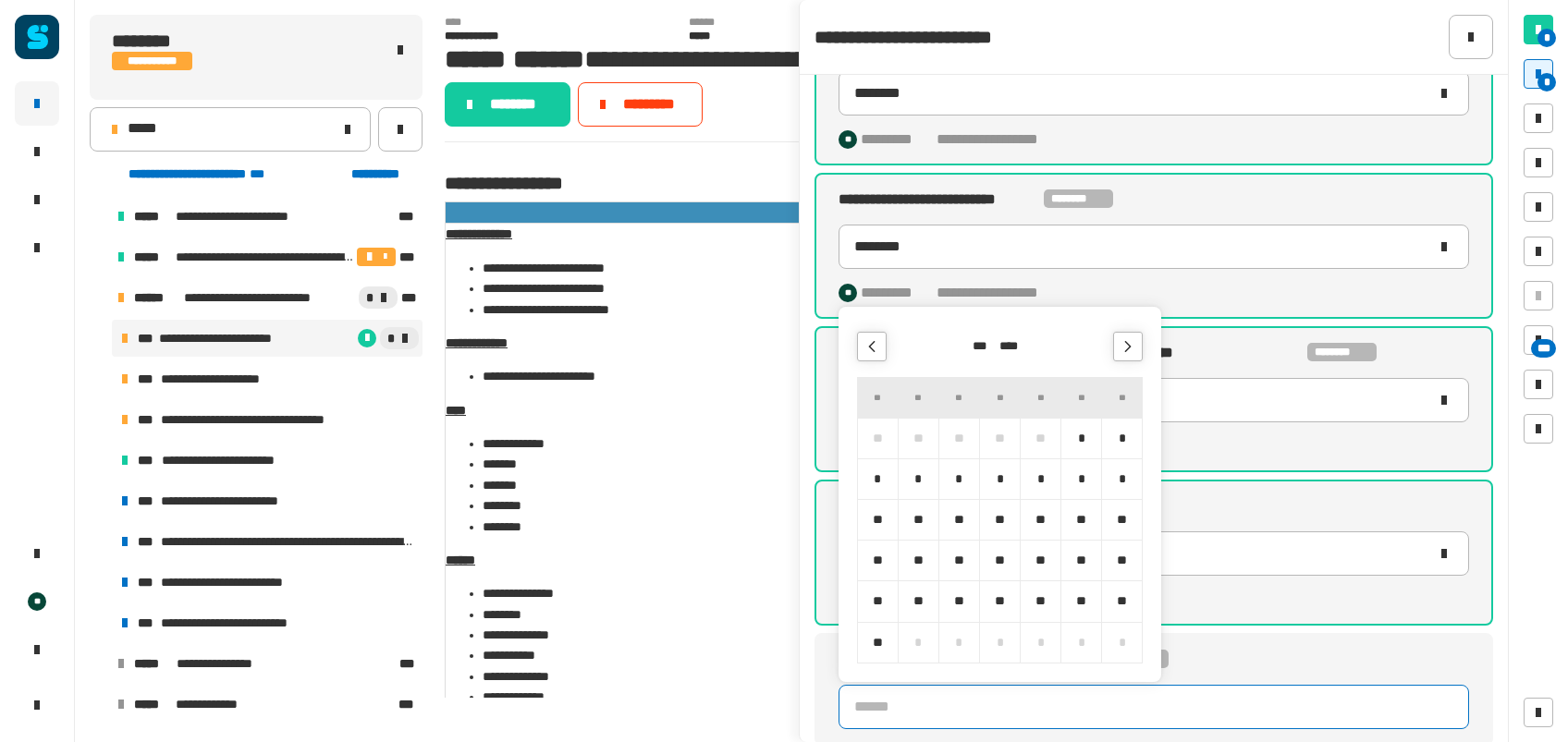 click on "**" at bounding box center (1081, 519) 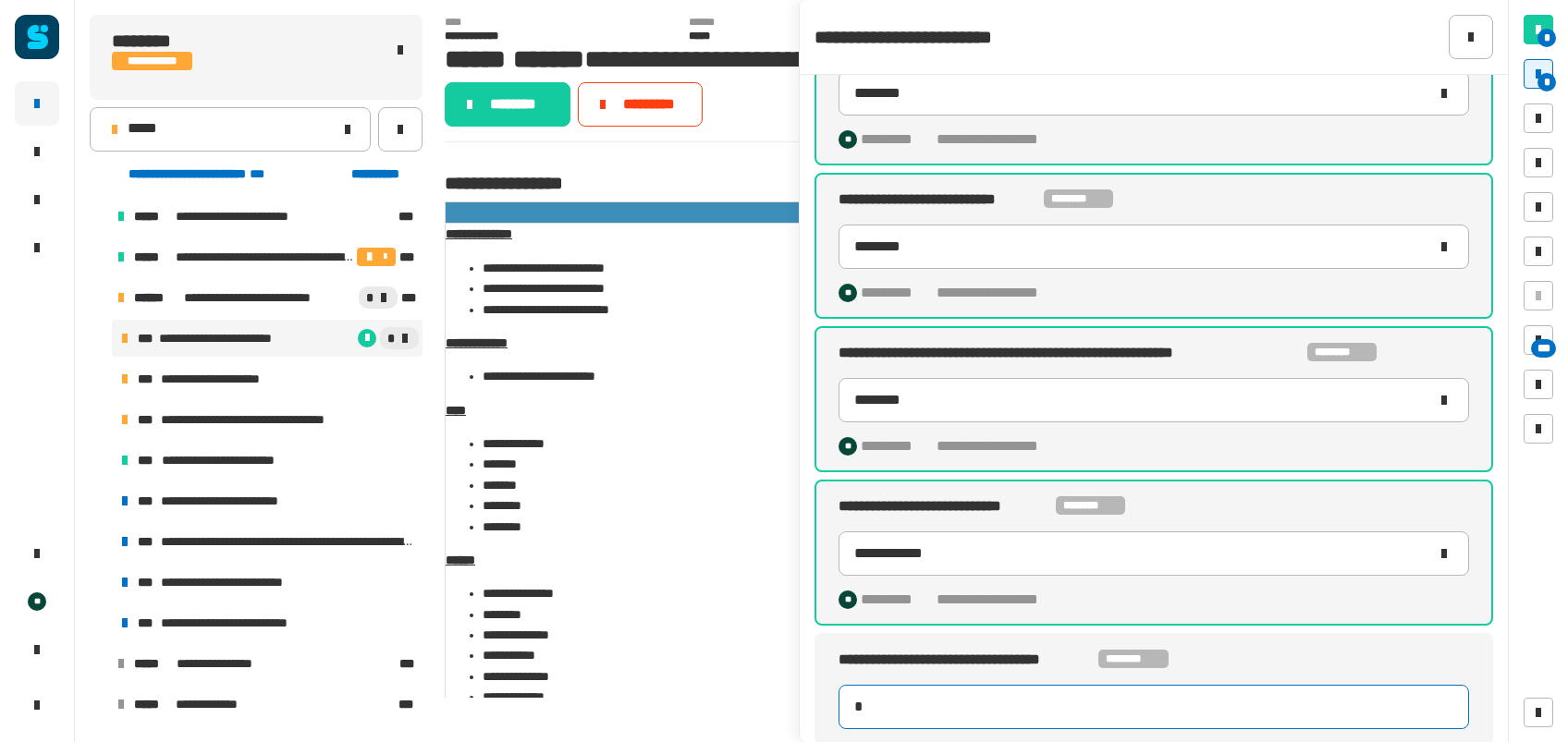 type on "**********" 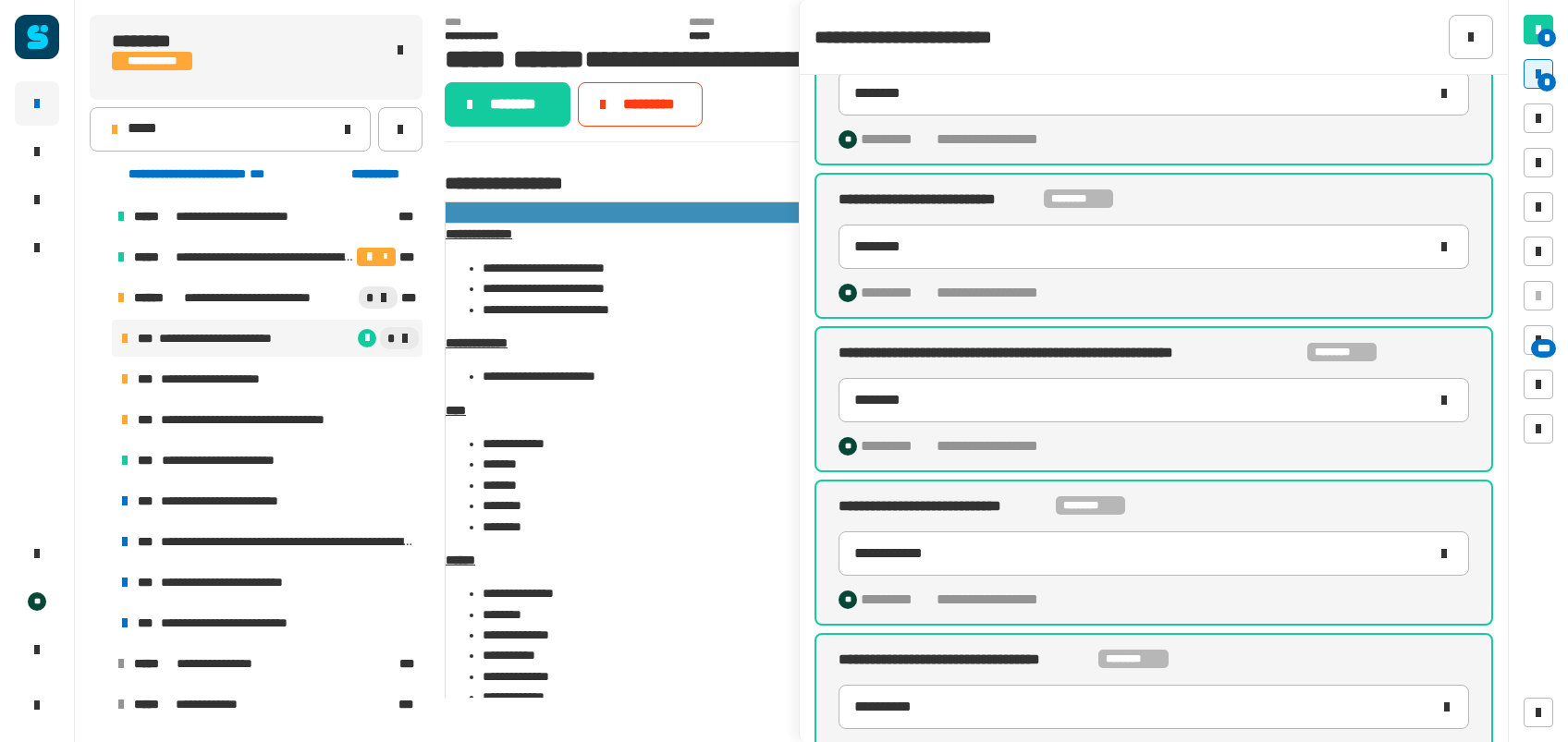 scroll, scrollTop: 539, scrollLeft: 0, axis: vertical 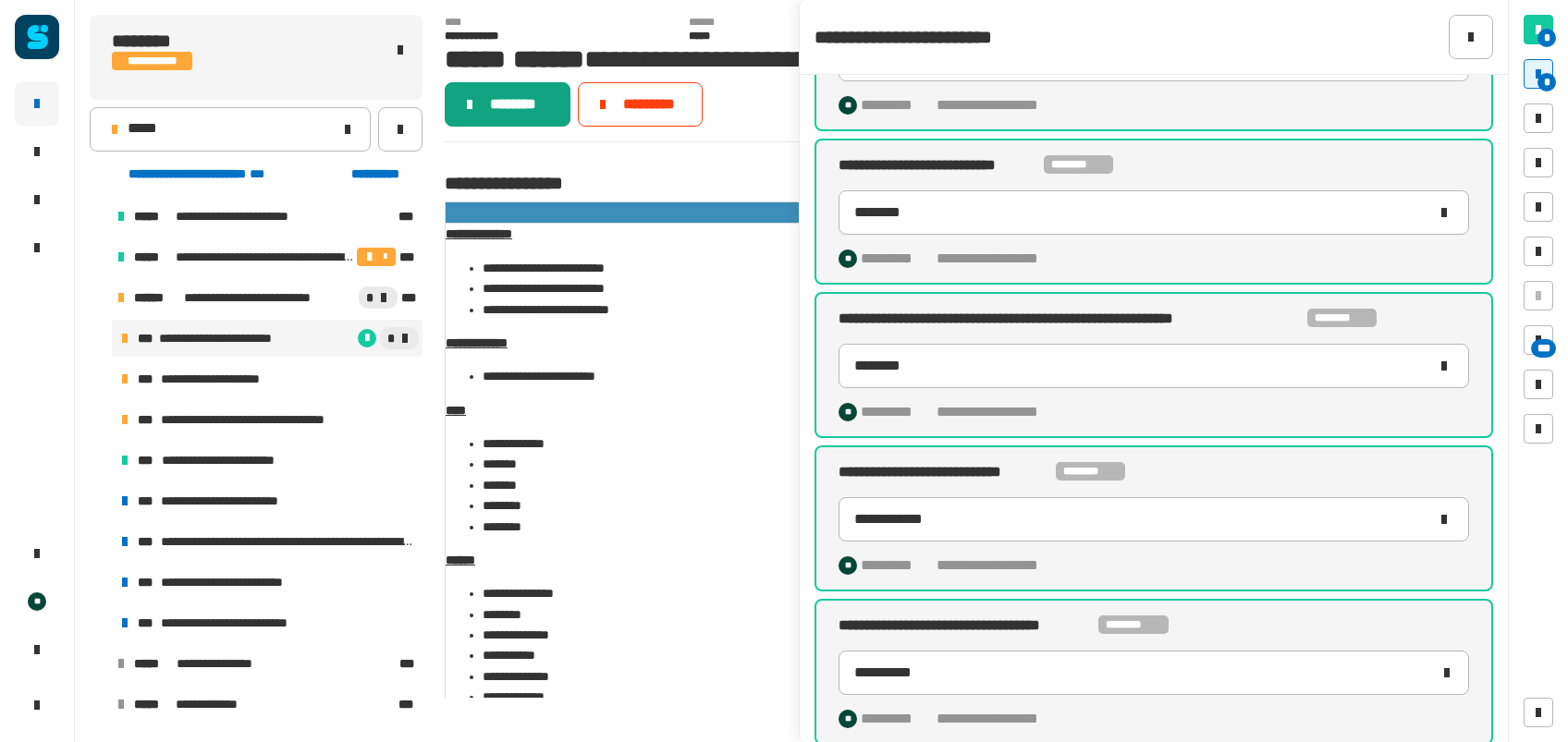 click on "********" 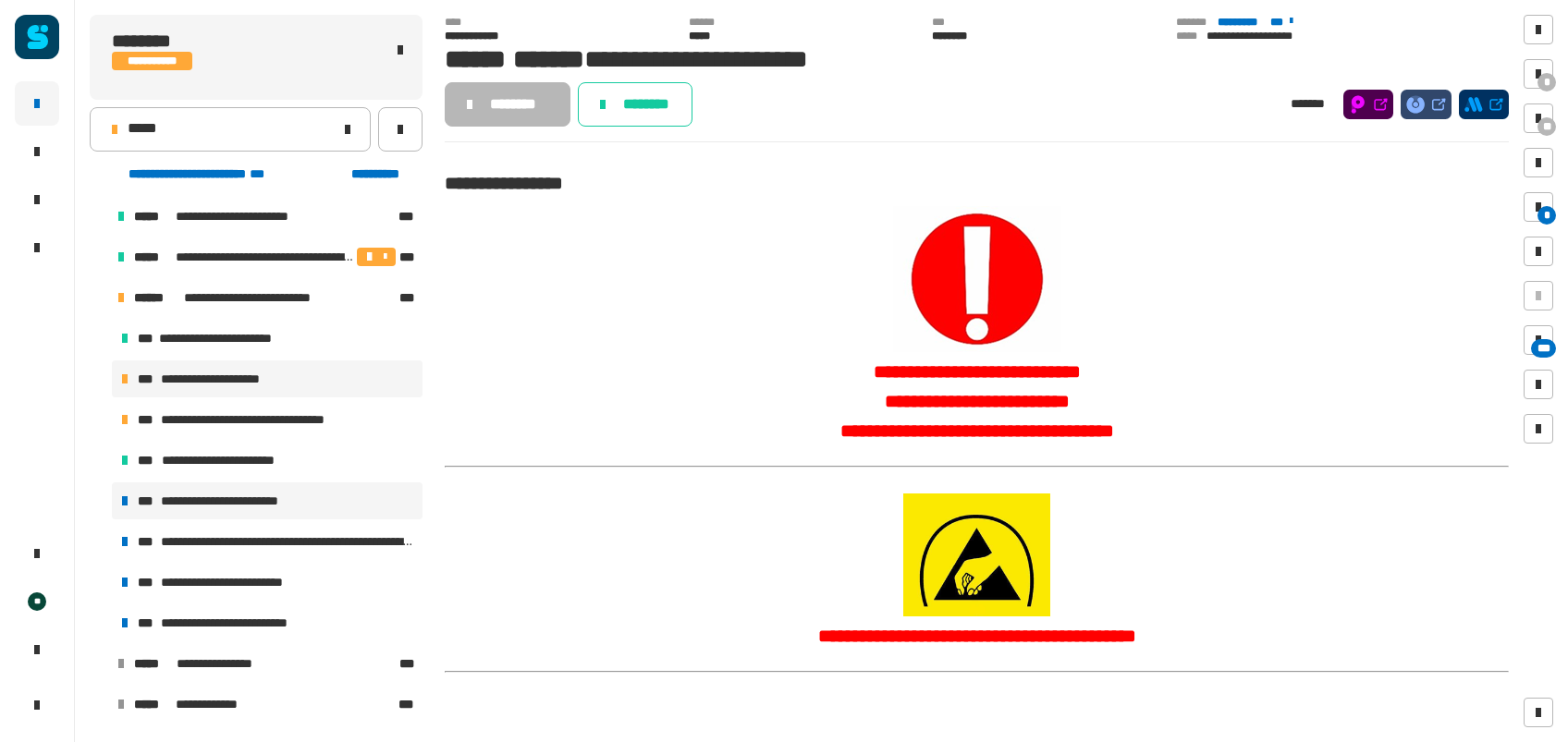 click on "**********" at bounding box center (230, 501) 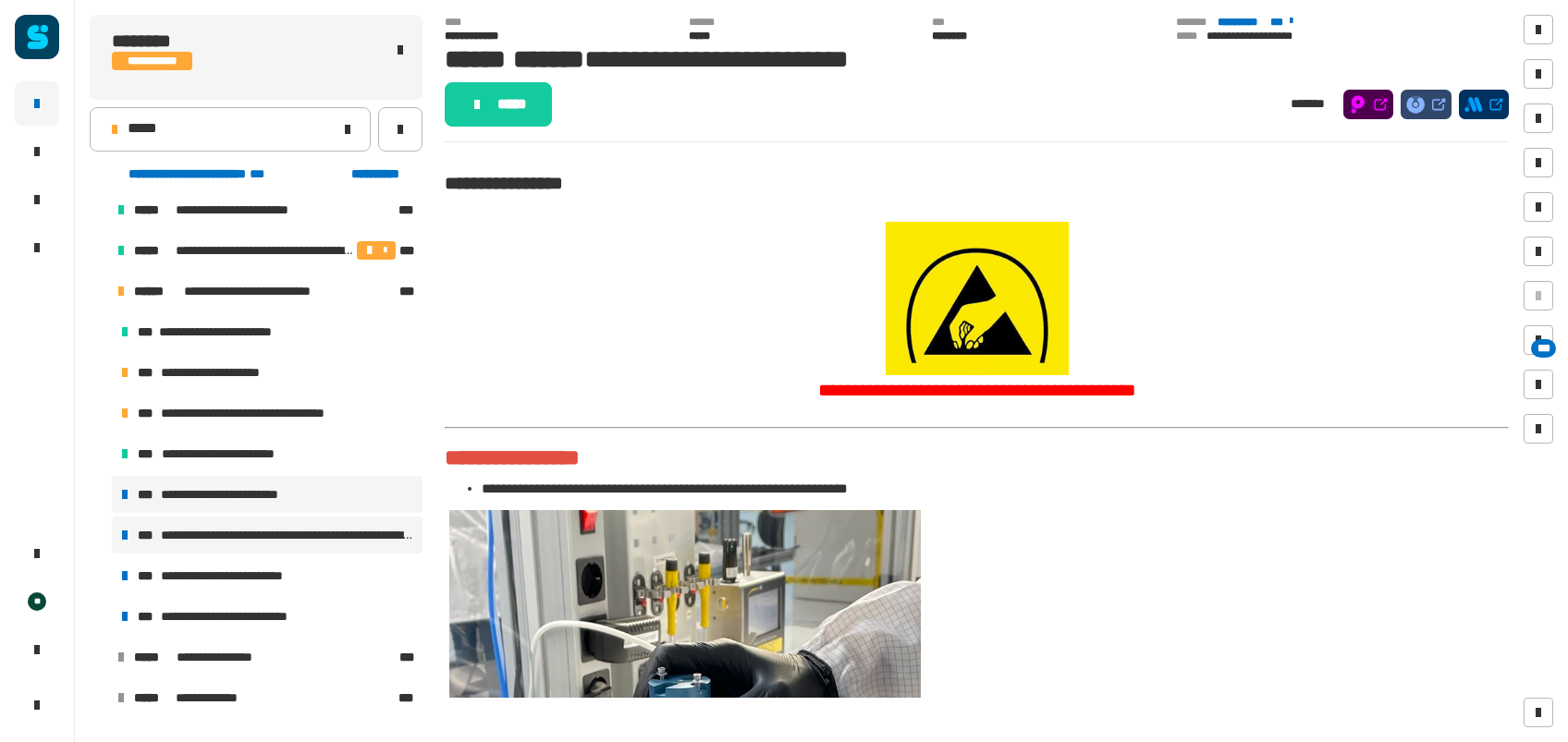scroll, scrollTop: 44, scrollLeft: 0, axis: vertical 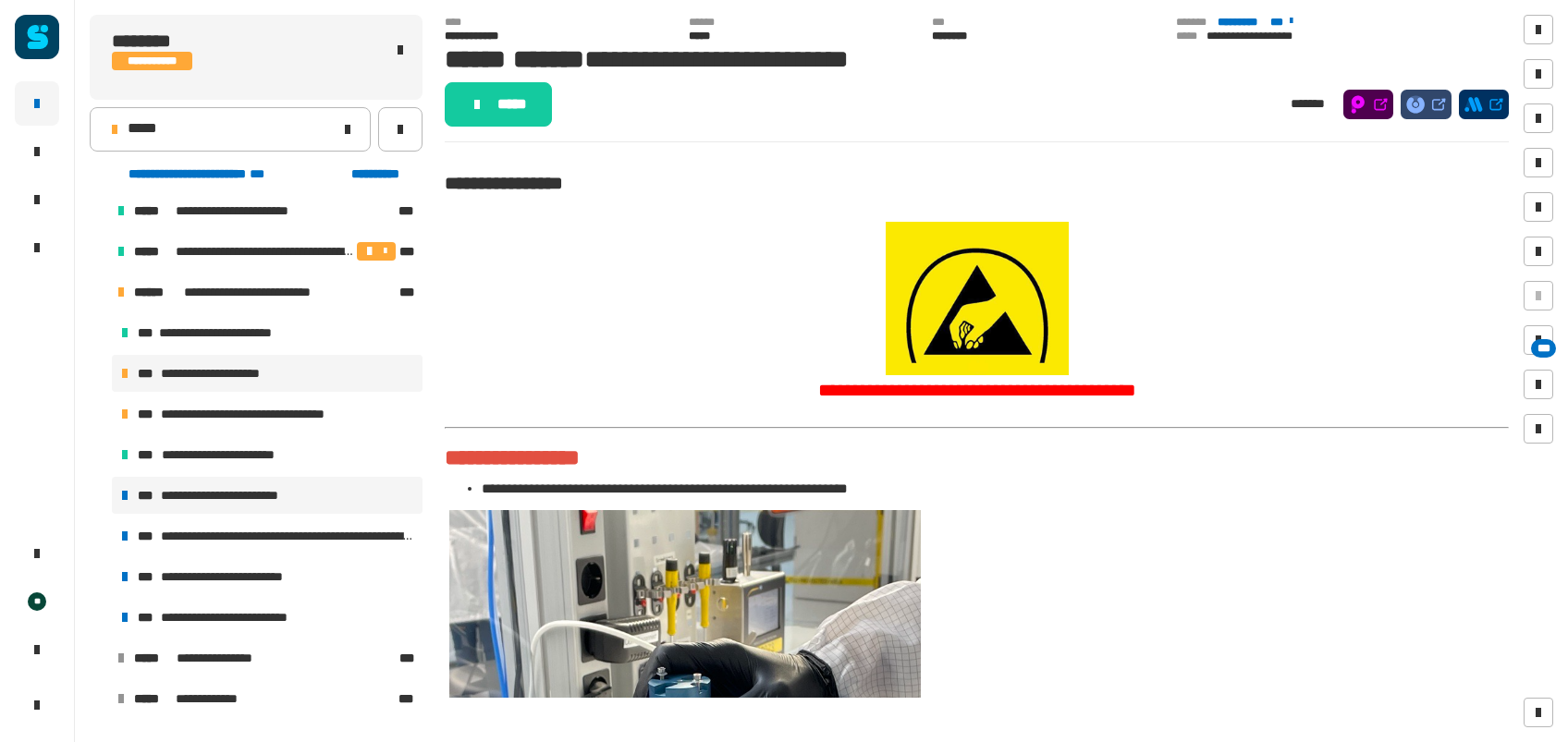 click on "**********" at bounding box center (225, 373) 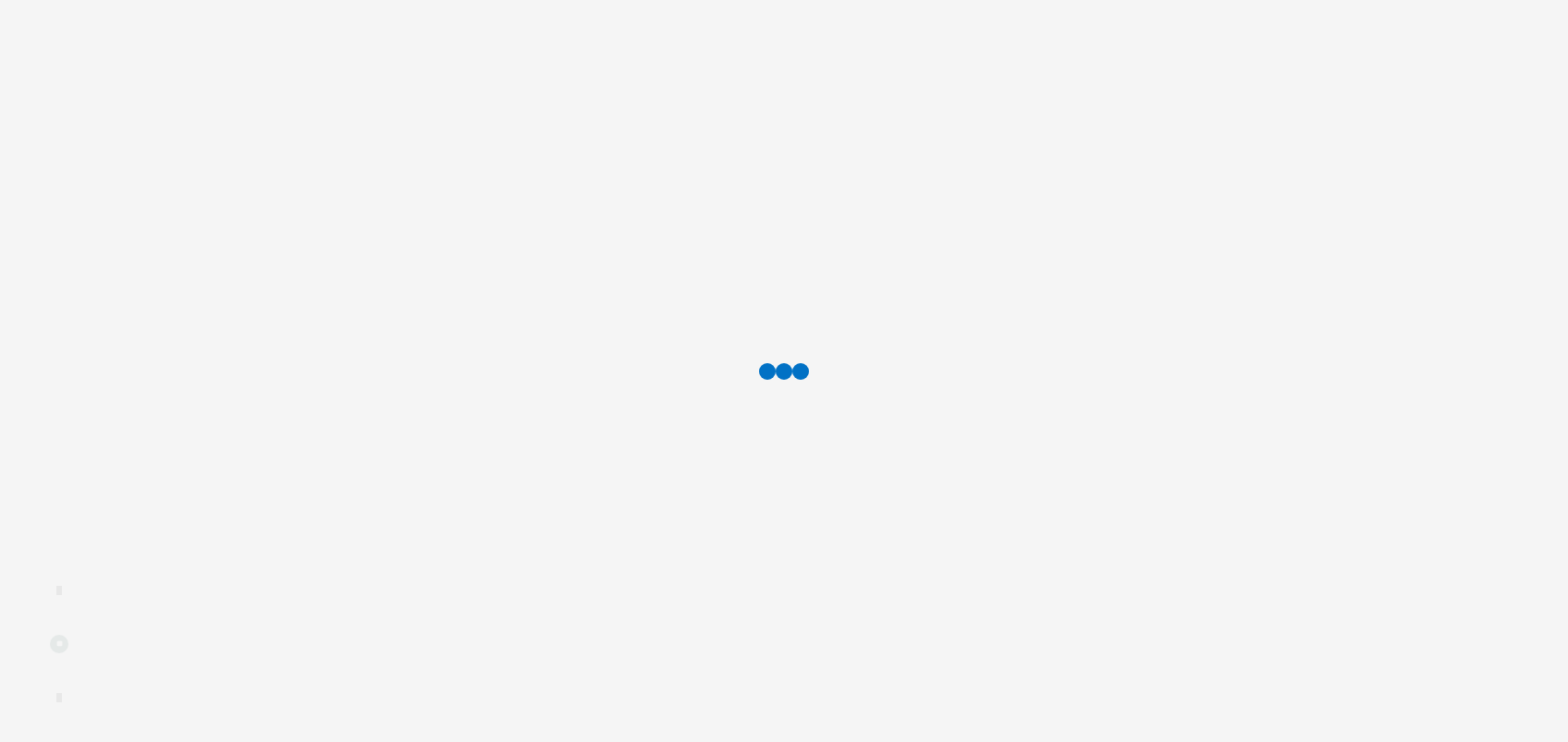 scroll, scrollTop: 0, scrollLeft: 0, axis: both 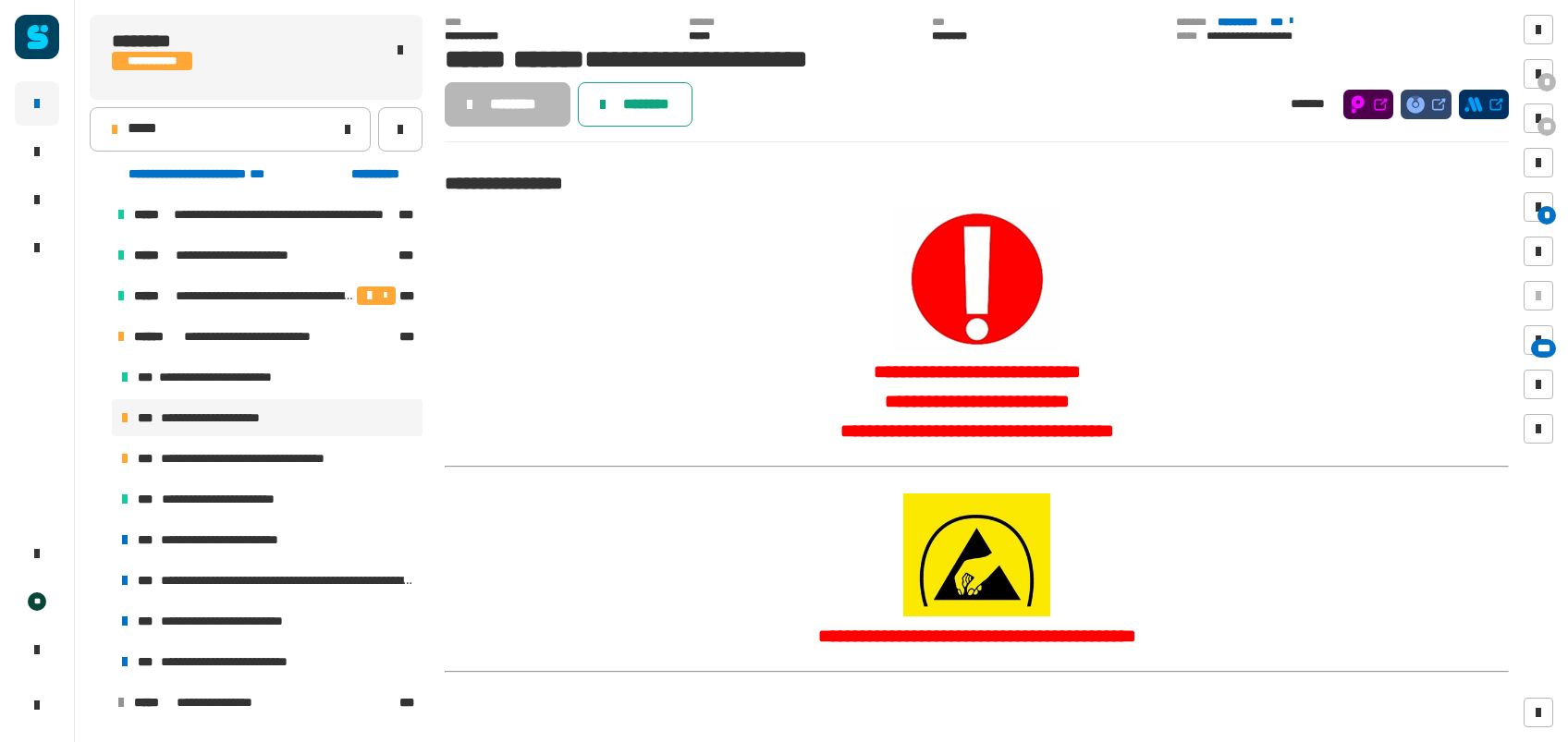 click on "********" 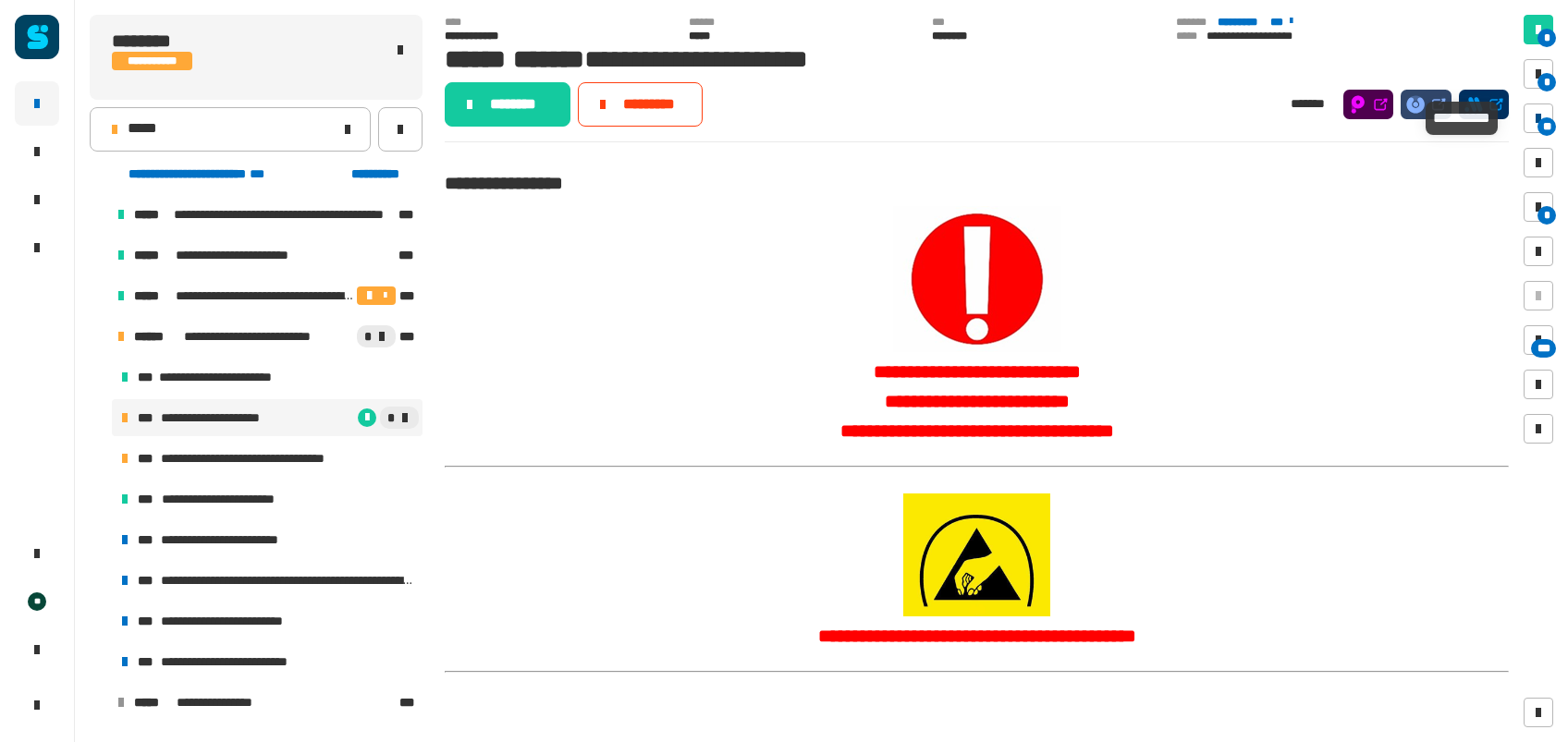 click on "**" at bounding box center (1547, 127) 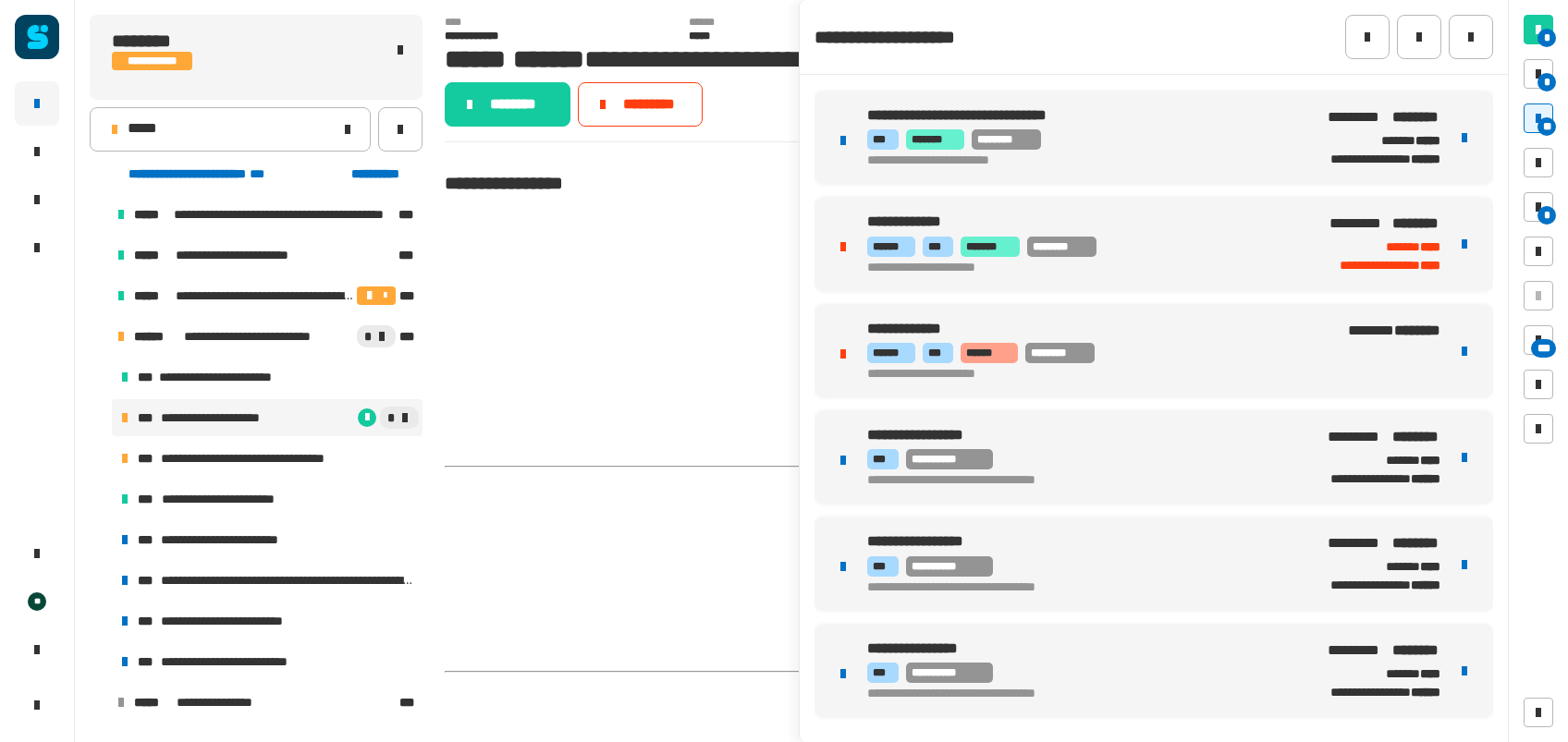 scroll, scrollTop: 423, scrollLeft: 0, axis: vertical 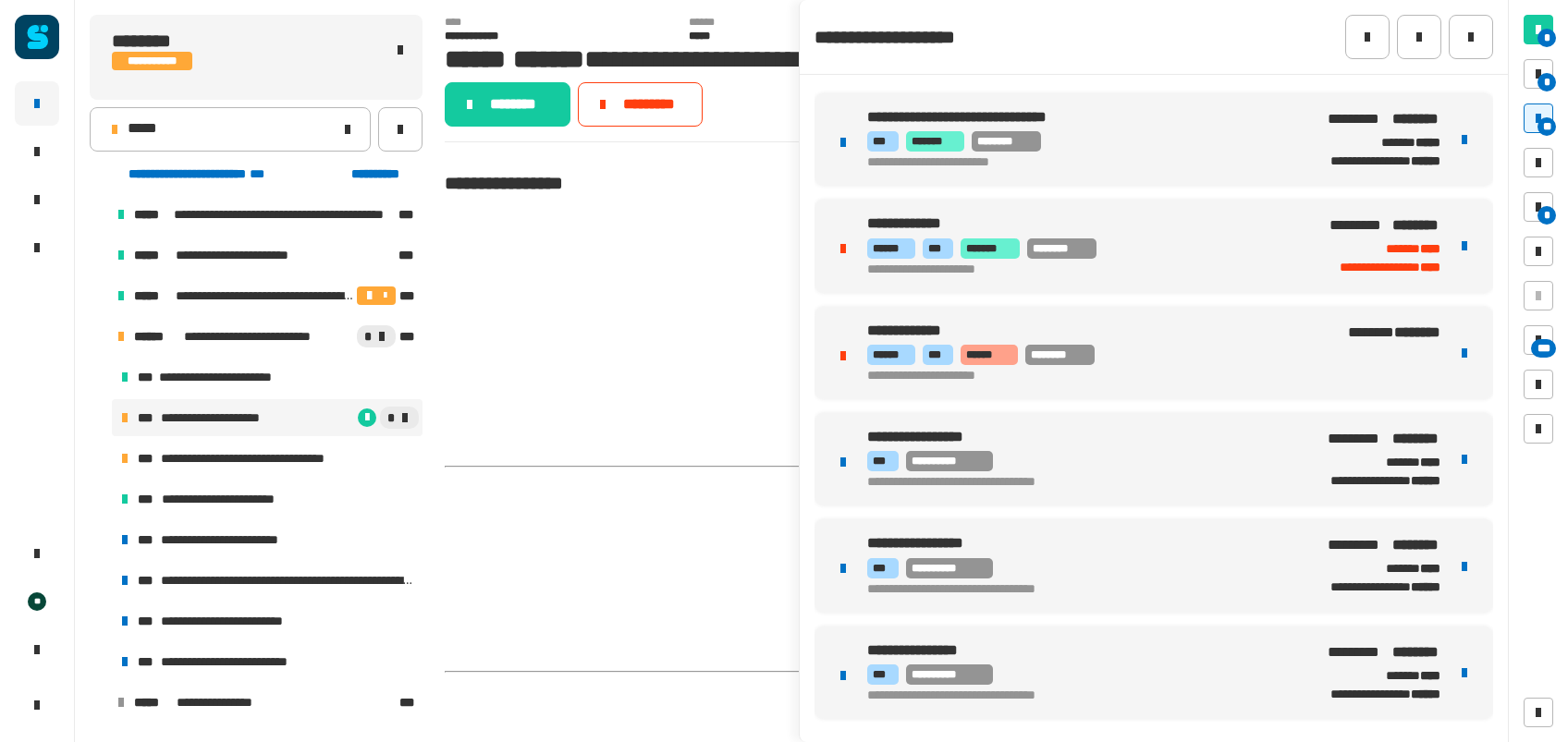 click on "**********" at bounding box center [1076, 376] 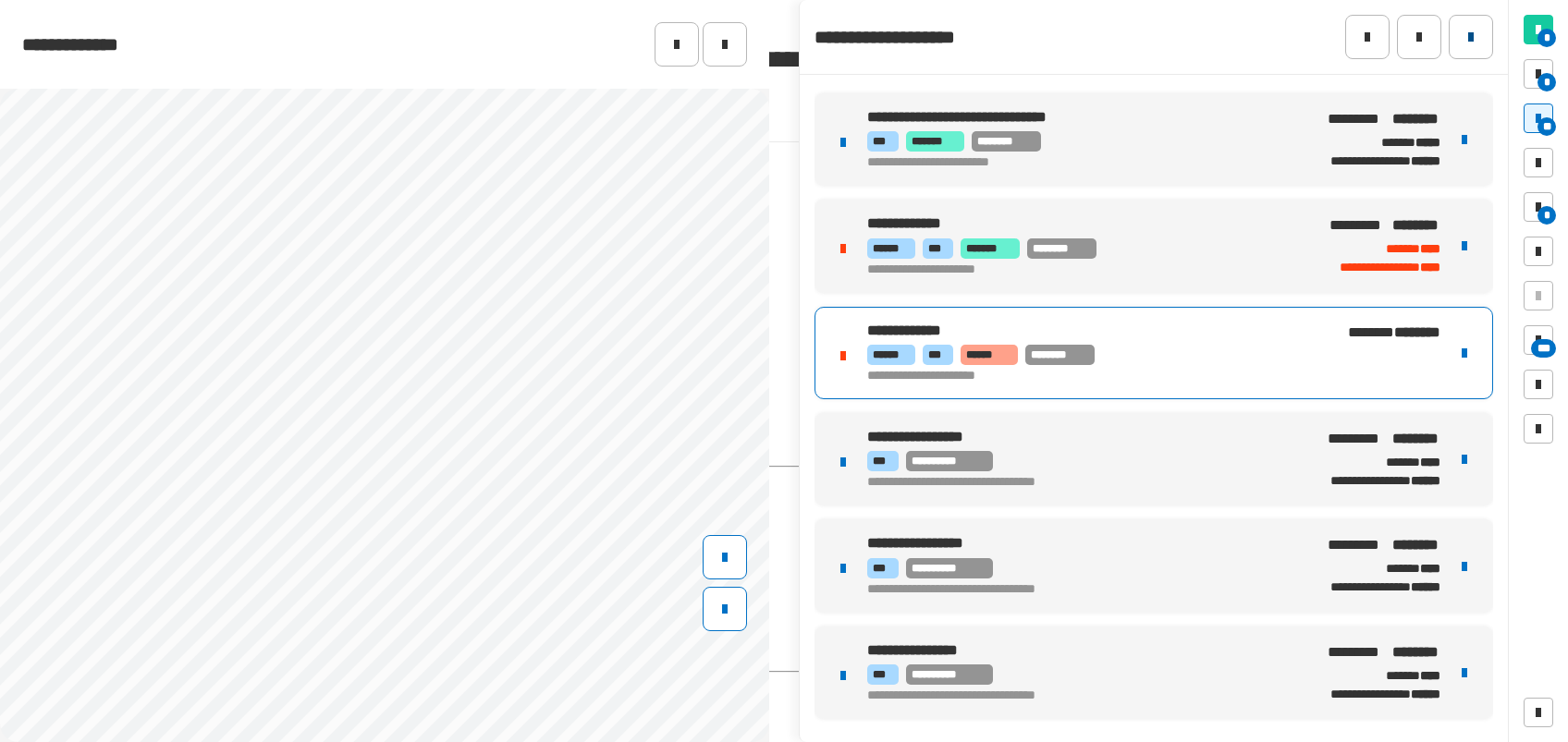 click 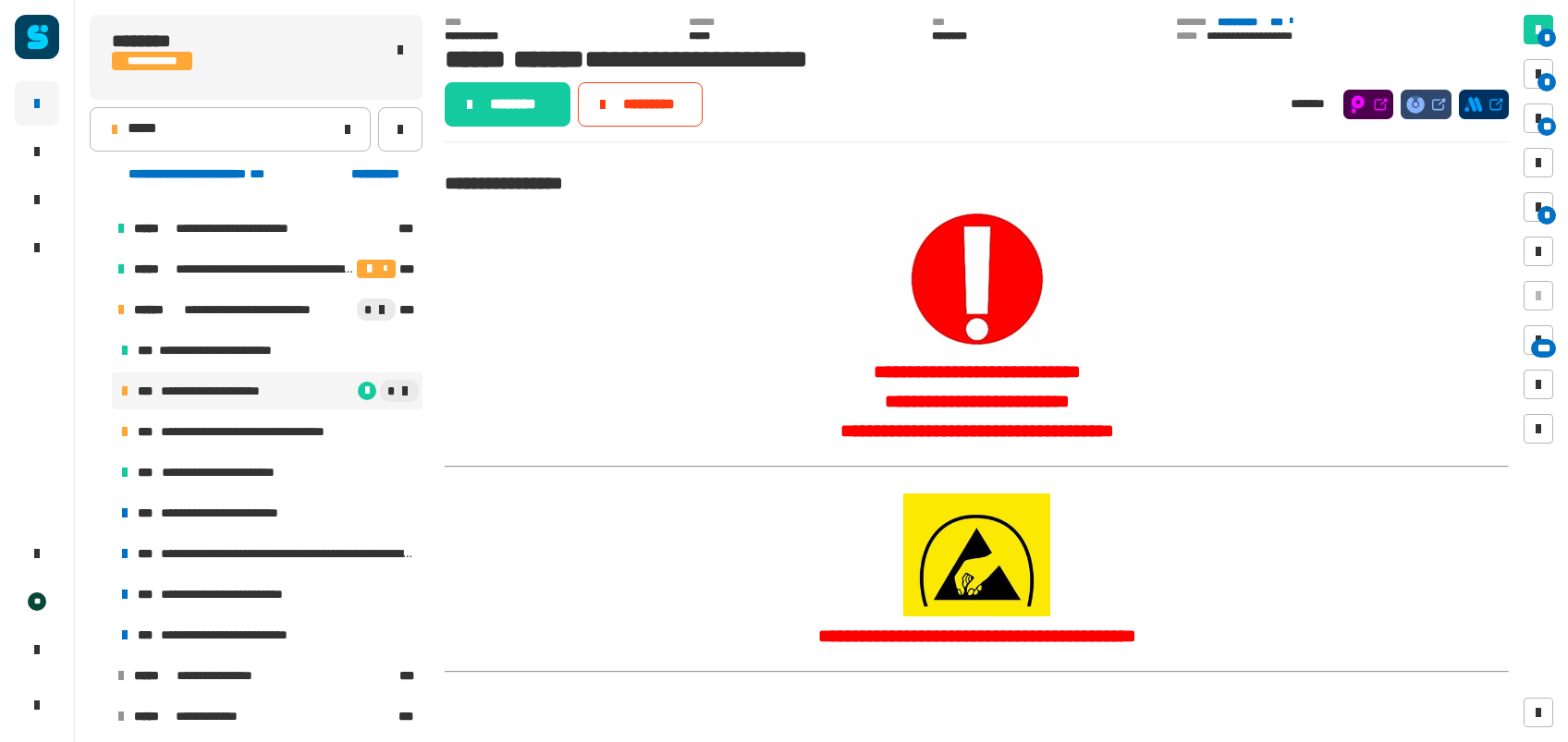 scroll, scrollTop: 46, scrollLeft: 0, axis: vertical 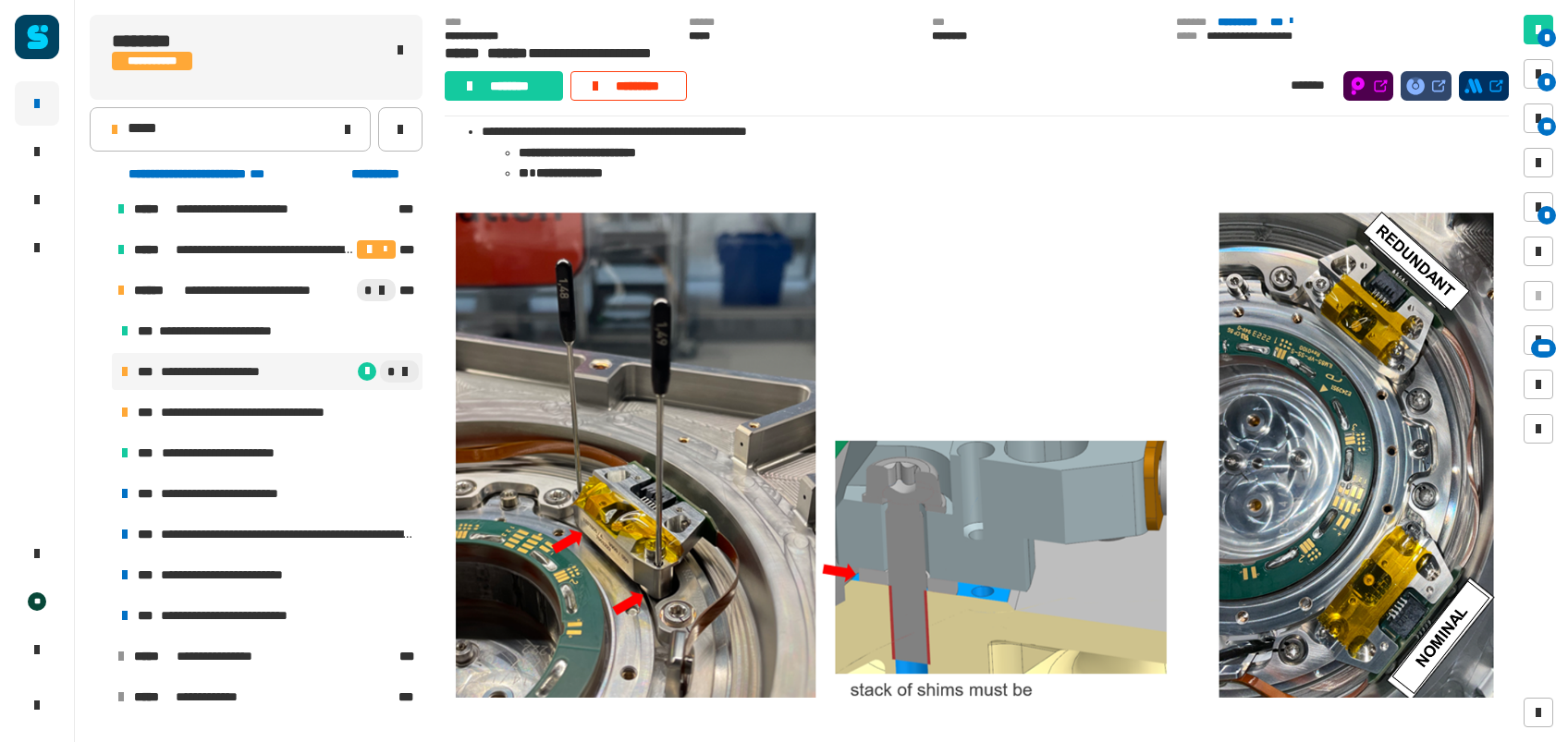 click 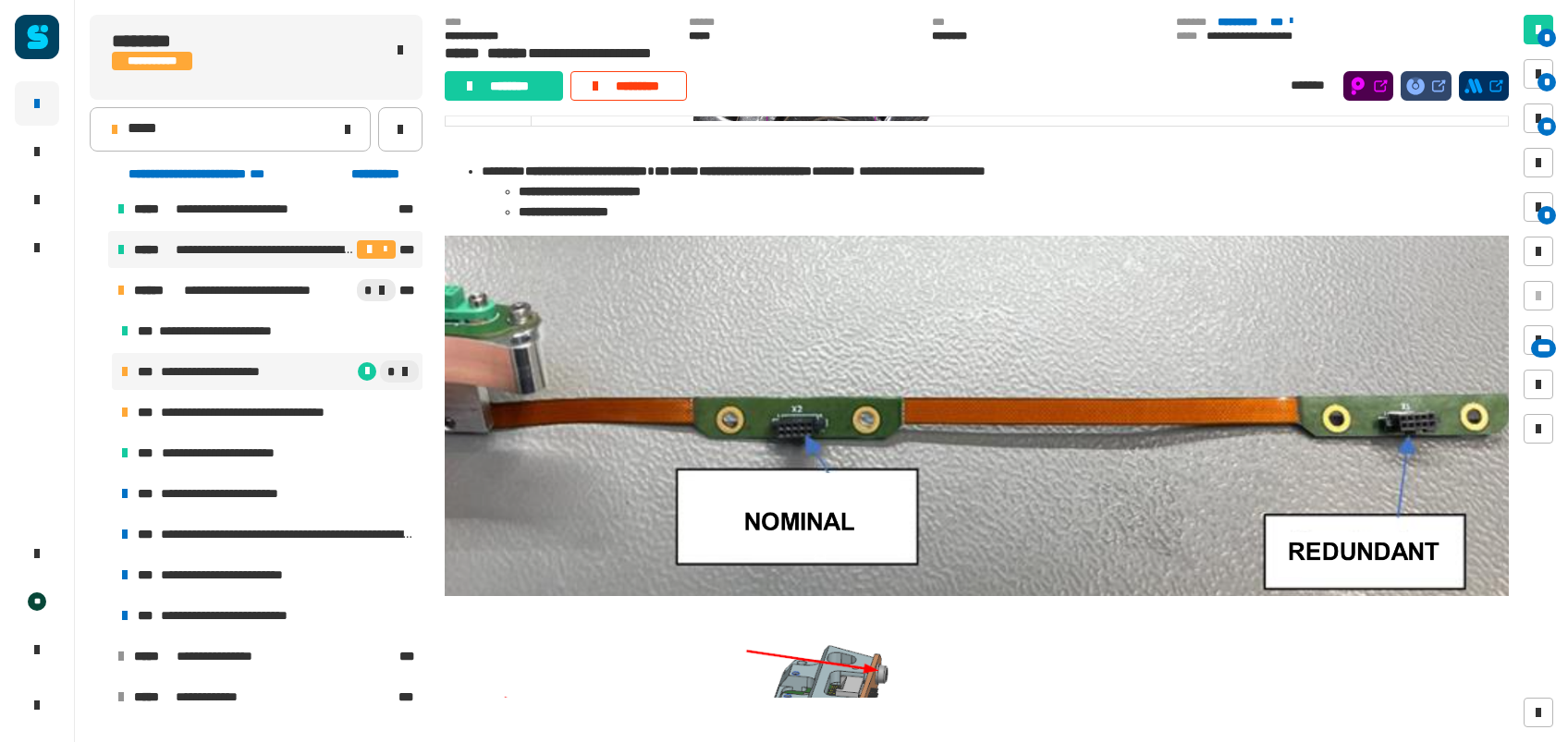 scroll, scrollTop: 2110, scrollLeft: 0, axis: vertical 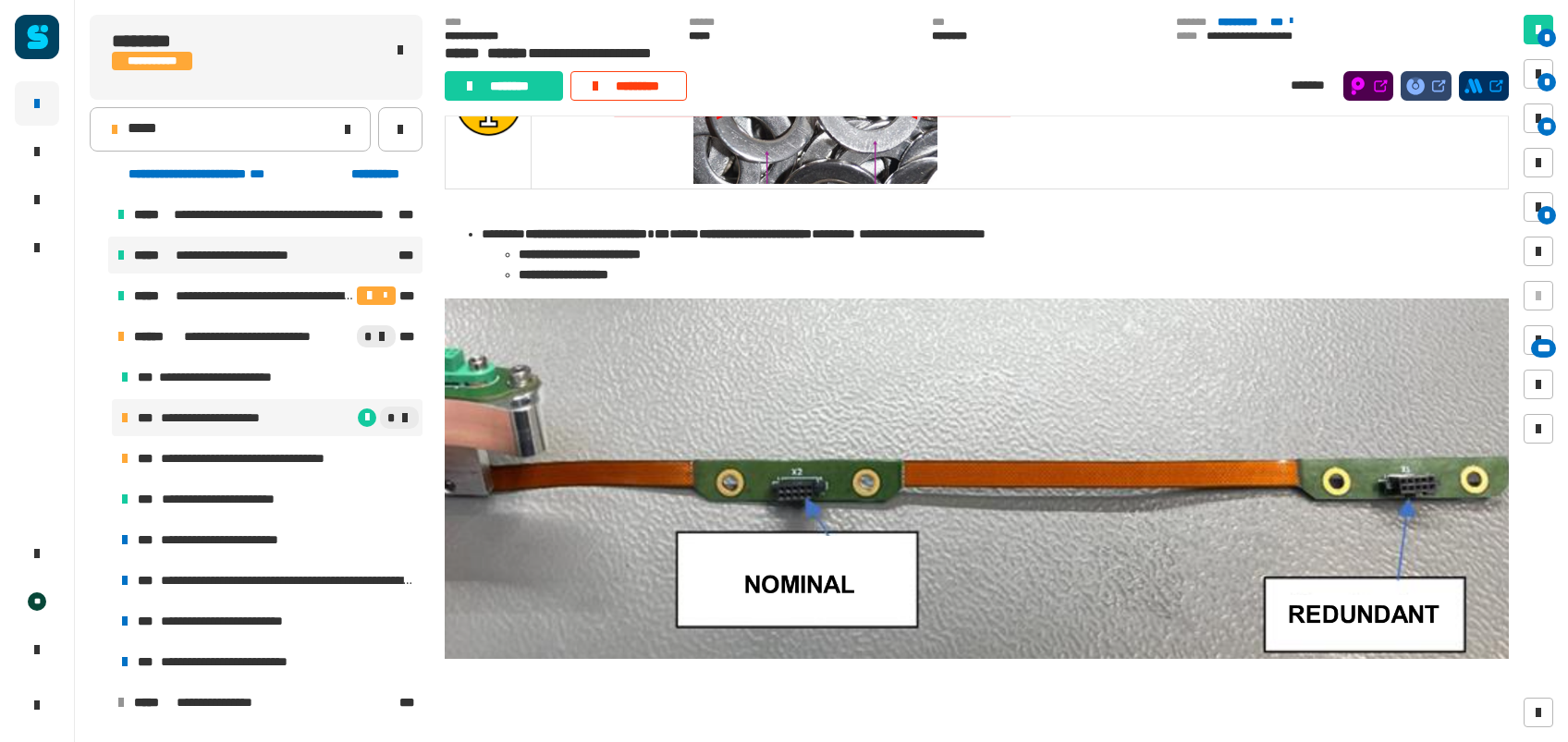click on "**********" at bounding box center [243, 255] 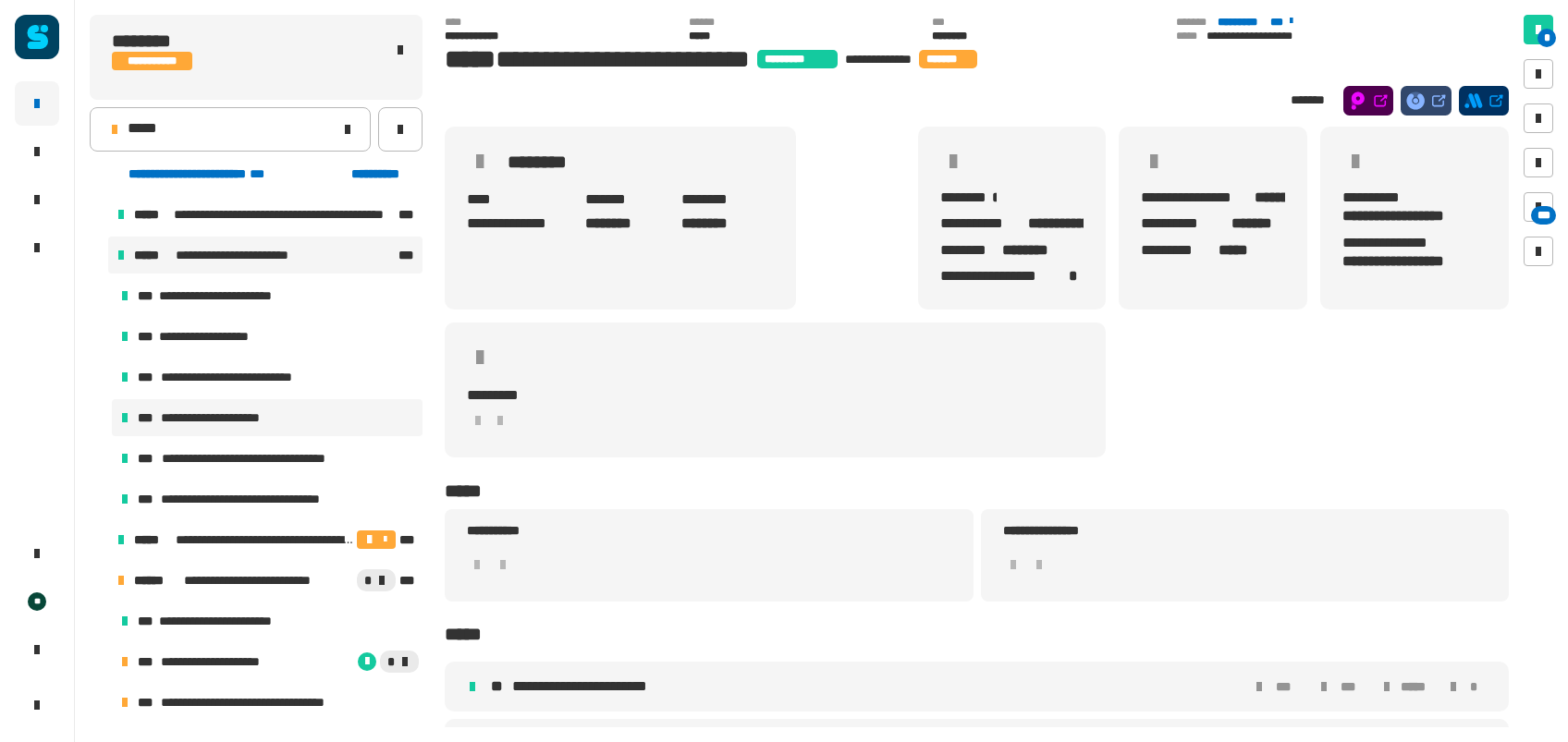 click on "**********" at bounding box center [267, 418] 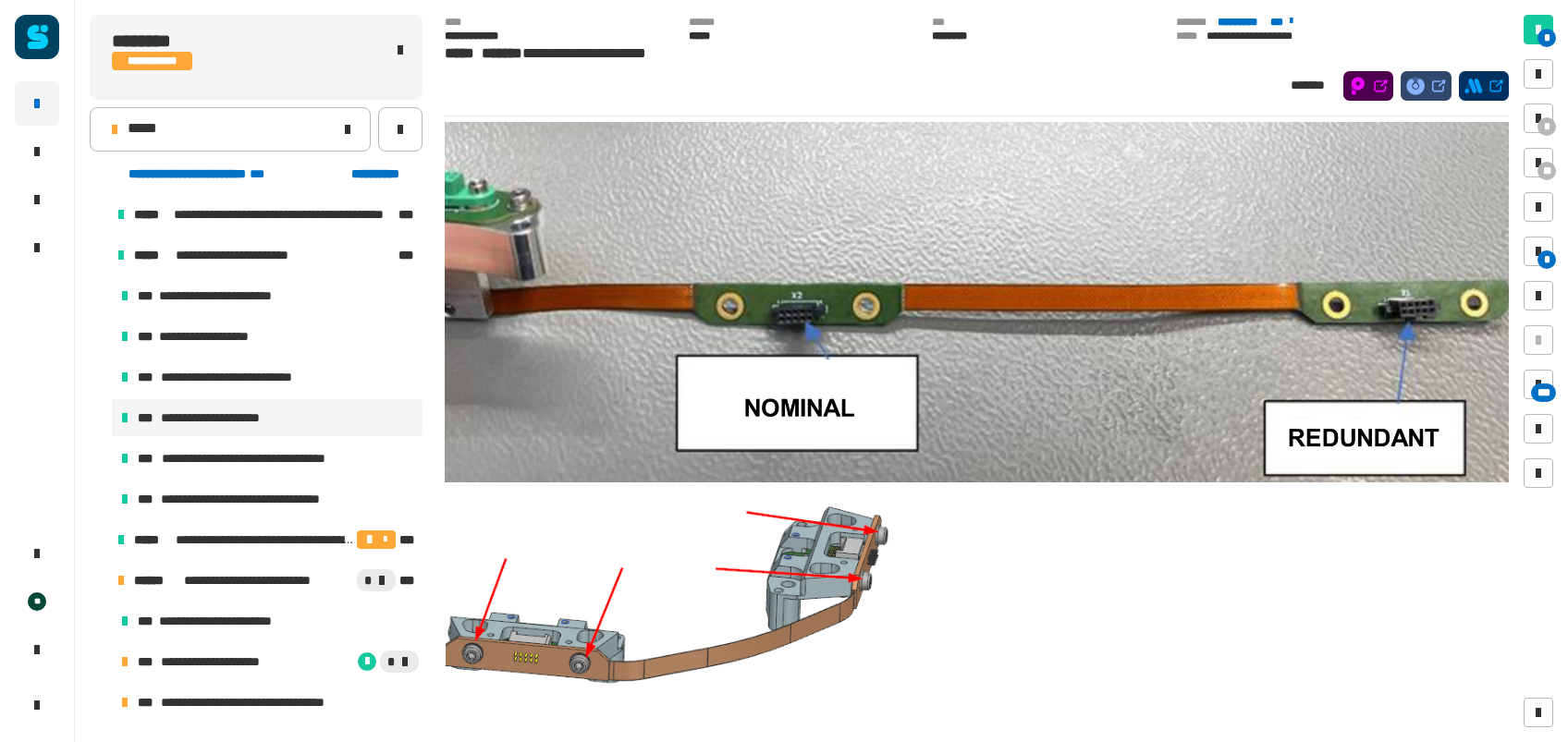 scroll, scrollTop: 4487, scrollLeft: 0, axis: vertical 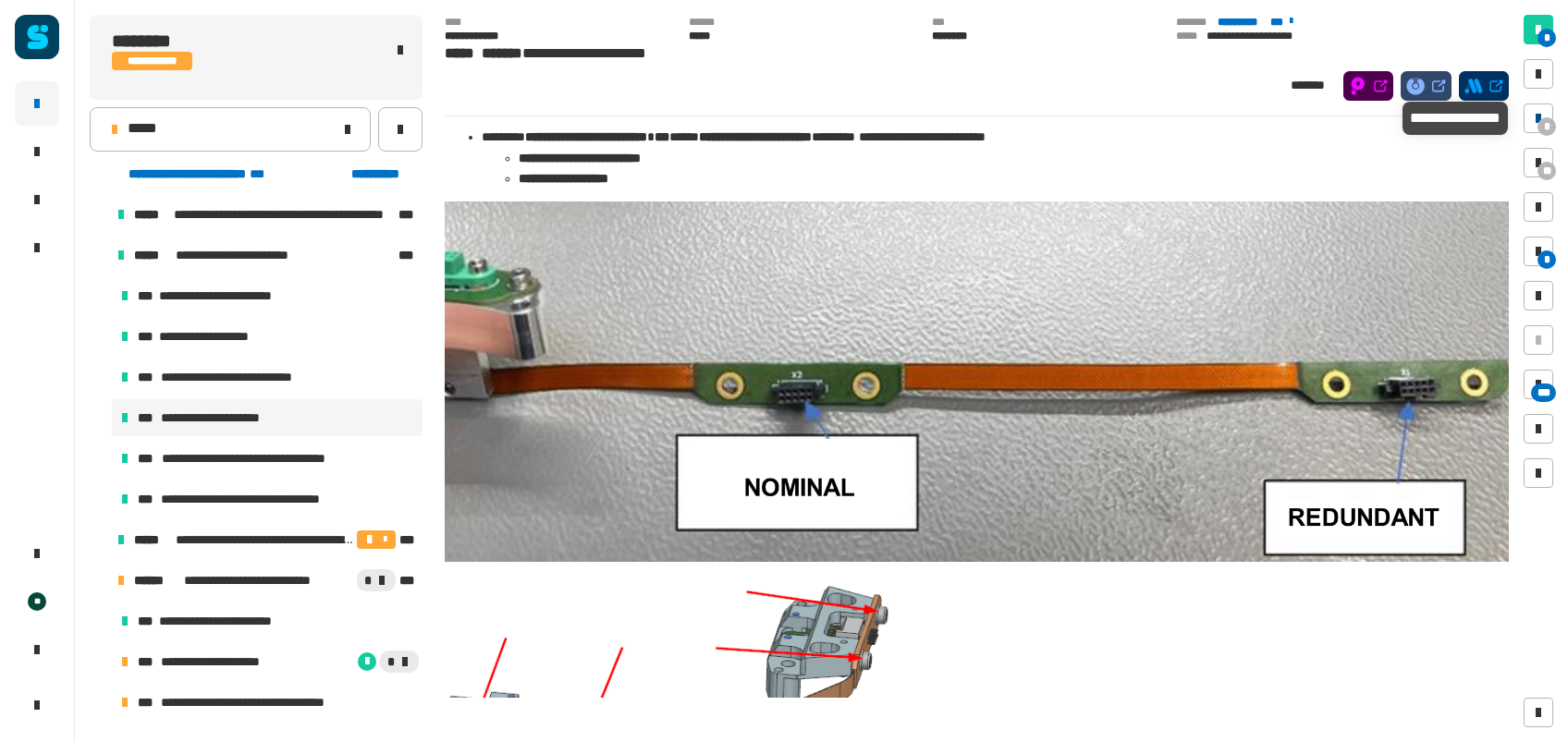 click on "*" at bounding box center (1538, 118) 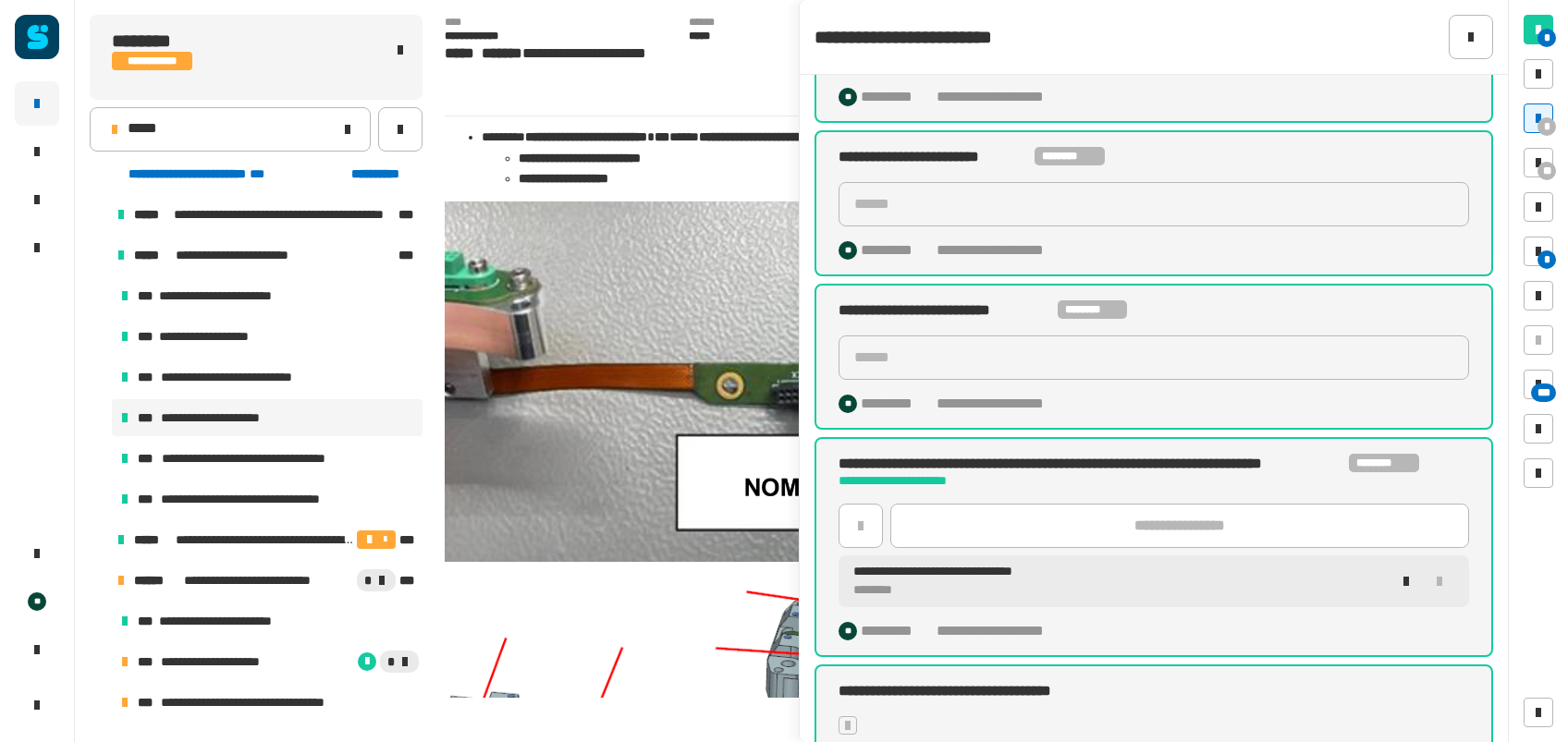 scroll, scrollTop: 613, scrollLeft: 0, axis: vertical 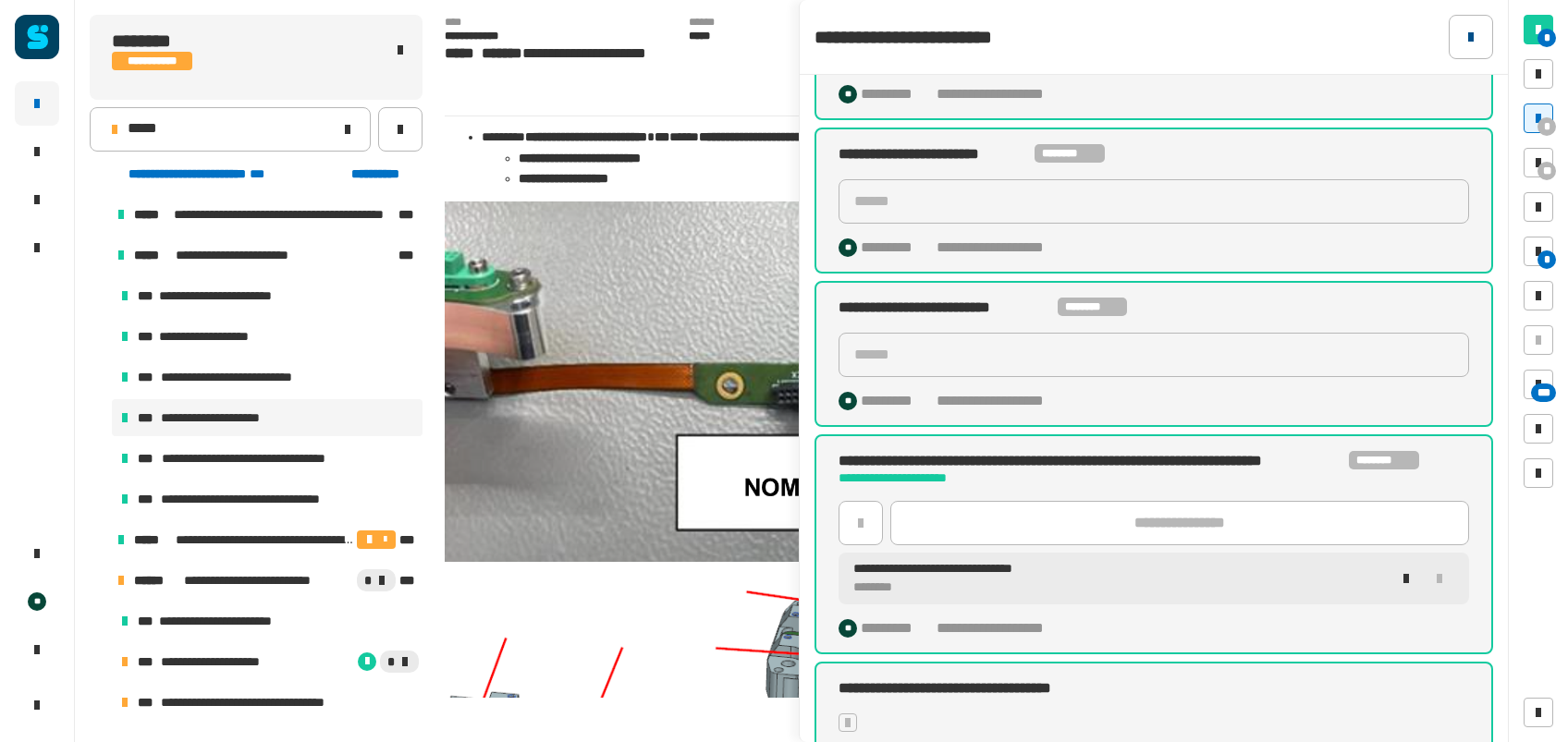 click 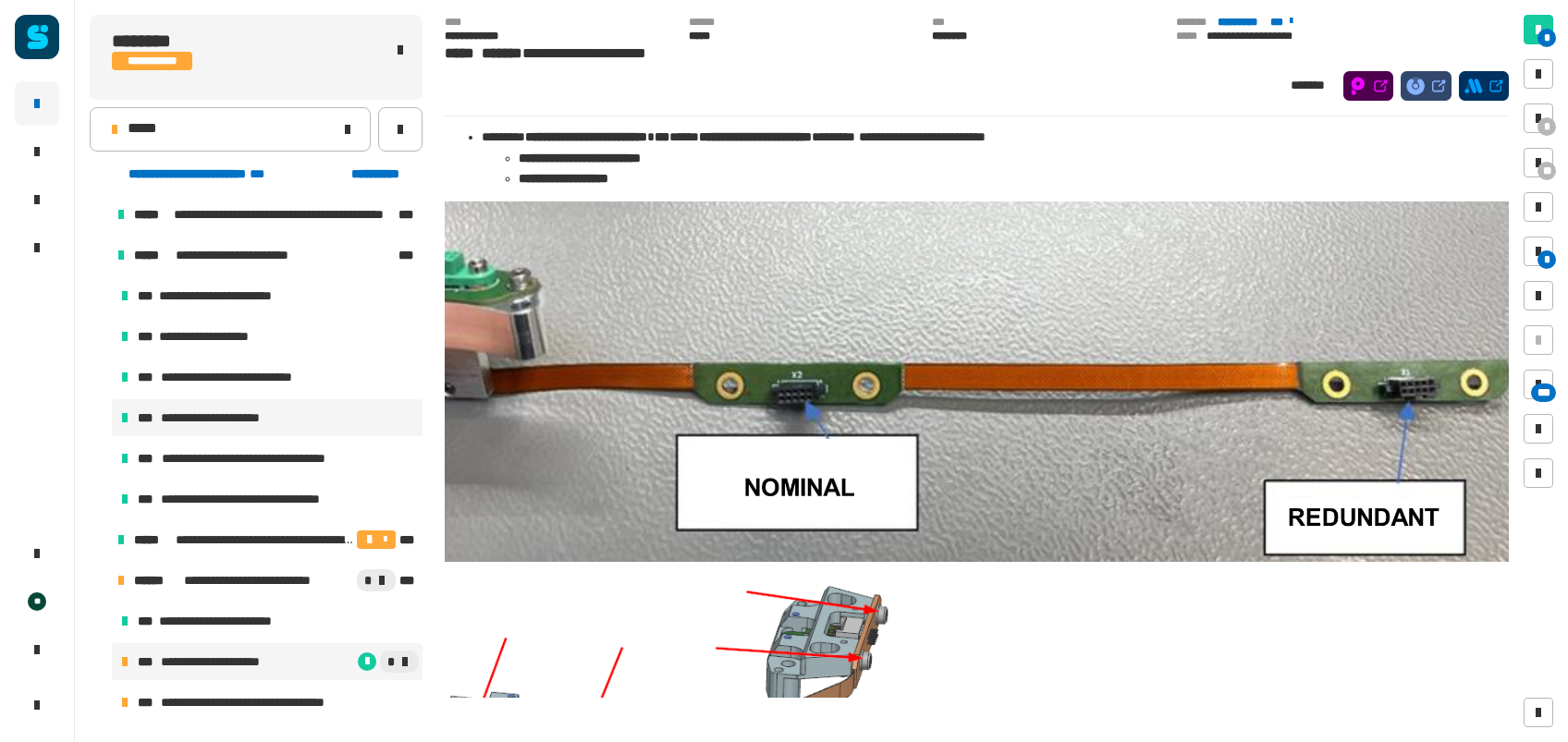 click on "**********" at bounding box center (225, 662) 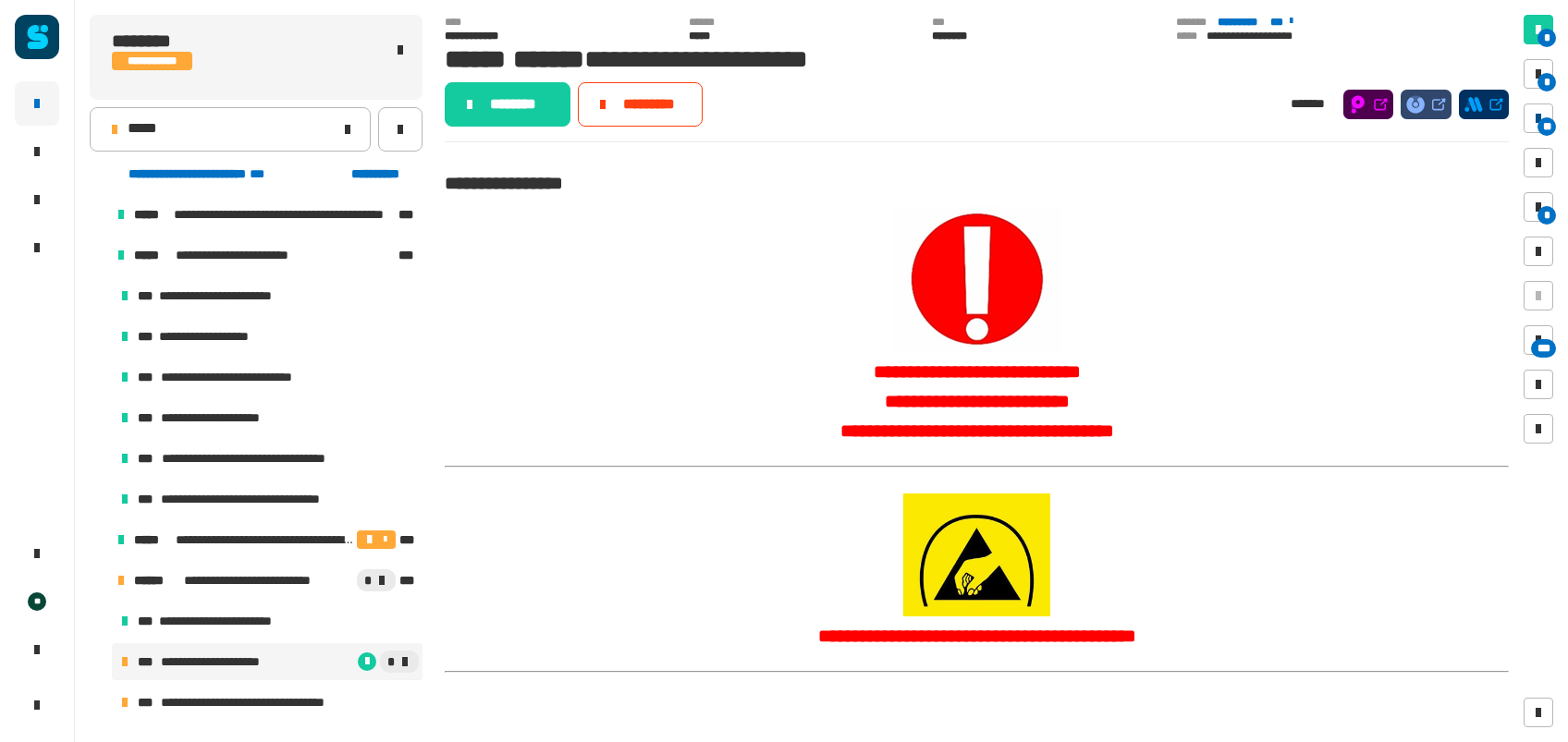 click at bounding box center (1538, 118) 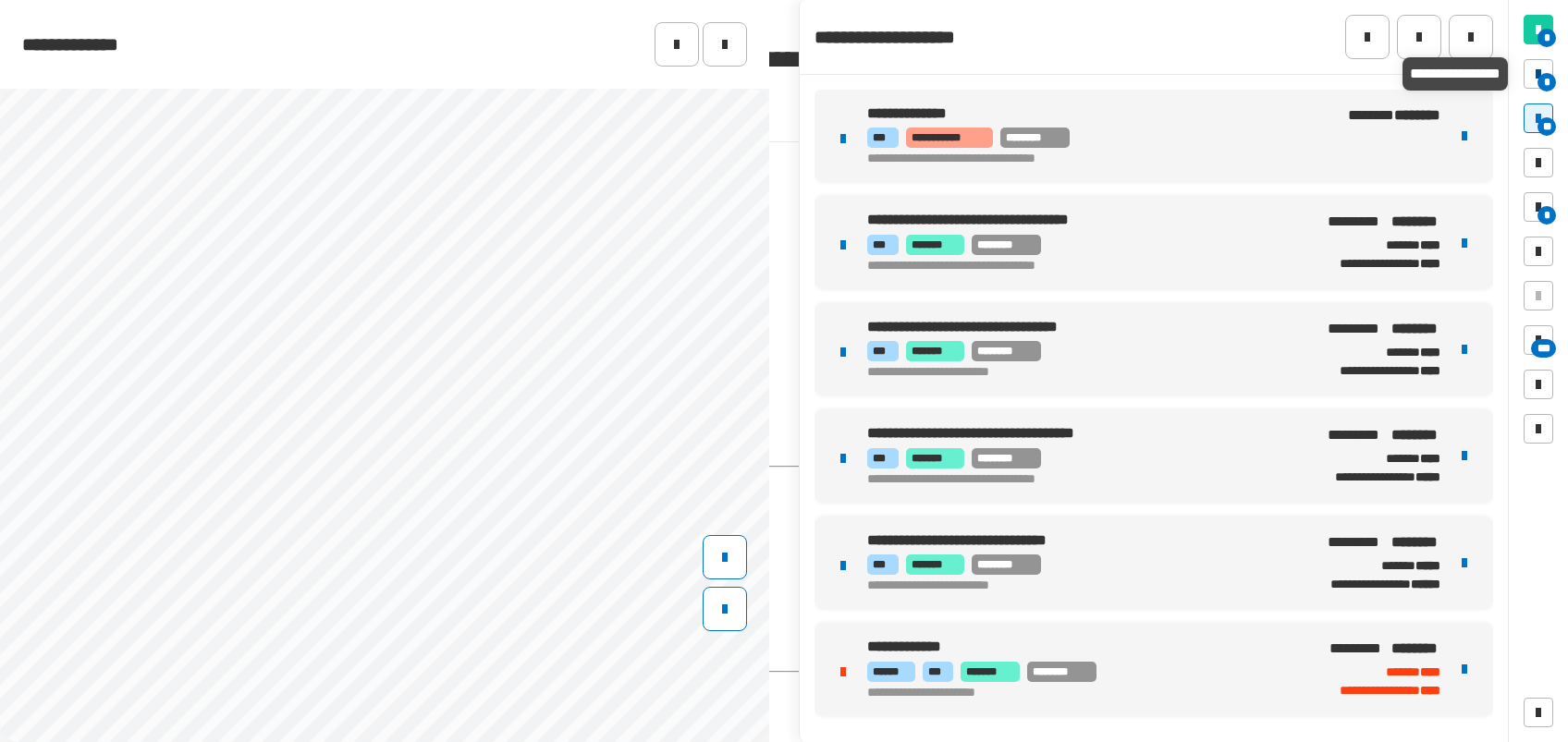 click on "*" at bounding box center [1538, 74] 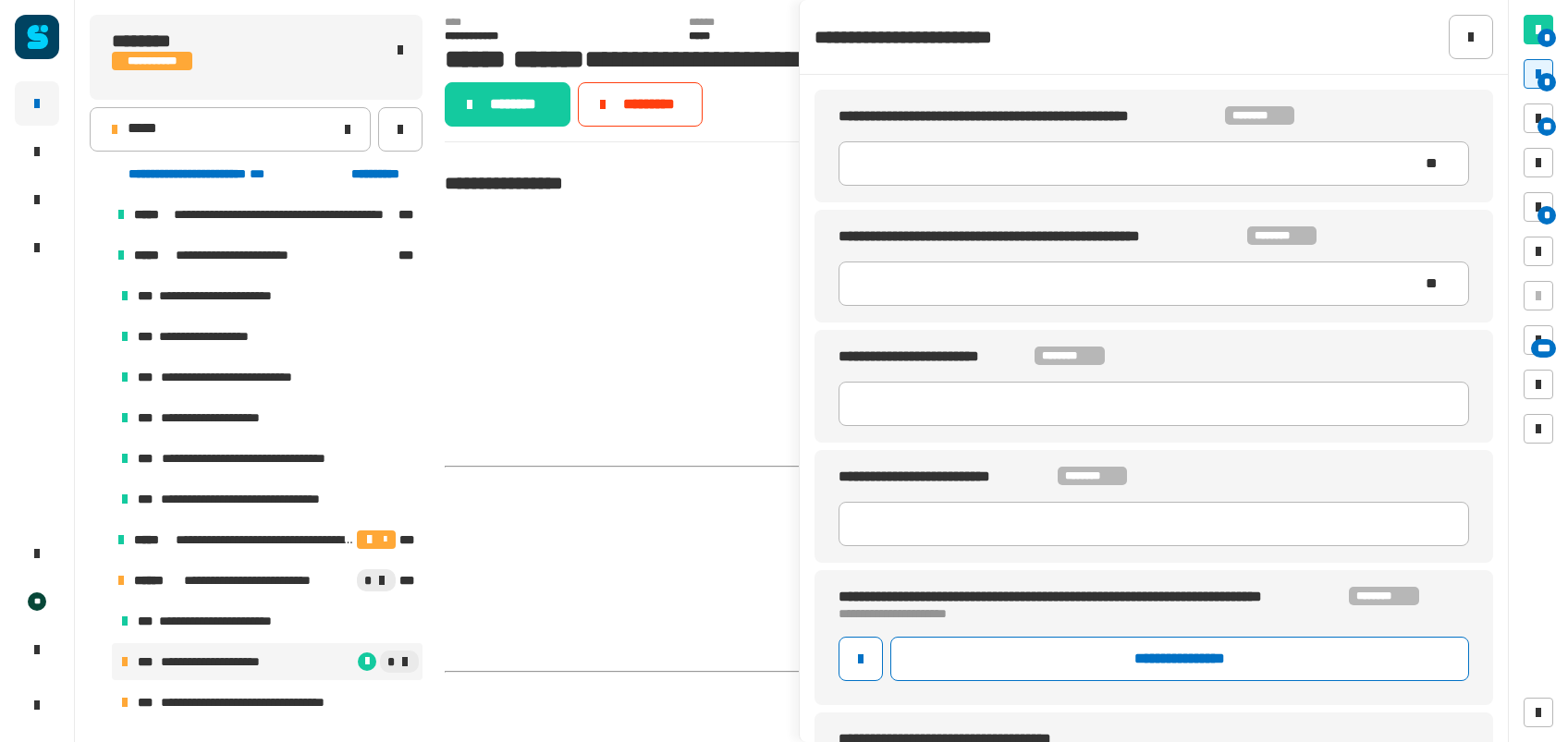 scroll, scrollTop: 55, scrollLeft: 0, axis: vertical 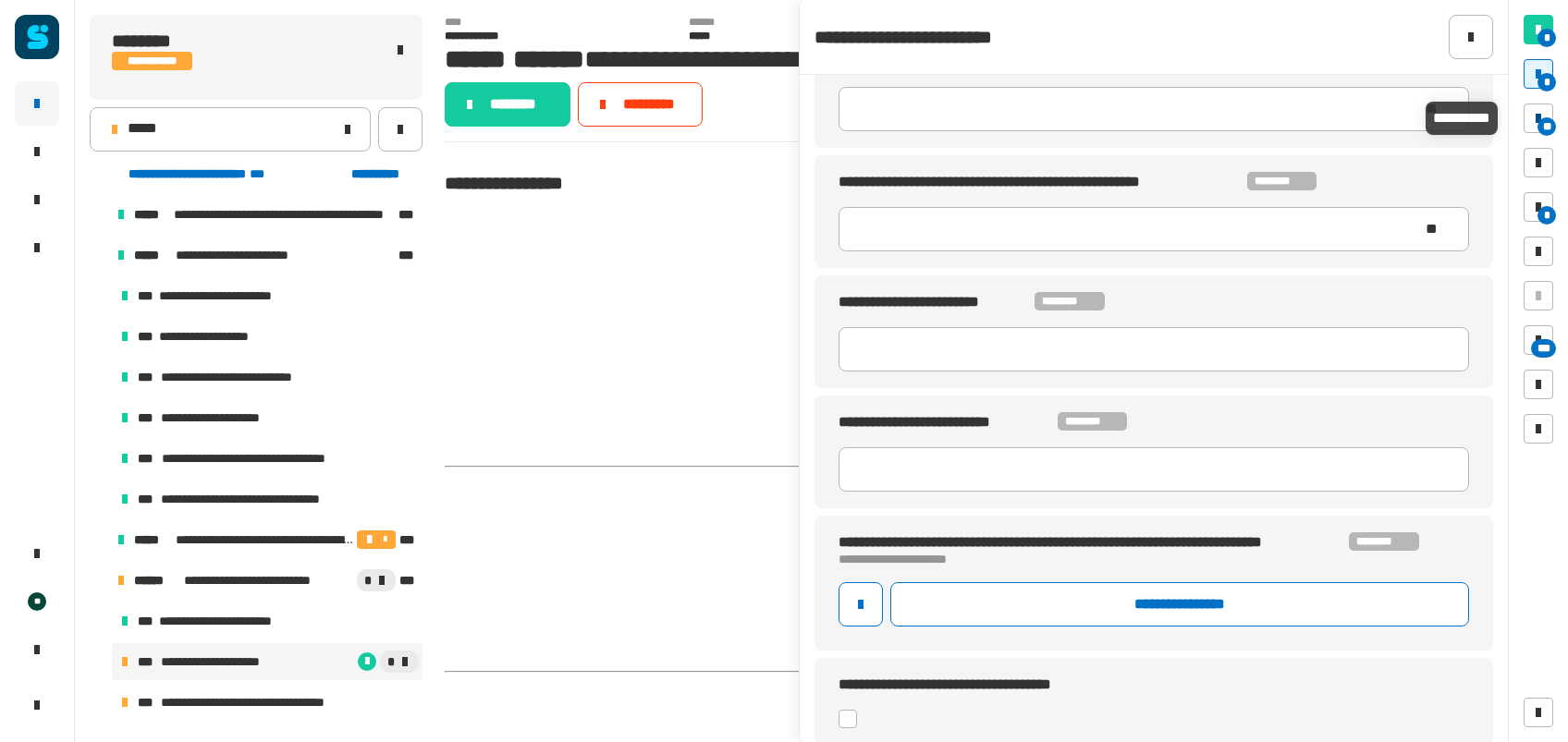 click on "**" at bounding box center [1547, 127] 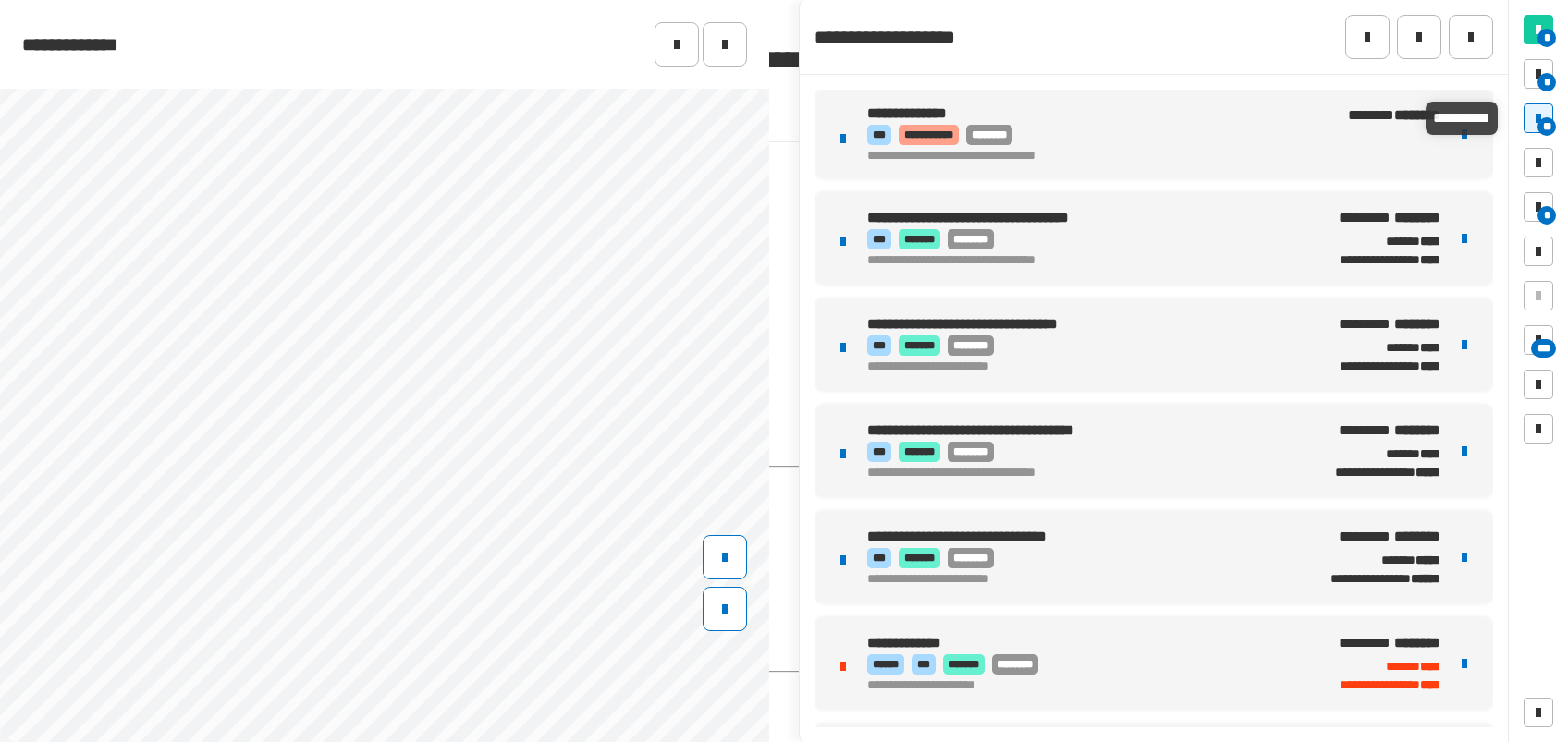 scroll, scrollTop: 0, scrollLeft: 0, axis: both 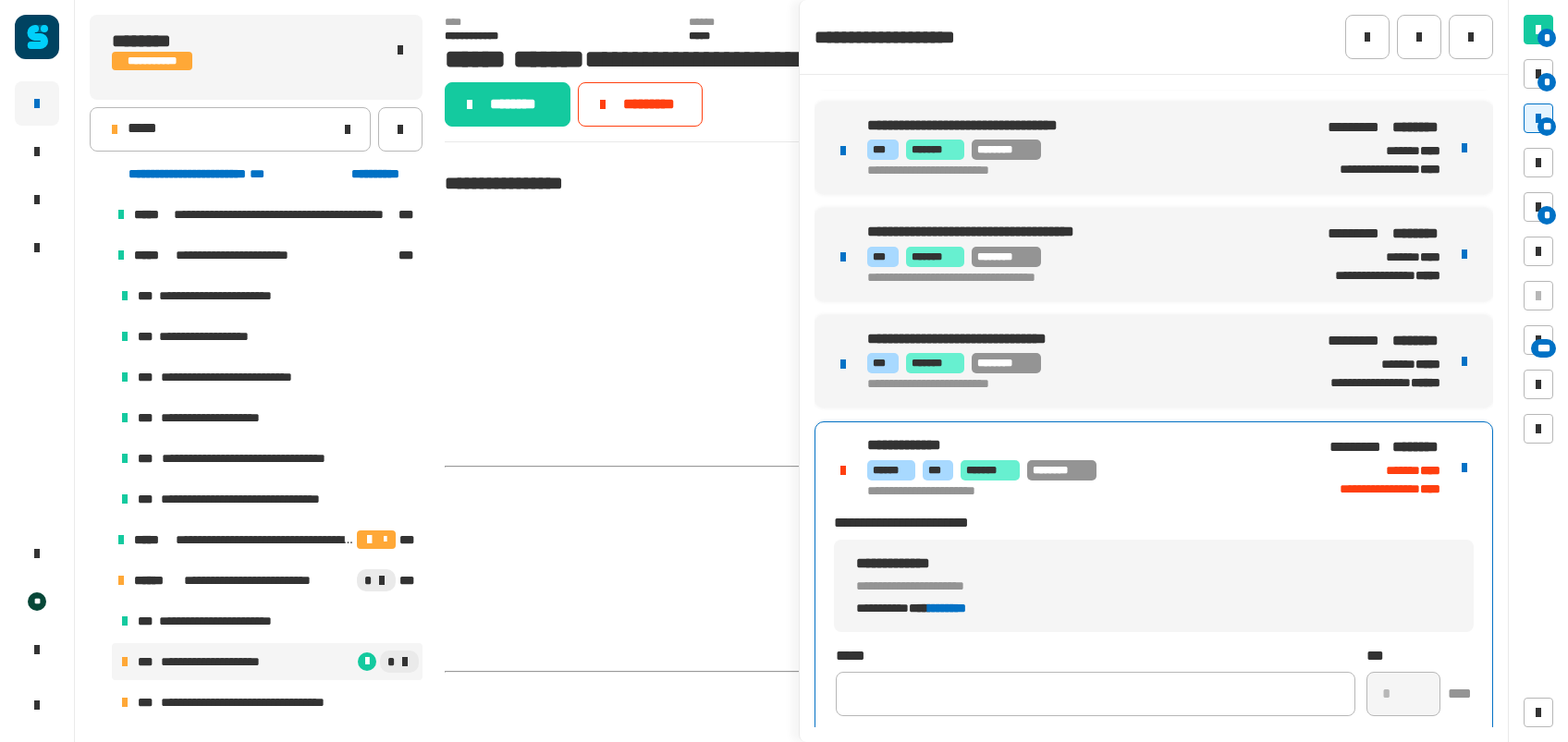 click on "****** *** ******* ********" at bounding box center (1084, 470) 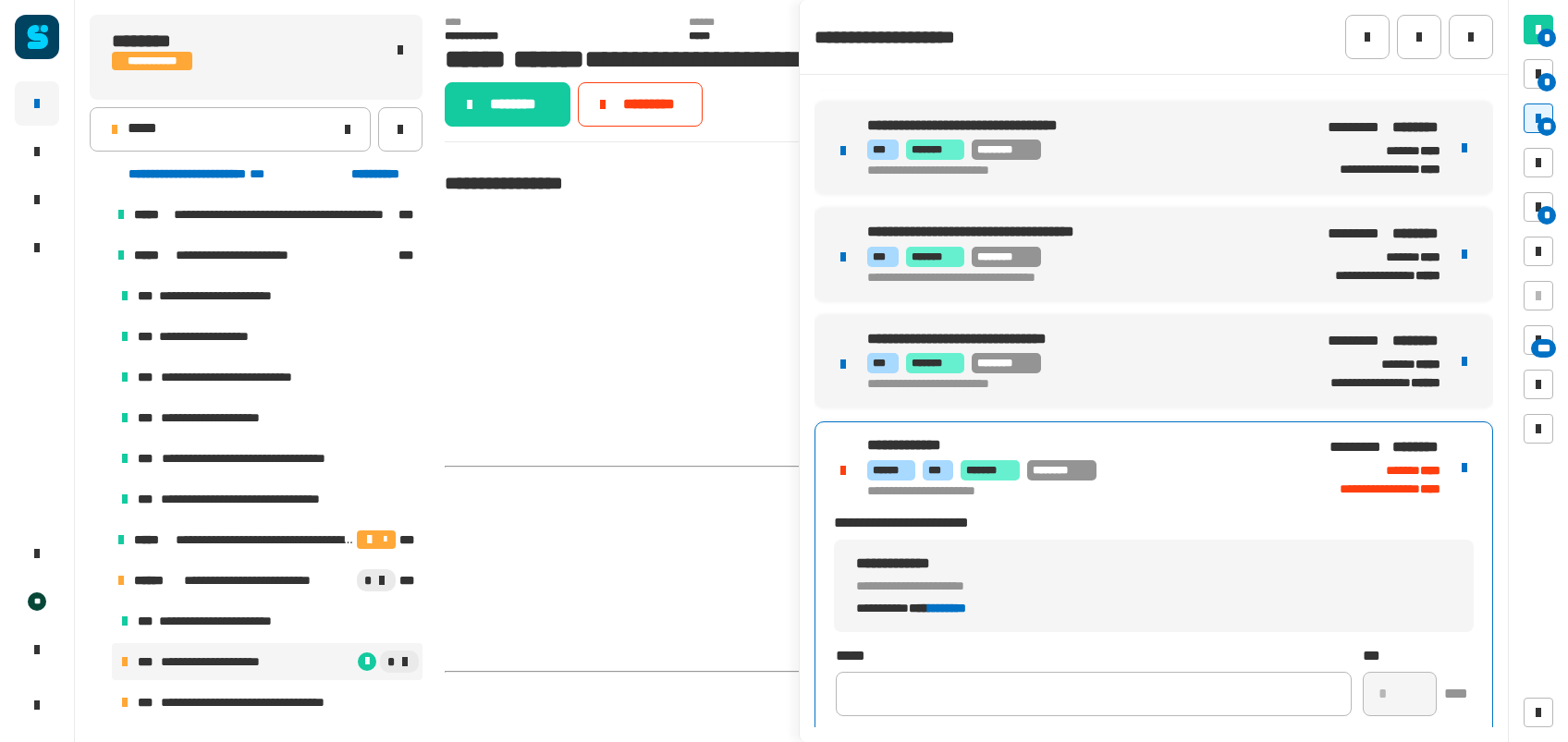 click on "****** *** ******* ********" at bounding box center (1084, 470) 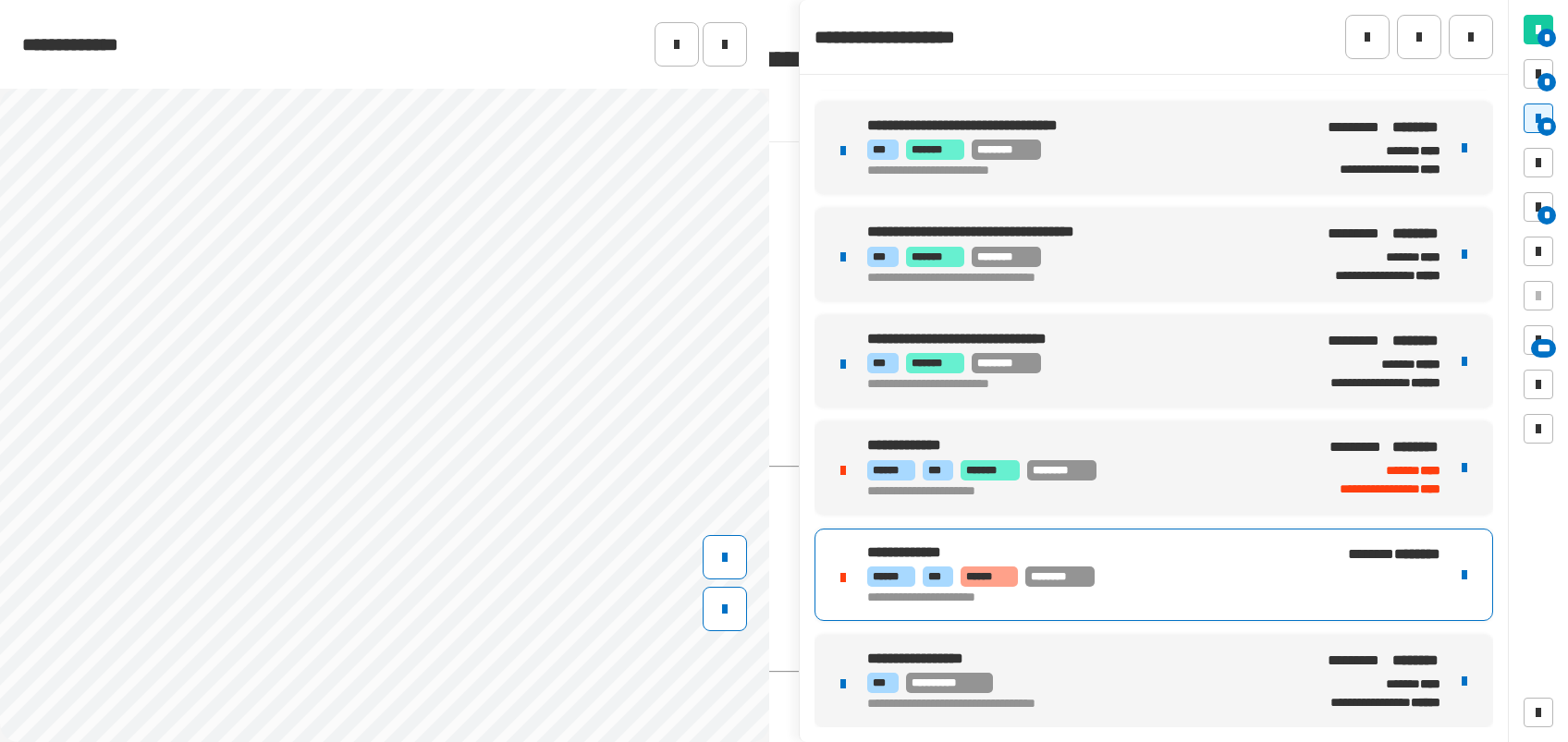 click on "****** *** ****** ********" at bounding box center (1087, 577) 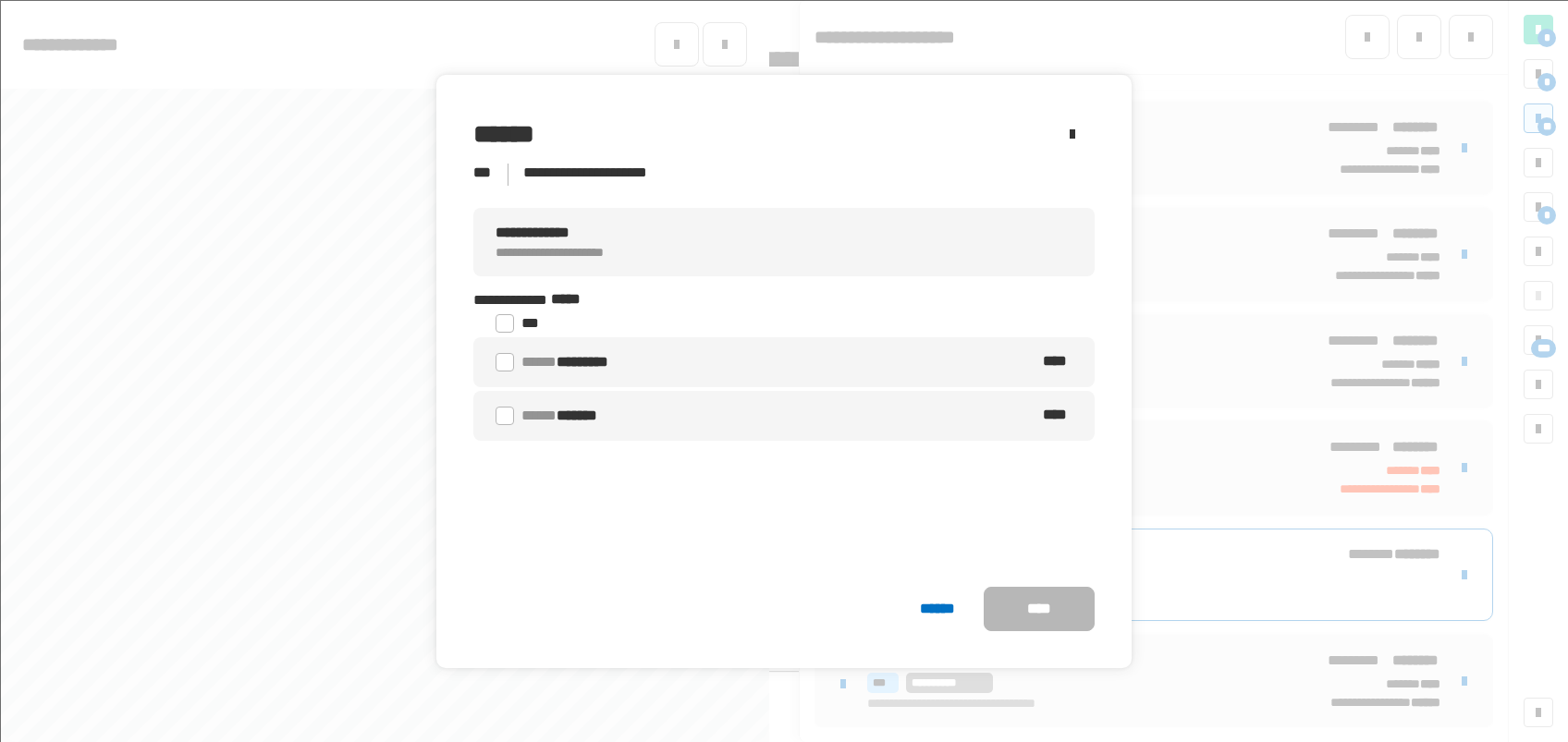 click on "[FIRST] [LAST]" 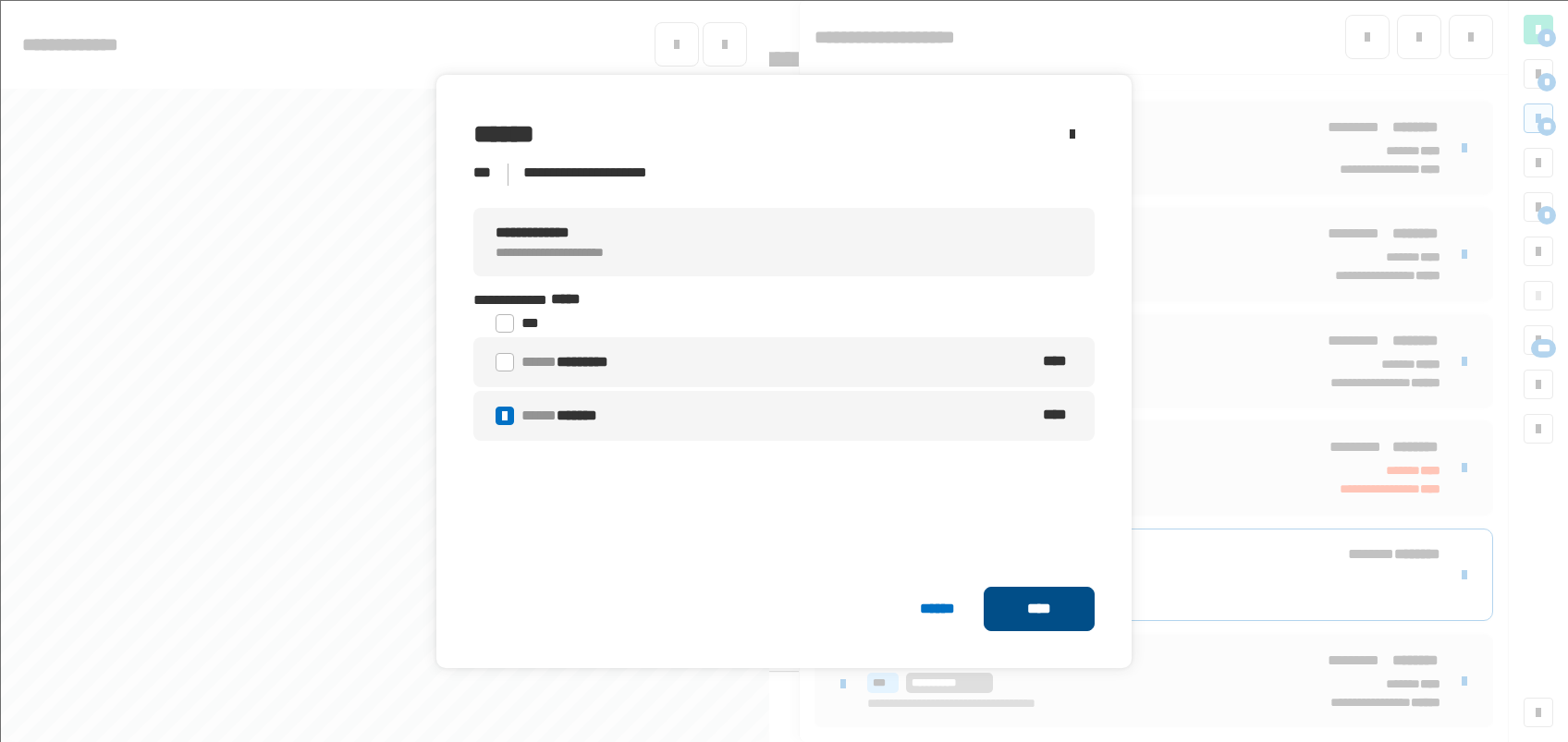 click on "****" 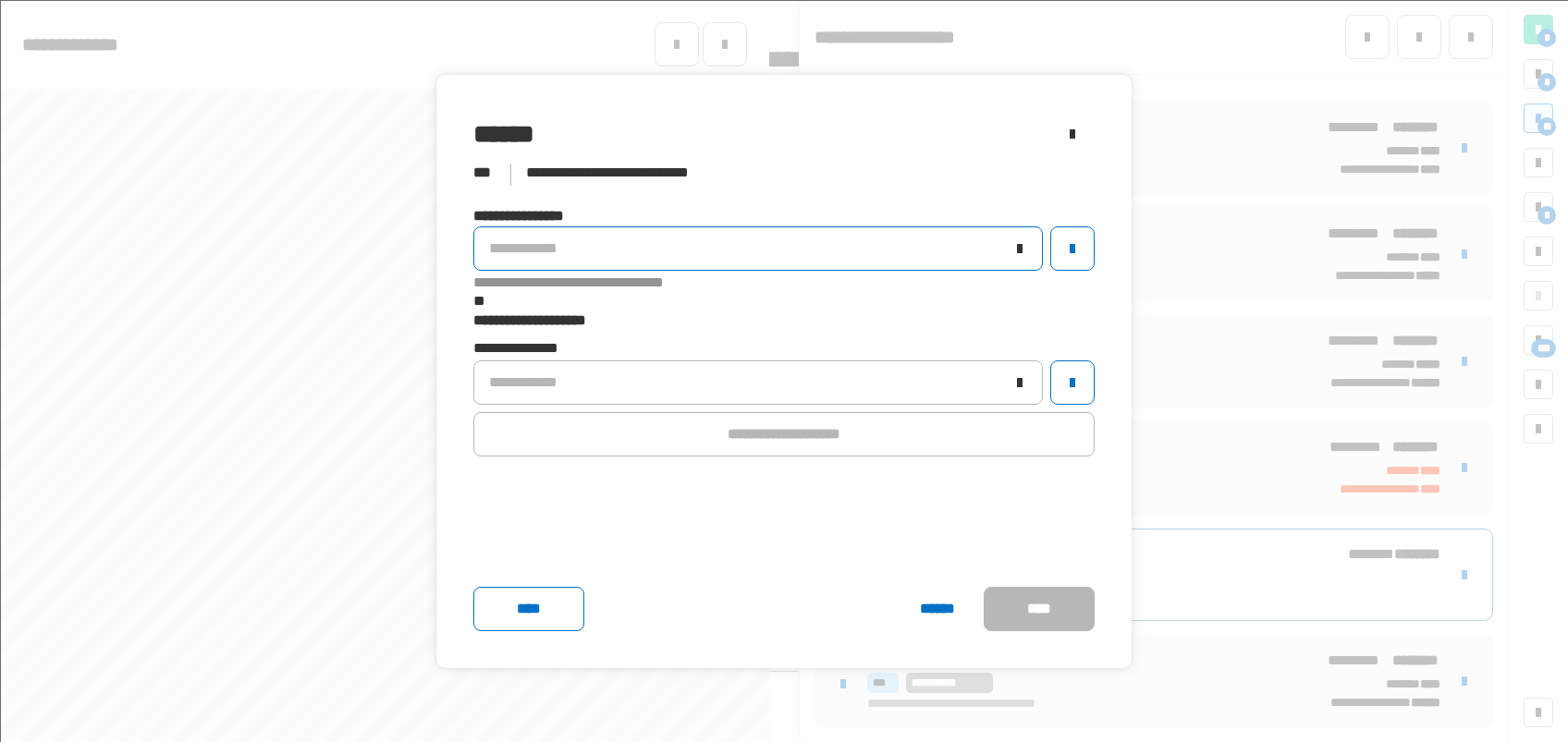 click on "**********" 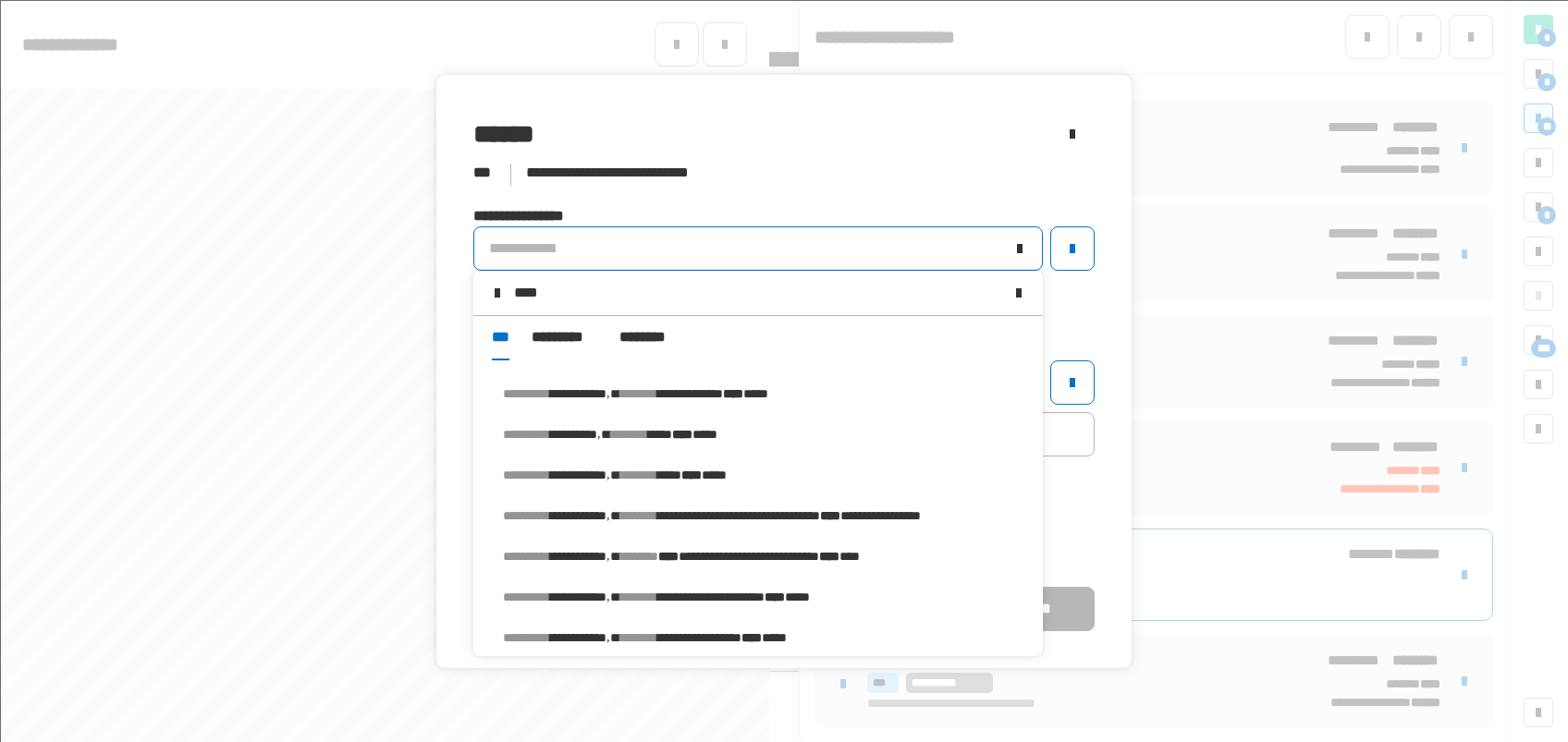 type on "****" 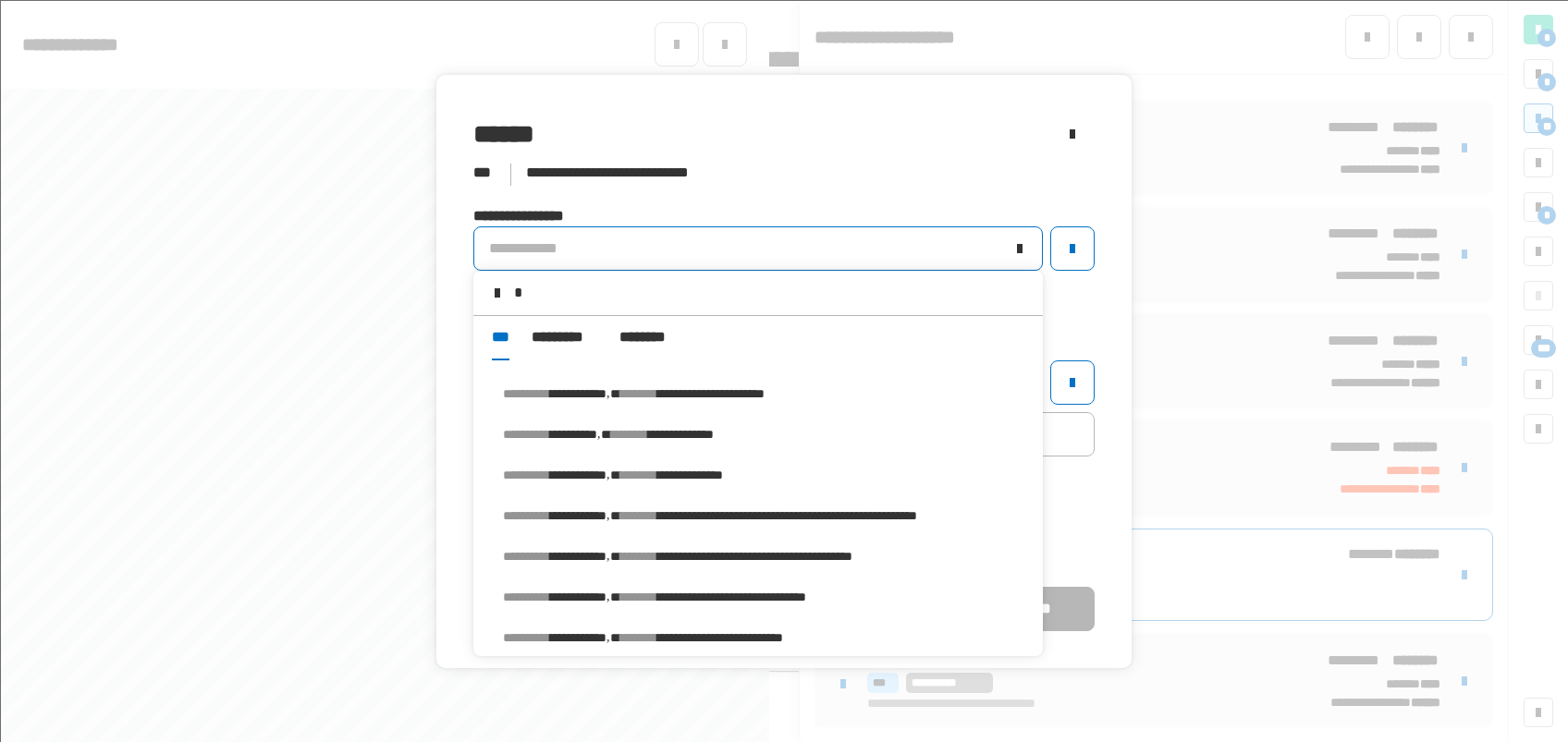 type 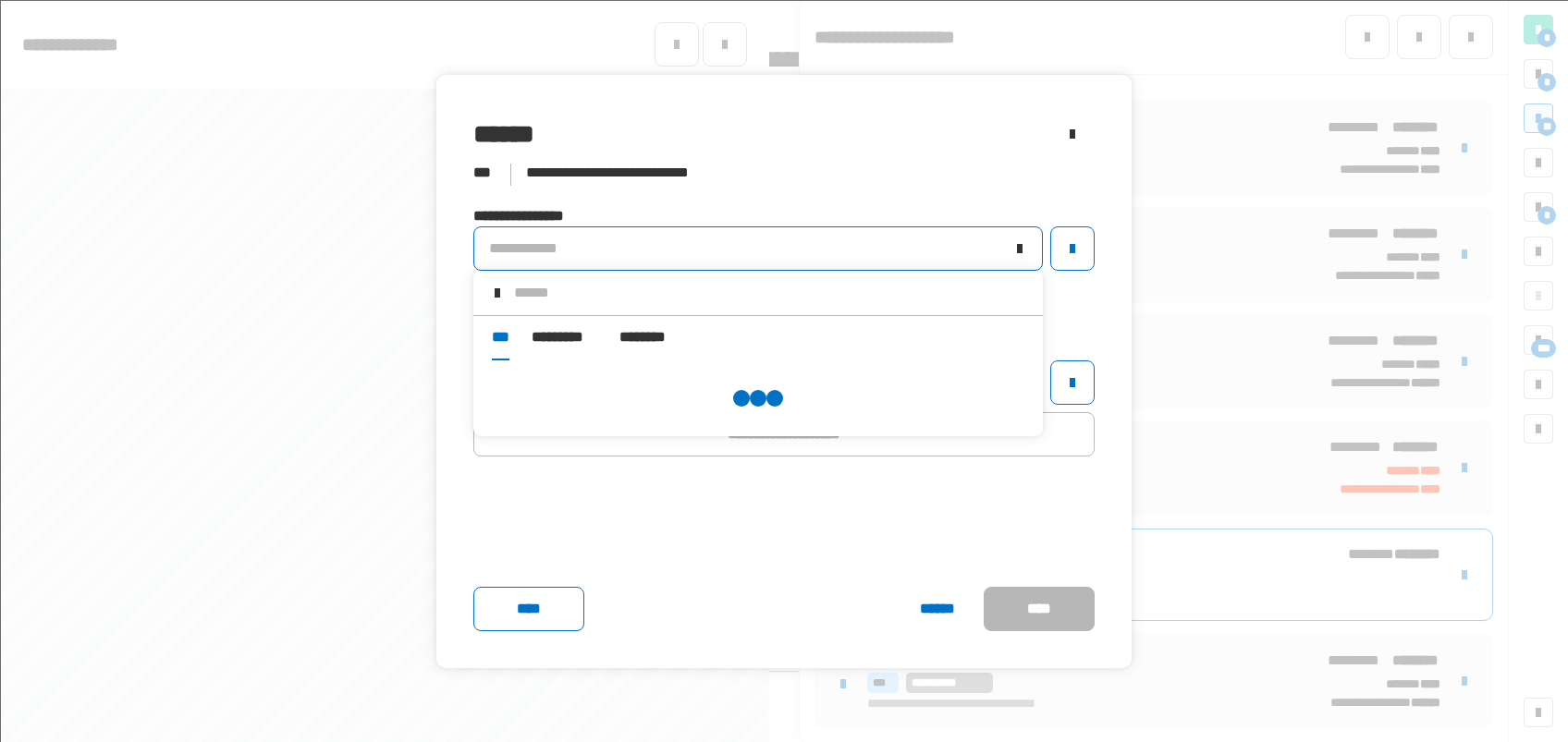 click on "**********" 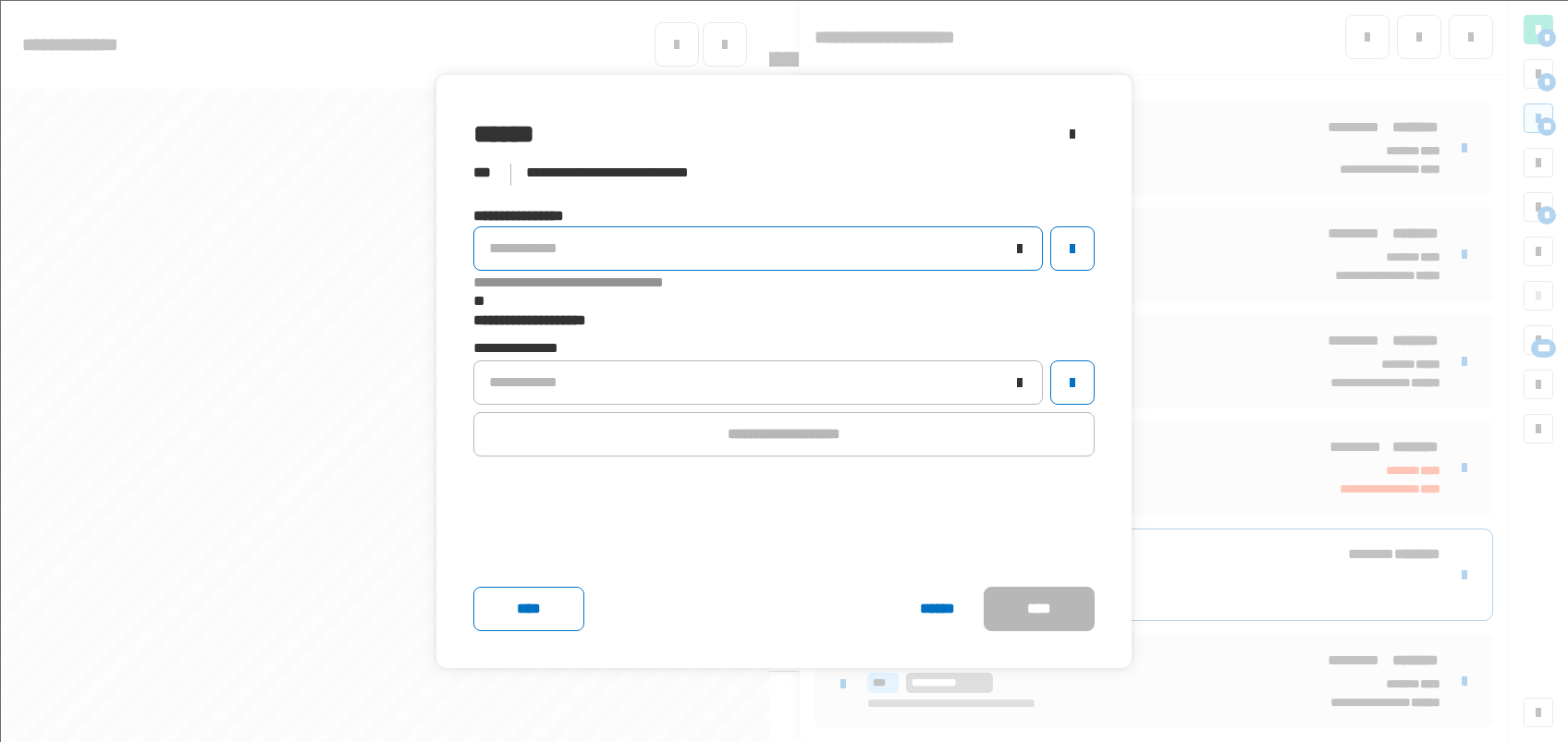 click on "**********" 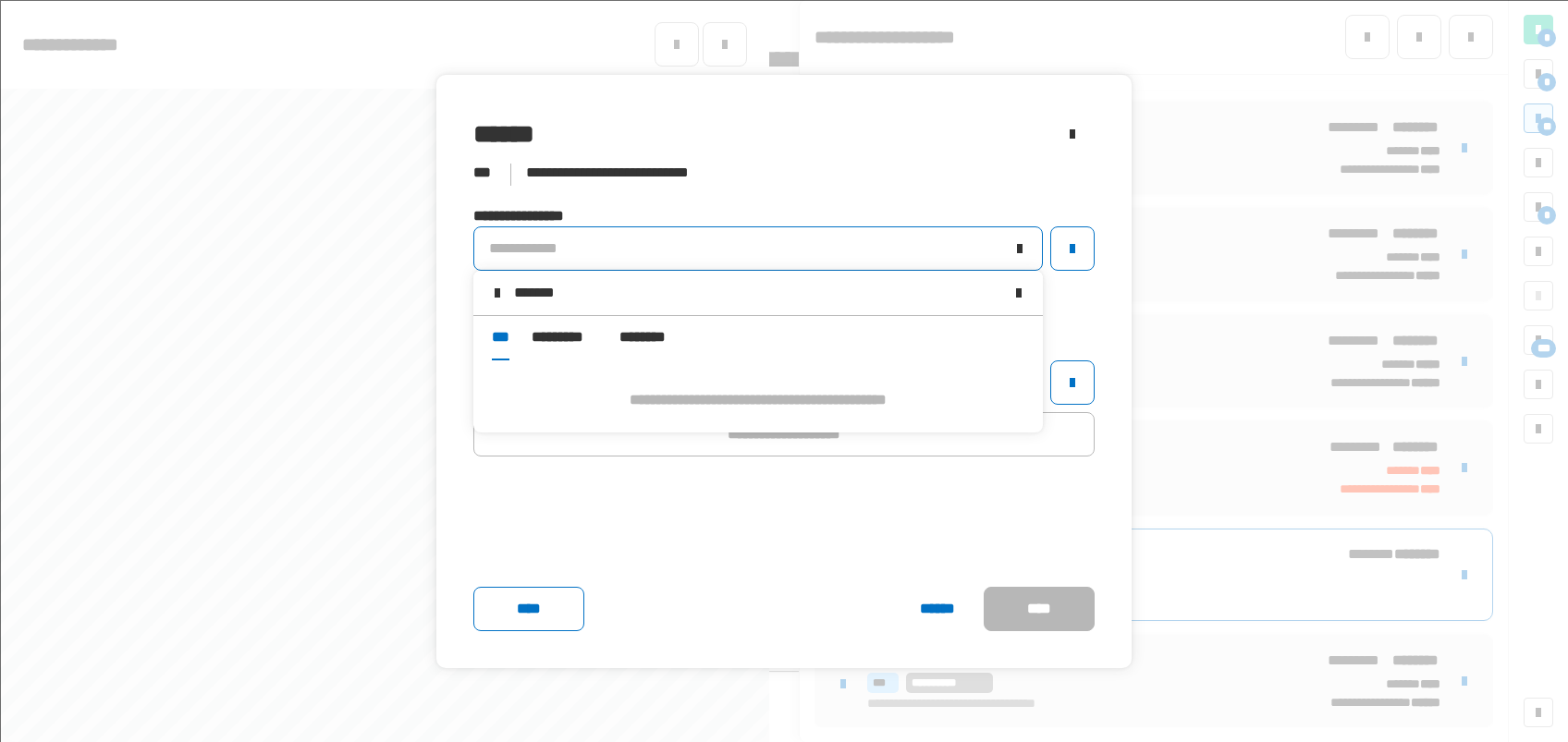 type on "*******" 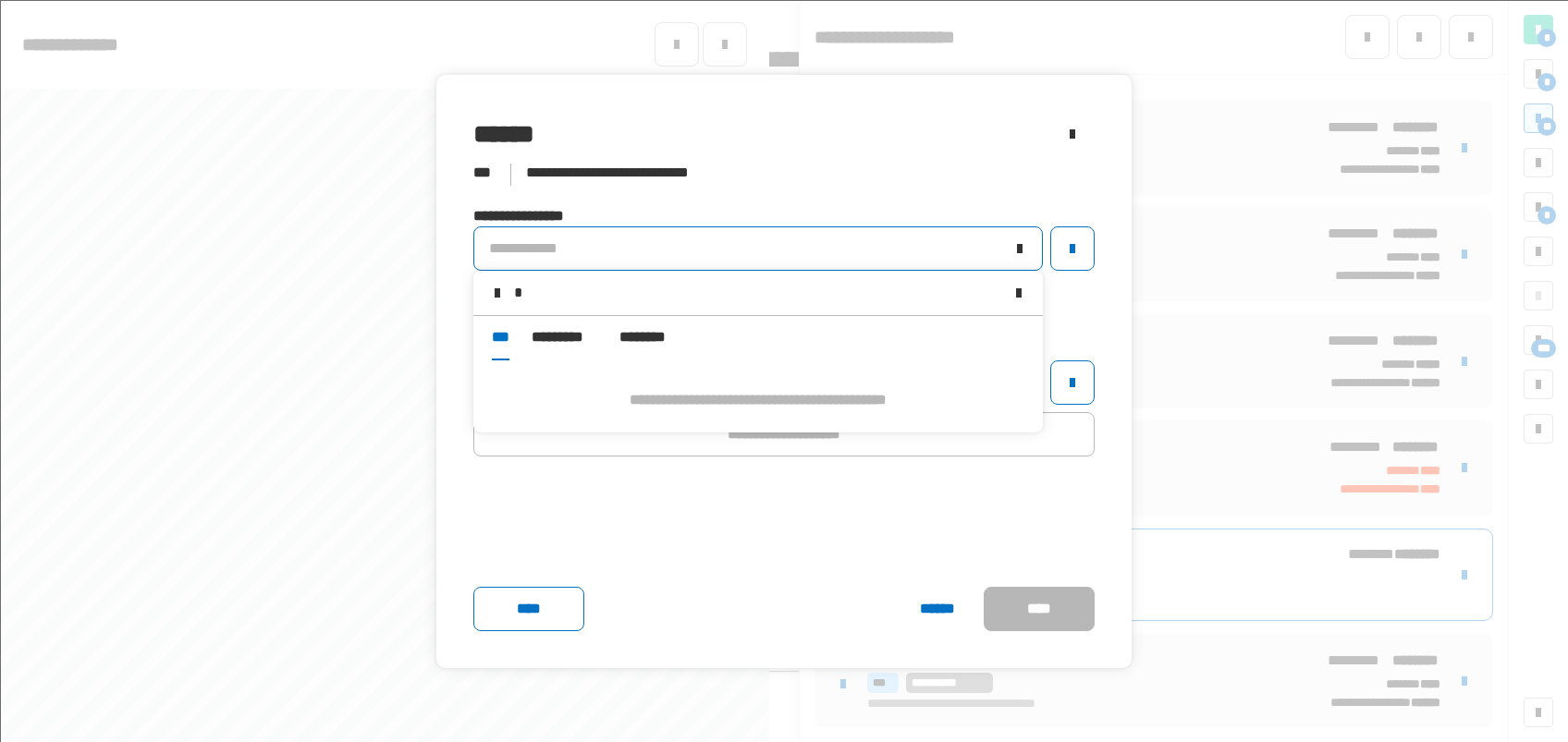 type 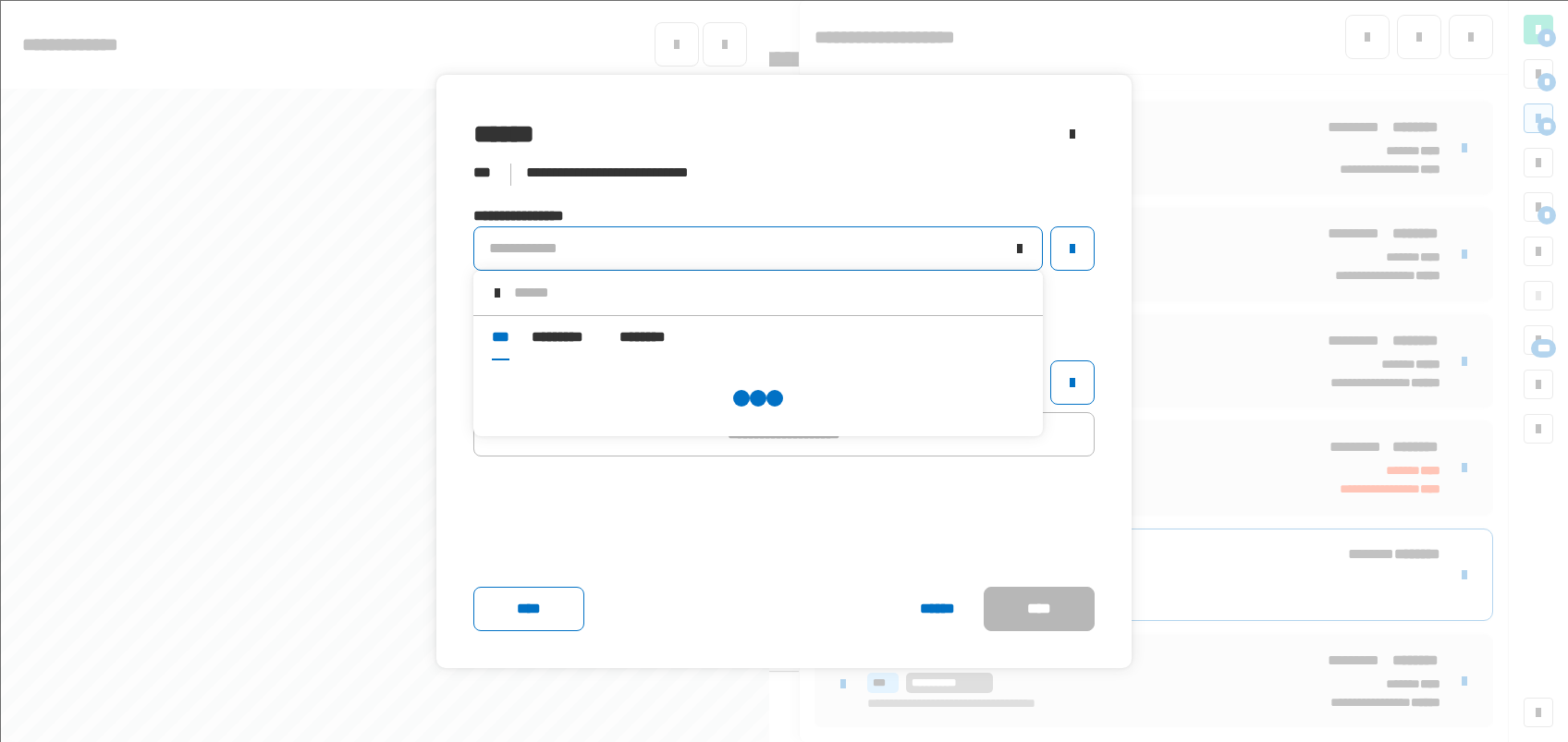 click on "**********" 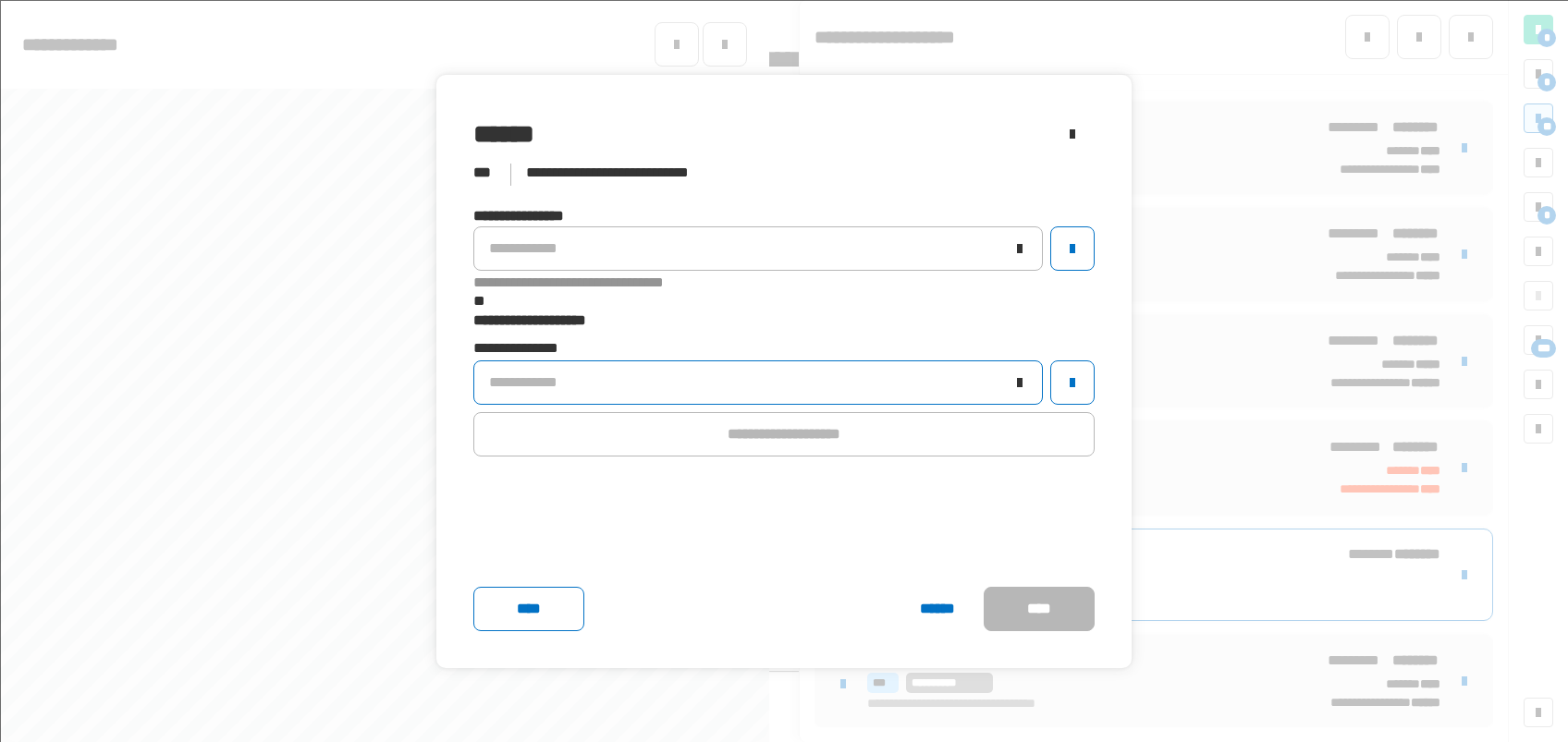 click 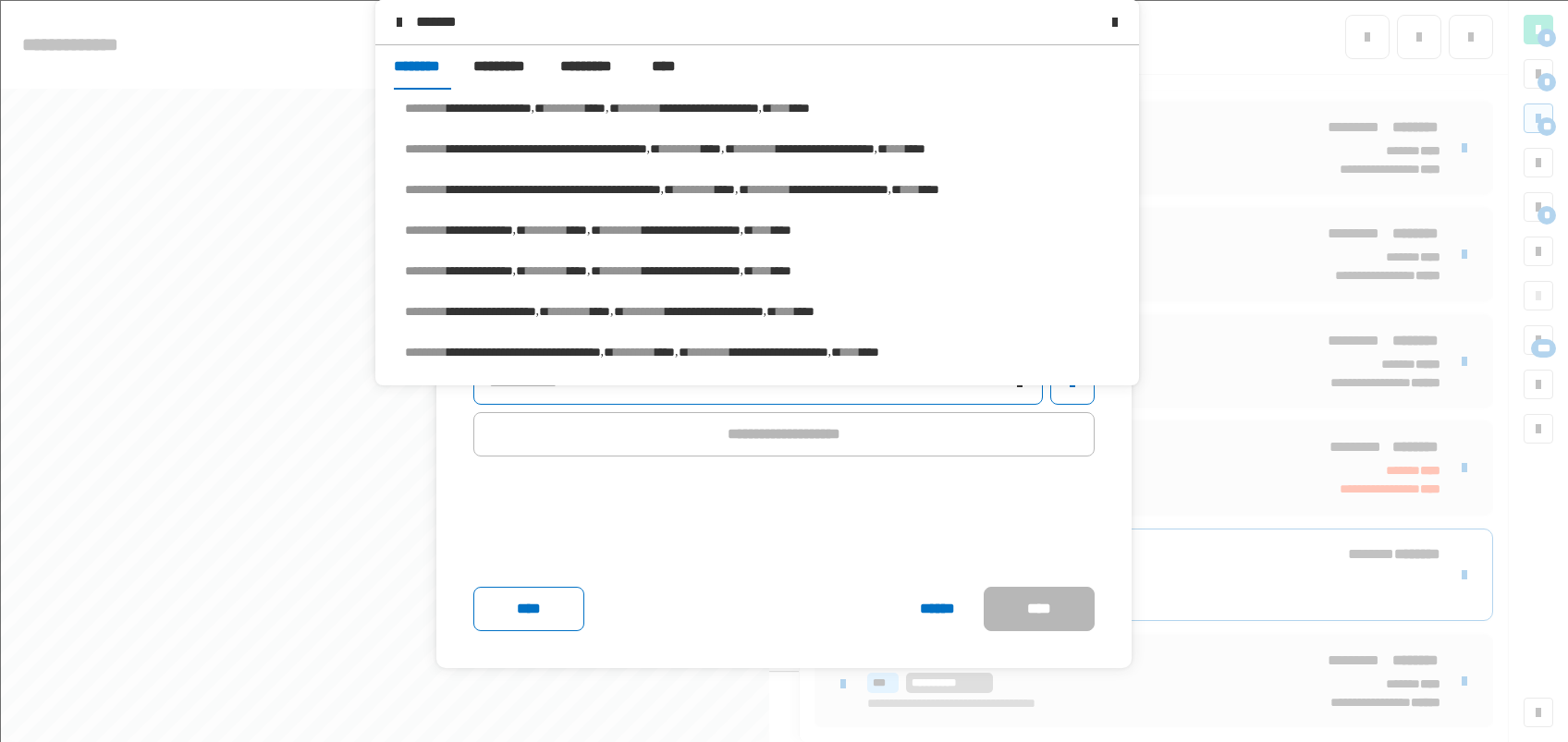 scroll, scrollTop: 0, scrollLeft: 0, axis: both 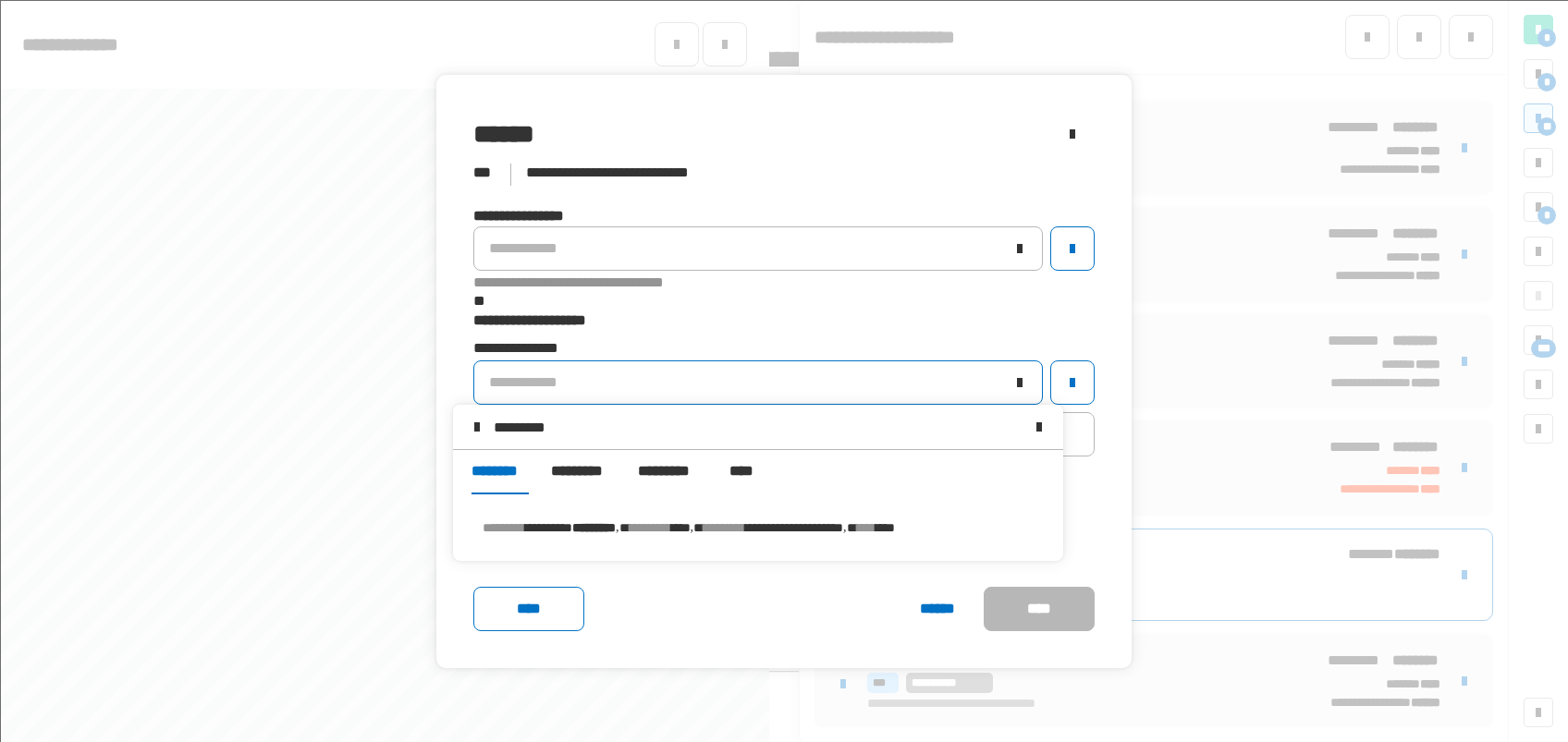 type on "*********" 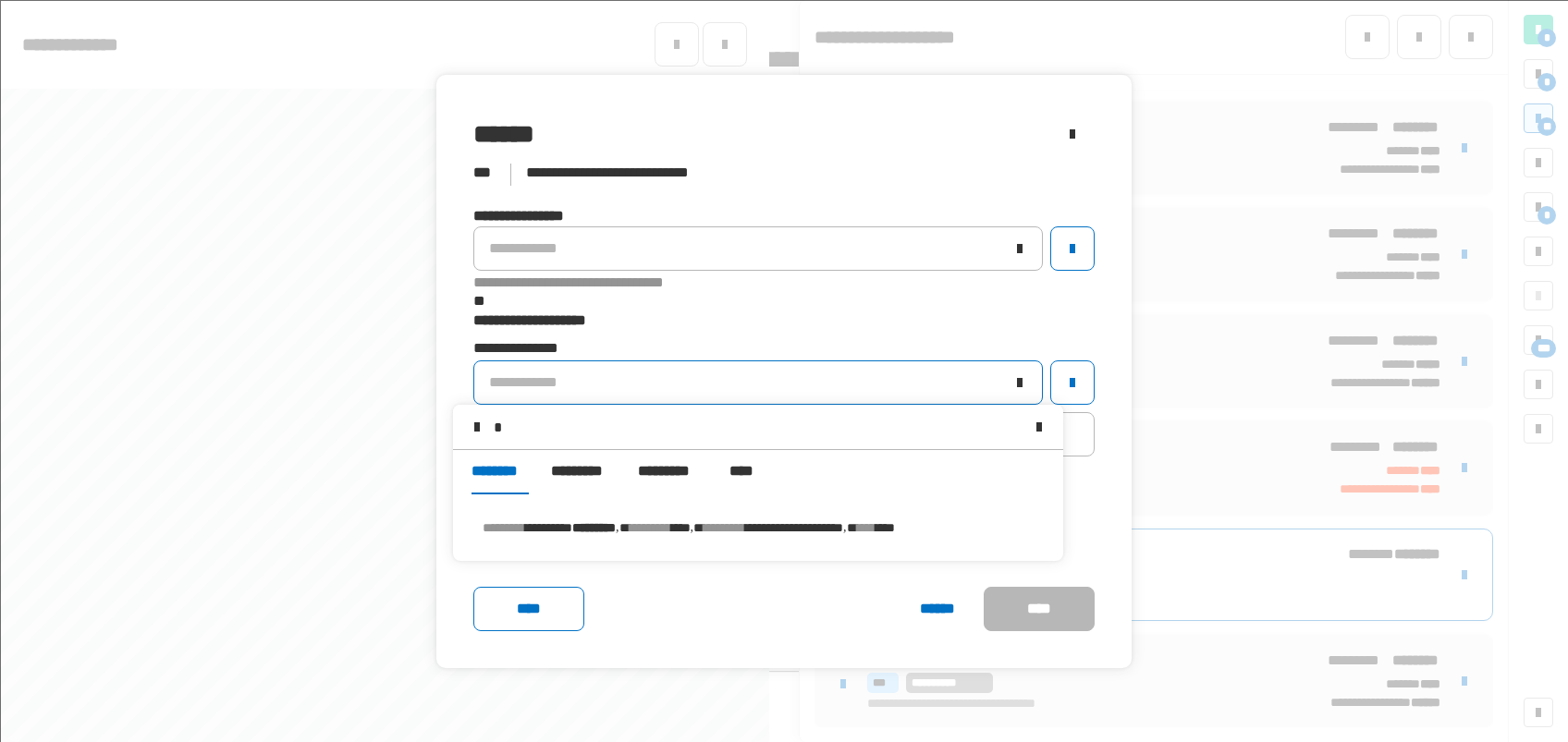 type 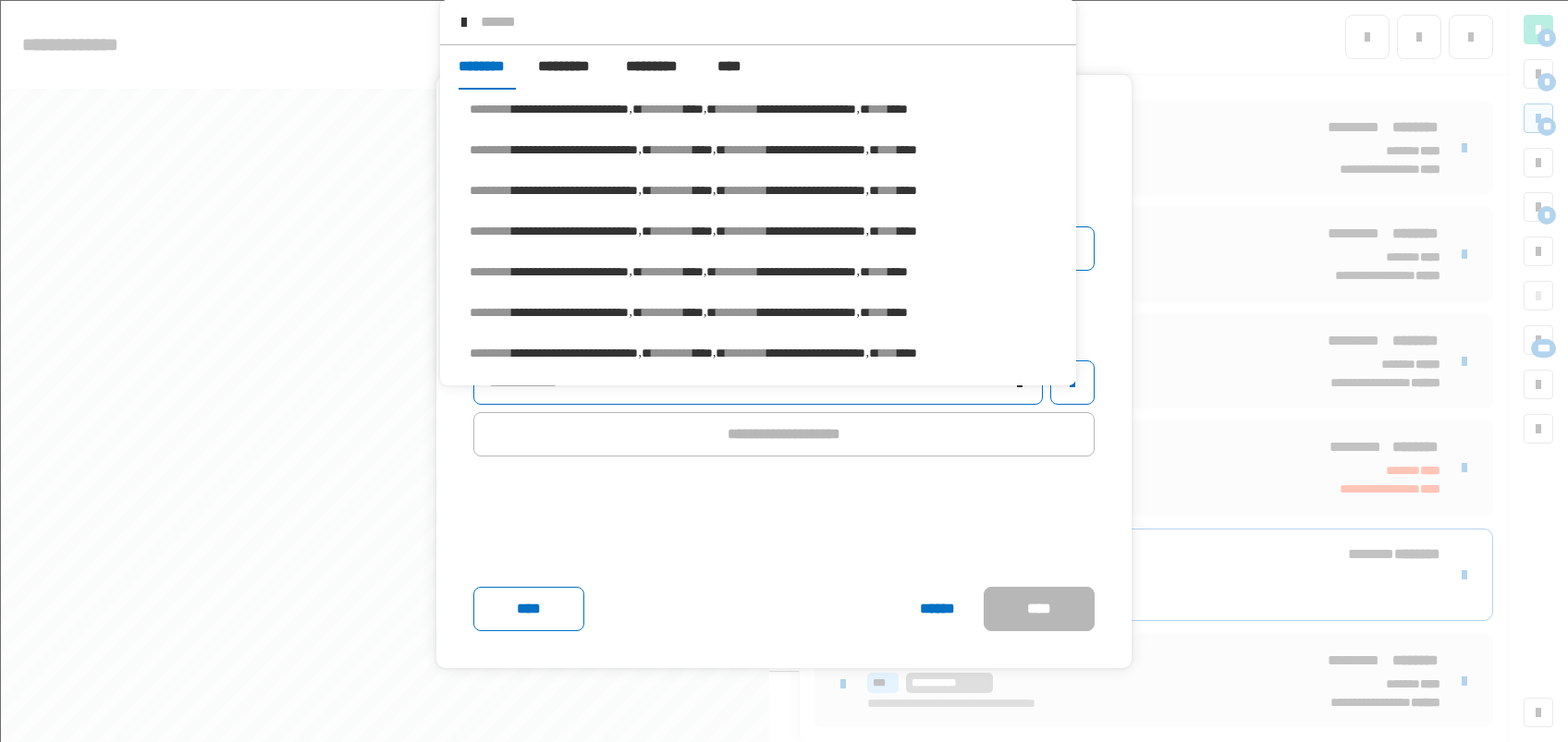 scroll, scrollTop: 15, scrollLeft: 0, axis: vertical 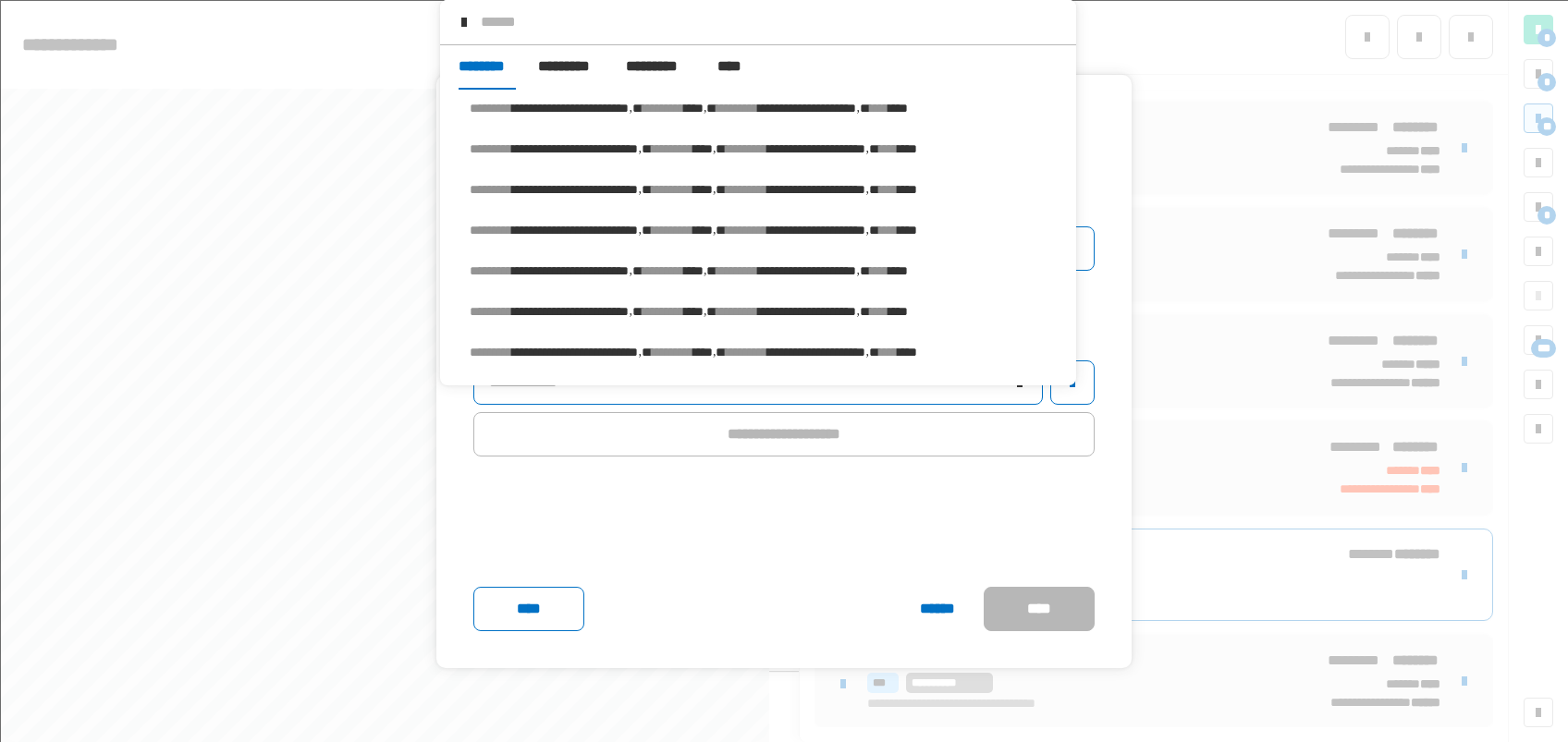 click on "[FIRST] [LAST] [EMAIL] [PHONE] [ADDRESS]" 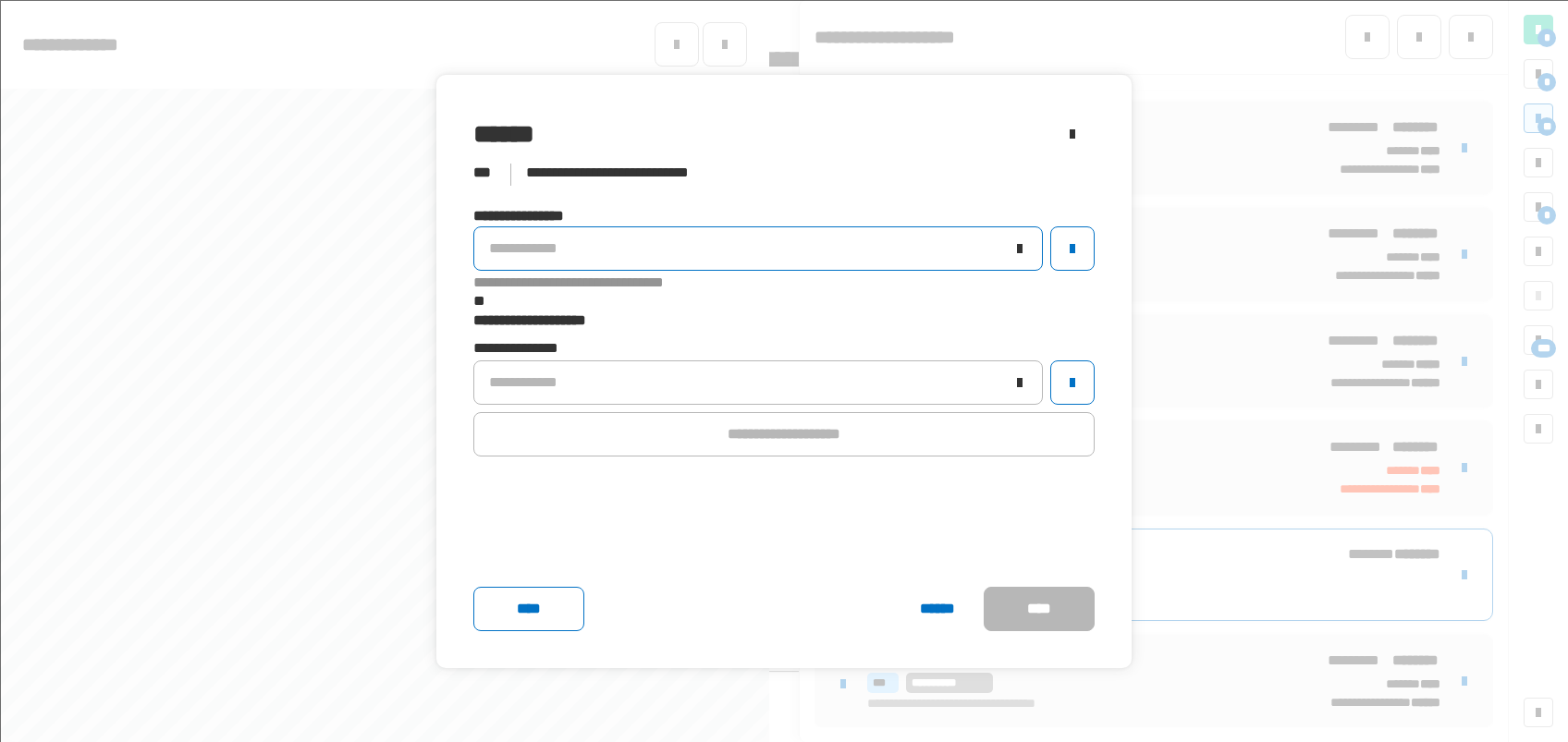 click on "**********" 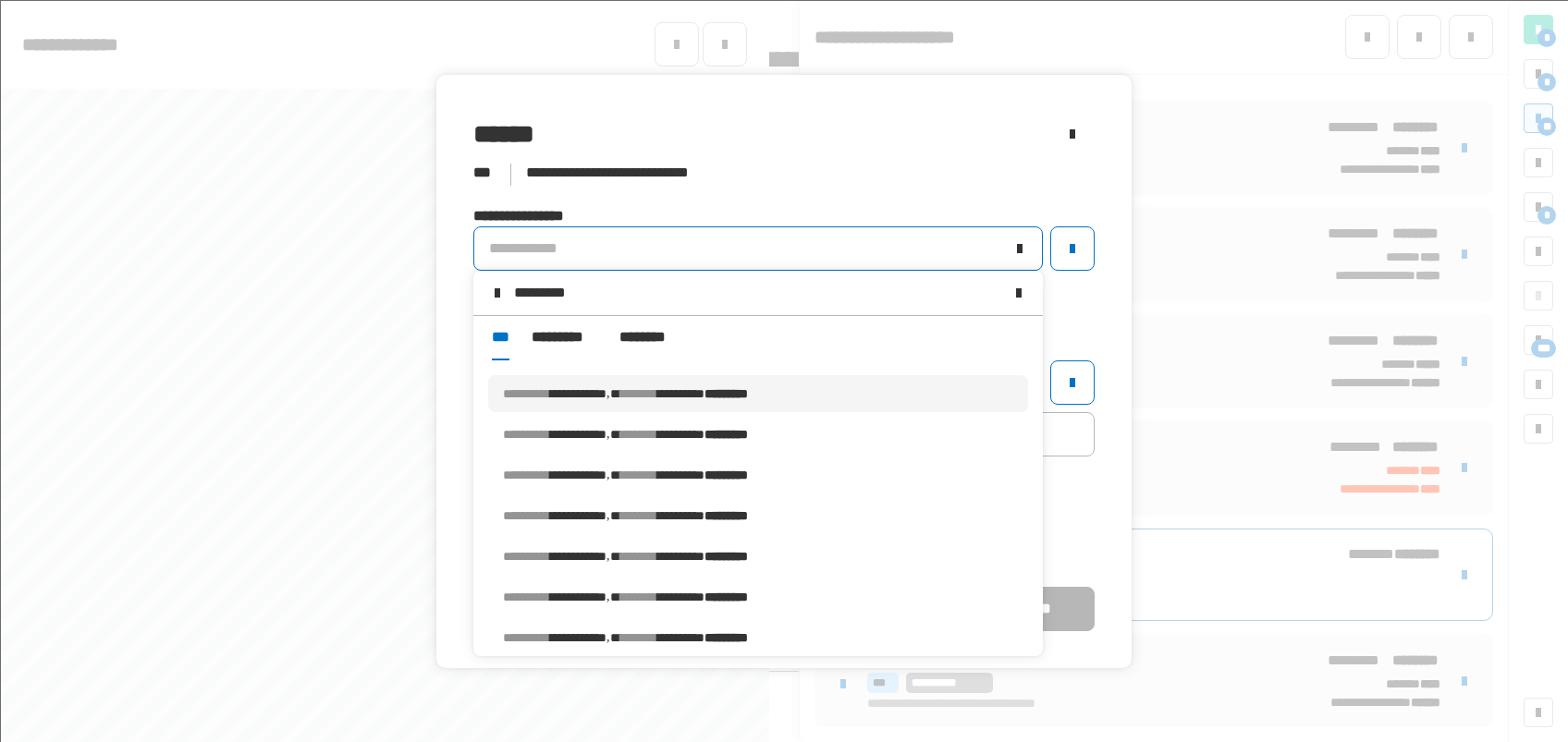 type on "*********" 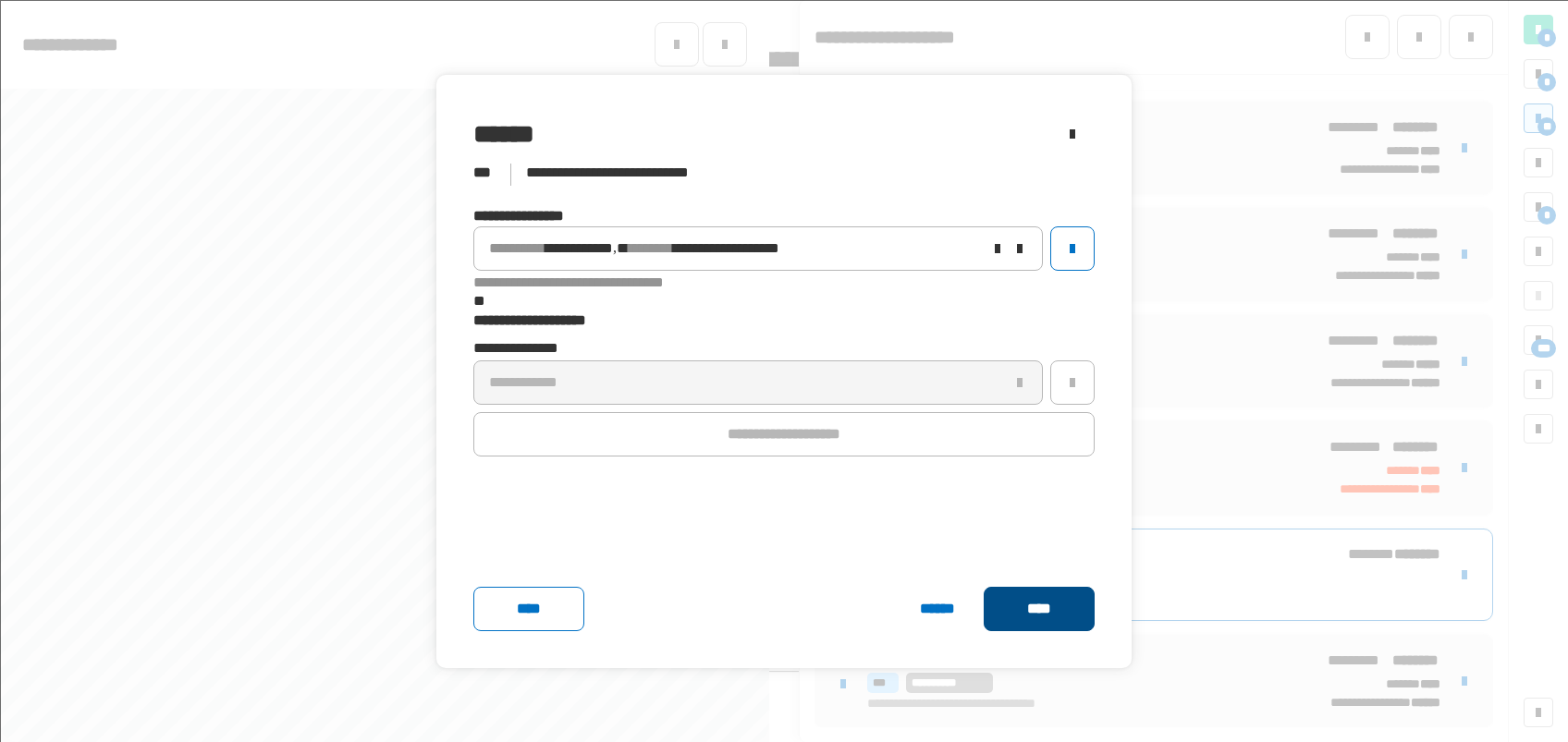 click on "****" 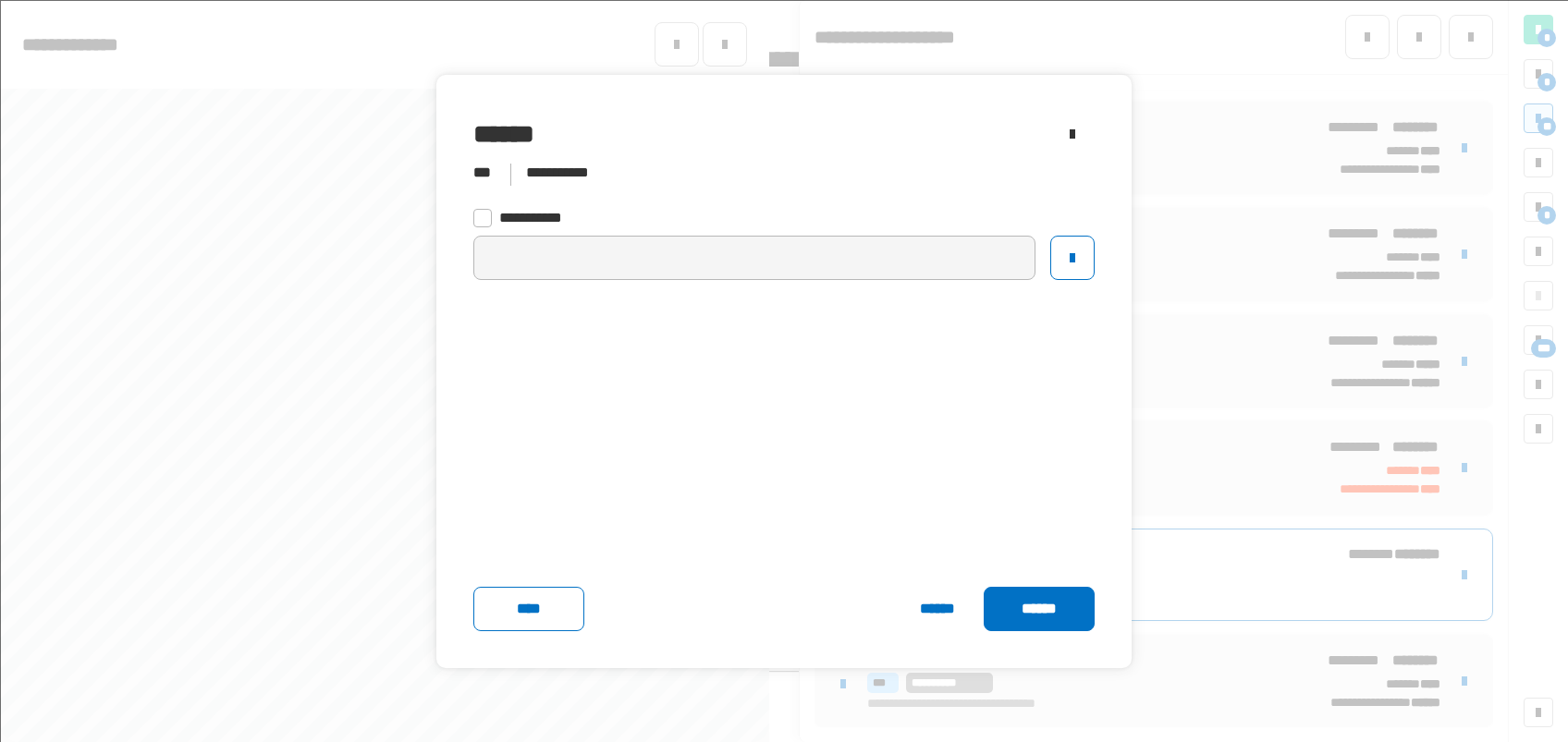 click 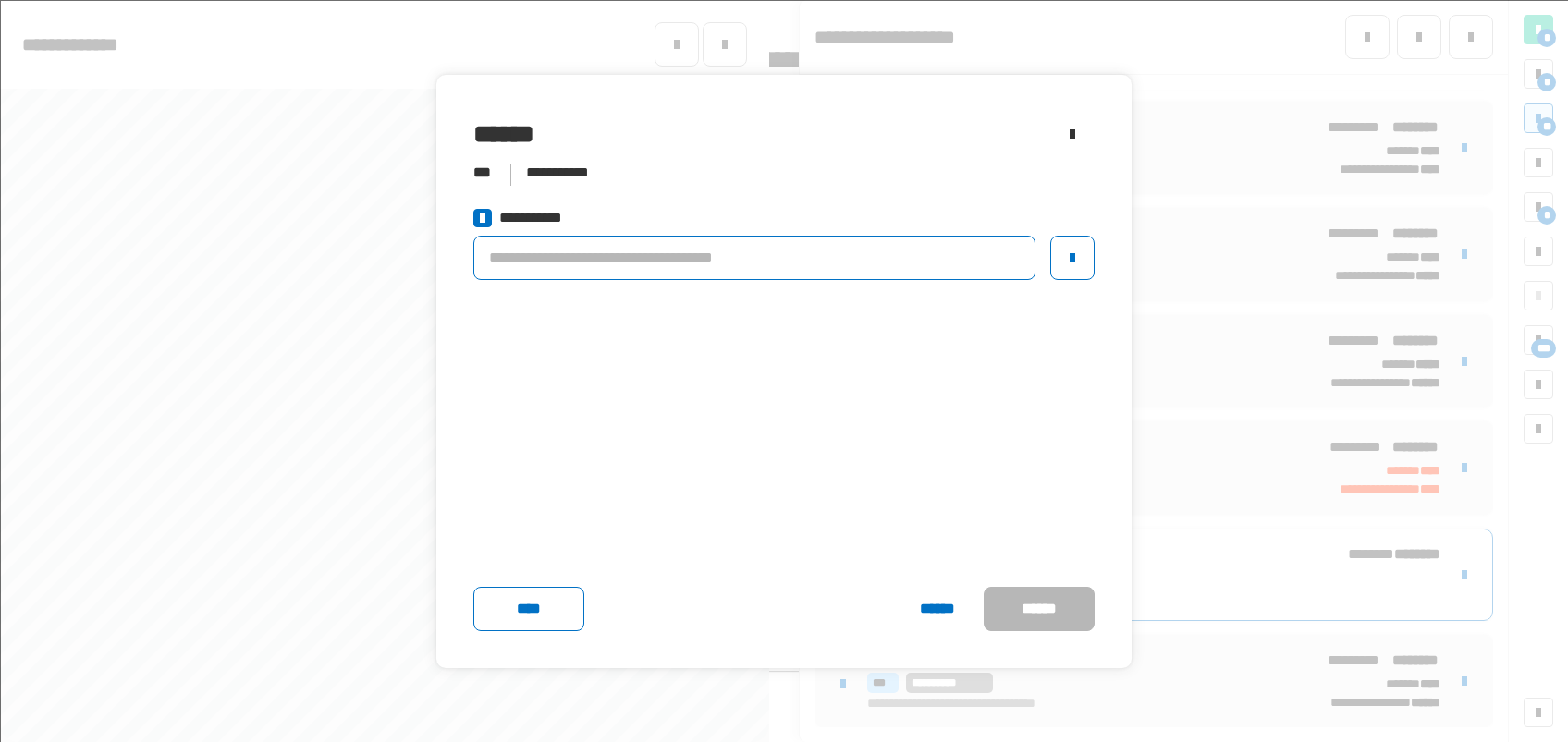click 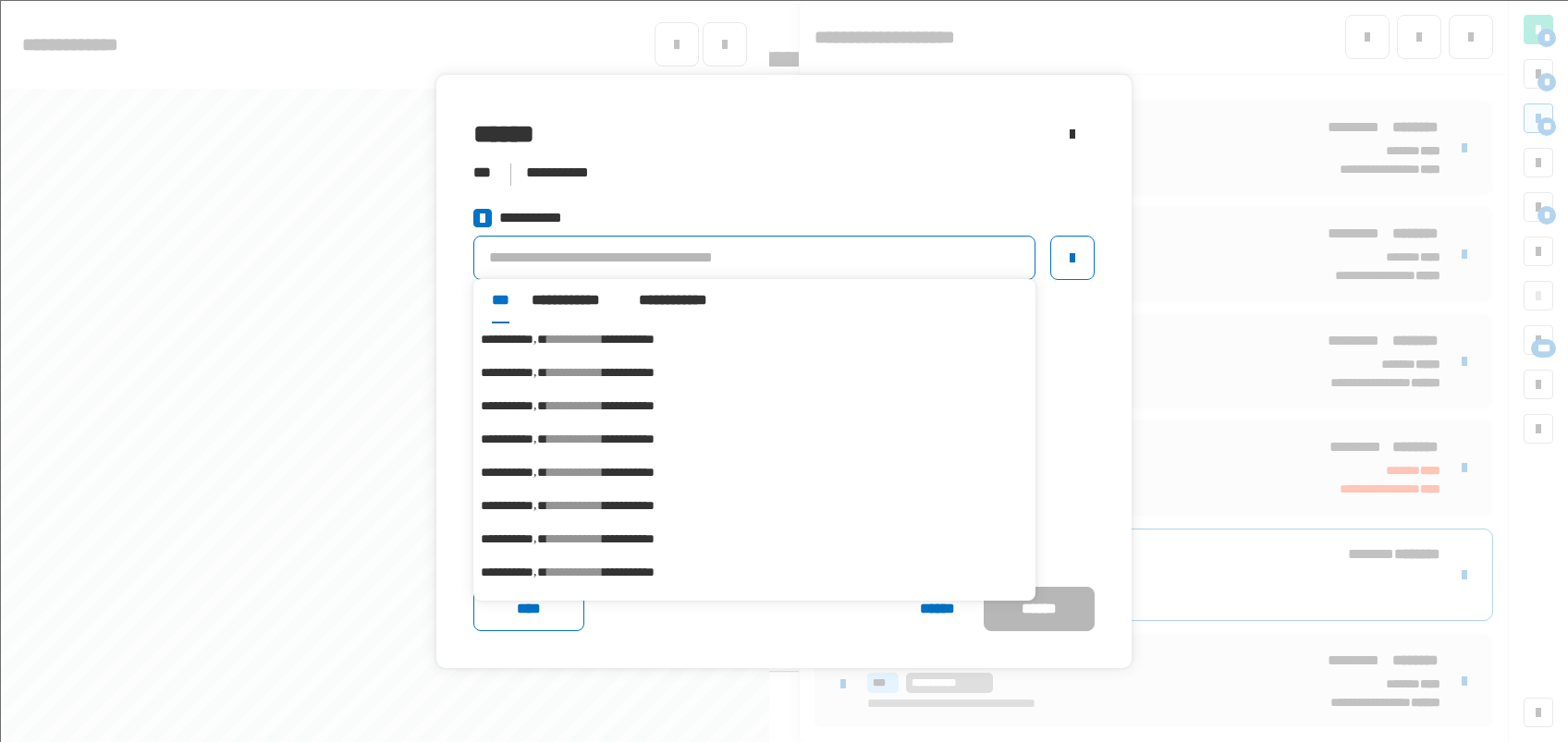 scroll, scrollTop: 58, scrollLeft: 0, axis: vertical 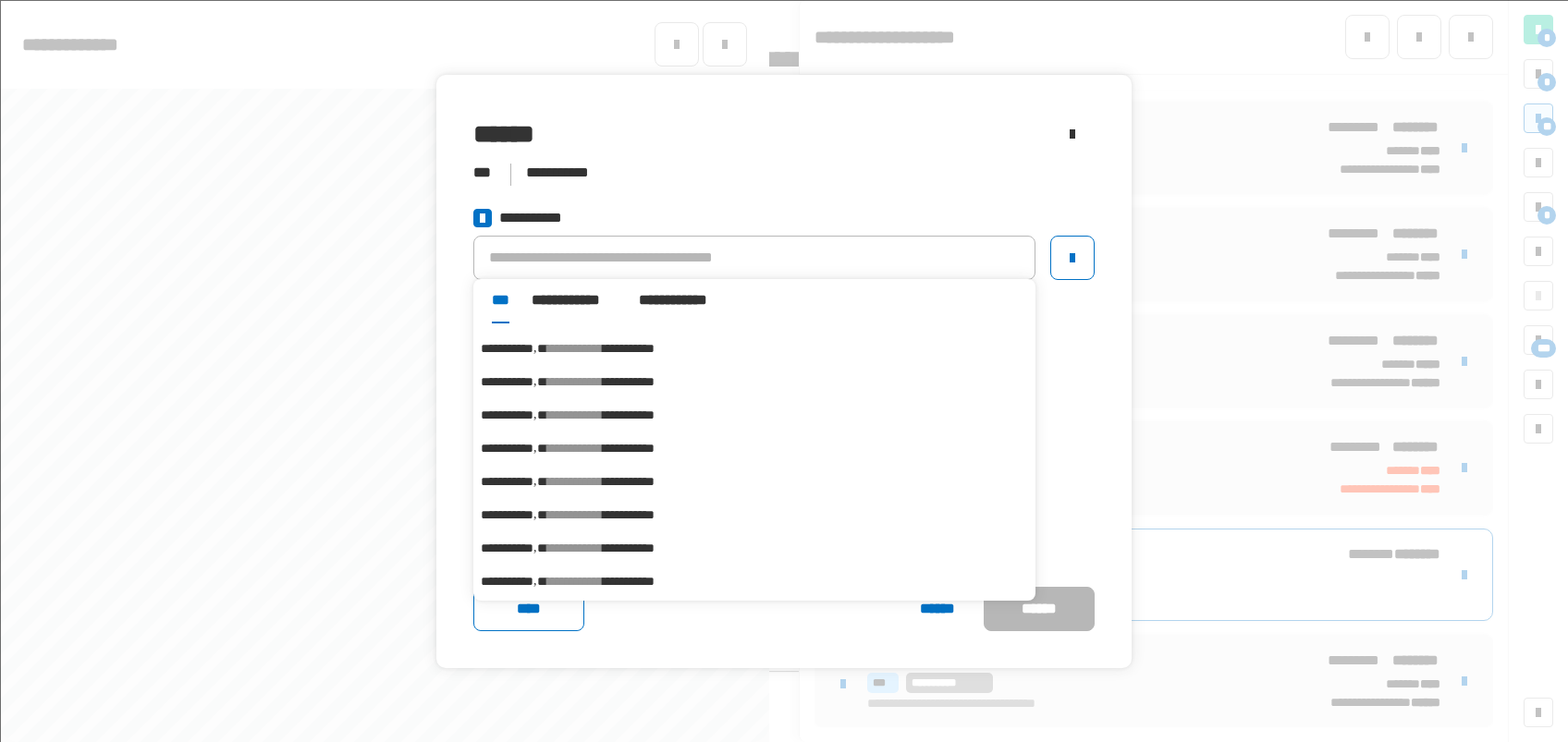 click on "**********" at bounding box center [629, 548] 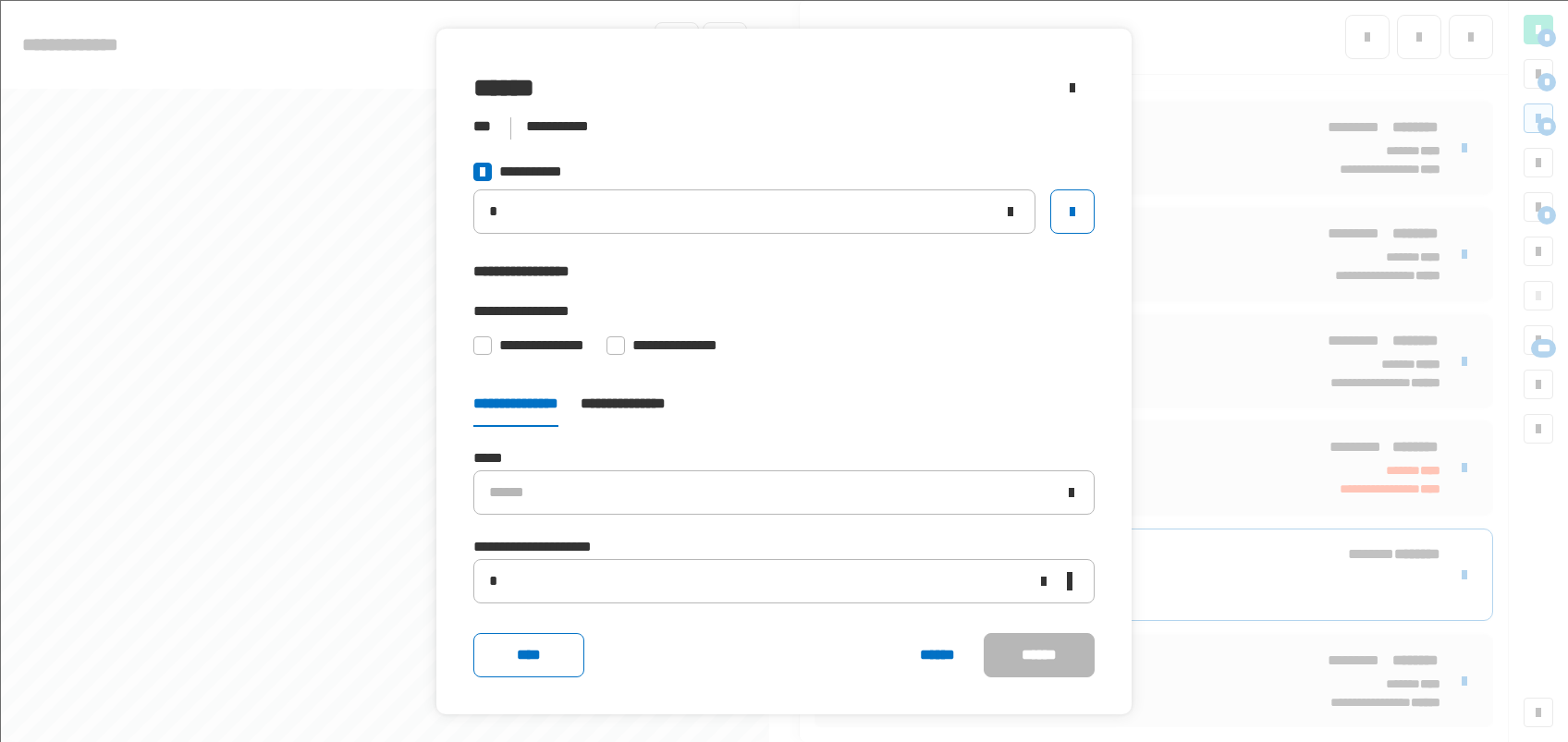 type on "**********" 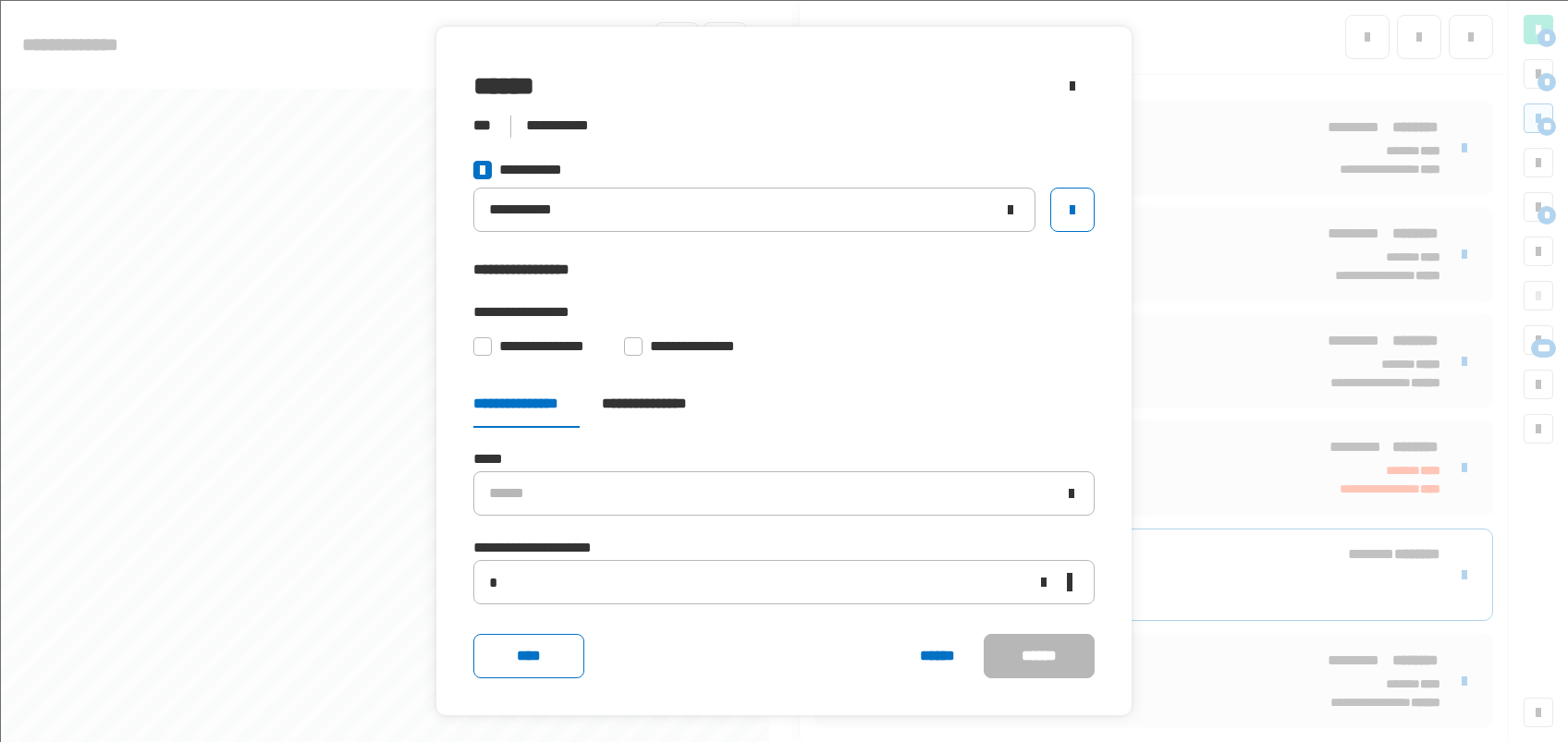 click 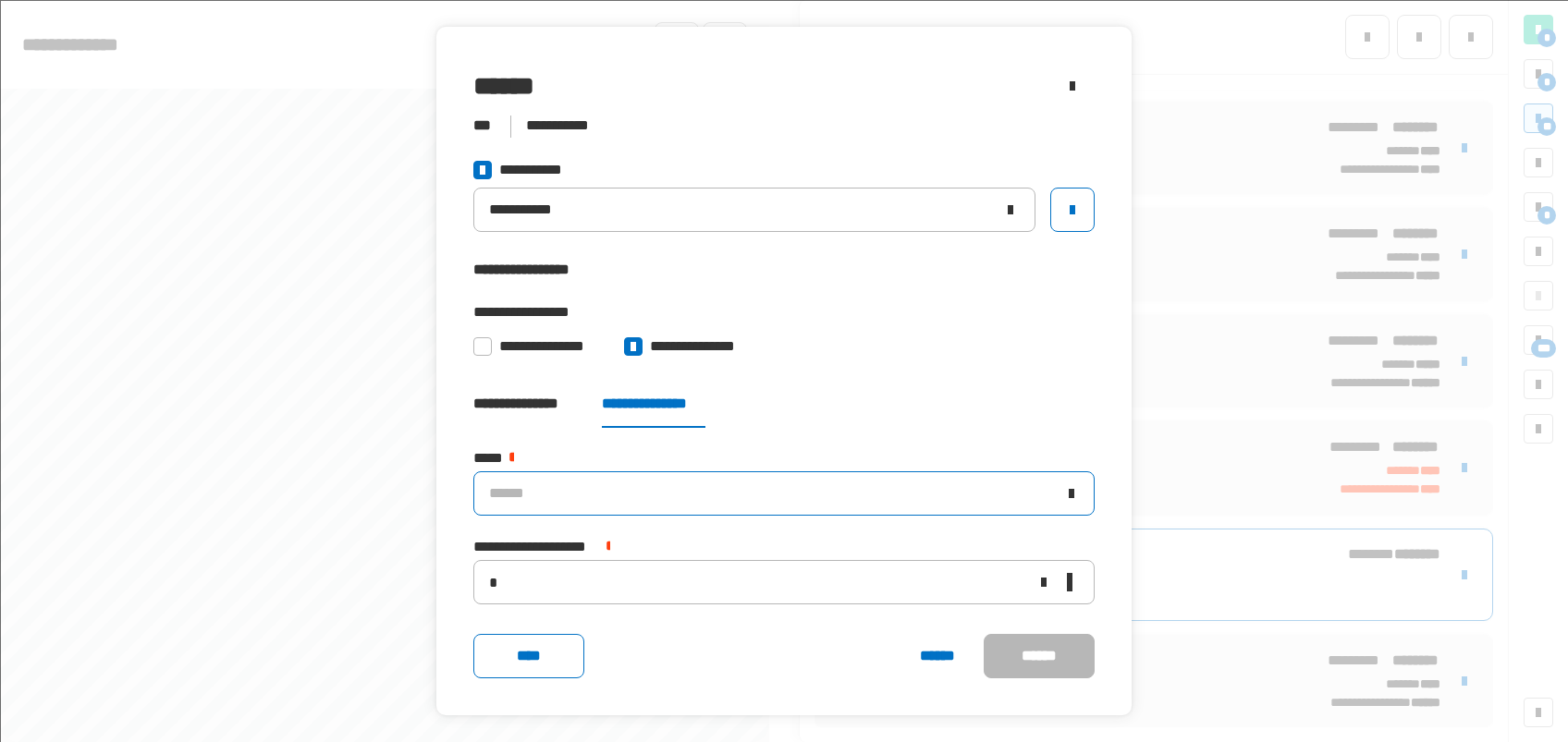 click 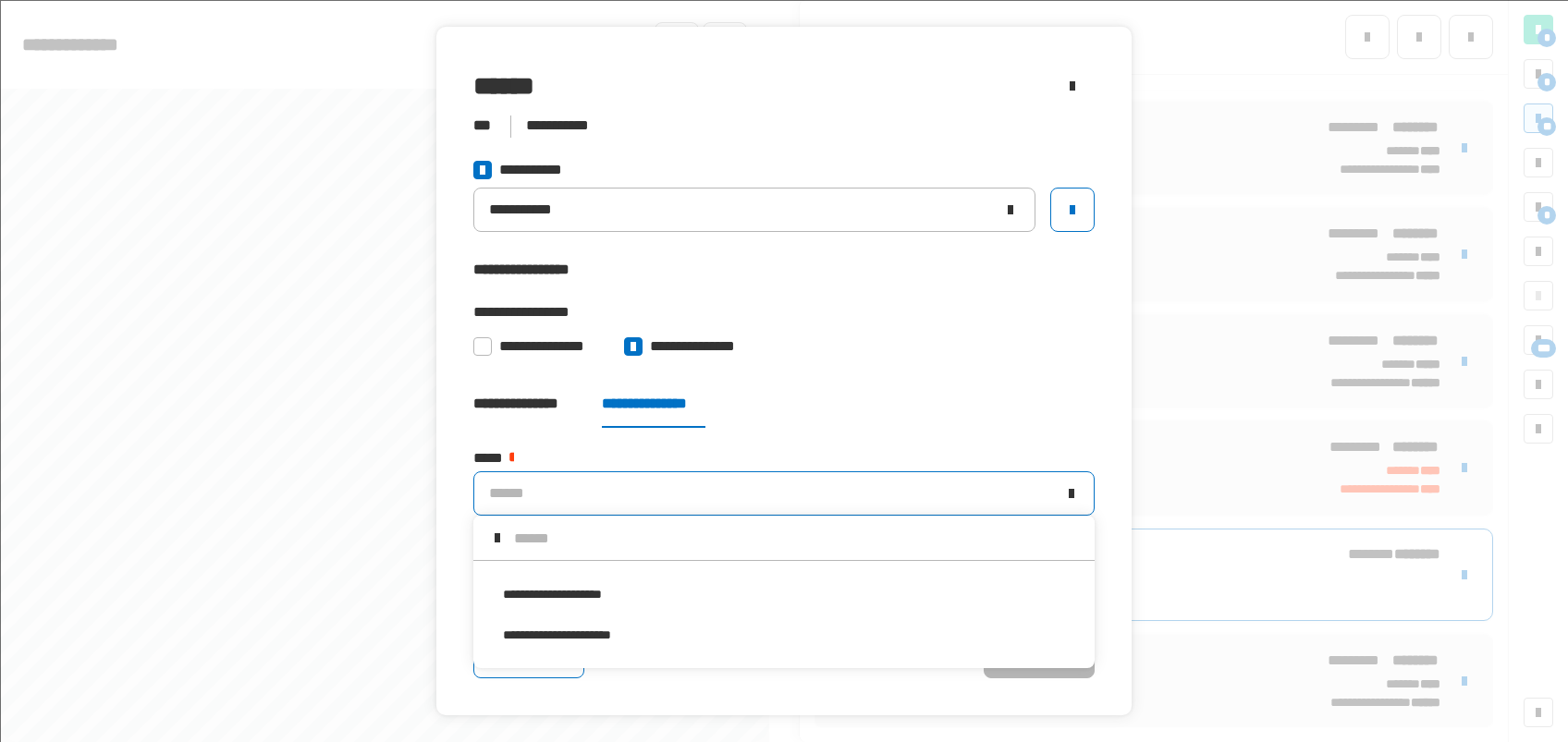 scroll, scrollTop: 0, scrollLeft: 0, axis: both 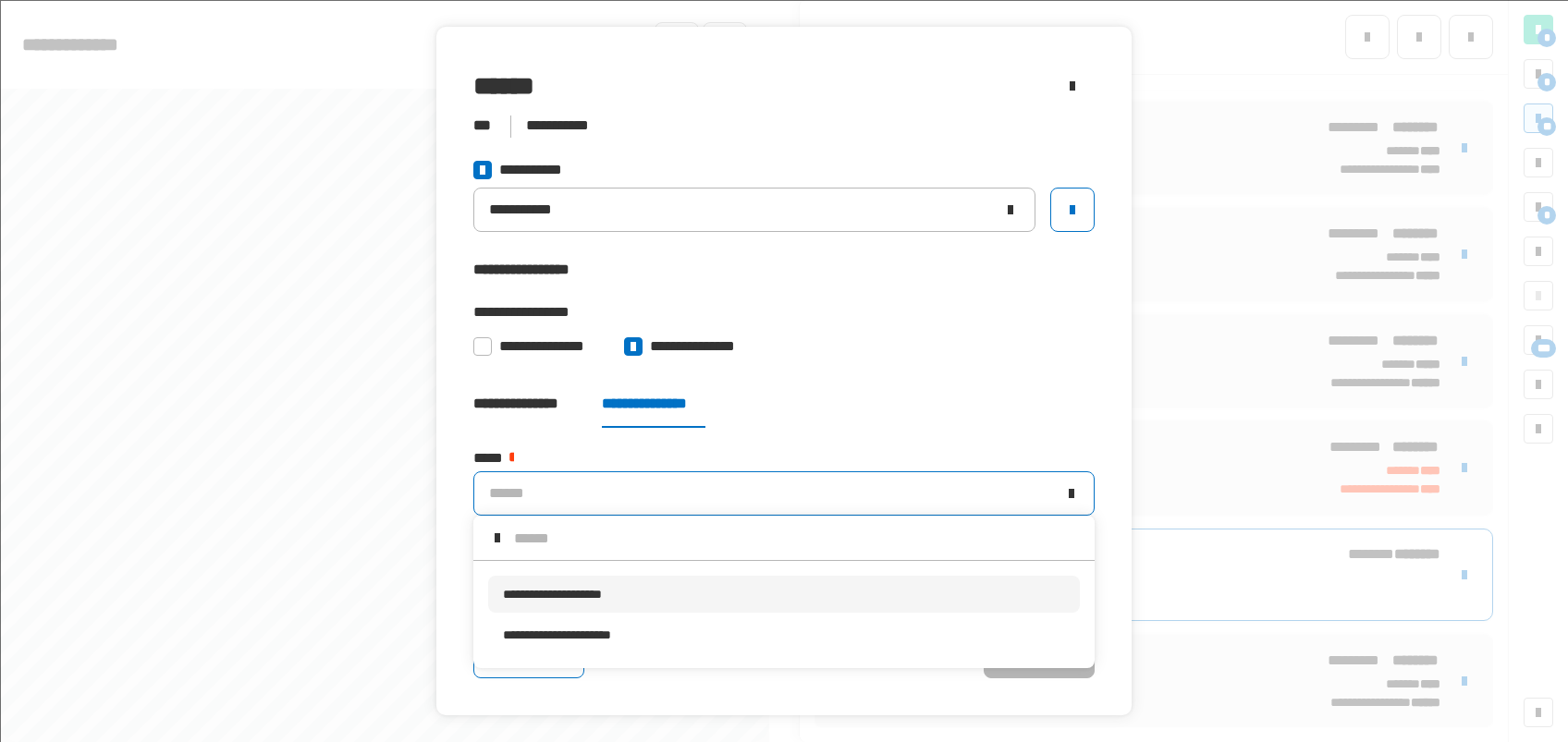 click on "**********" at bounding box center [784, 594] 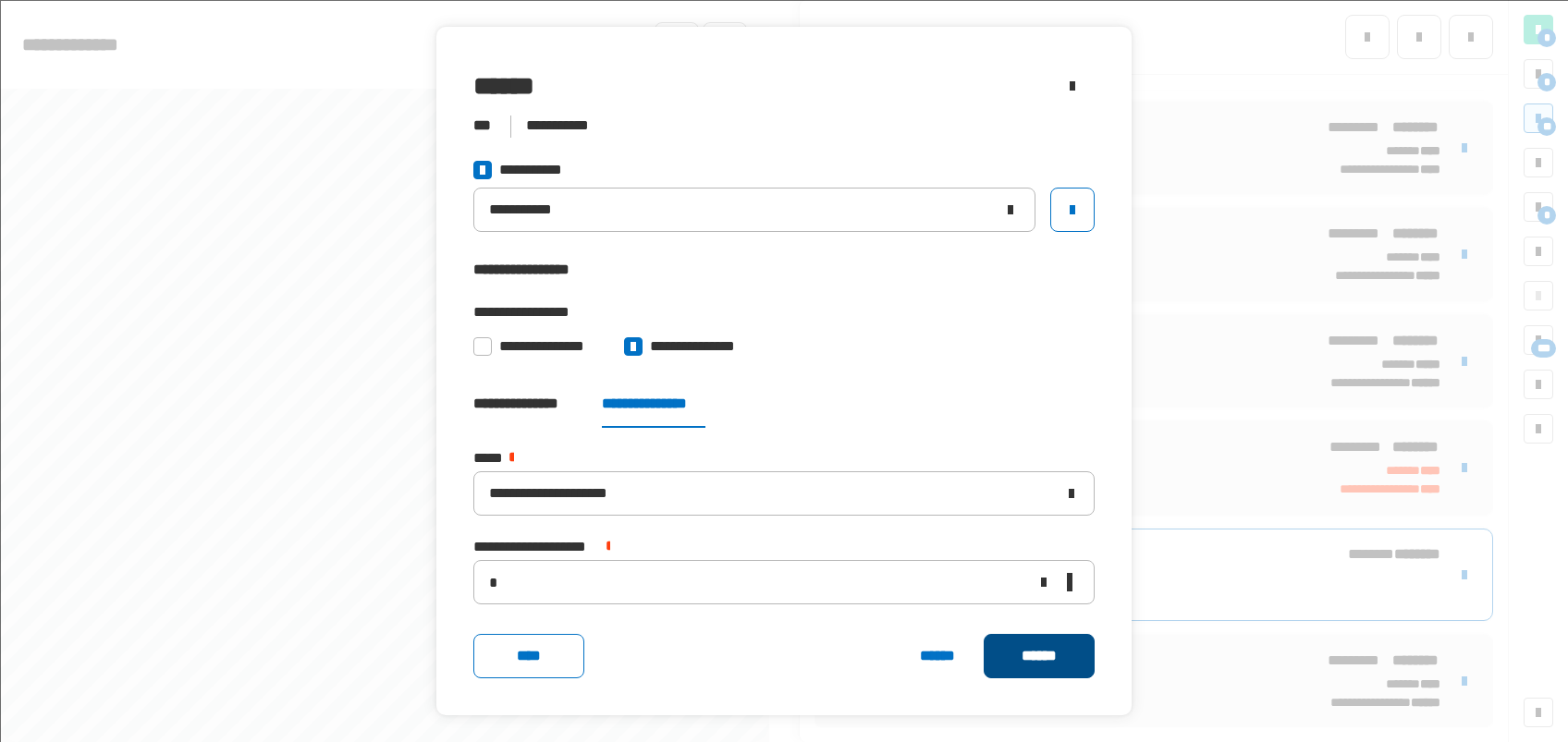 click on "******" 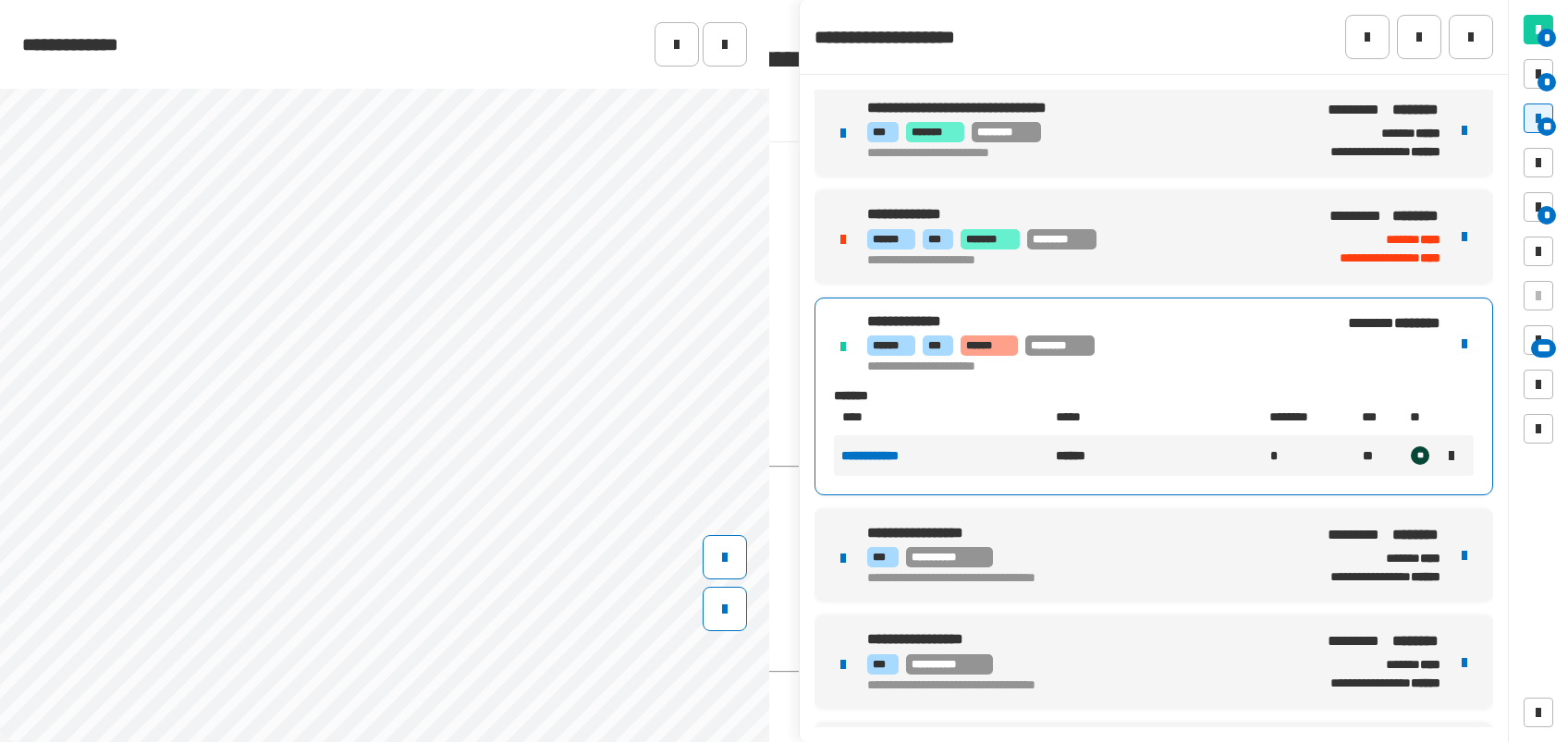 scroll, scrollTop: 244, scrollLeft: 0, axis: vertical 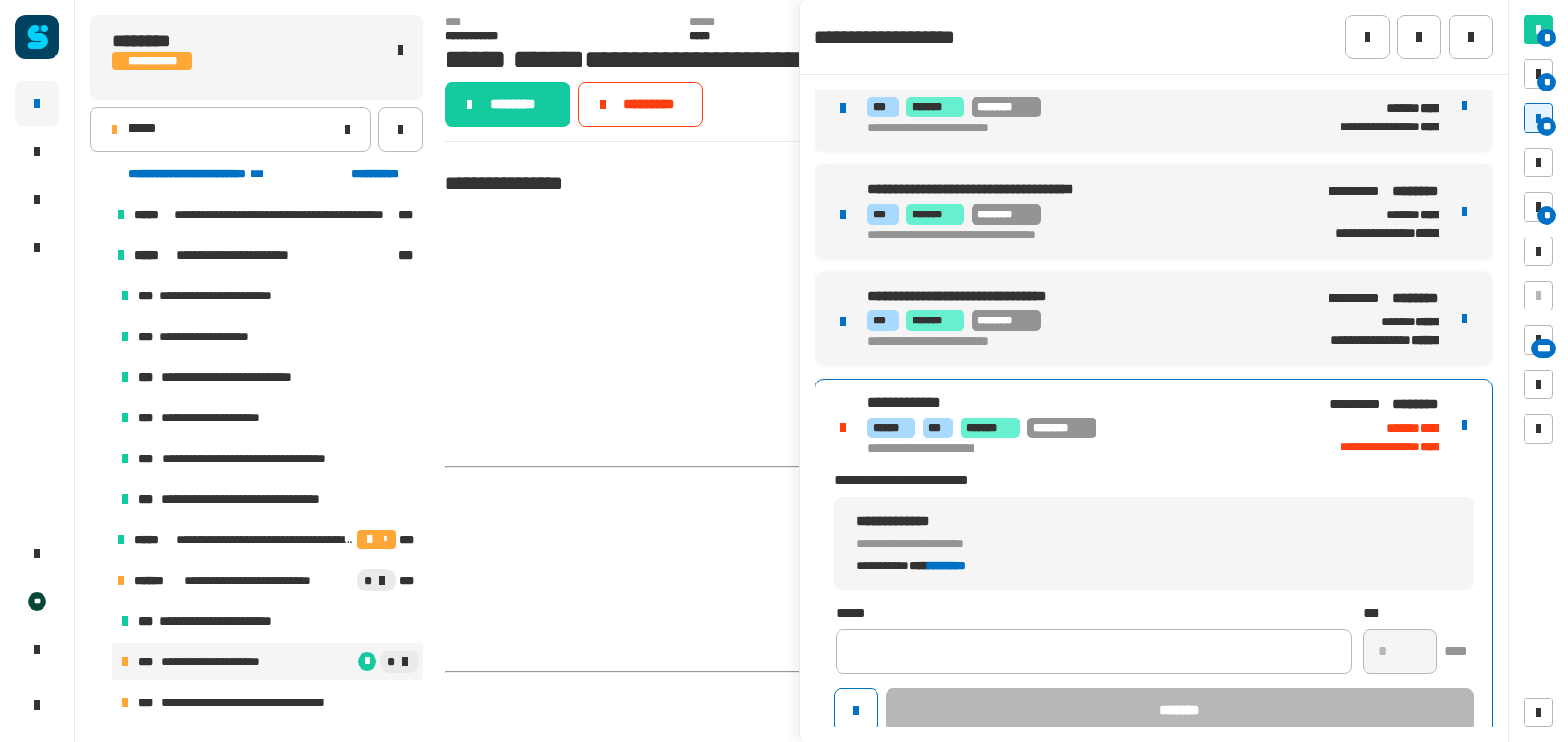 click on "**********" at bounding box center (1073, 449) 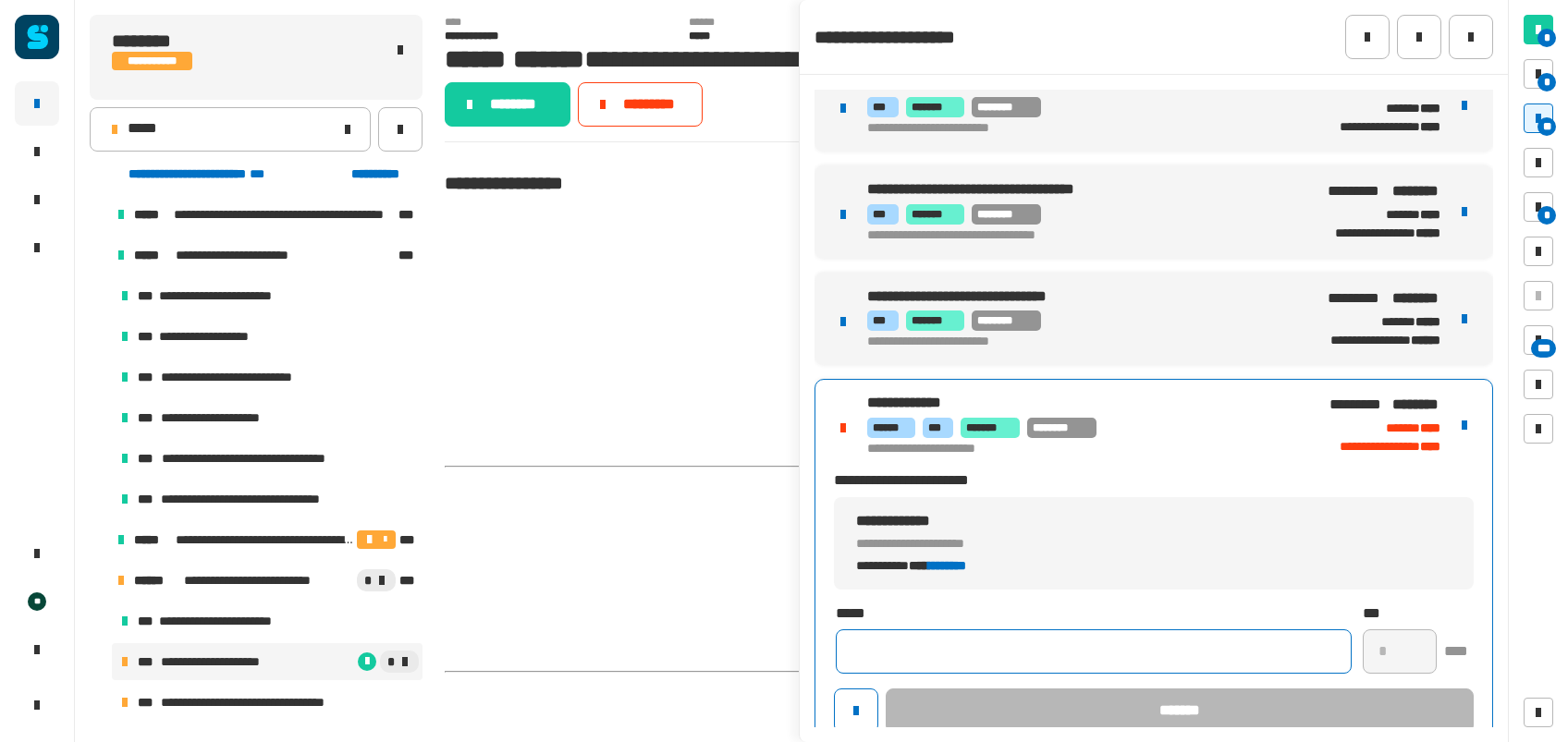 click 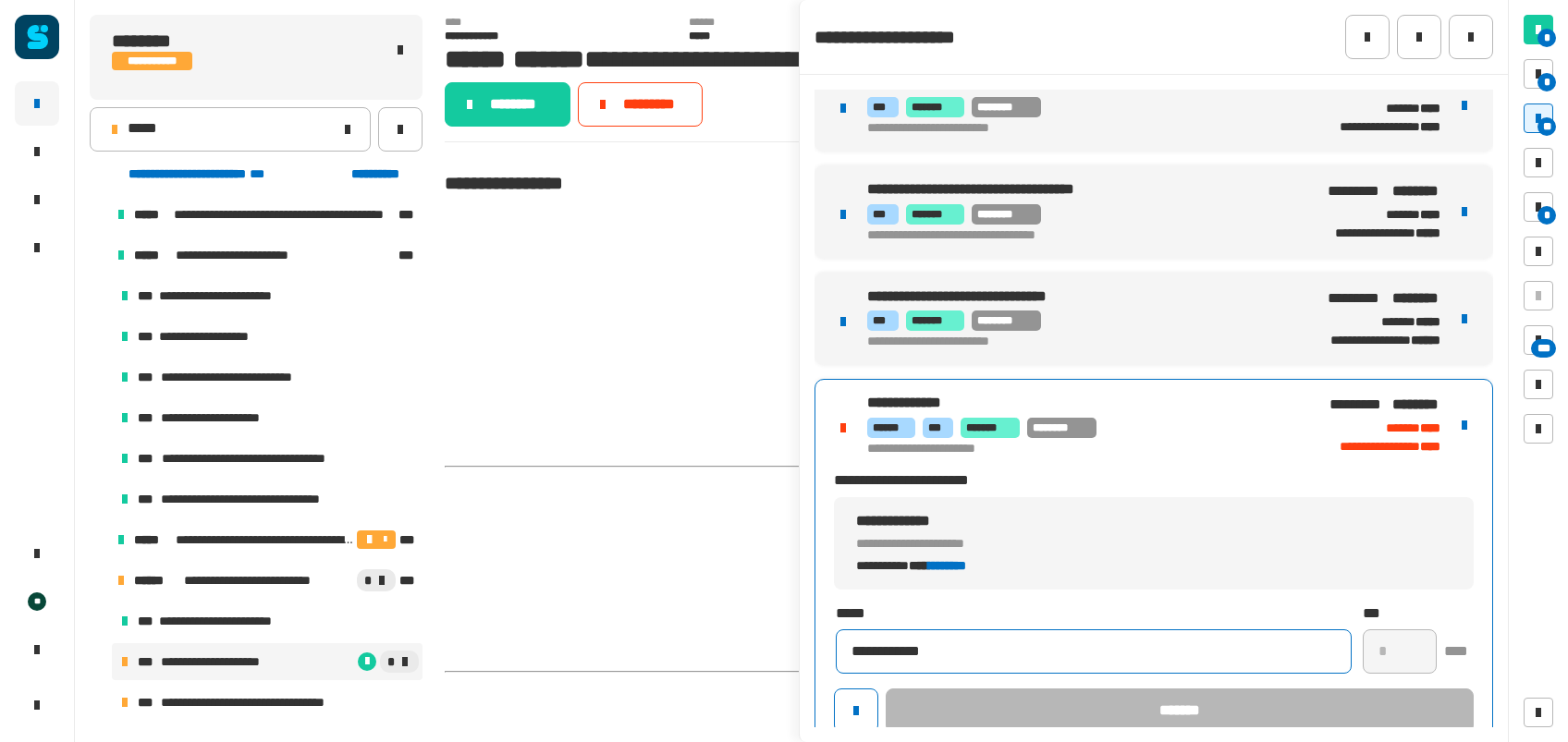 type on "**********" 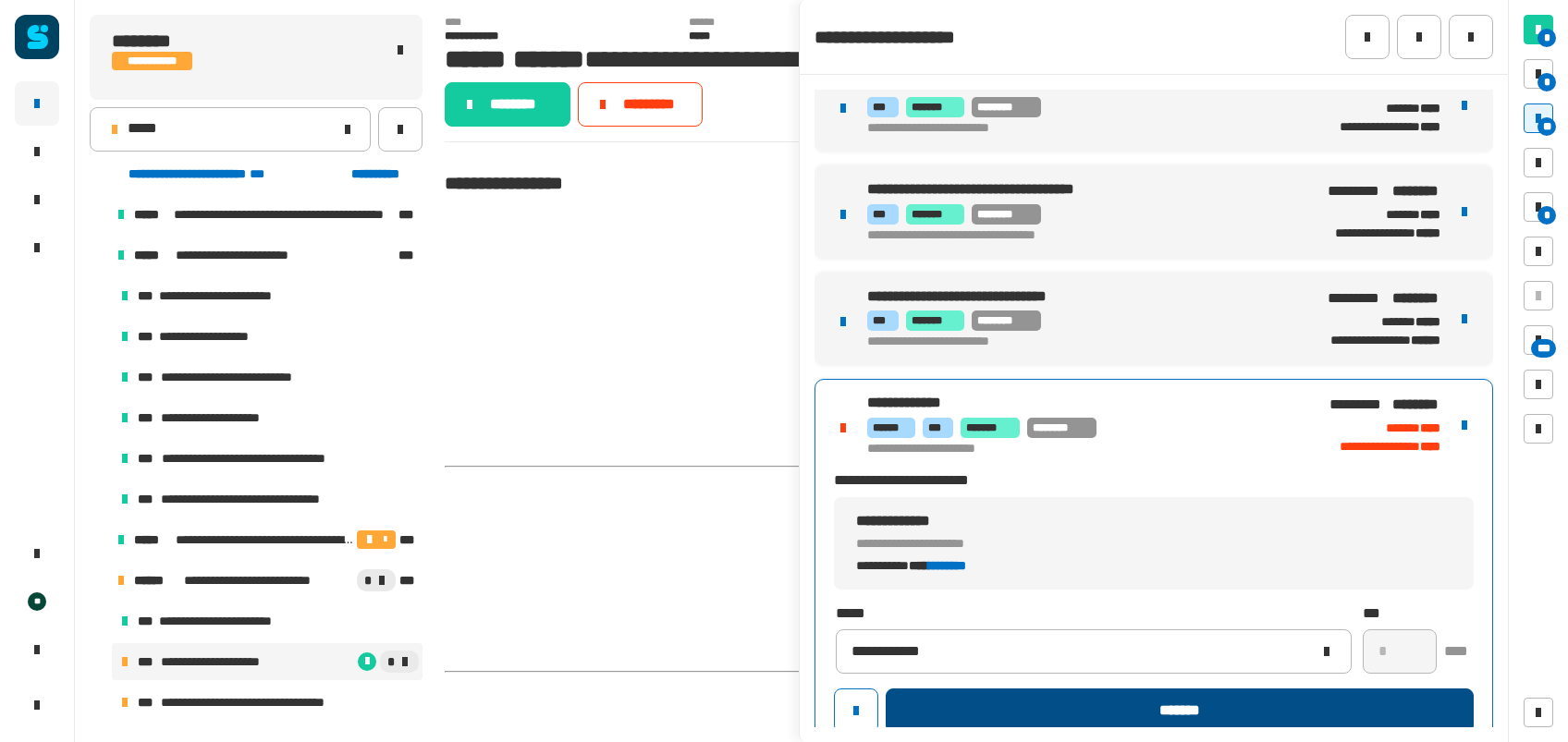 click on "*******" 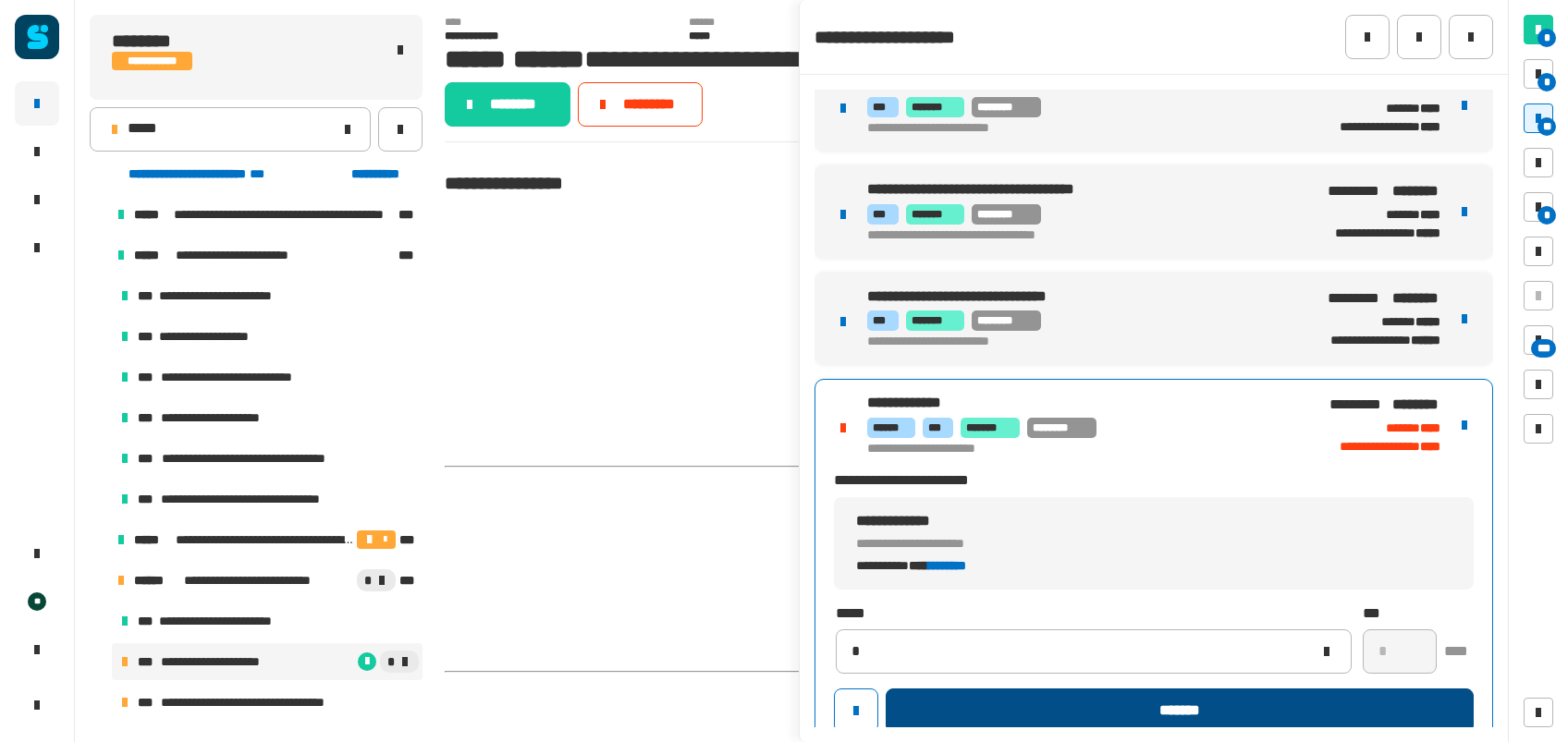 type 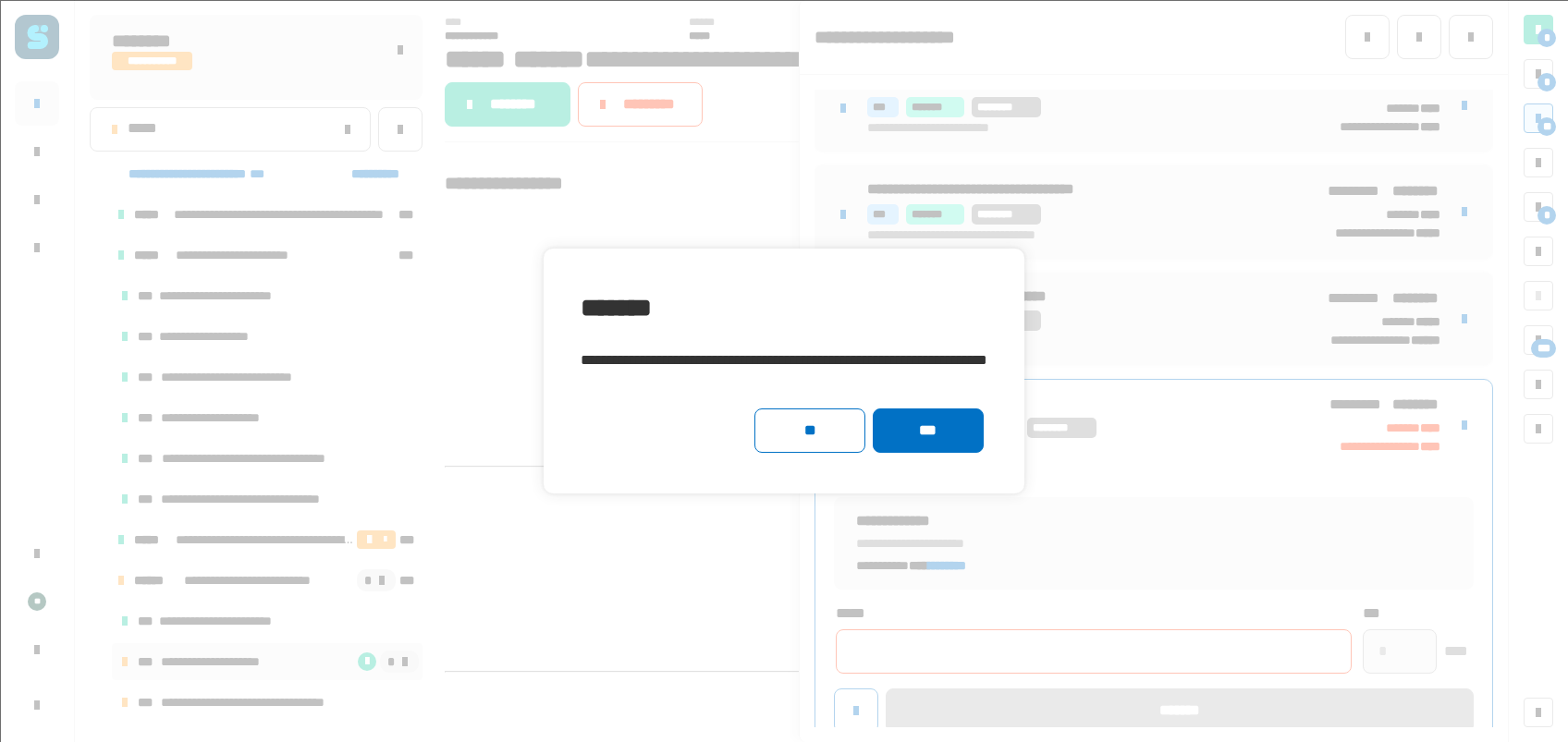 click on "***" 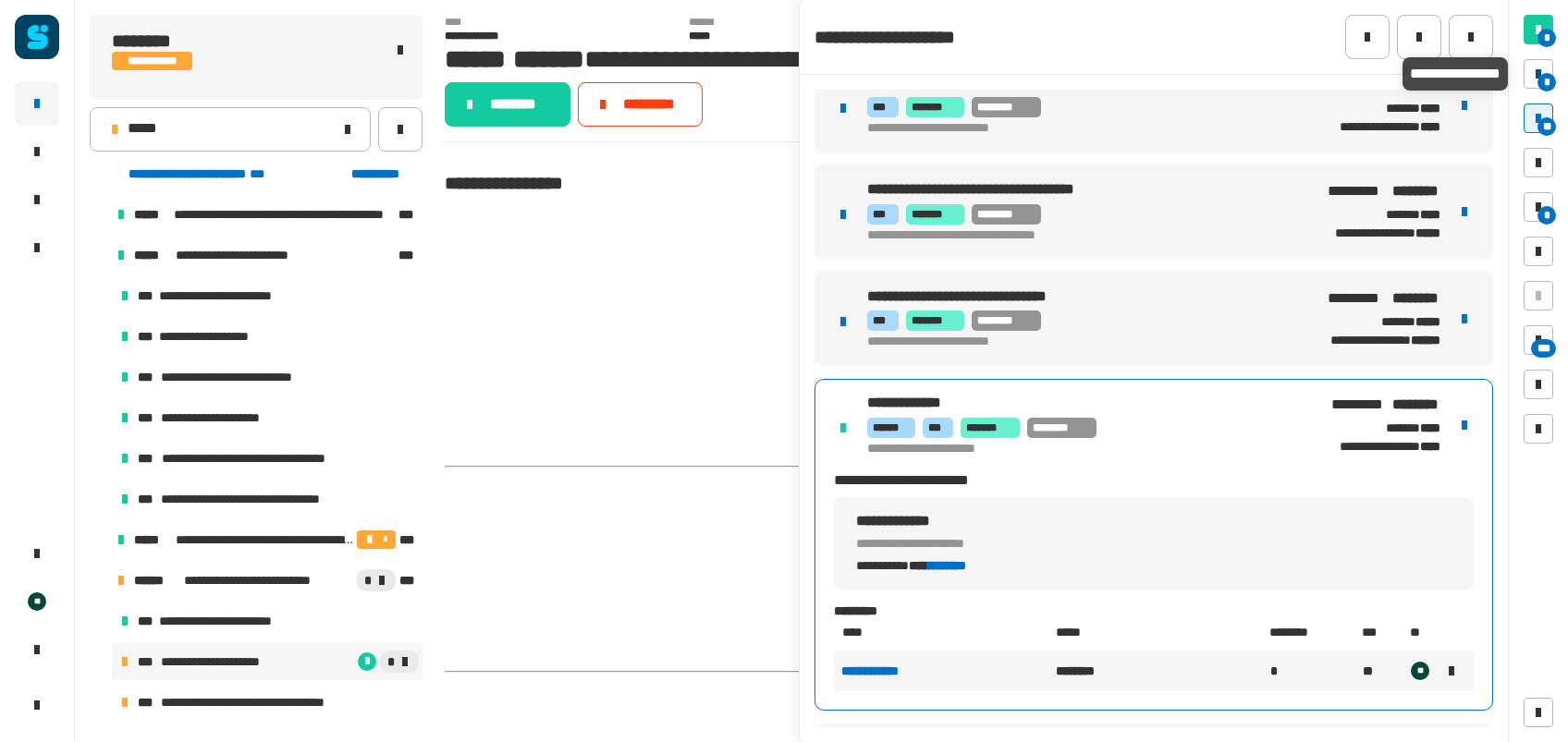 click at bounding box center (1538, 74) 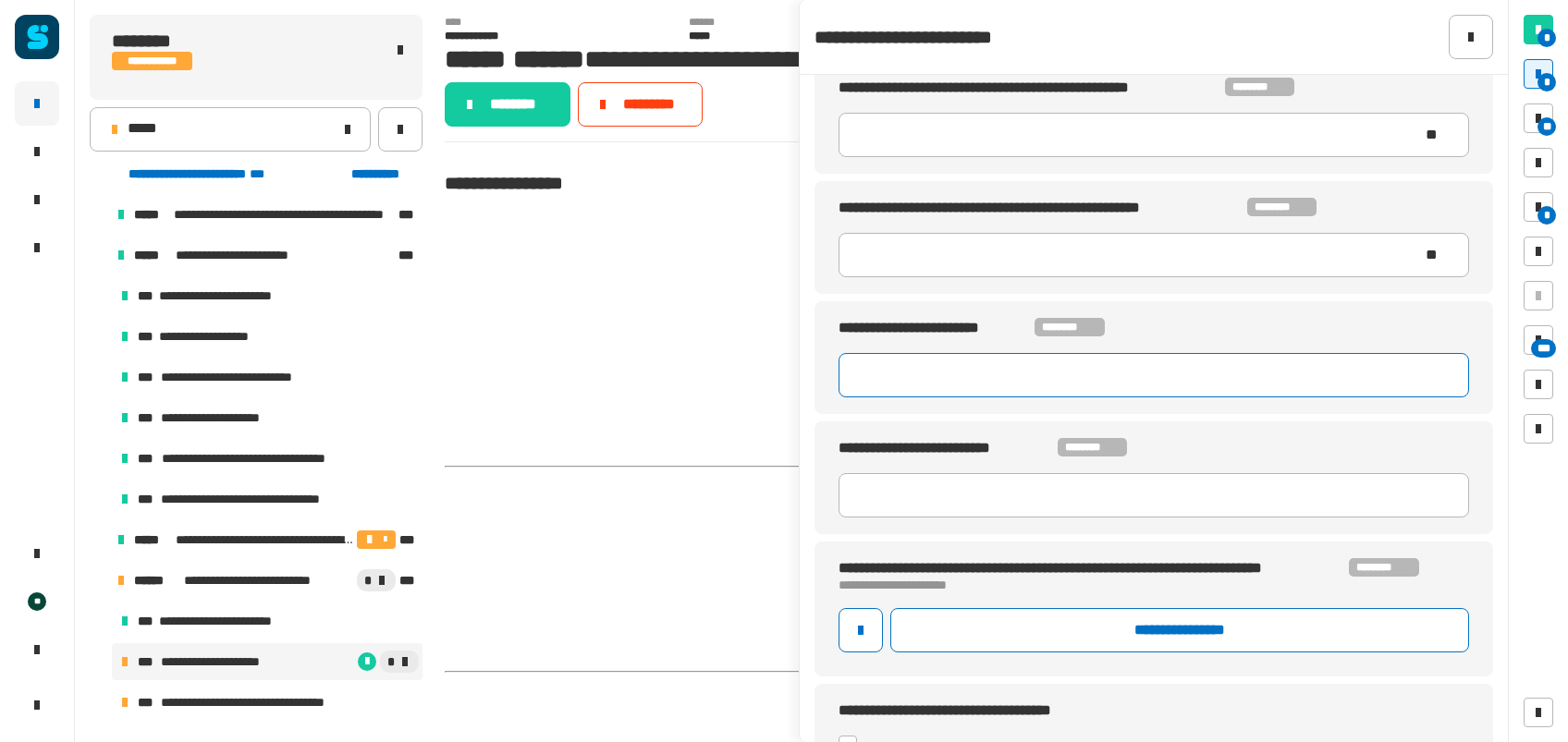 scroll, scrollTop: 31, scrollLeft: 0, axis: vertical 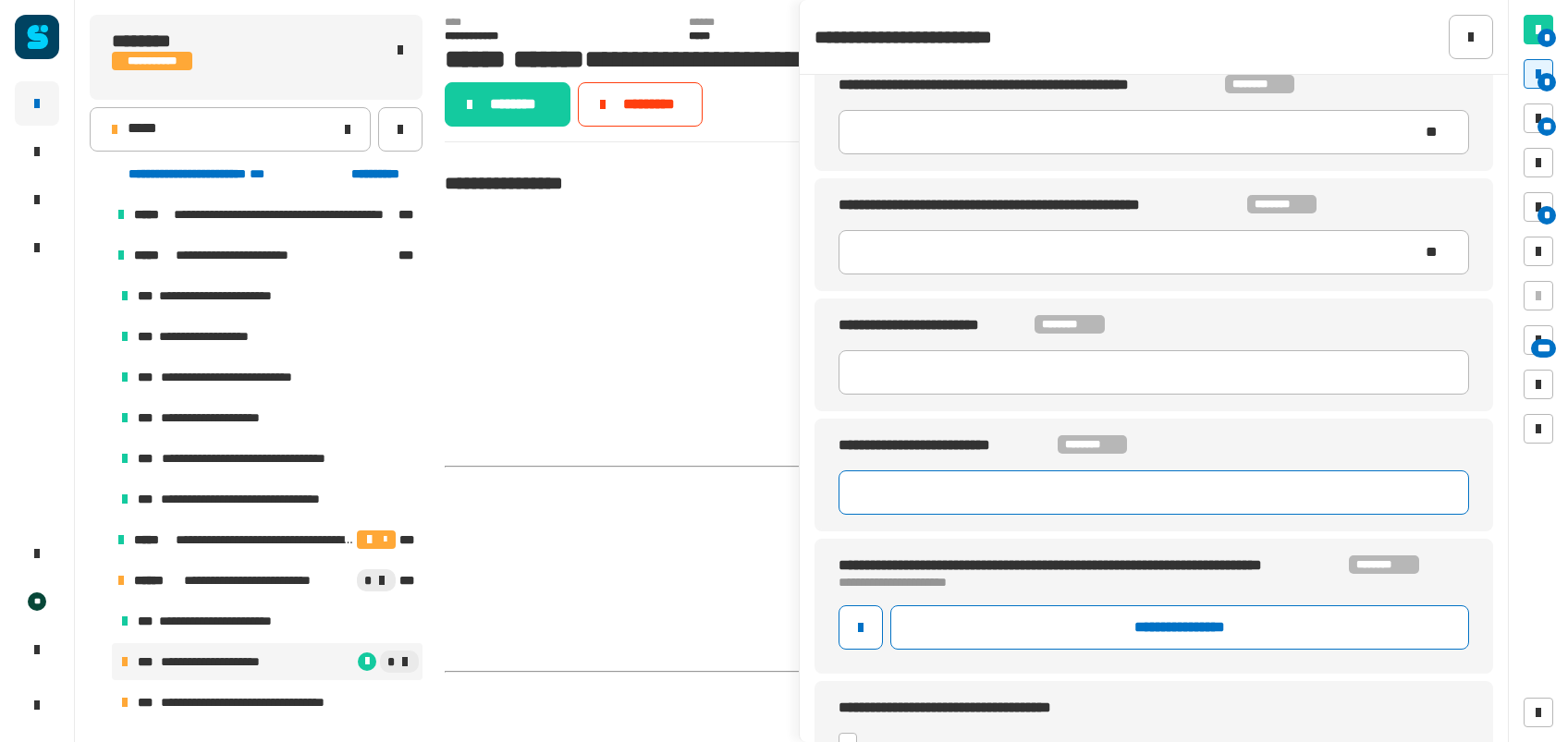 click 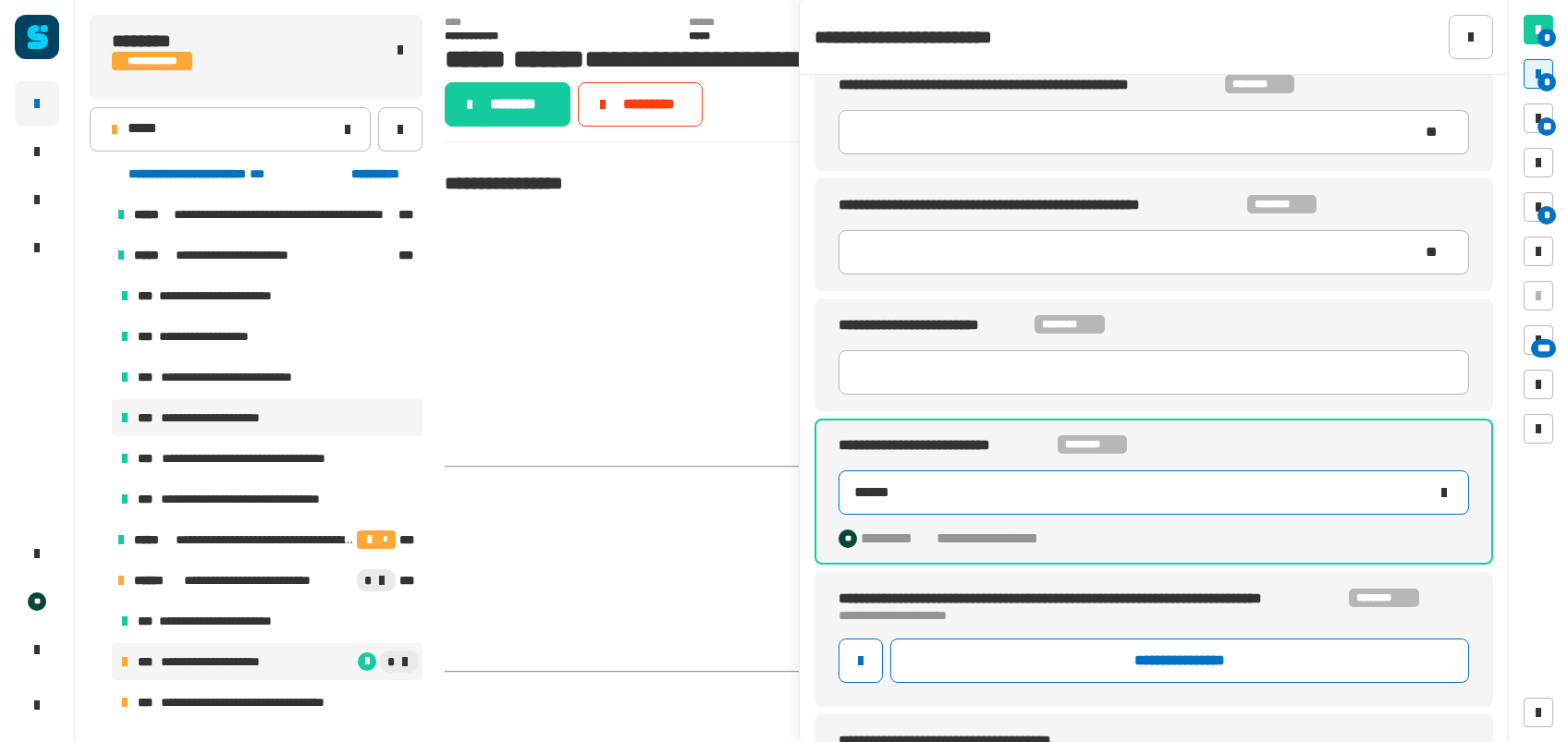 type on "******" 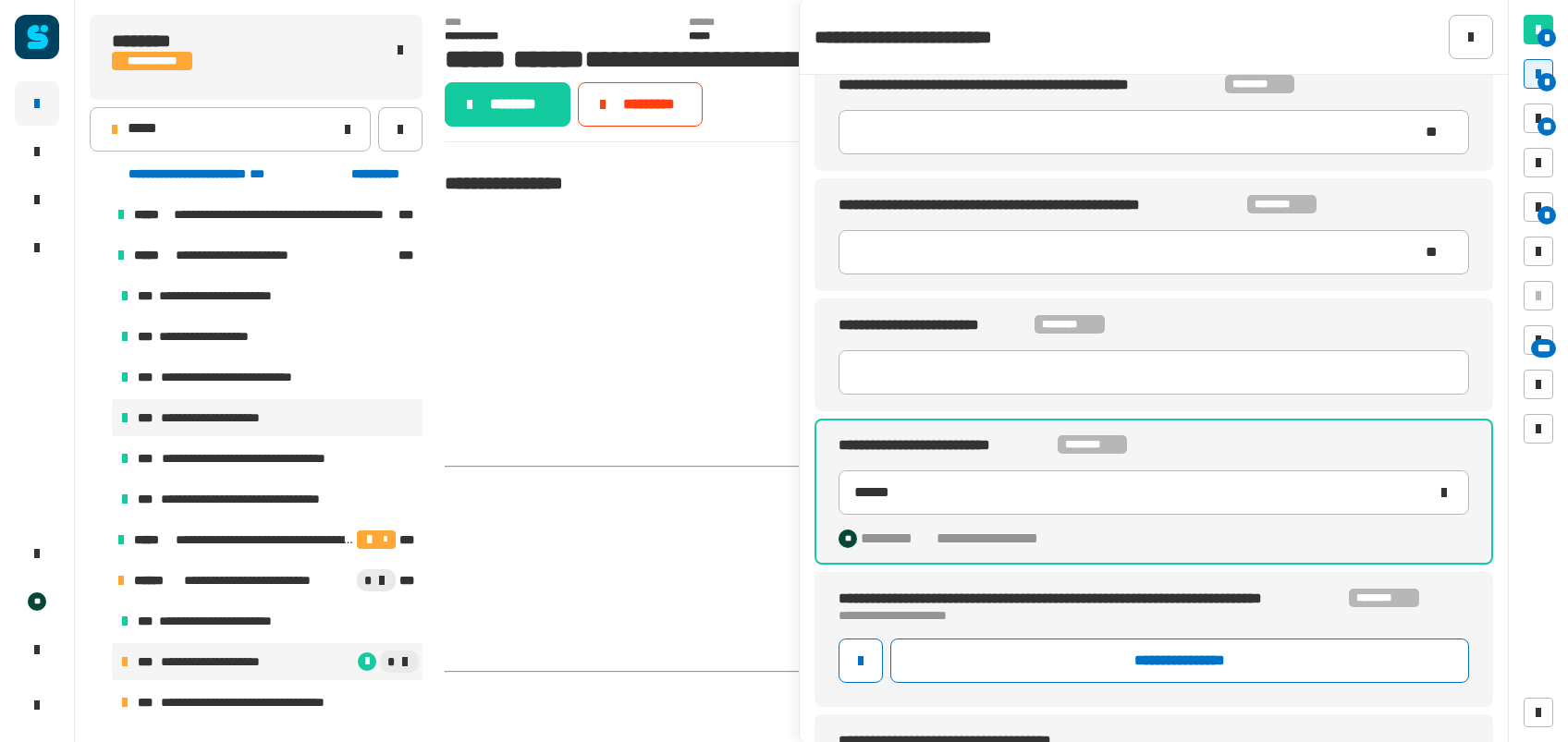 click on "**********" at bounding box center (225, 418) 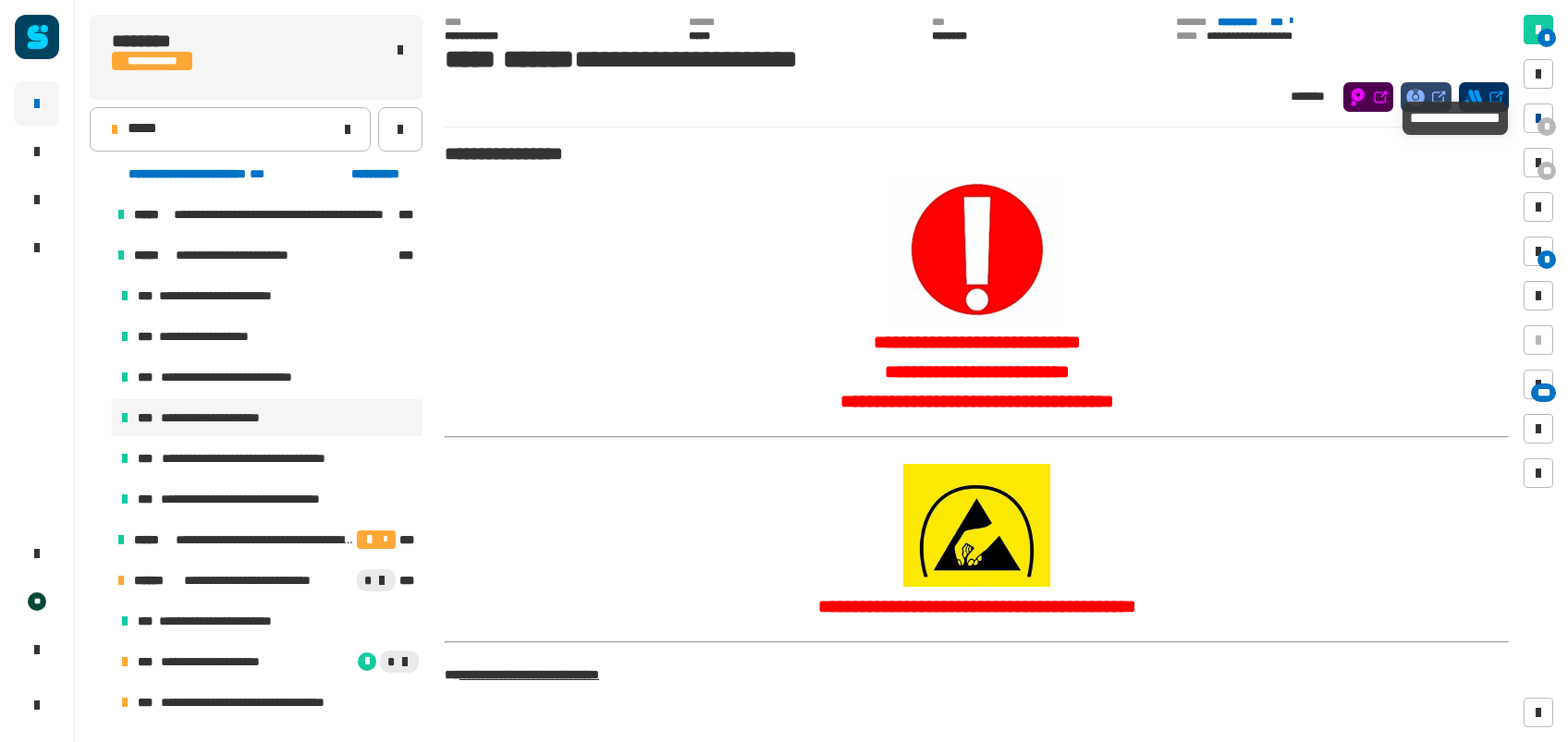 click on "*" at bounding box center [1547, 127] 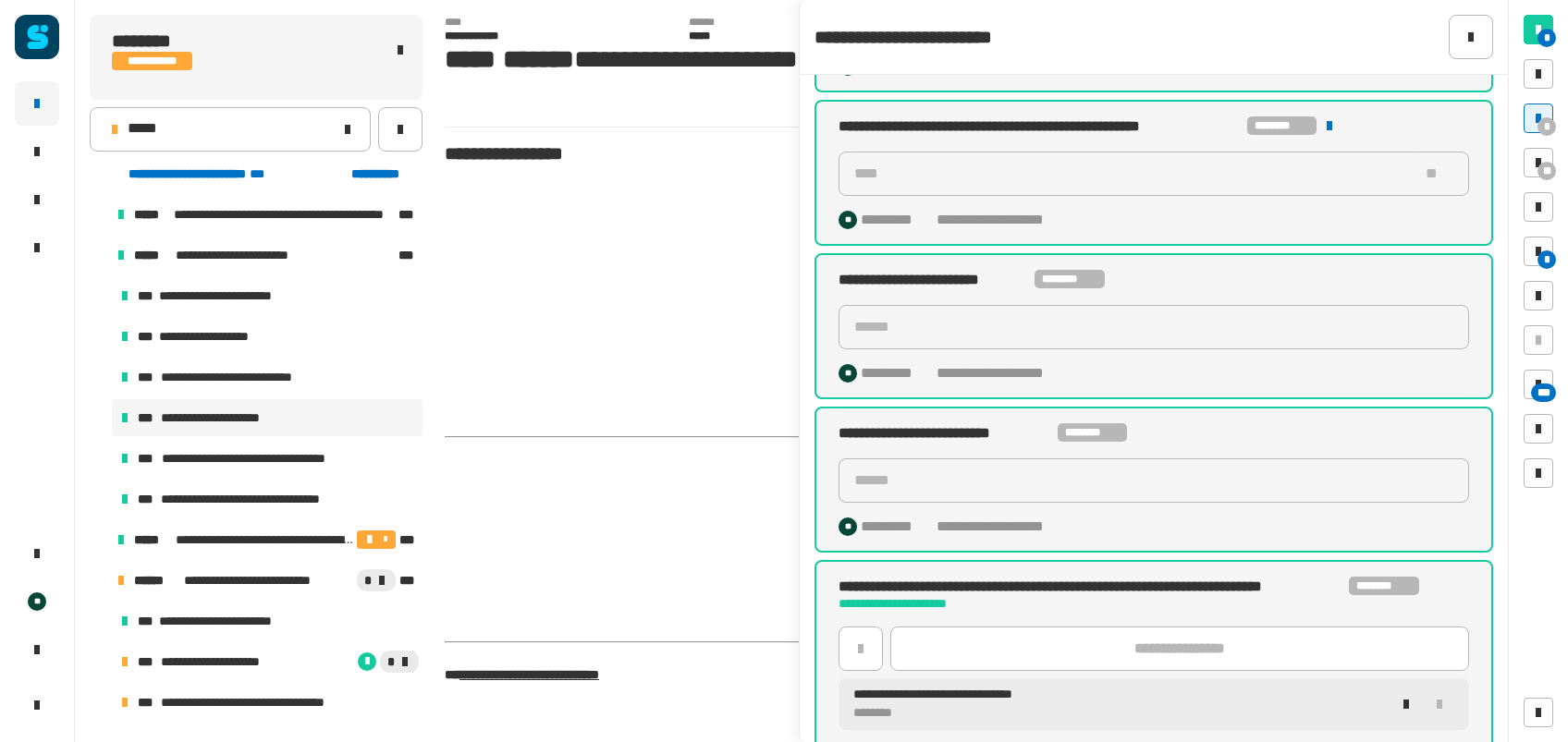 scroll, scrollTop: 488, scrollLeft: 0, axis: vertical 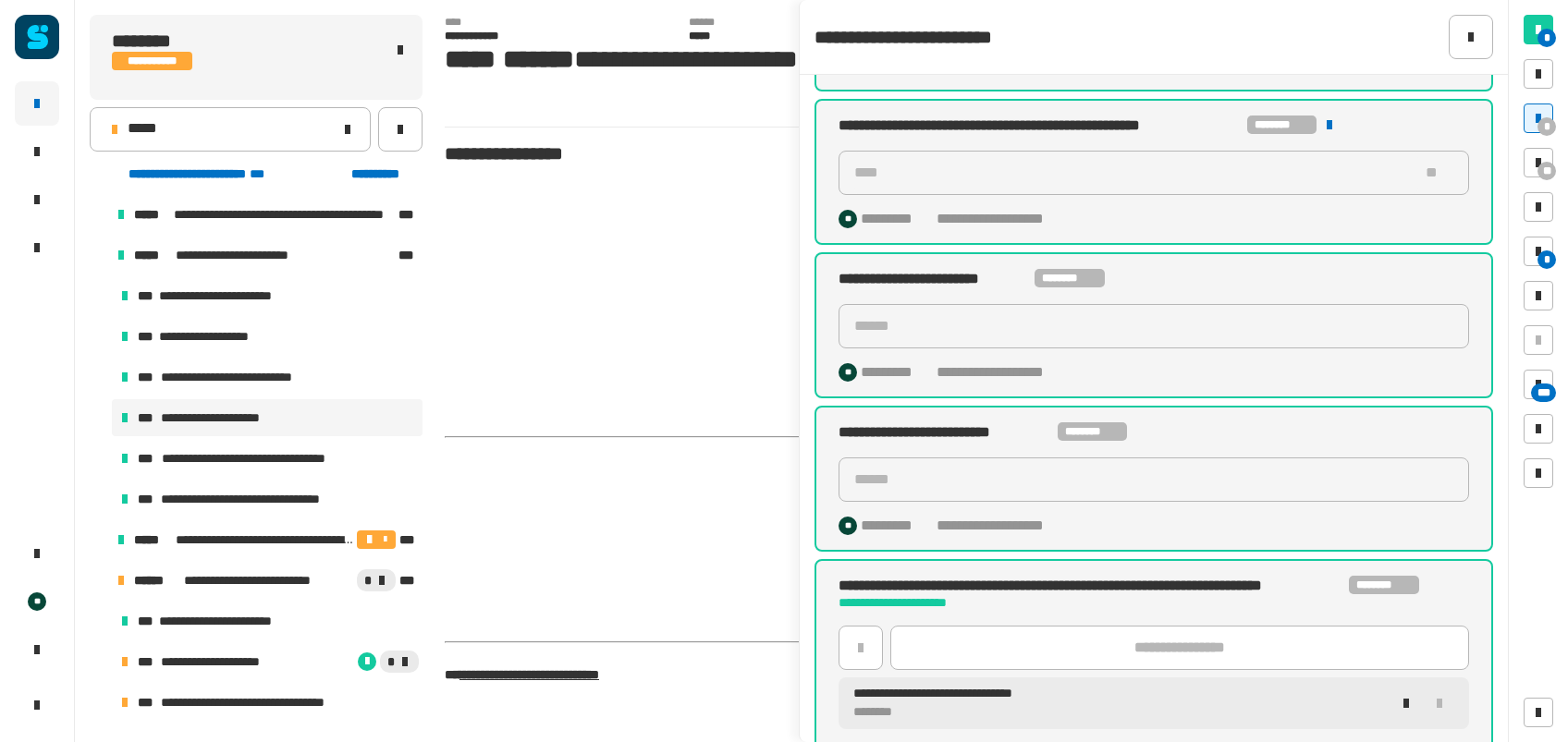 click on "******" 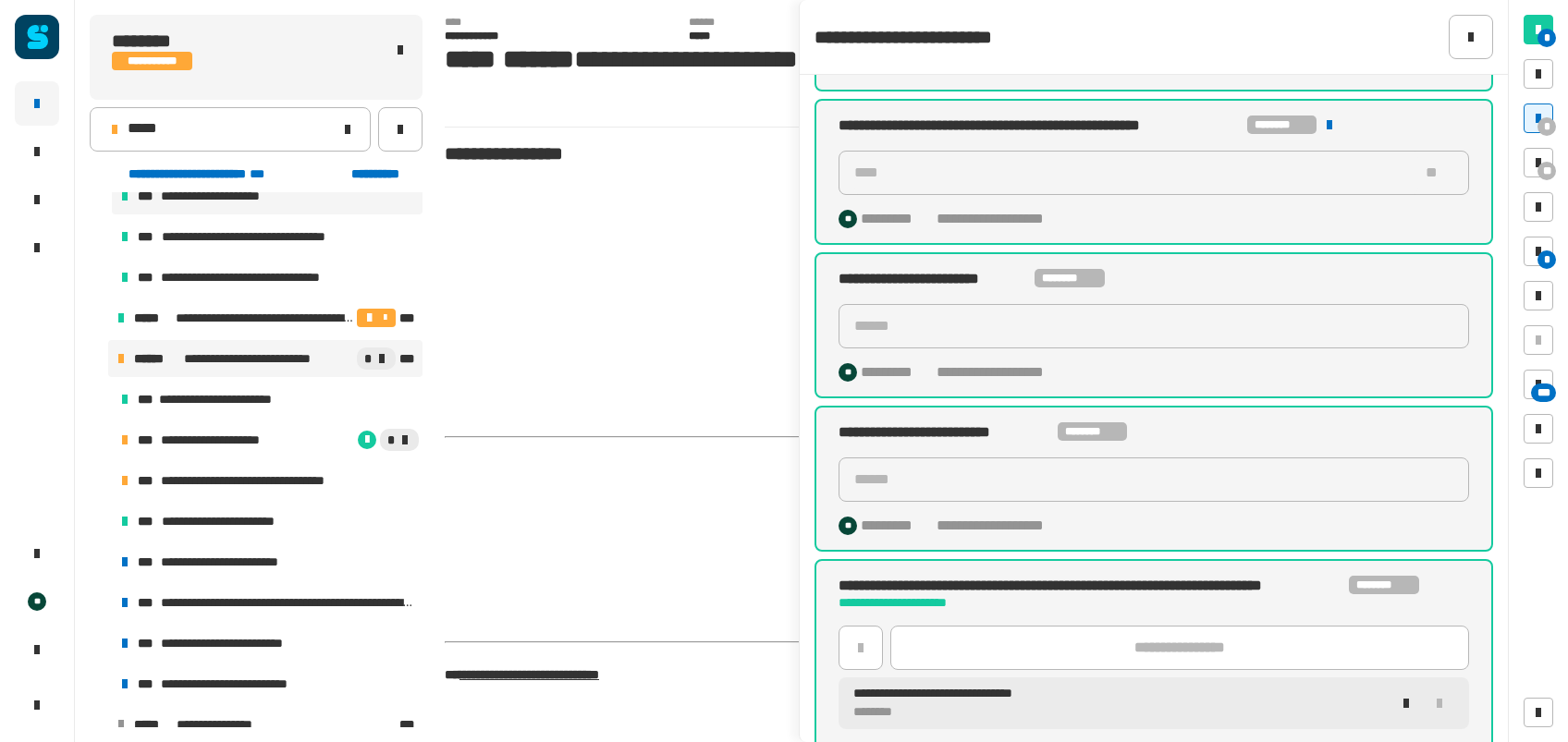 scroll, scrollTop: 226, scrollLeft: 0, axis: vertical 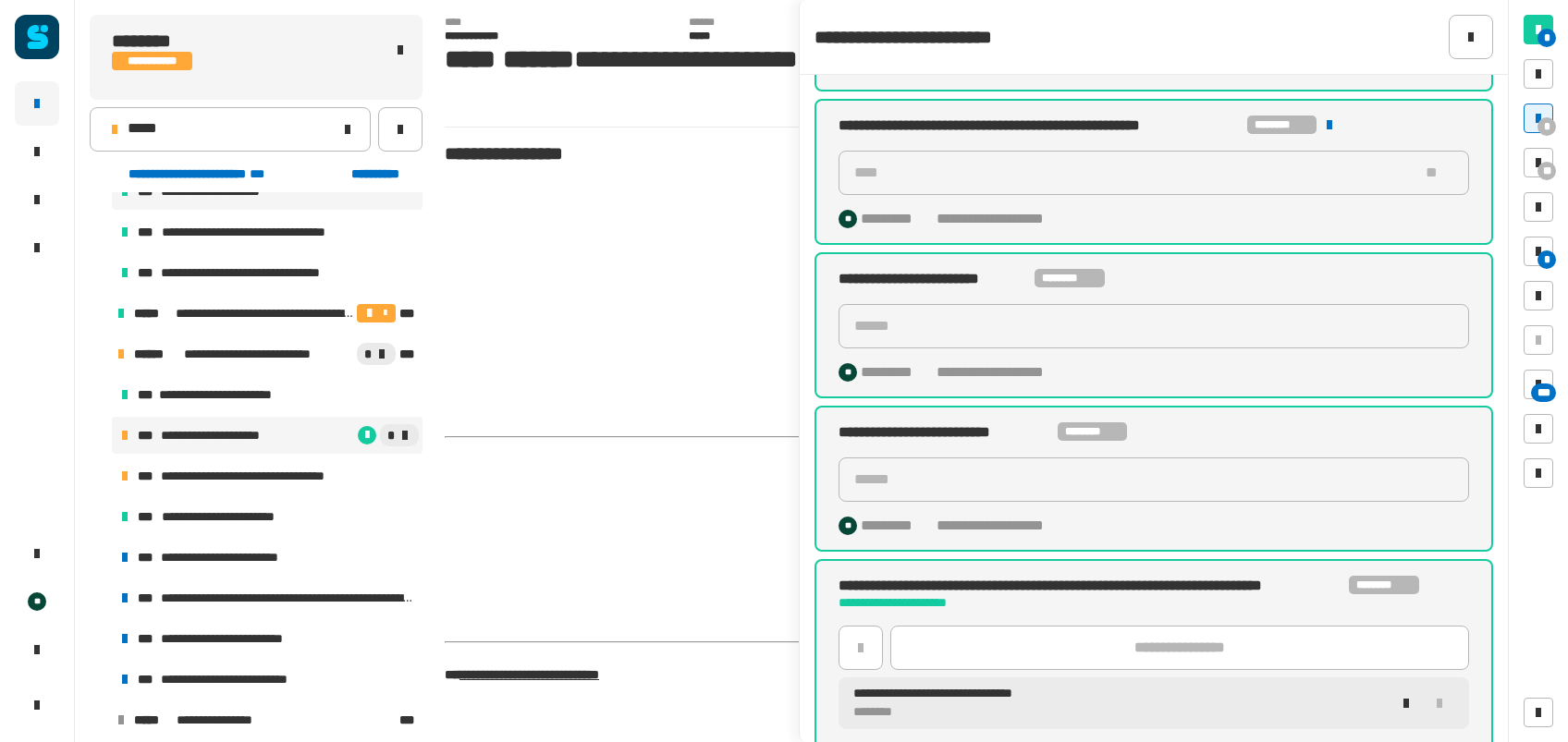 click on "**********" at bounding box center [225, 435] 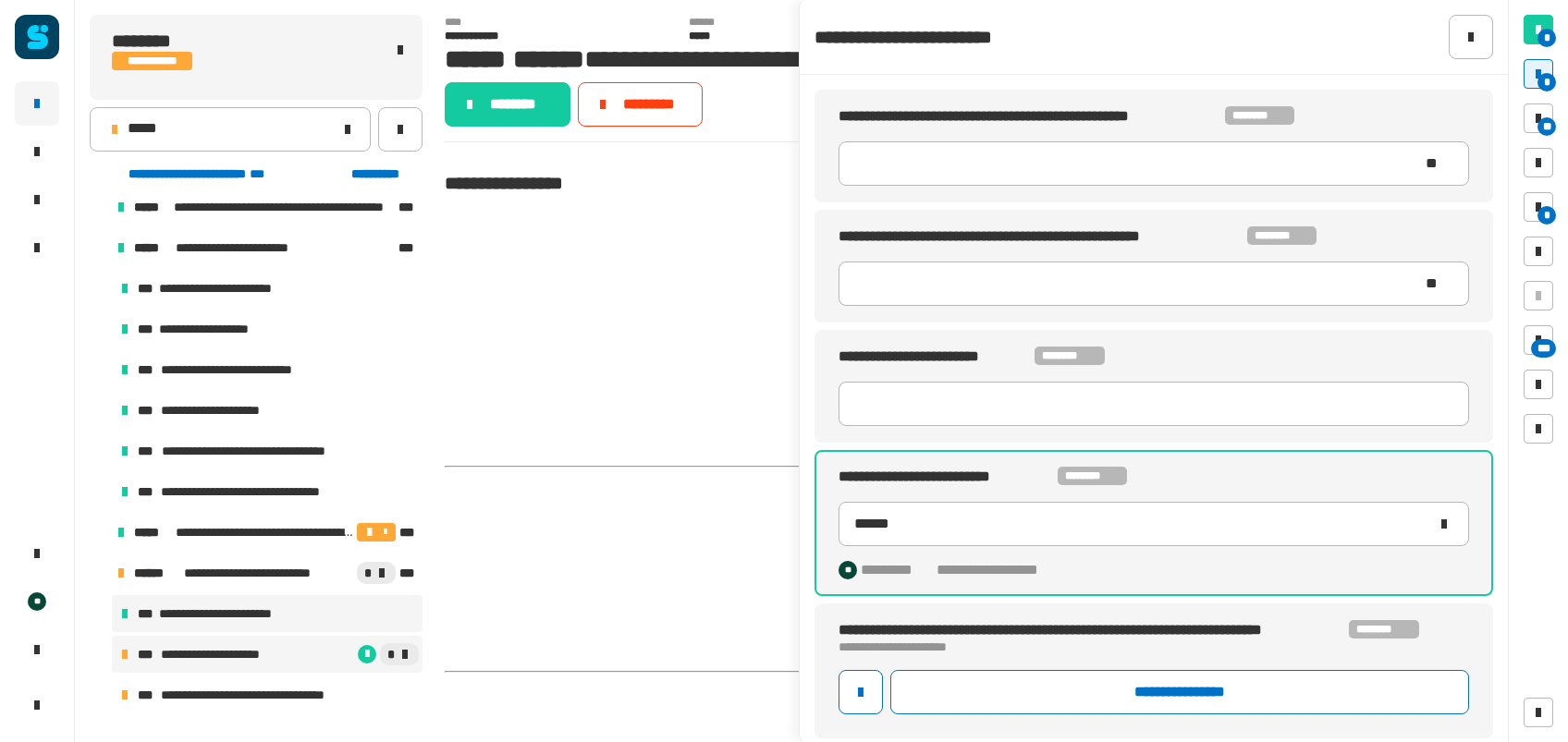 scroll, scrollTop: 0, scrollLeft: 0, axis: both 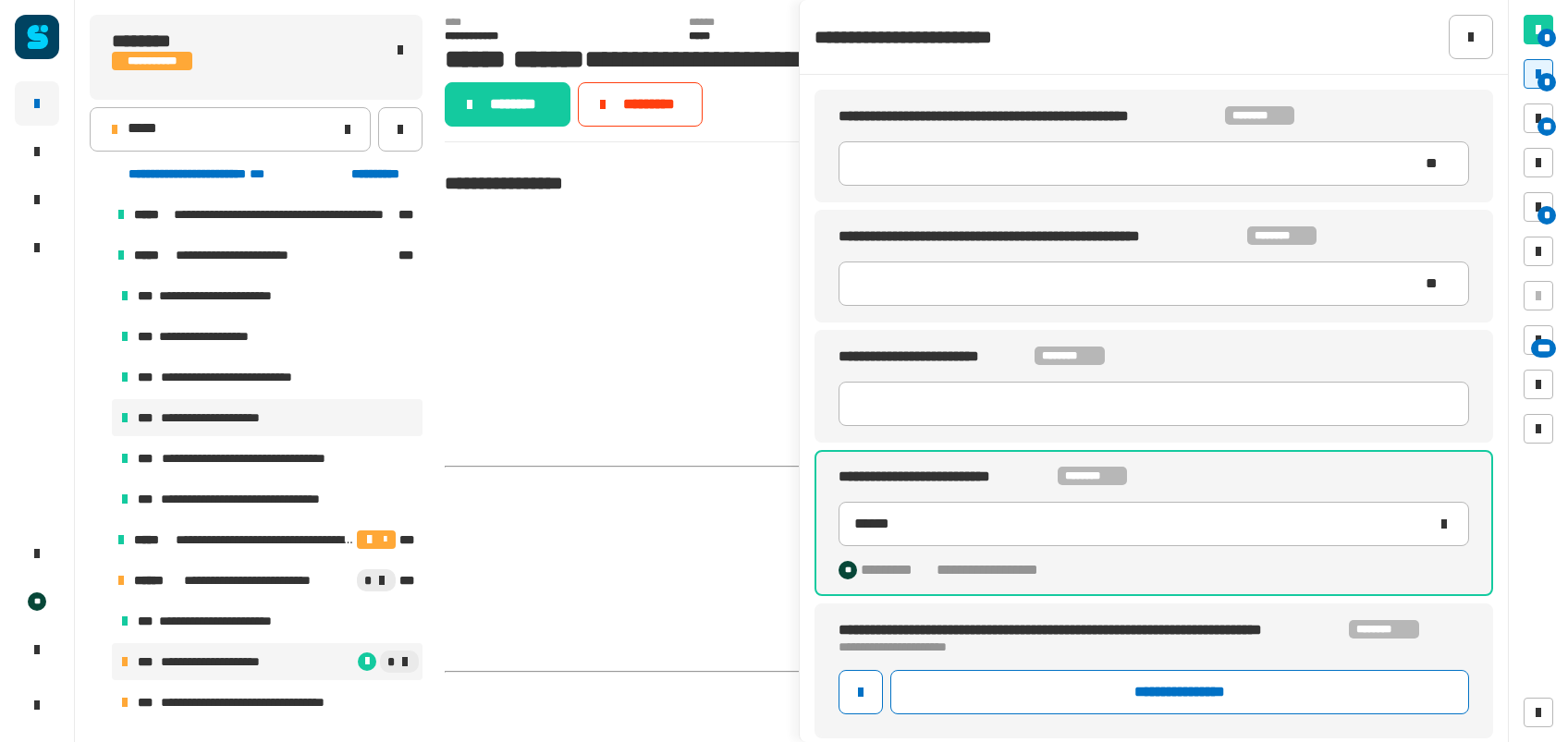 click on "**********" at bounding box center [225, 418] 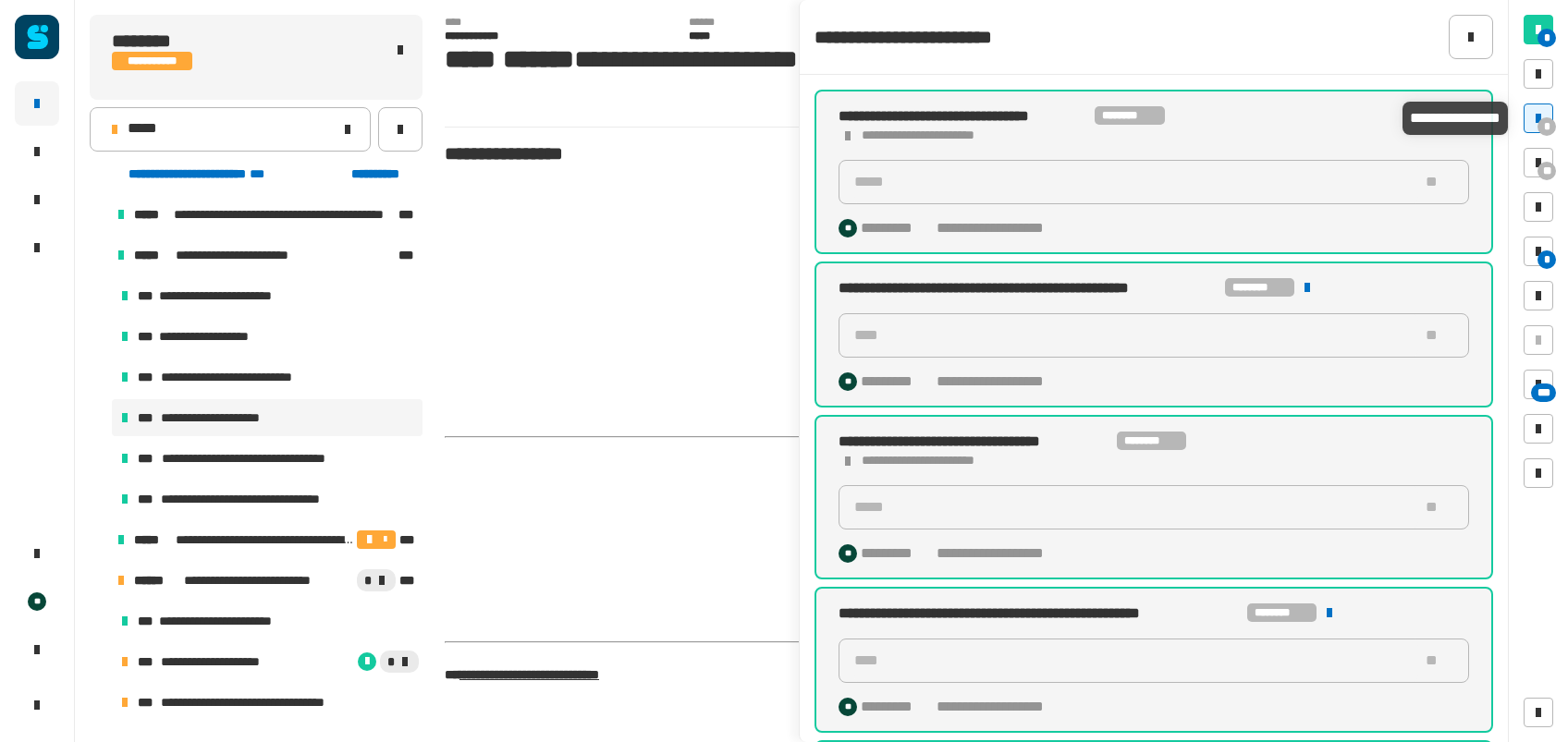 click on "*" at bounding box center [1547, 127] 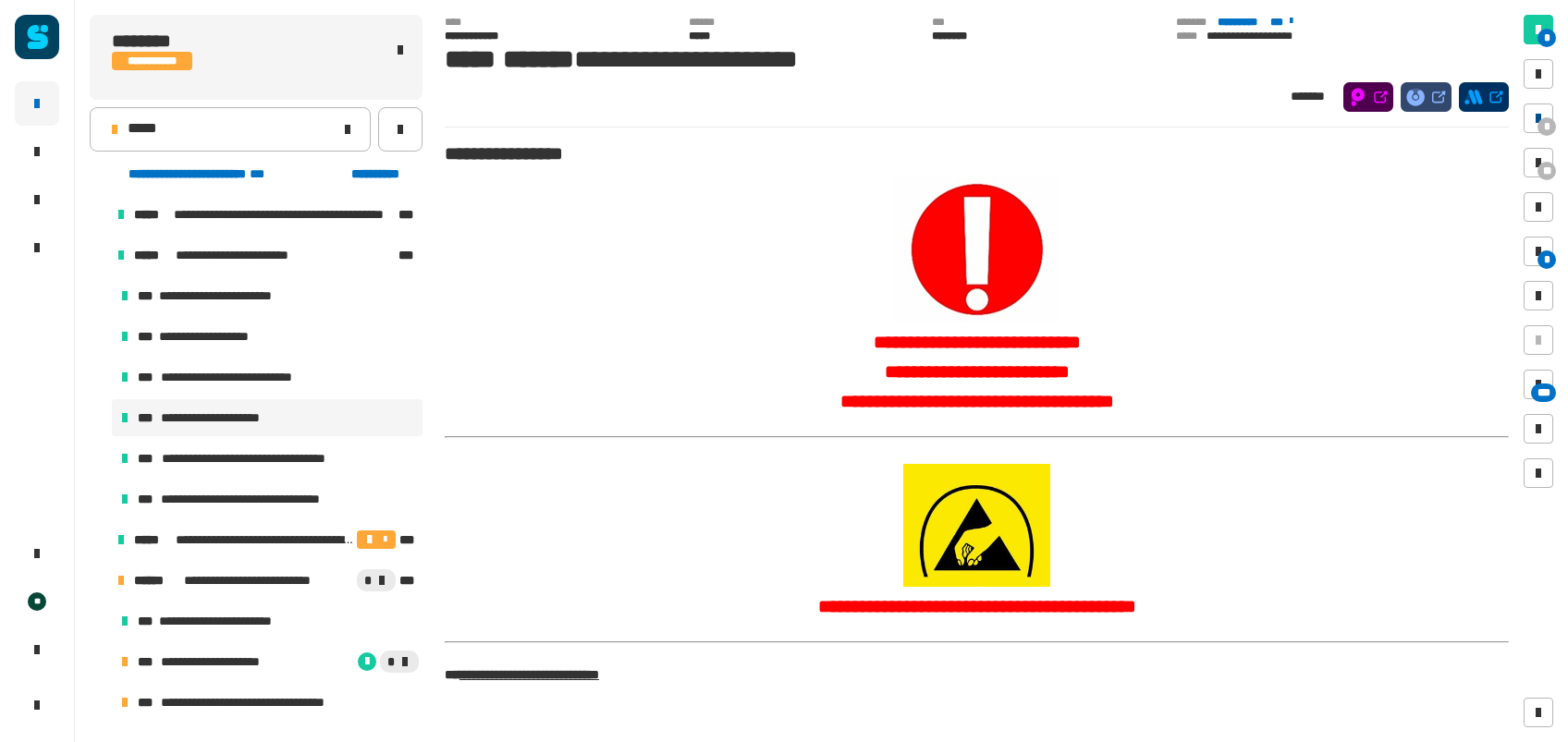 click on "*" at bounding box center (1547, 127) 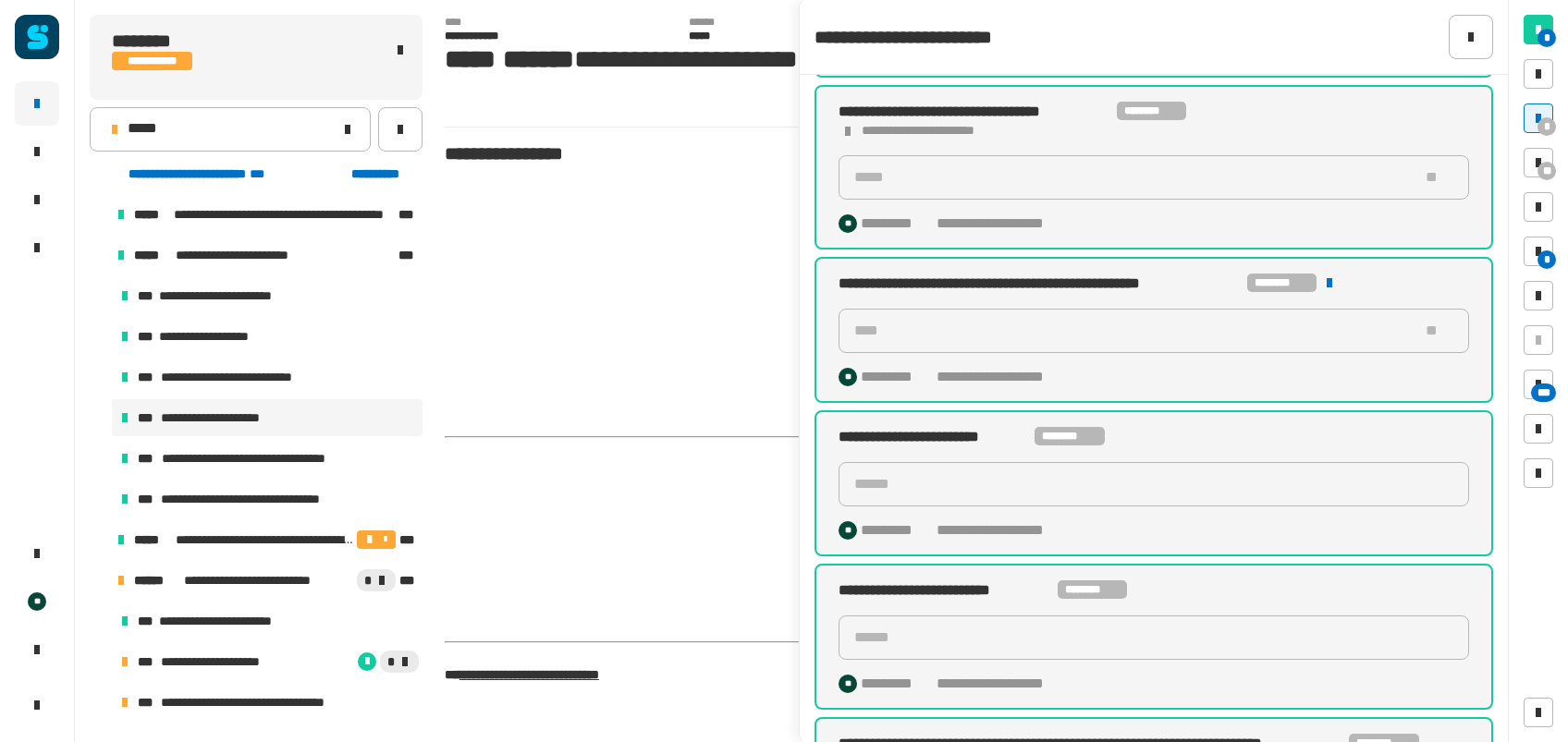 scroll, scrollTop: 334, scrollLeft: 0, axis: vertical 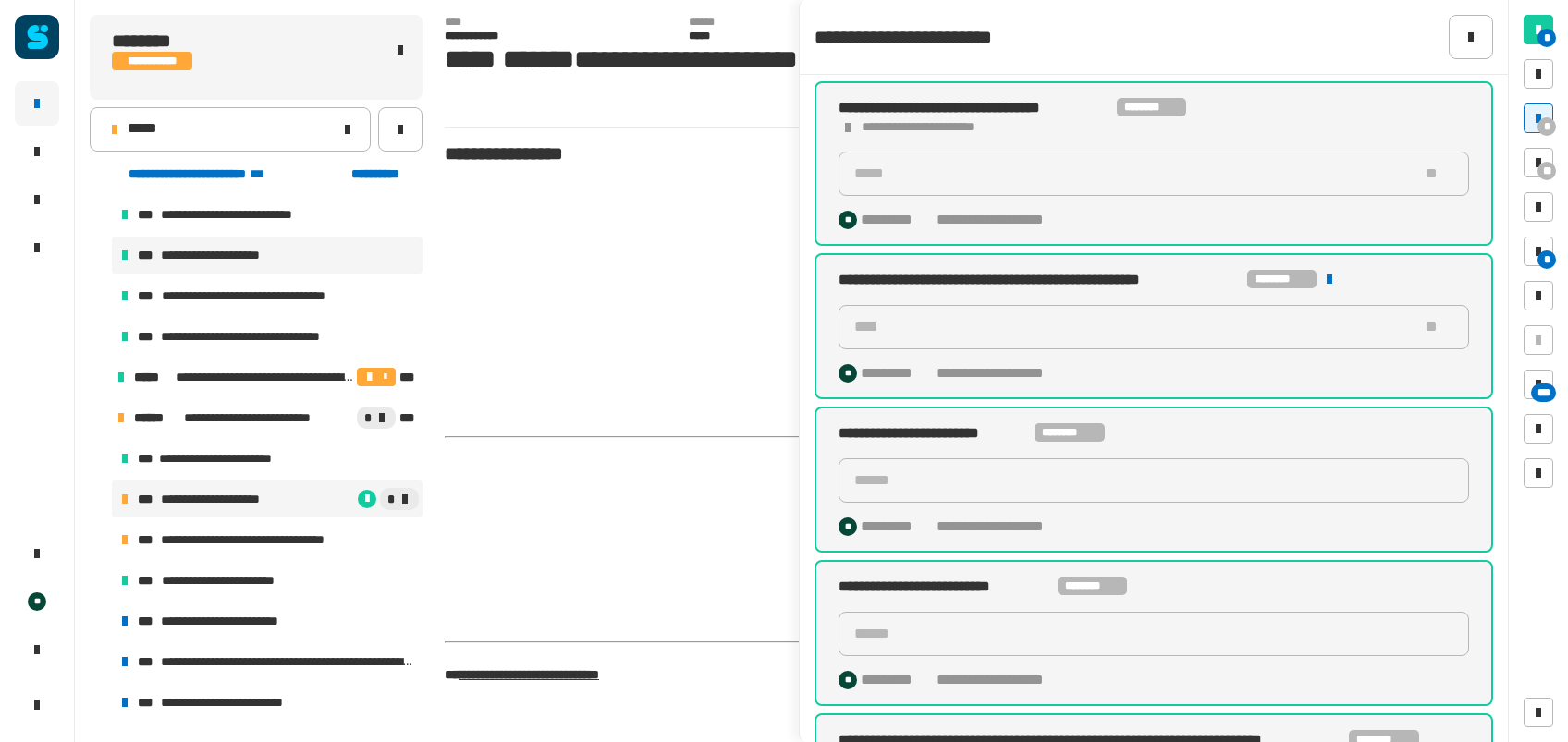click on "**********" at bounding box center (267, 499) 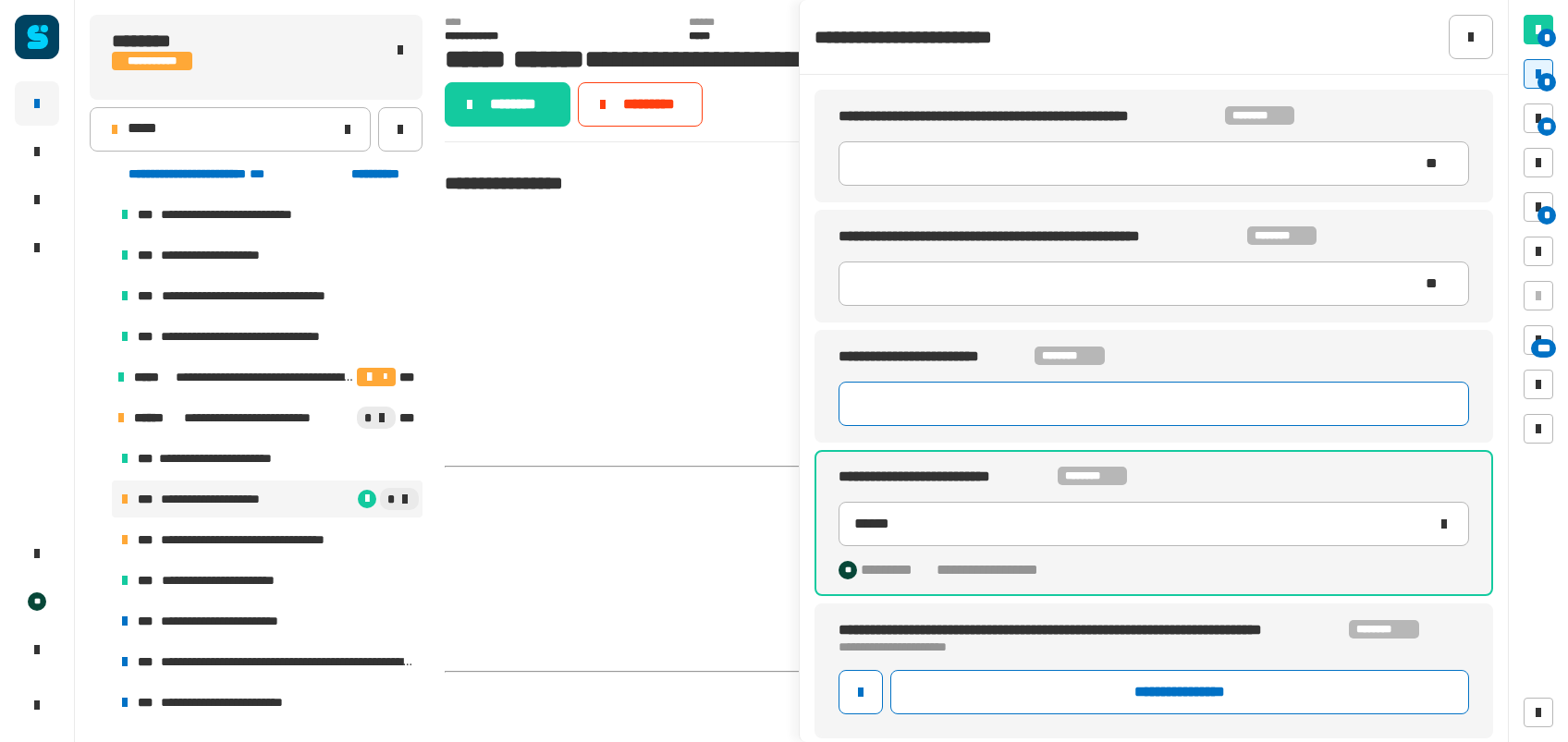 click 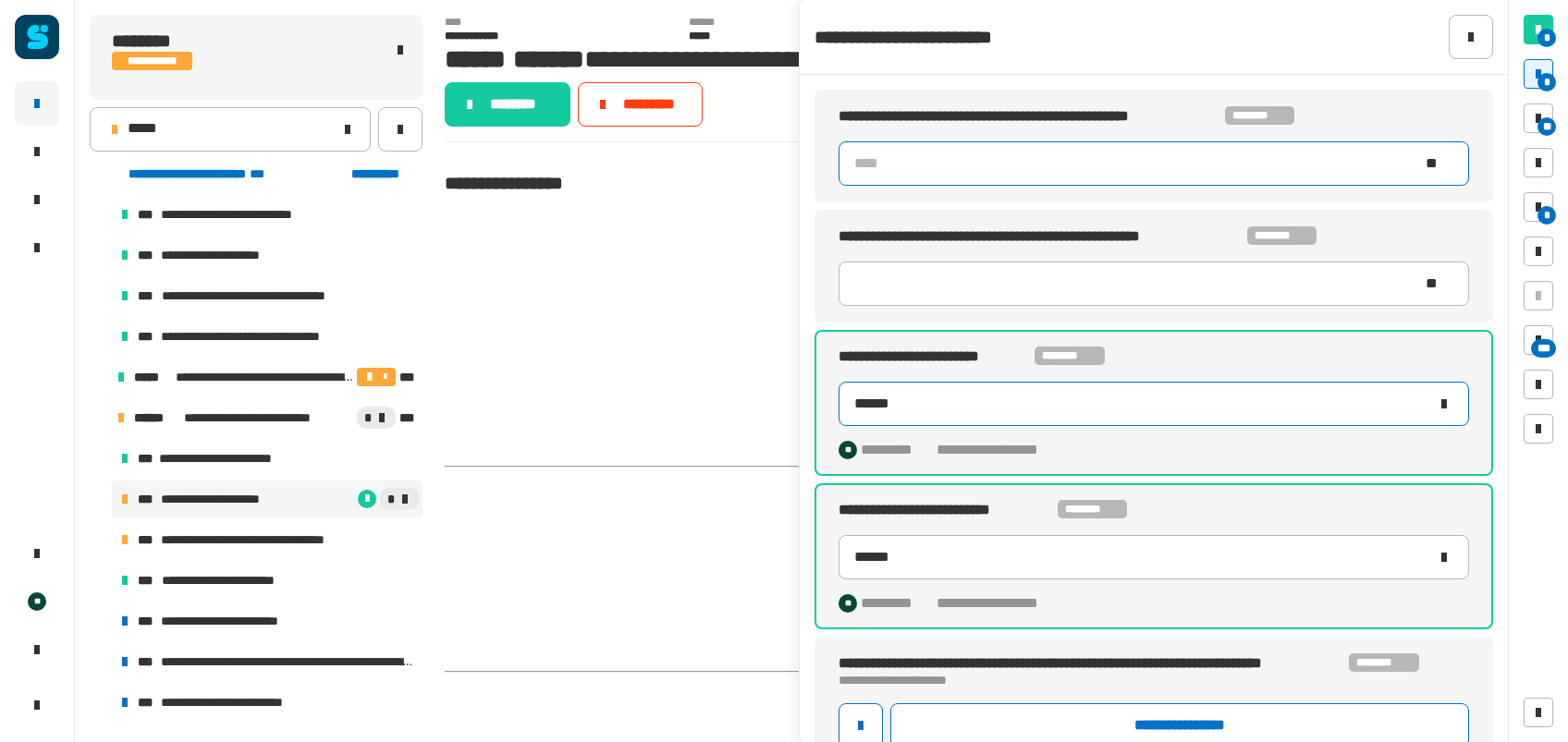 type on "******" 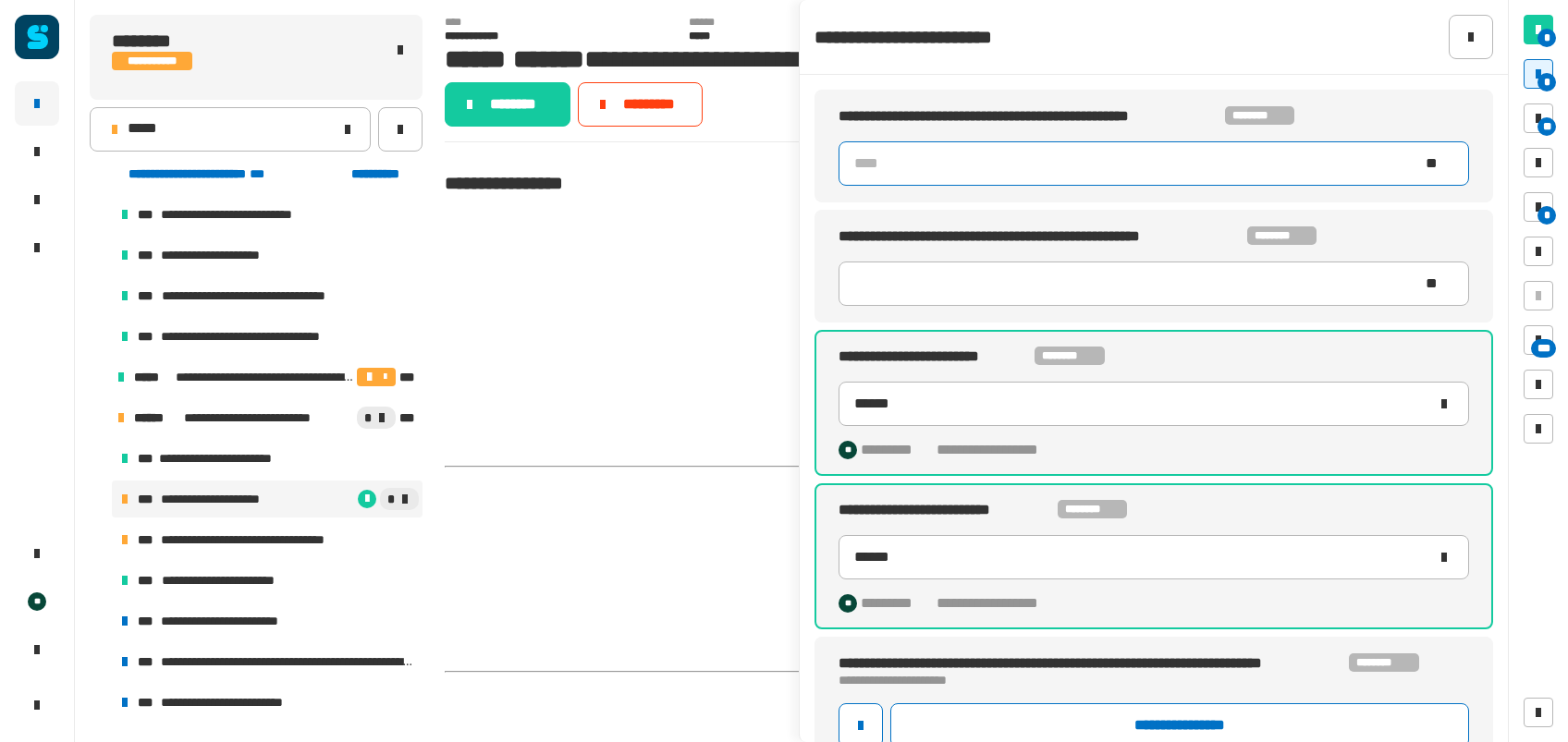 click 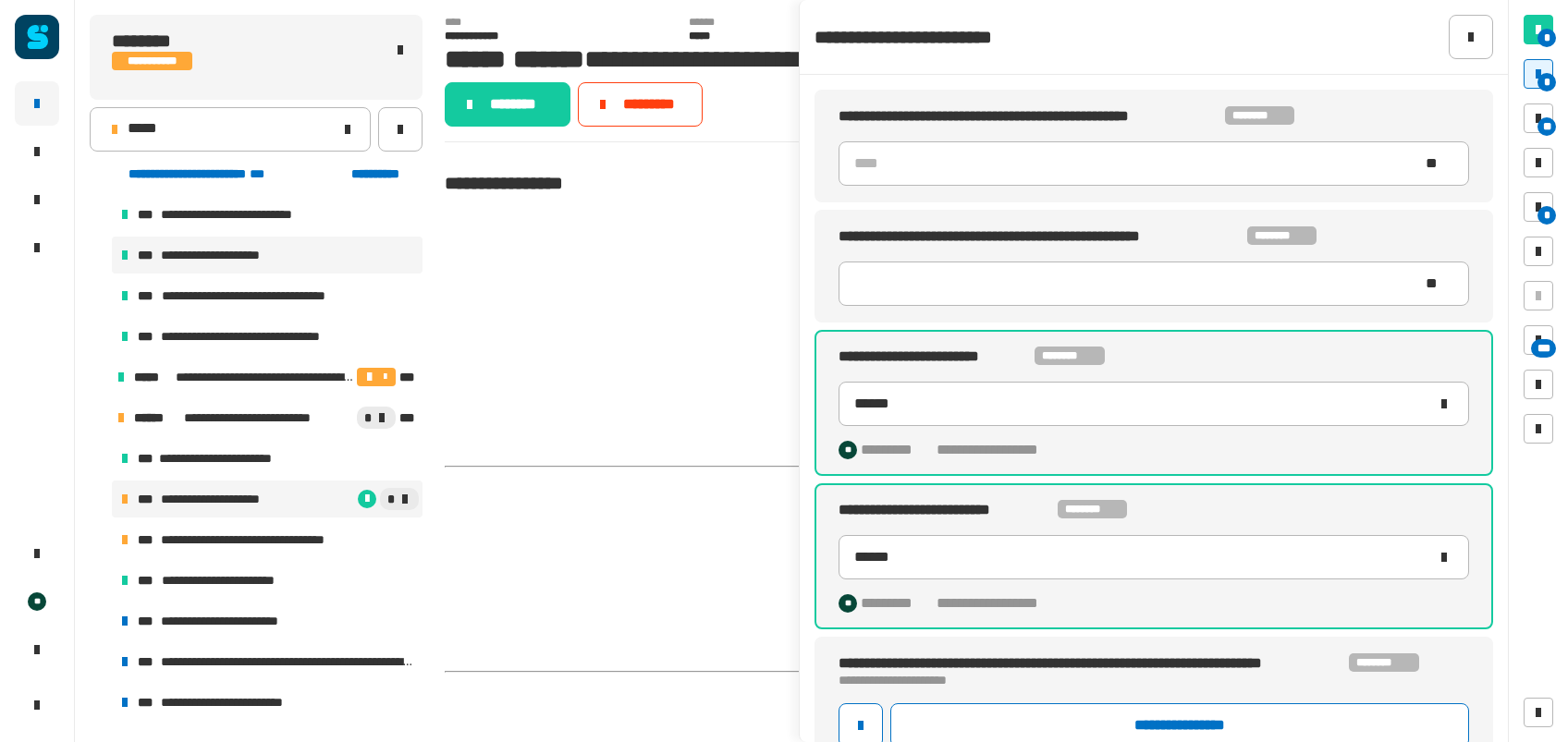 type 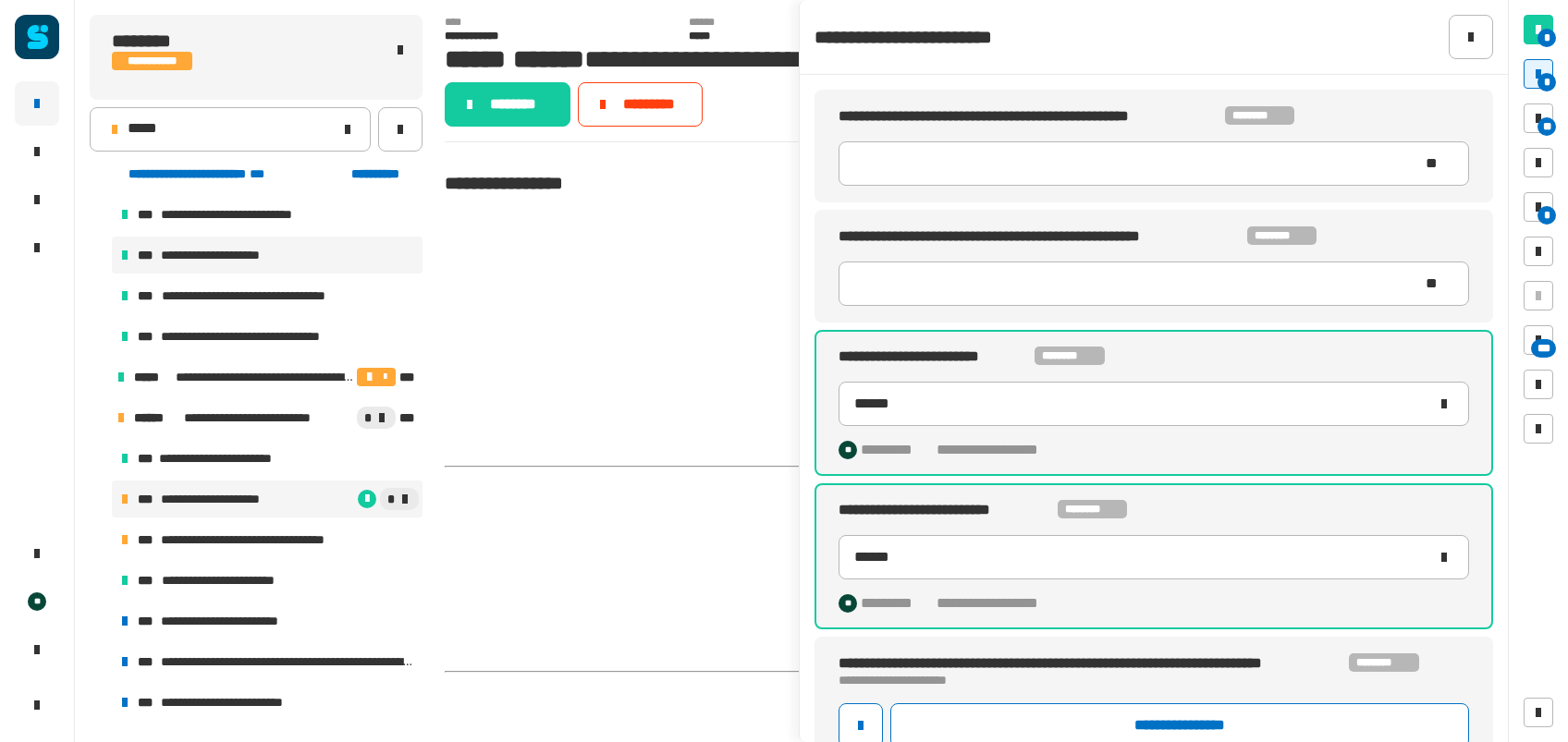 click on "**********" at bounding box center [225, 255] 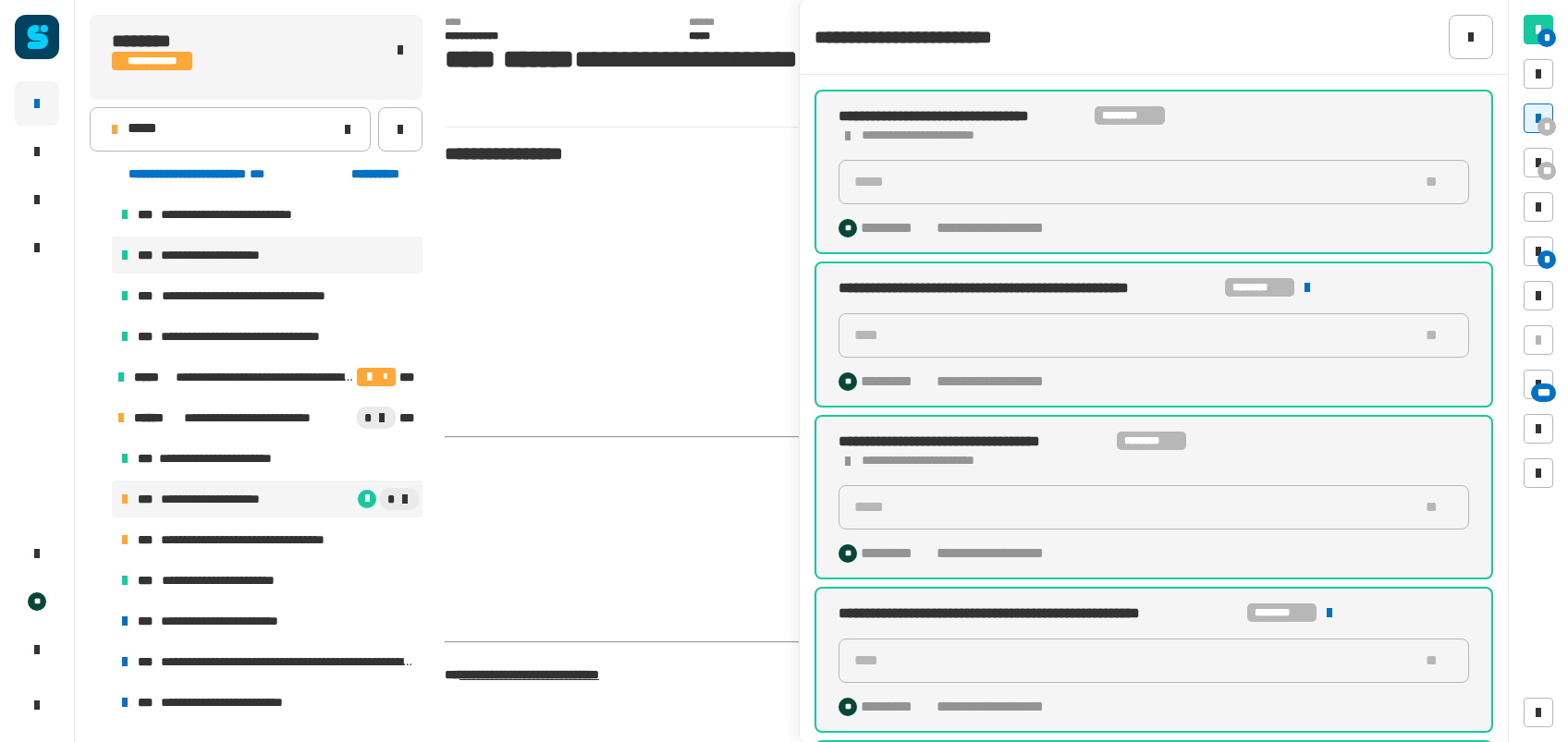 click on "**********" at bounding box center [267, 499] 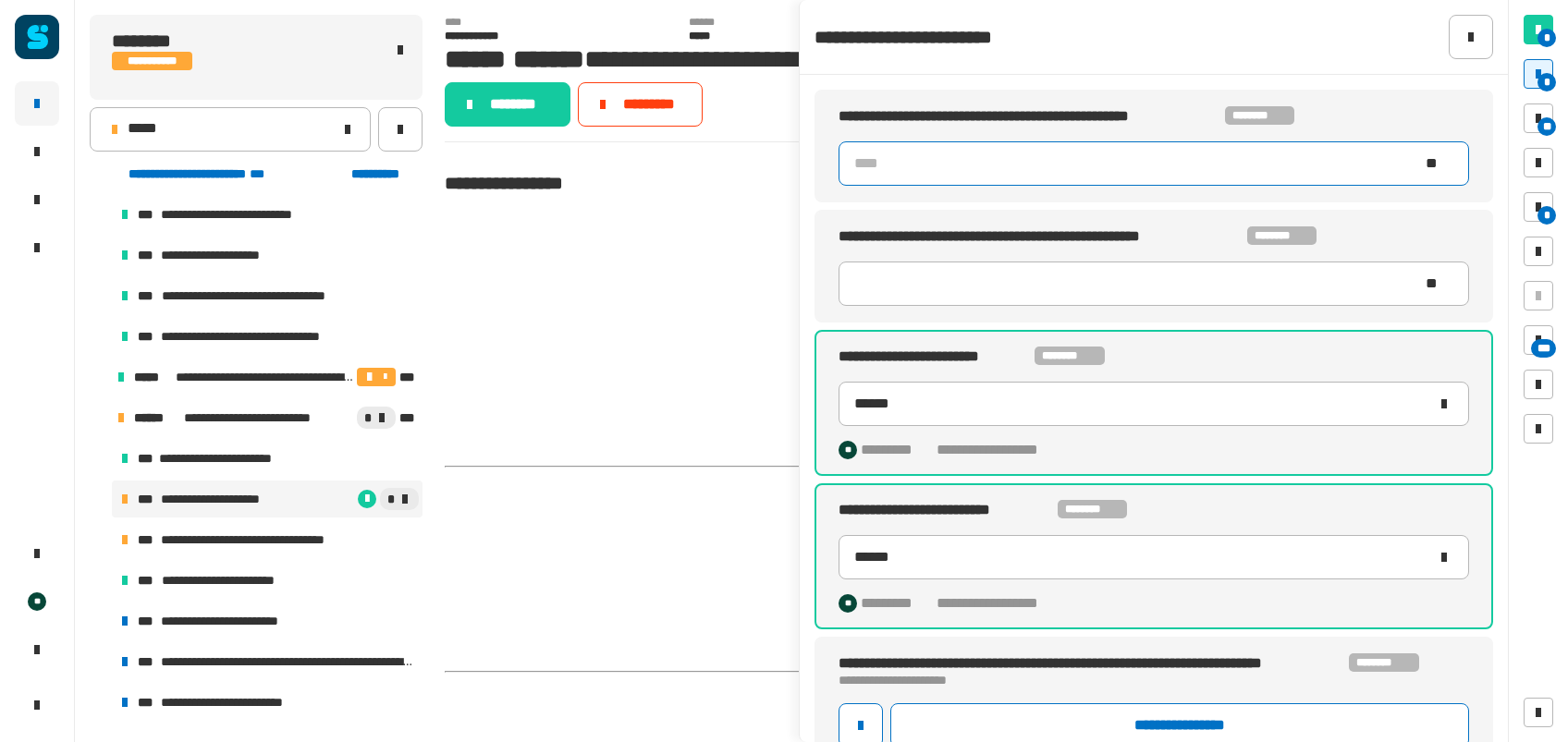 click 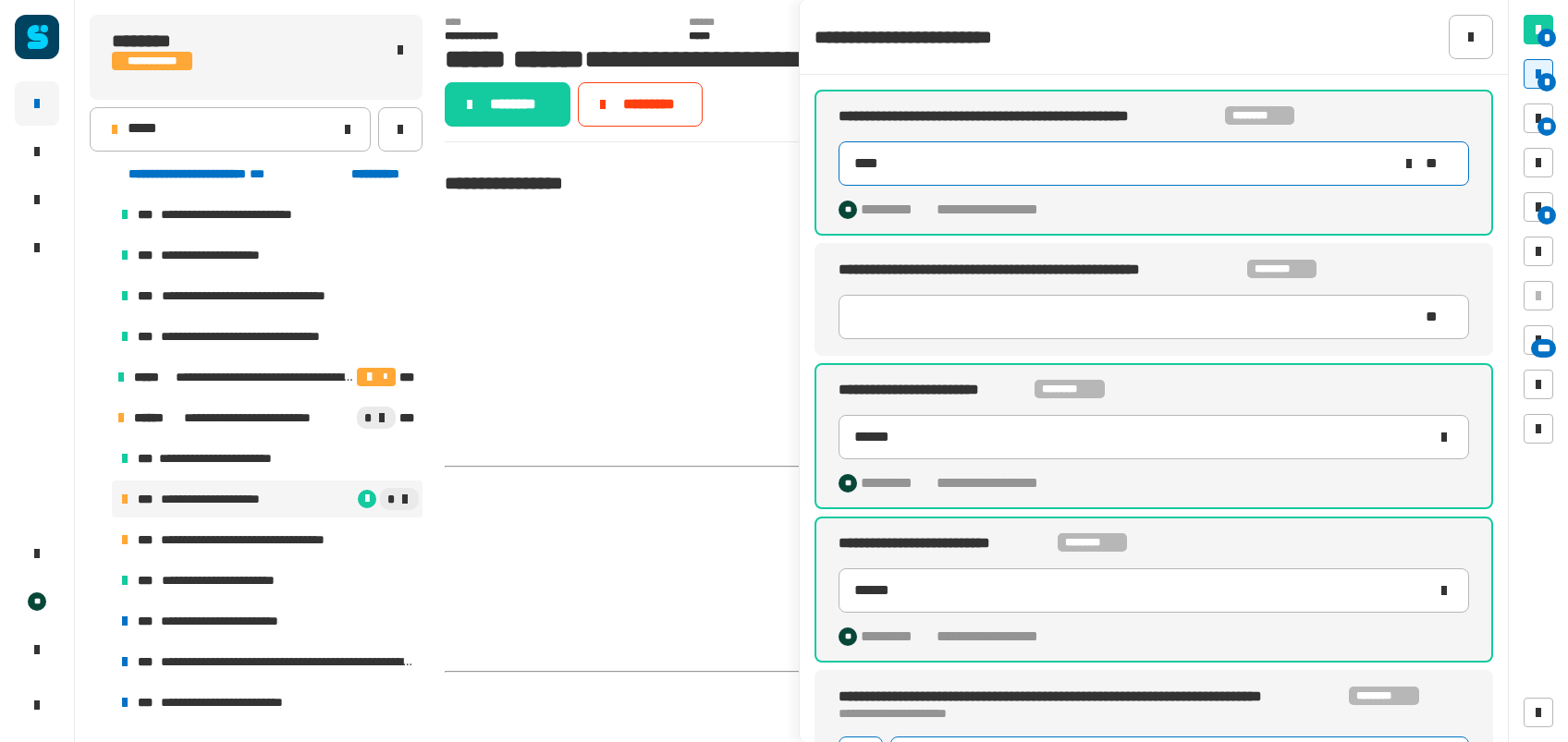type on "****" 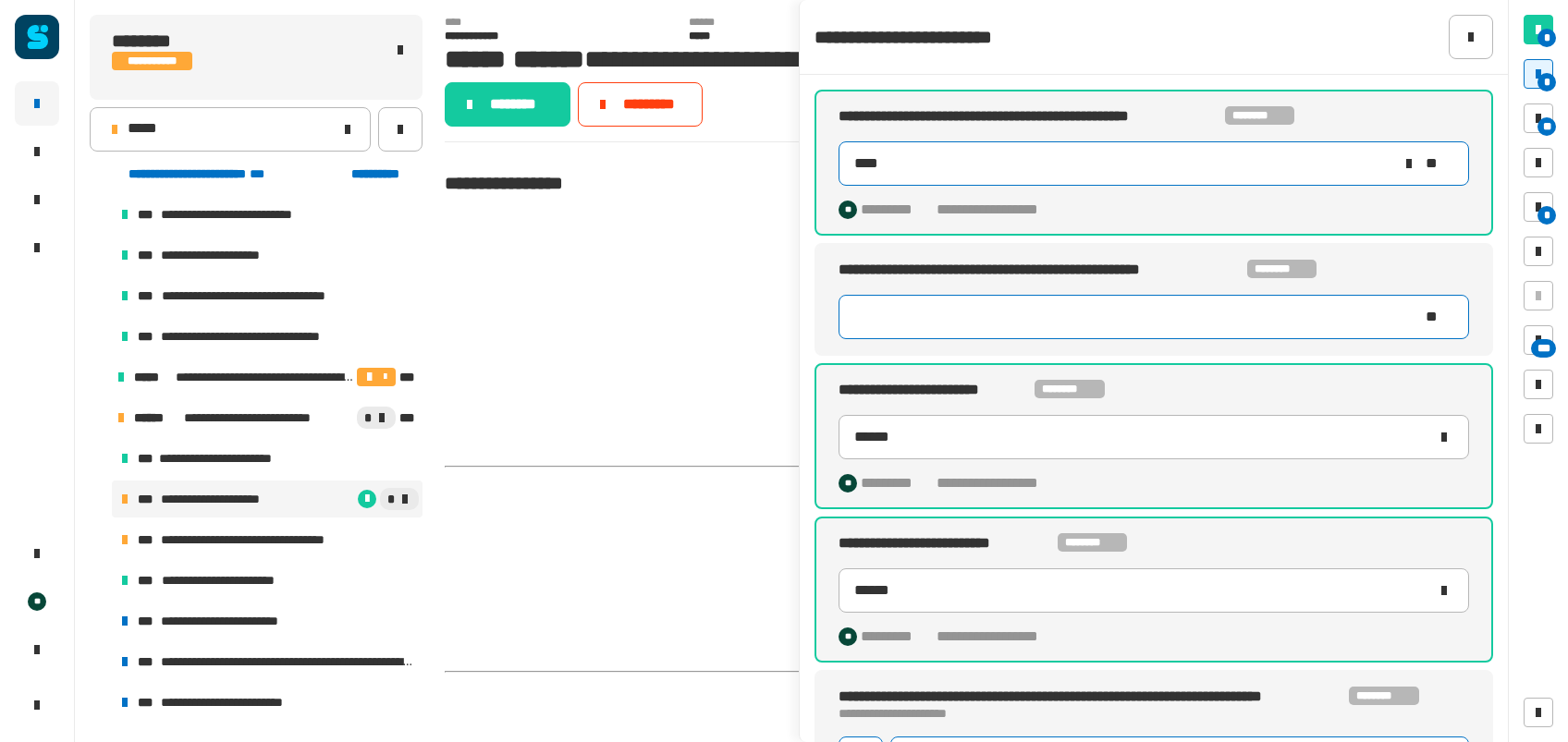 type on "****" 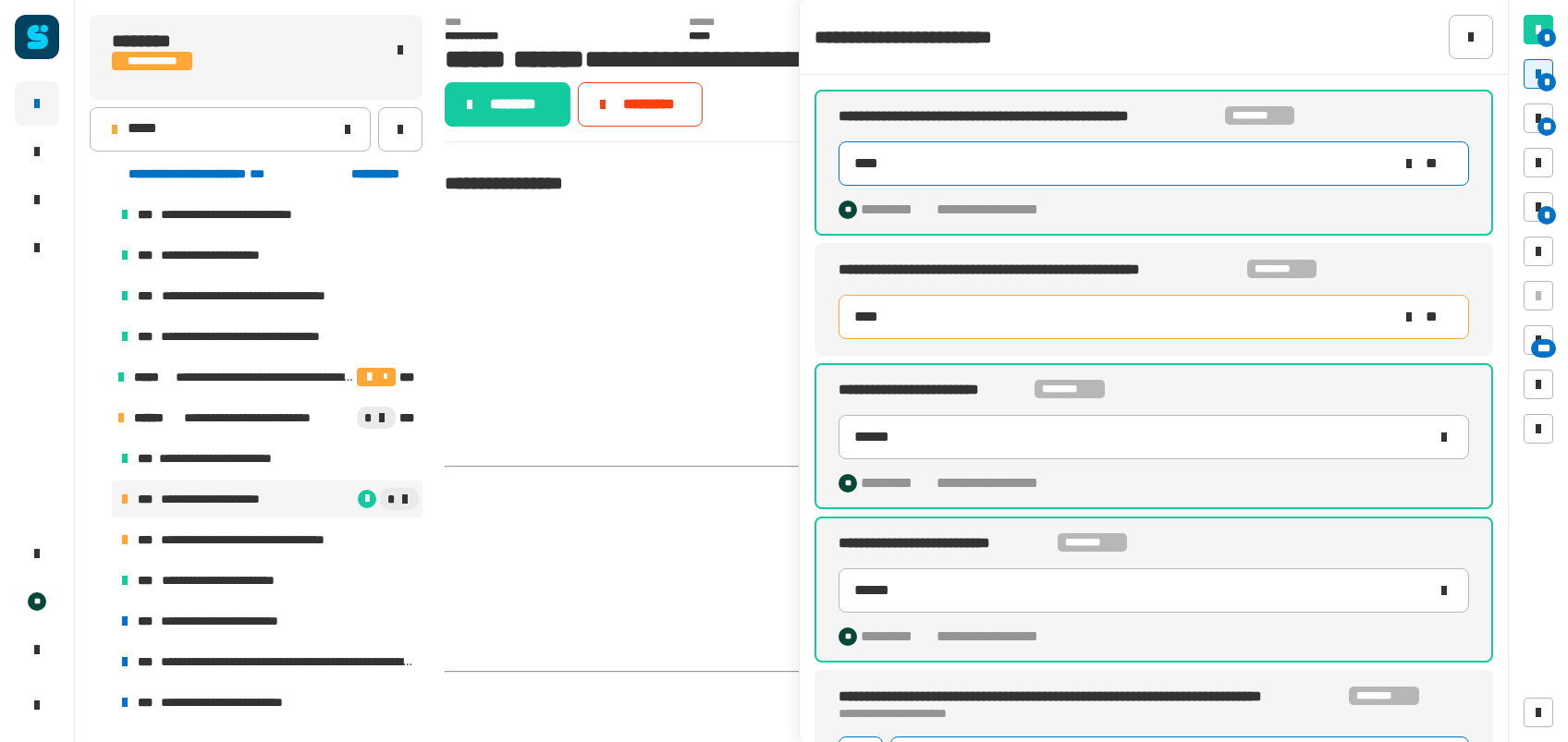 type on "****" 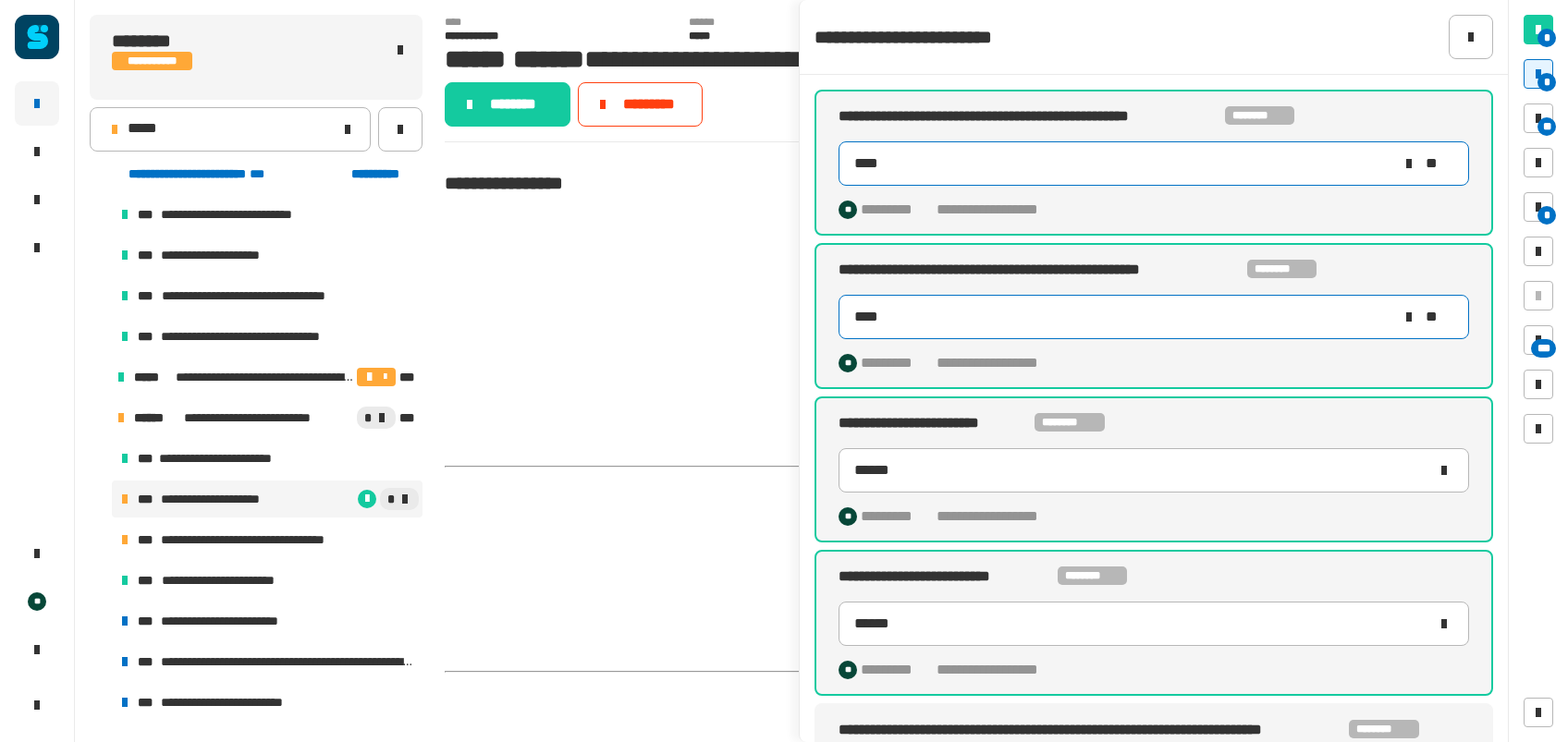type on "****" 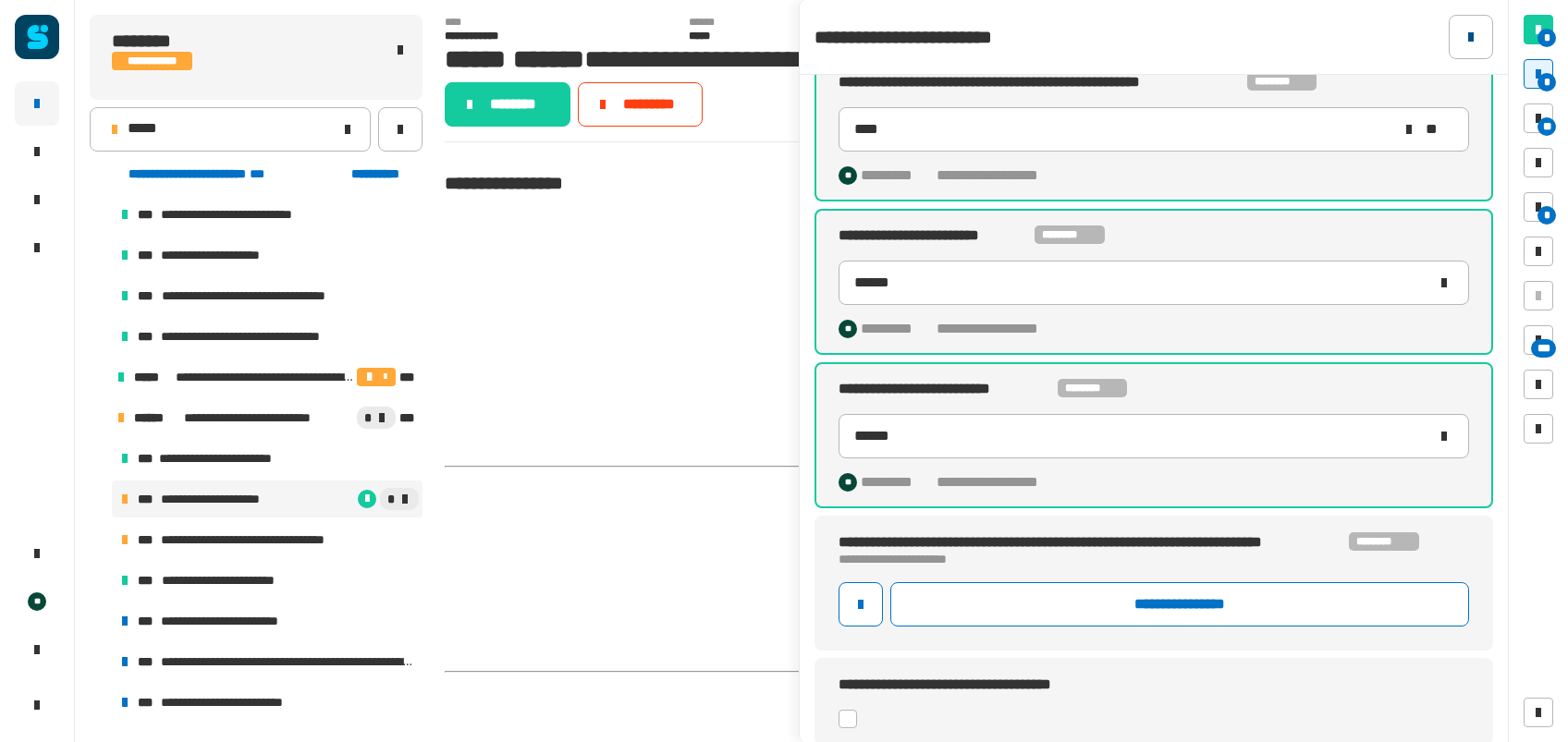 click 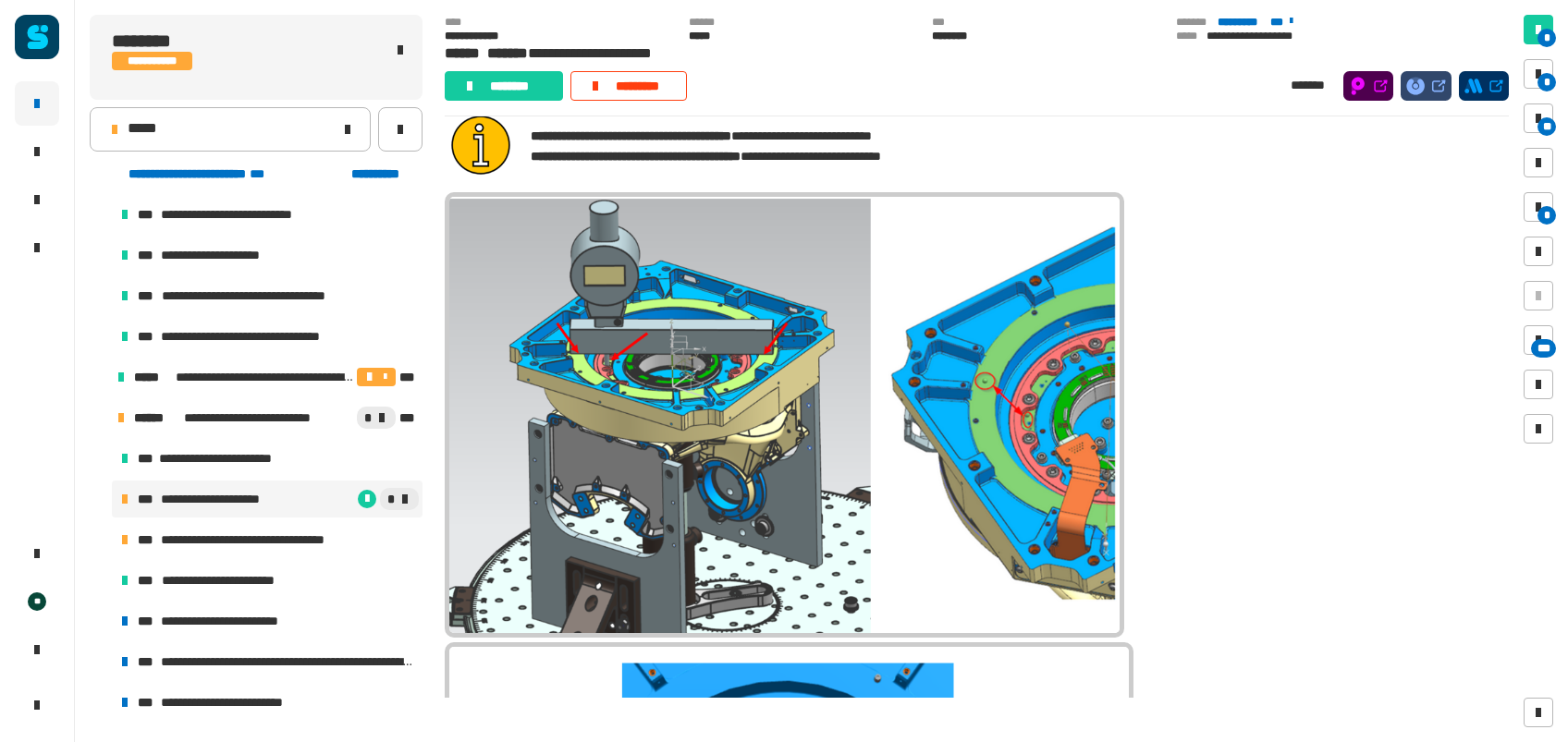 scroll, scrollTop: 741, scrollLeft: 0, axis: vertical 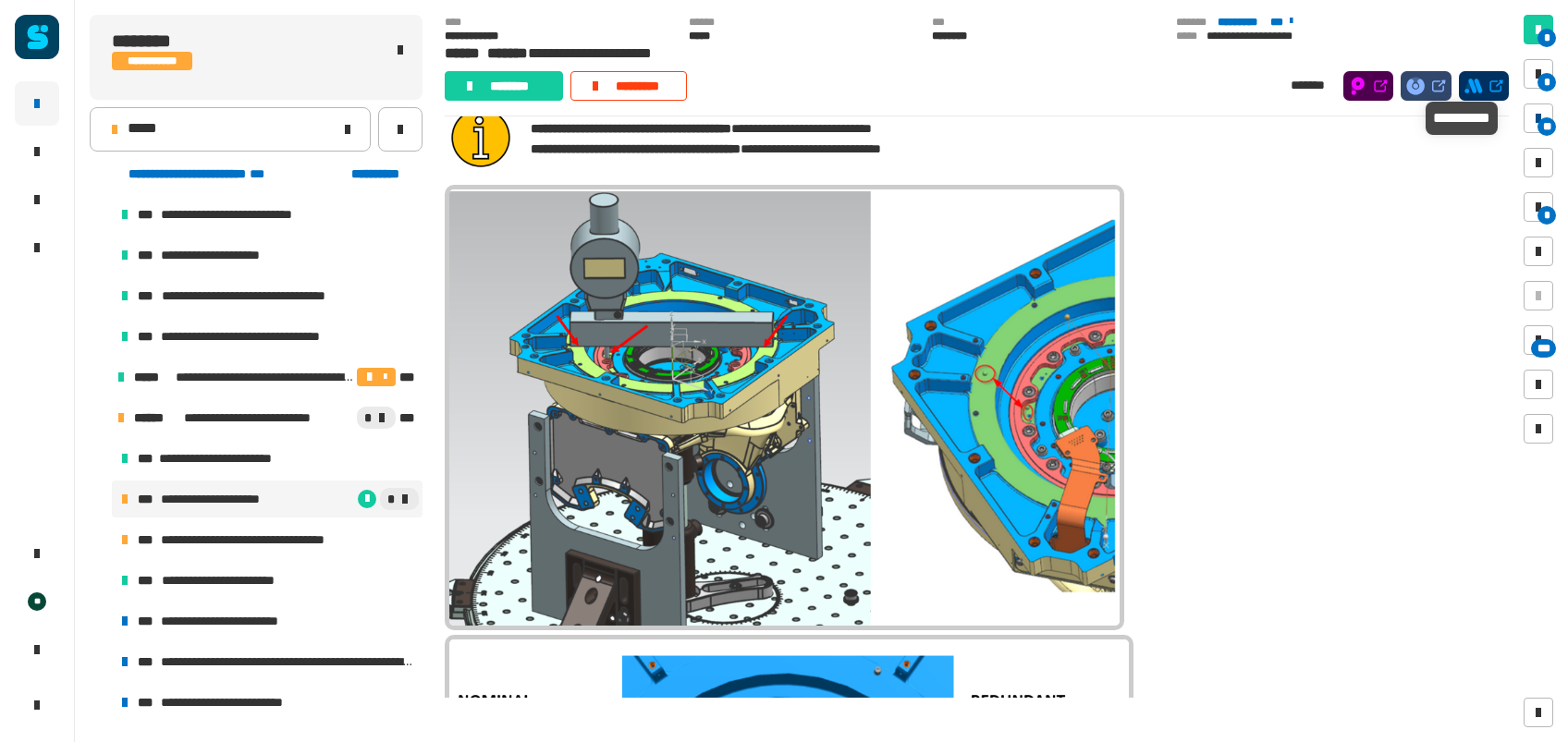 click on "**" at bounding box center (1547, 127) 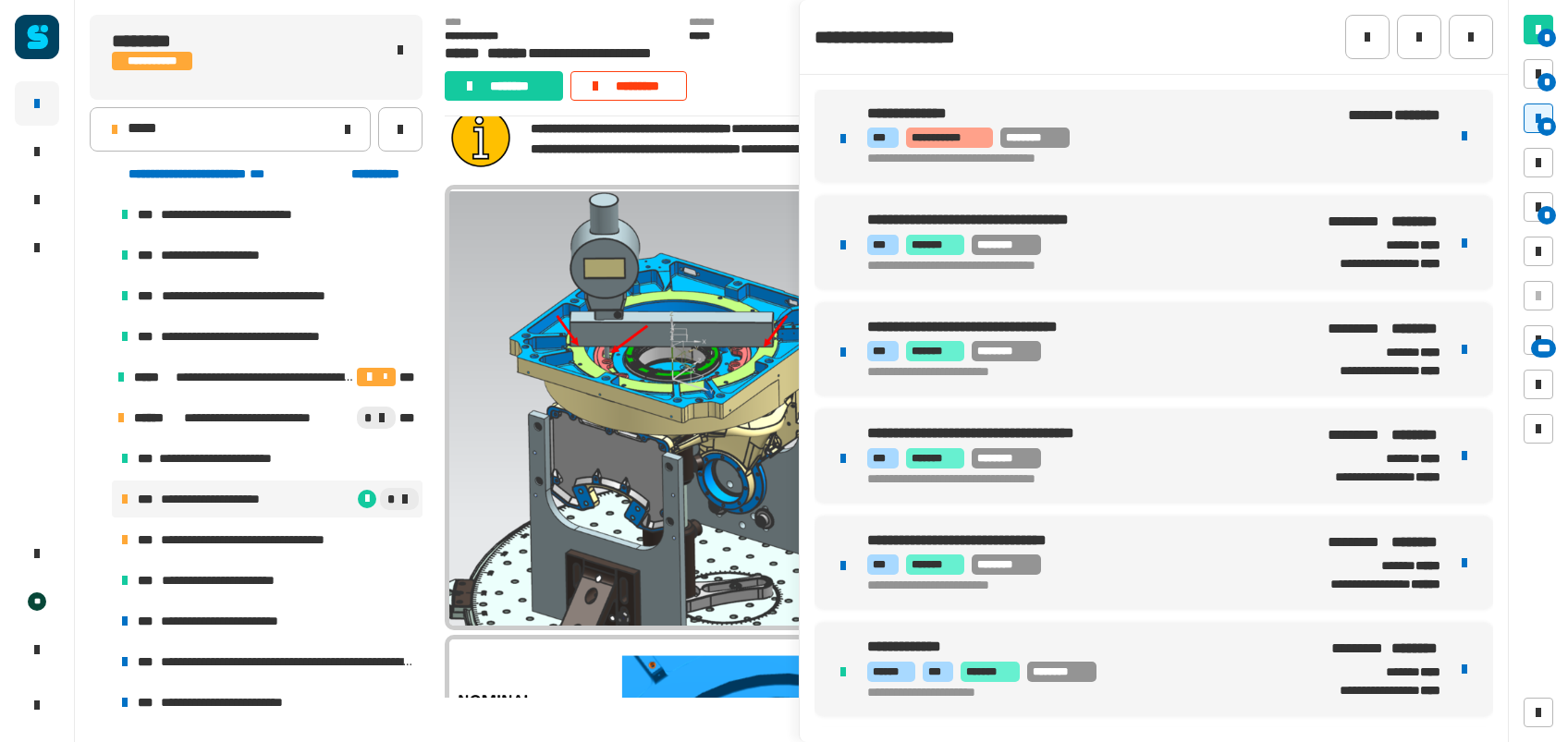click on "[FIRST] [LAST]" at bounding box center [1086, 138] 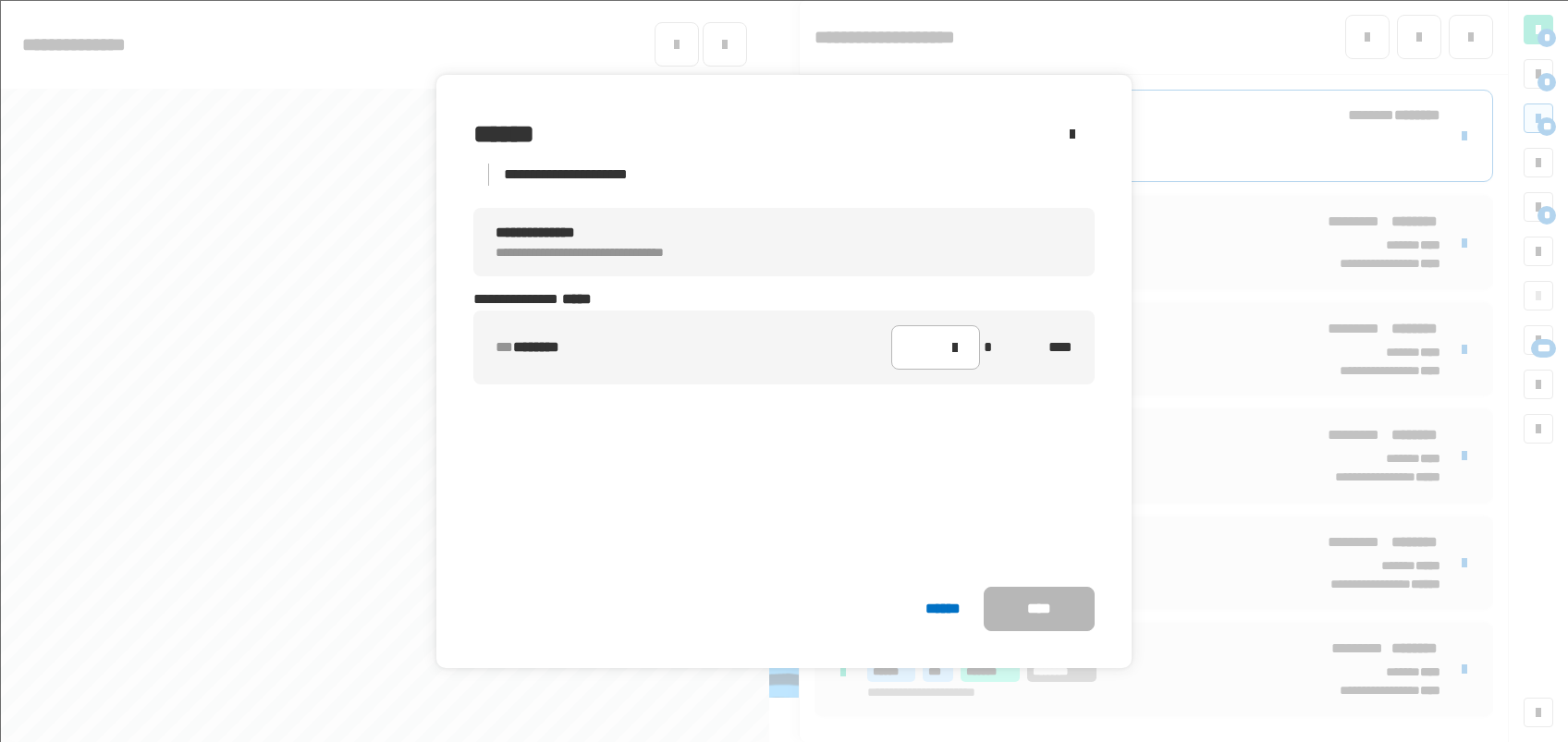type on "*" 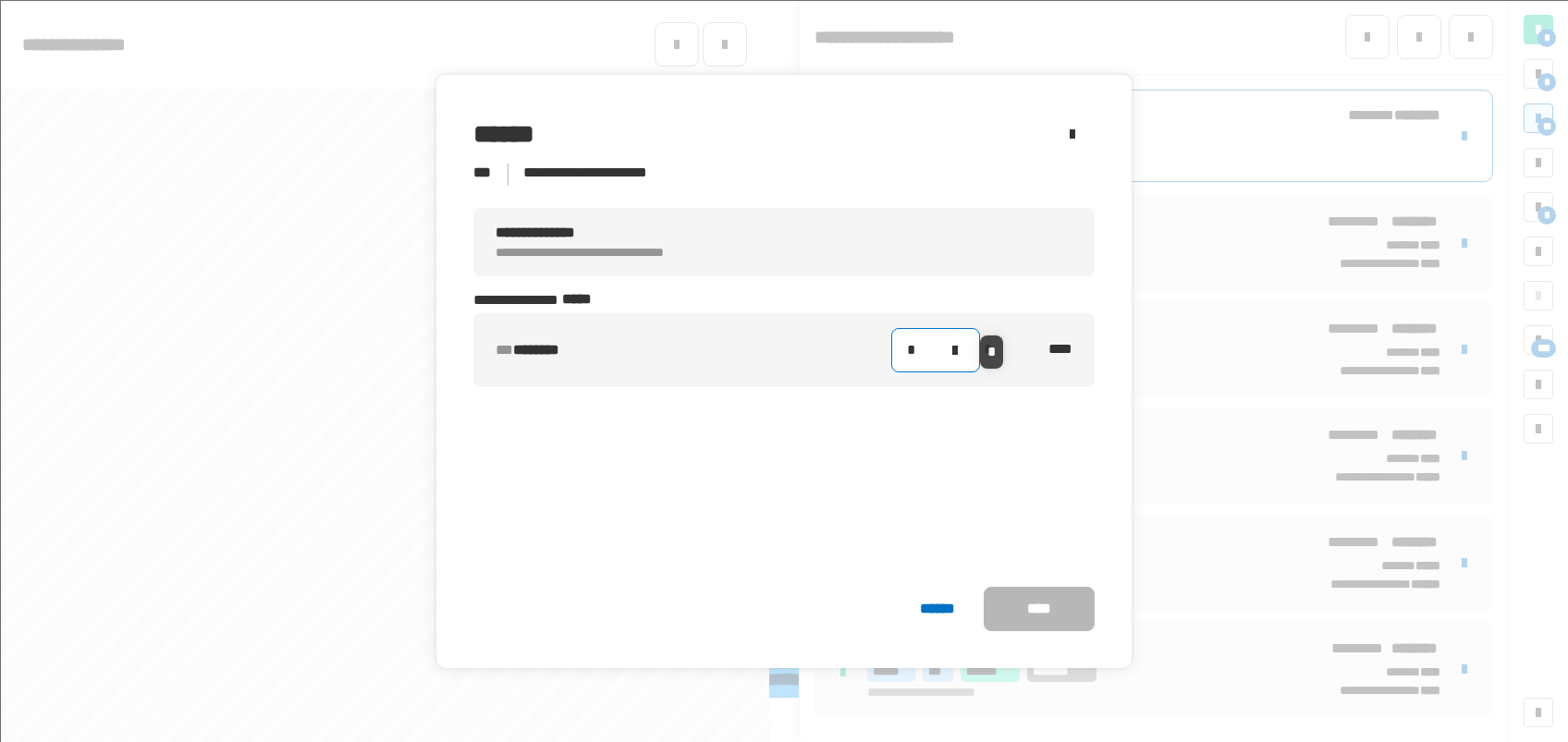 click 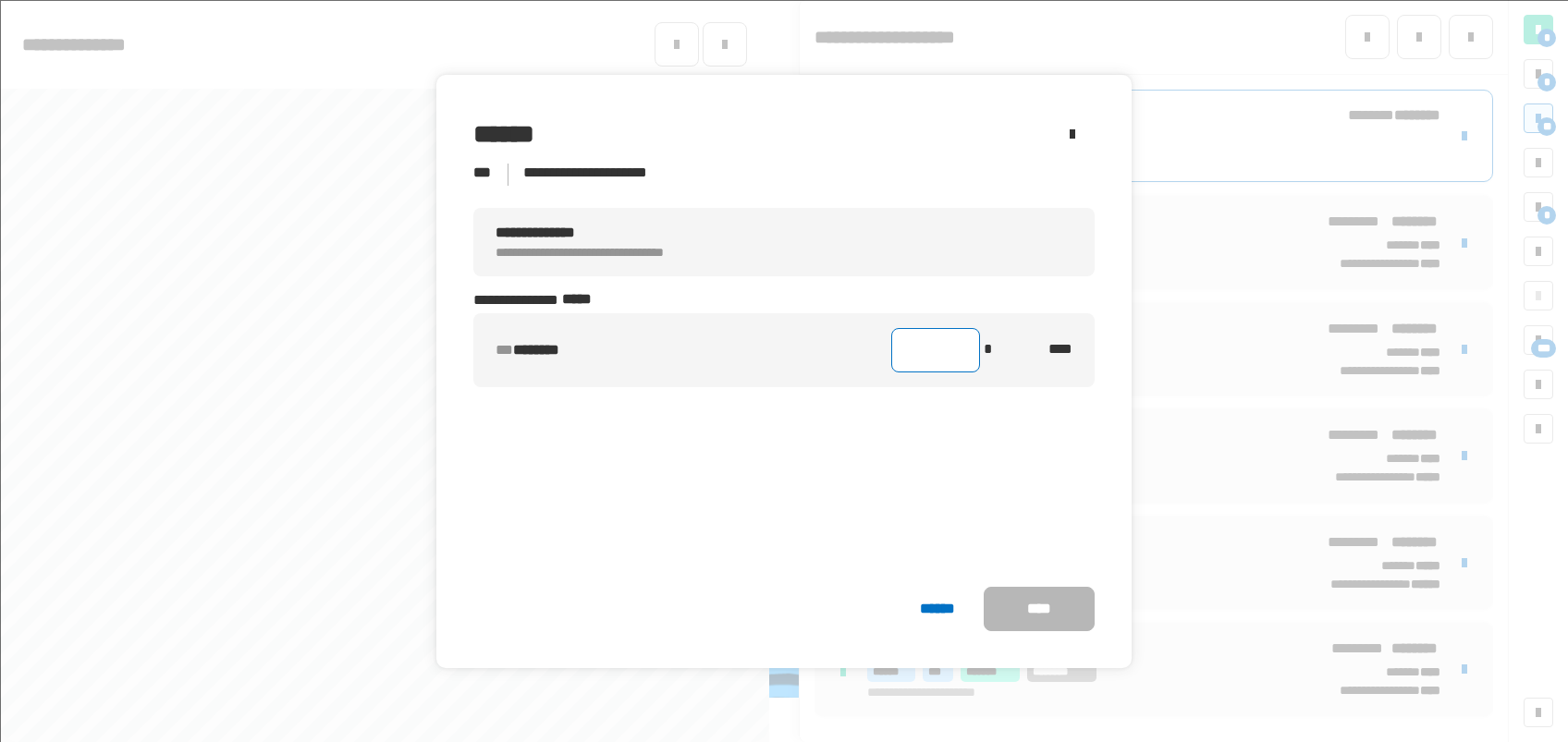 click 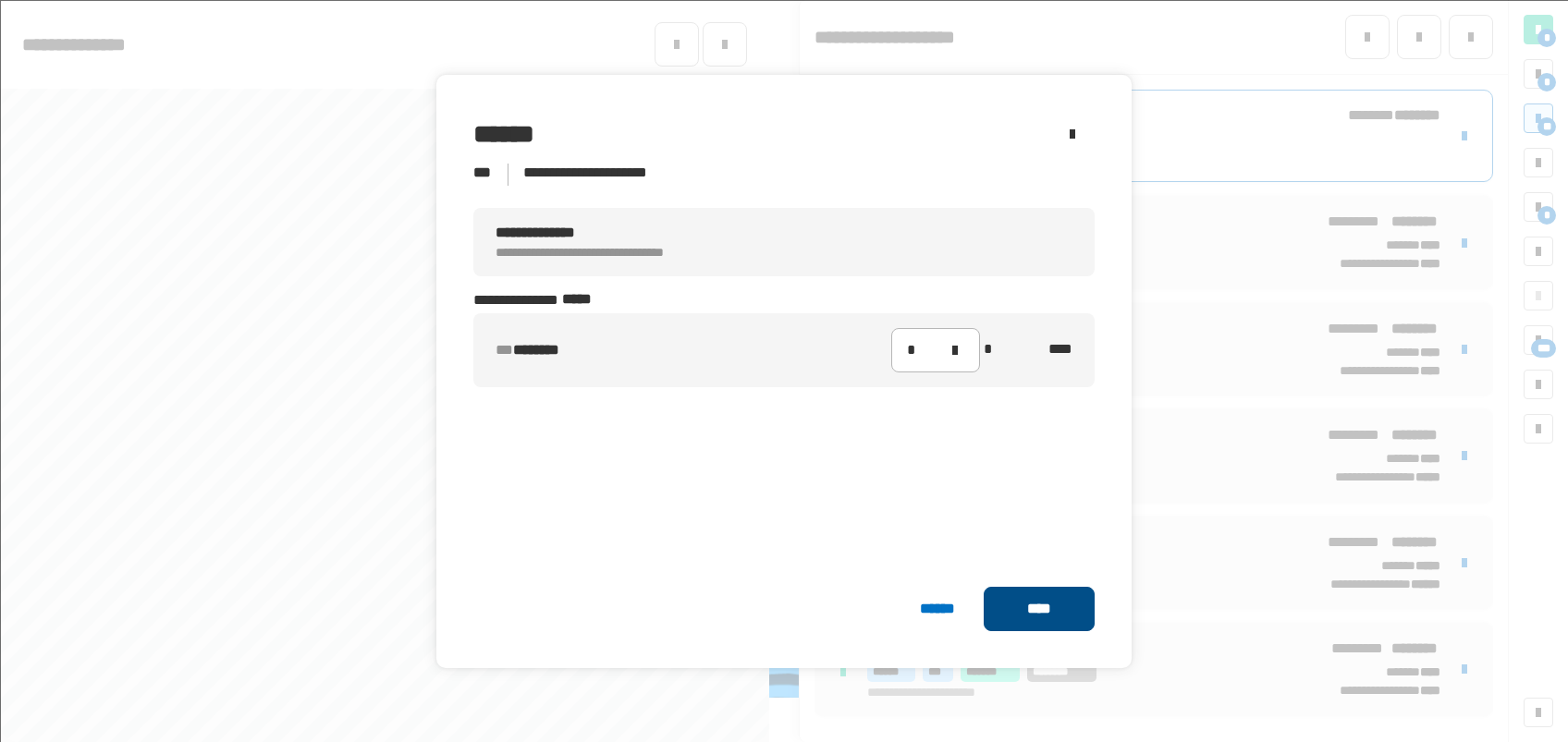 click on "****" 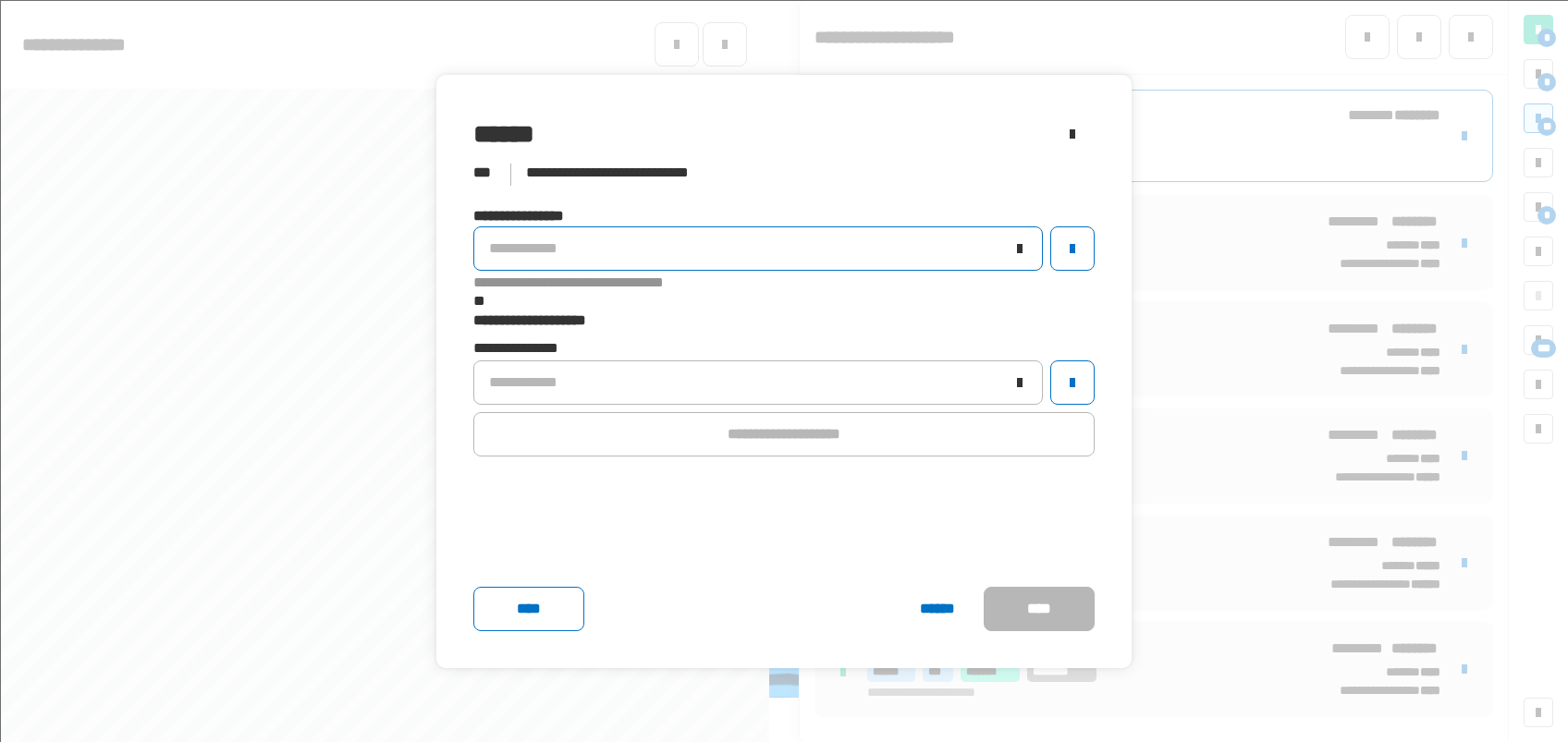 click 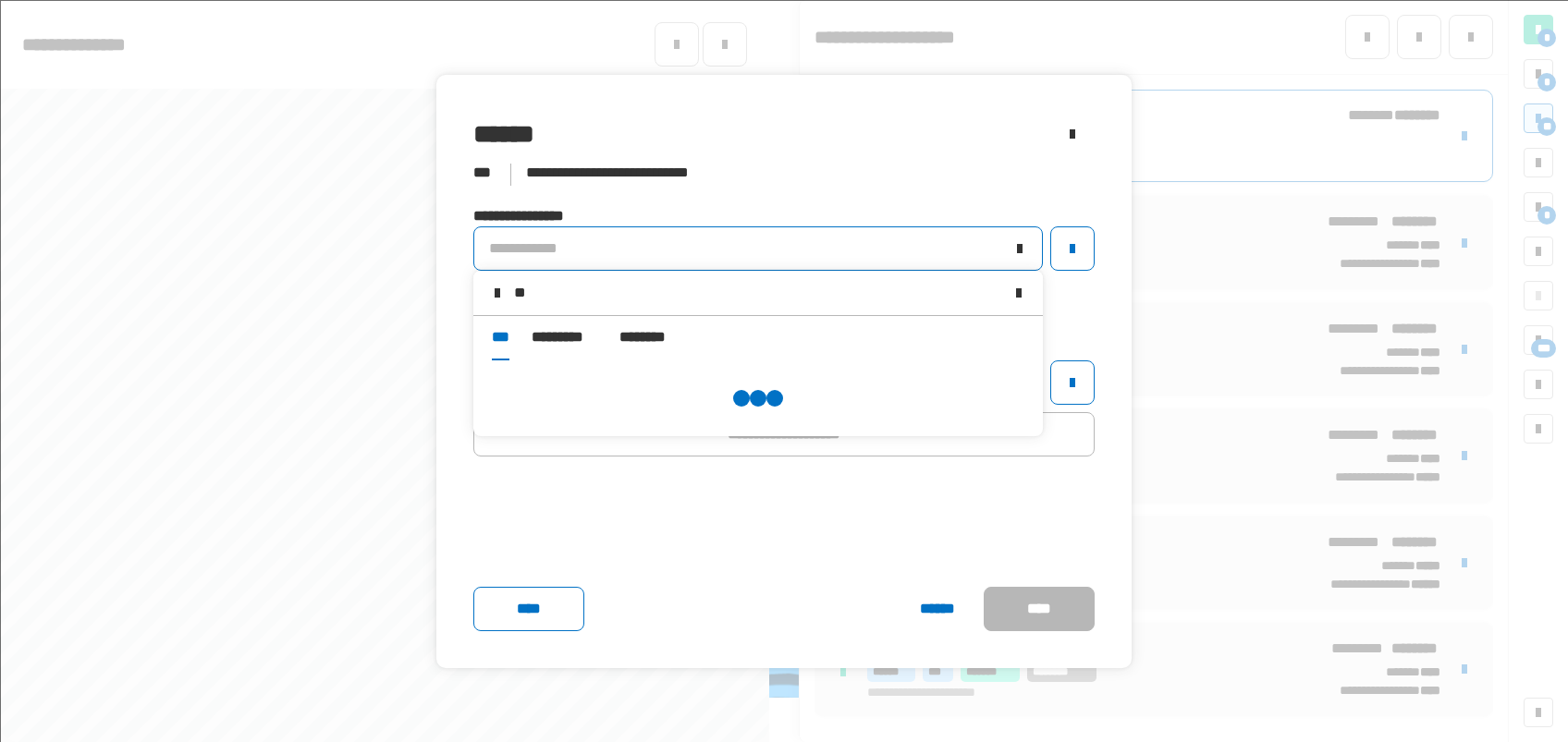type on "***" 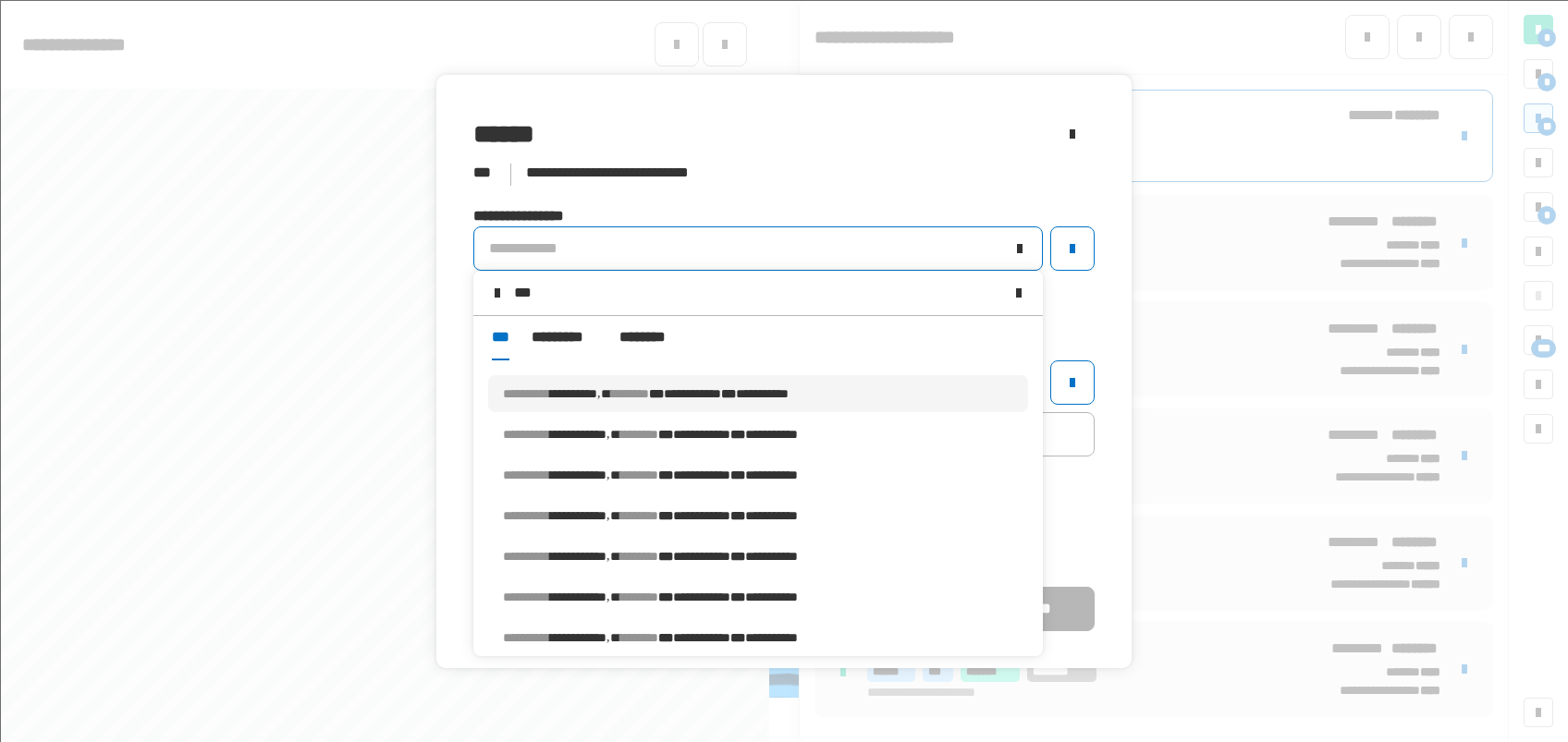 click on "**********" at bounding box center (692, 394) 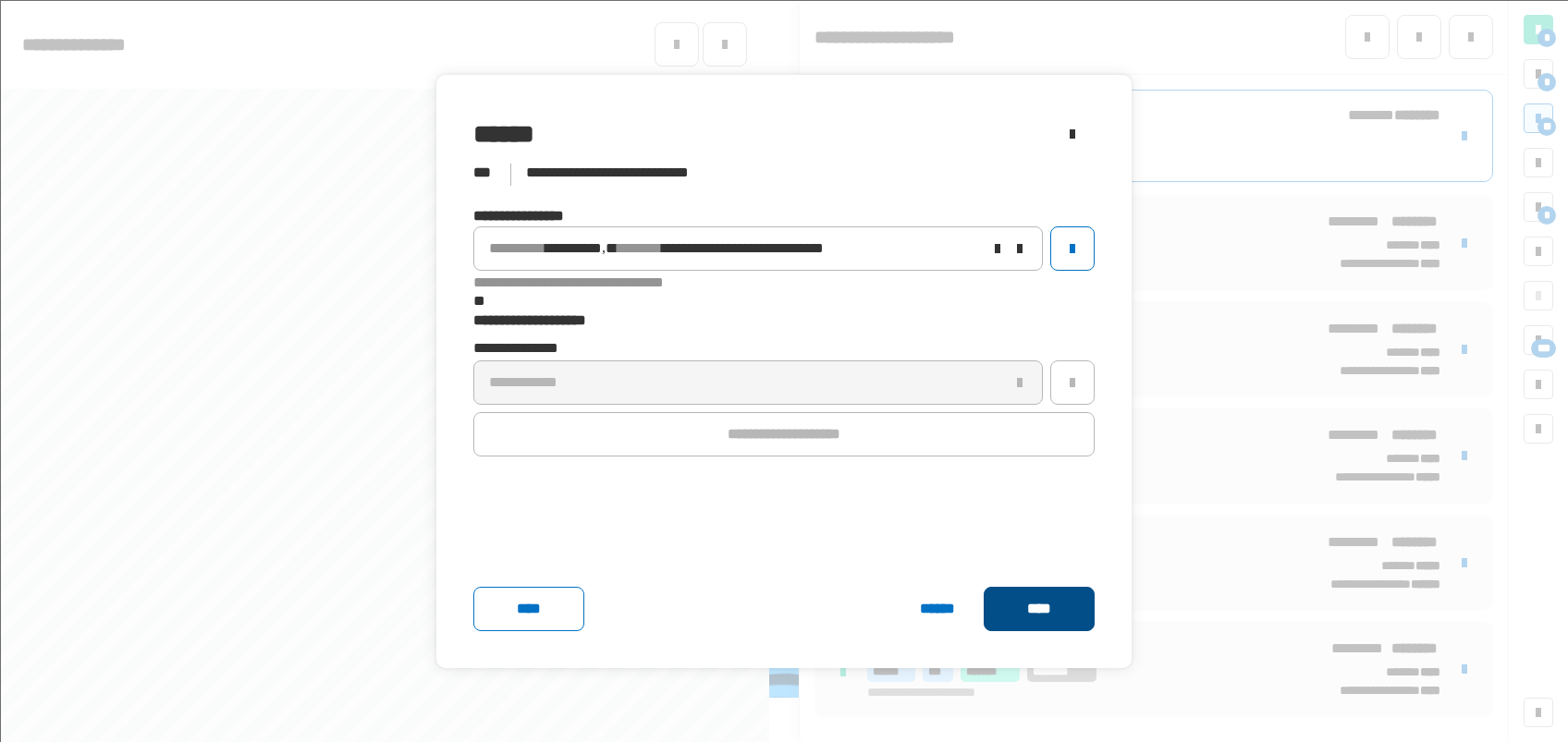 click on "****" 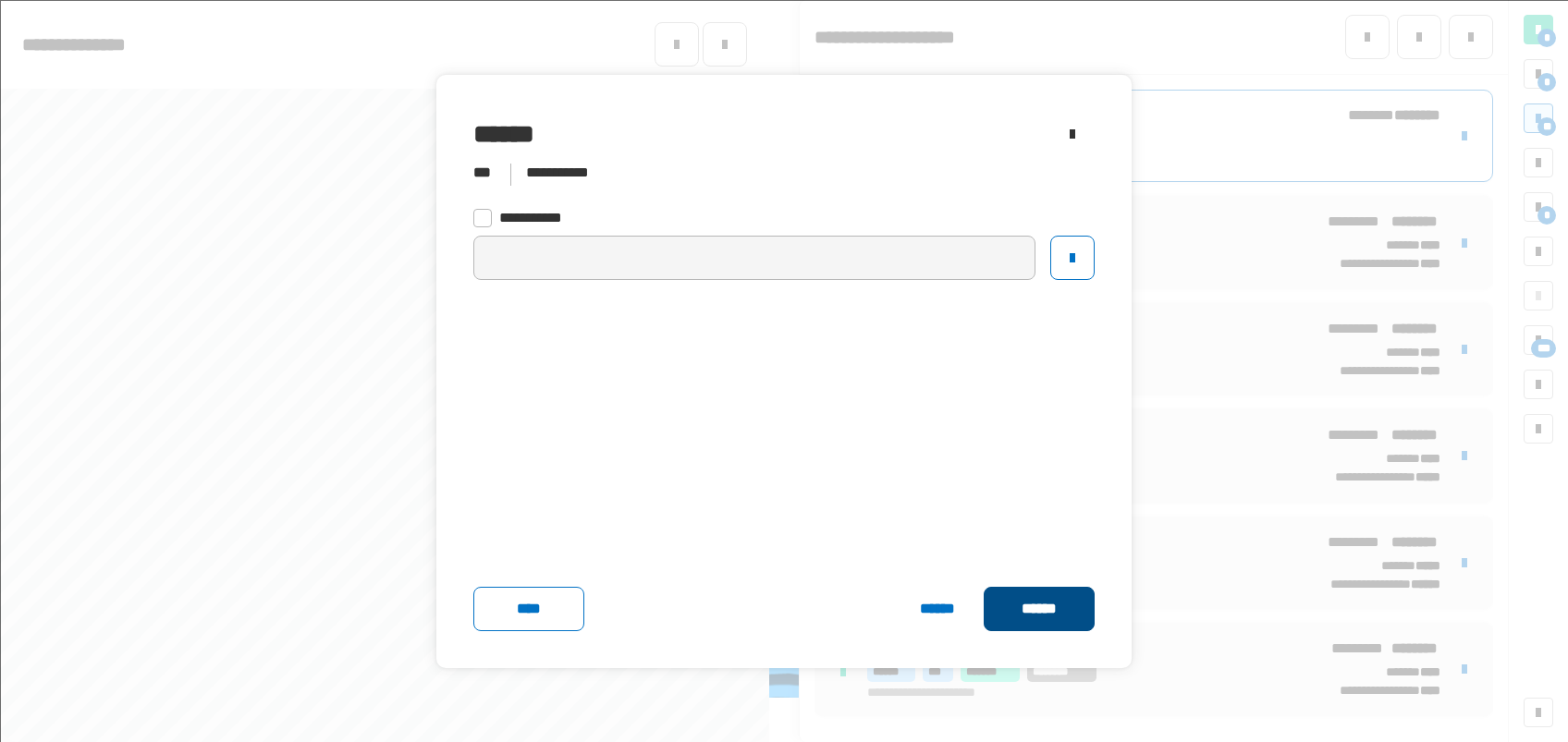 click on "******" 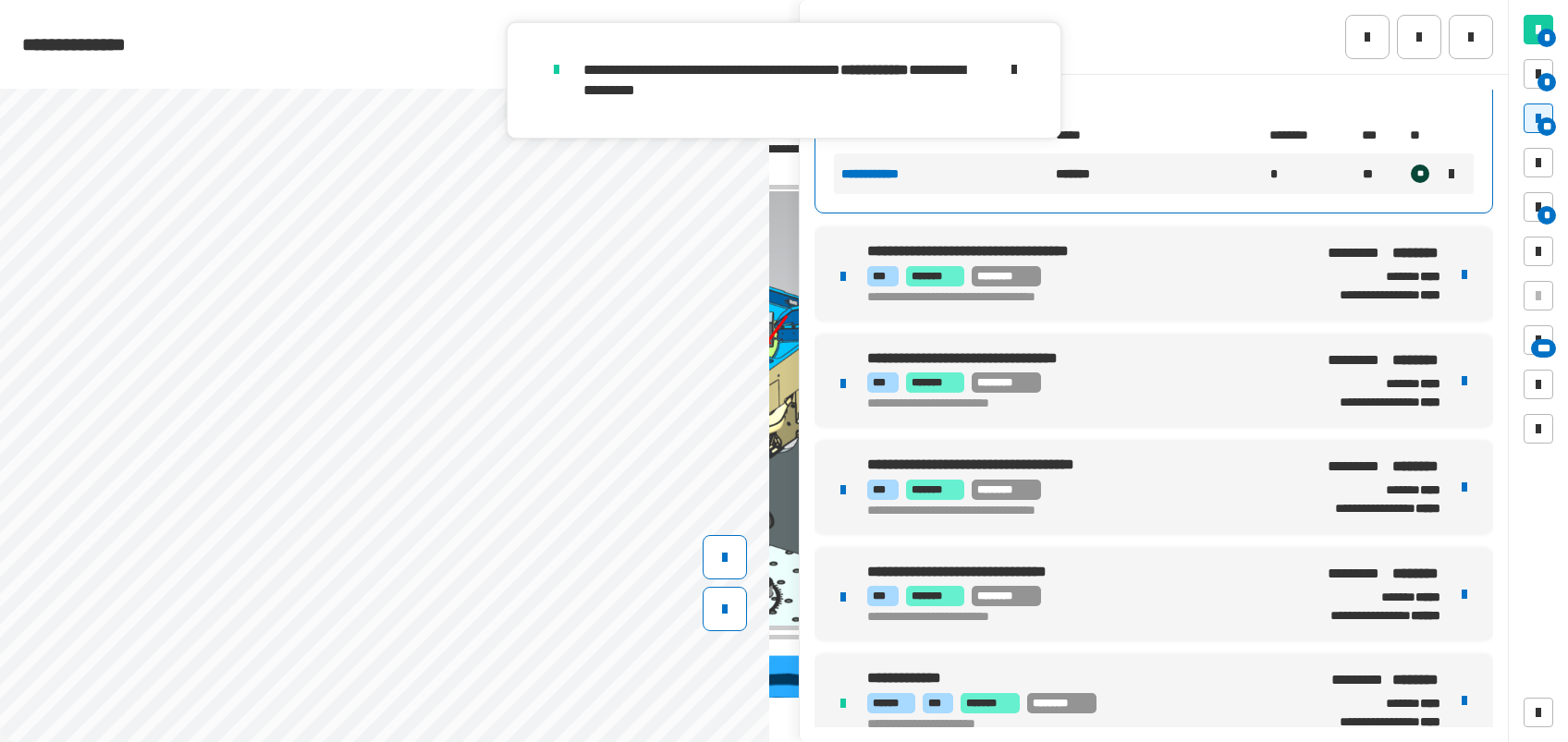 scroll, scrollTop: 0, scrollLeft: 0, axis: both 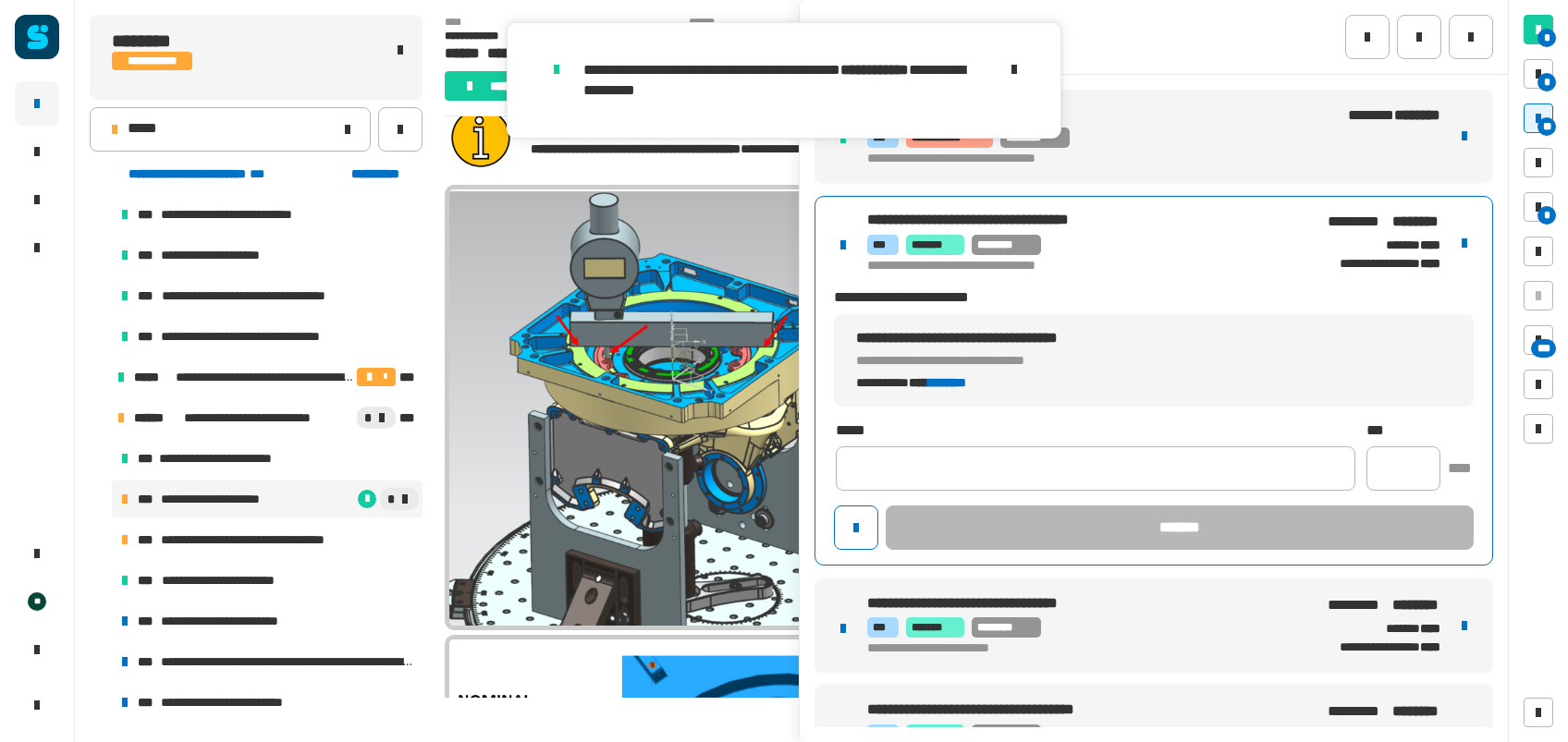 click on "[NUMBER] [STREET], [CITY], [STATE] [ZIP] [COUNTRY] [ADDRESS_LINE_2] [ADDRESS_LINE_3] [ADDRESS_LINE_4] [ADDRESS_LINE_5] [ADDRESS_LINE_6] [ADDRESS_LINE_7] [ADDRESS_LINE_8]" at bounding box center (1154, 380) 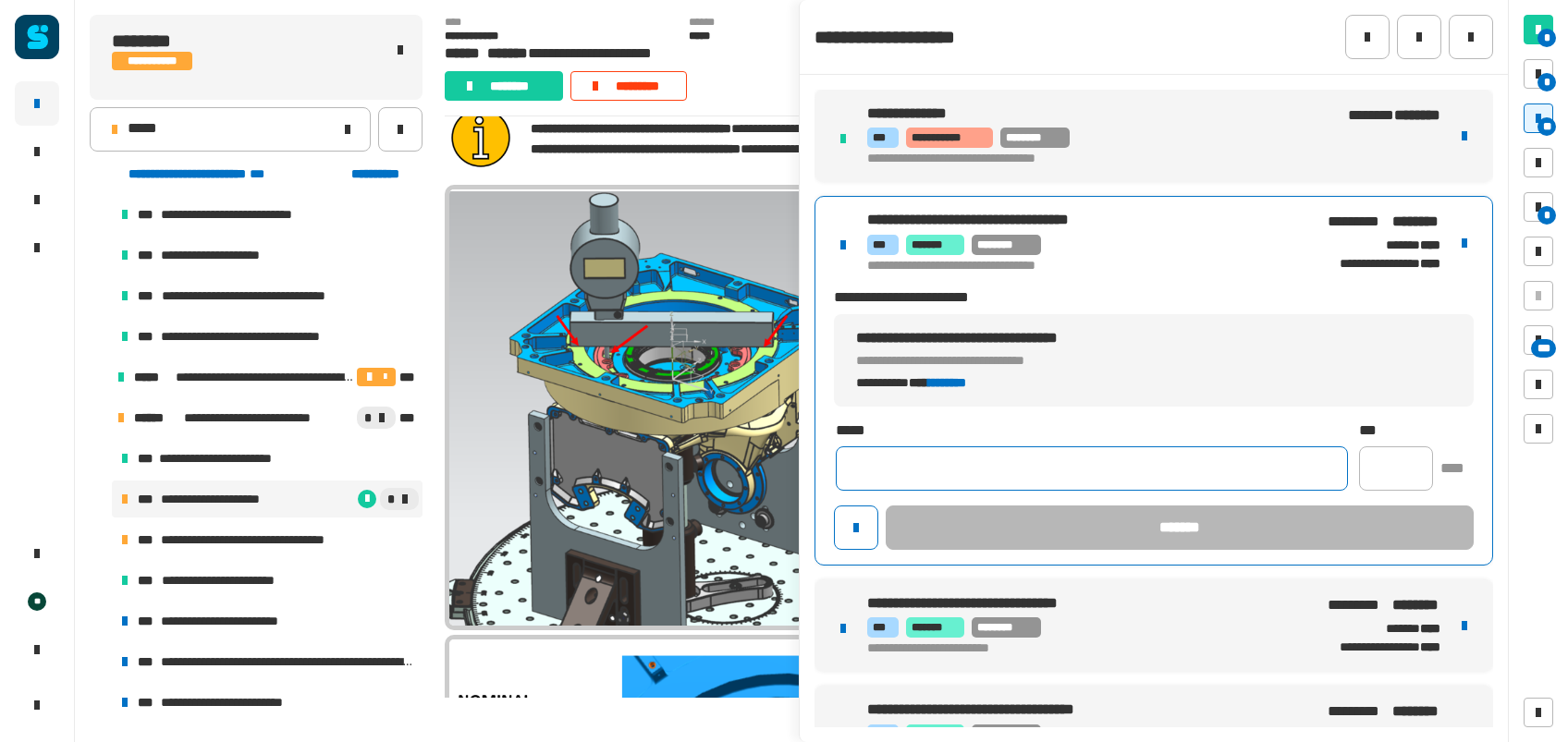 click 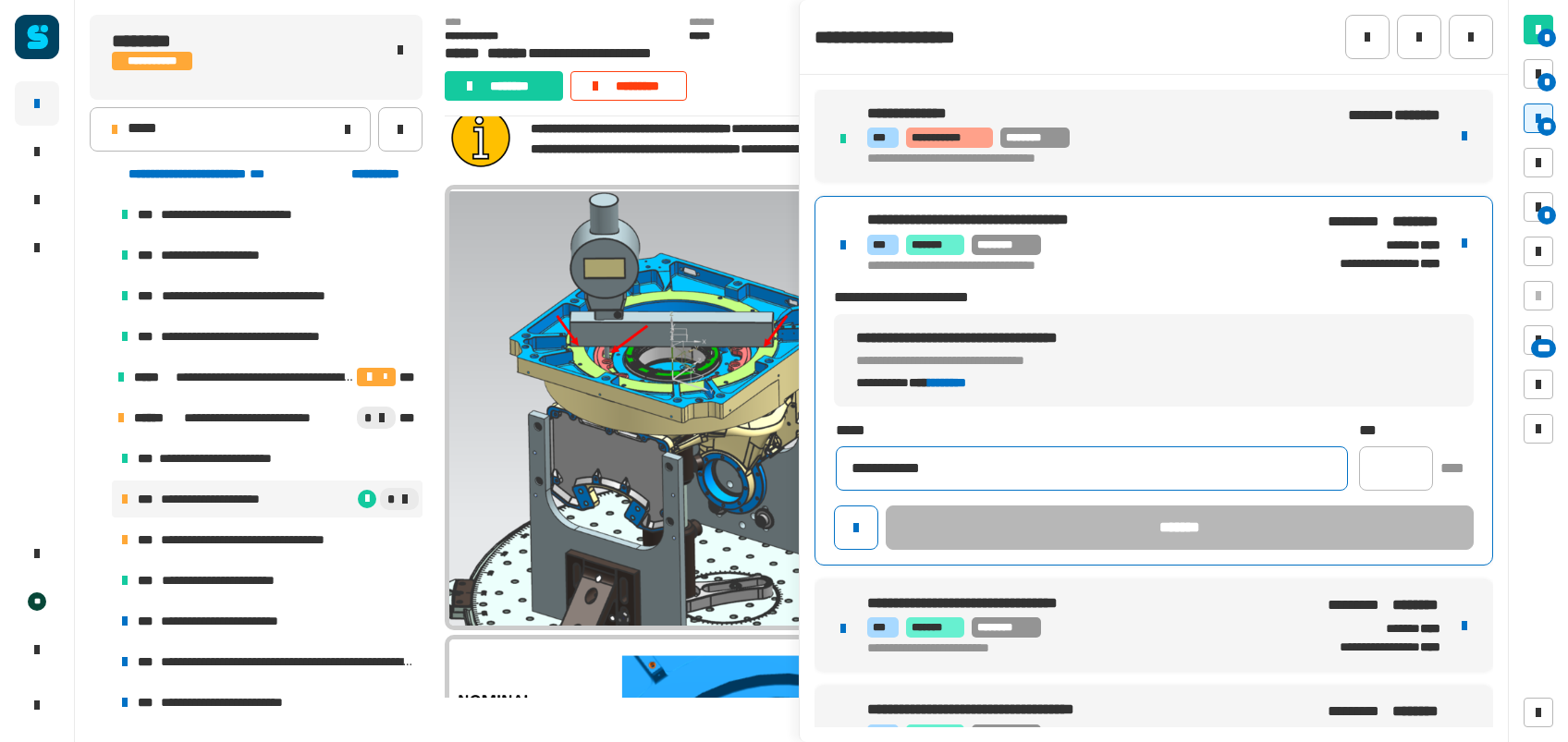 type on "**********" 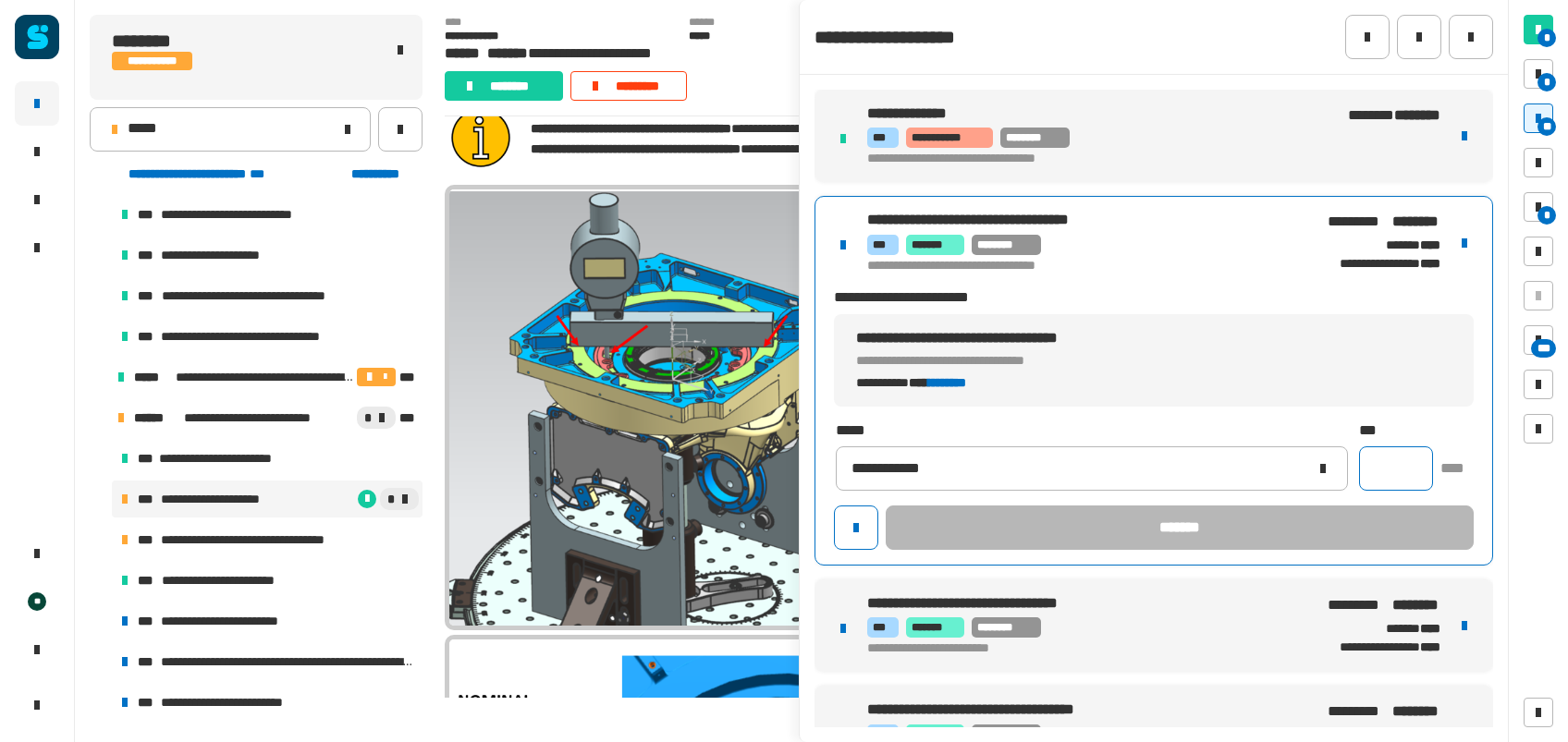 click 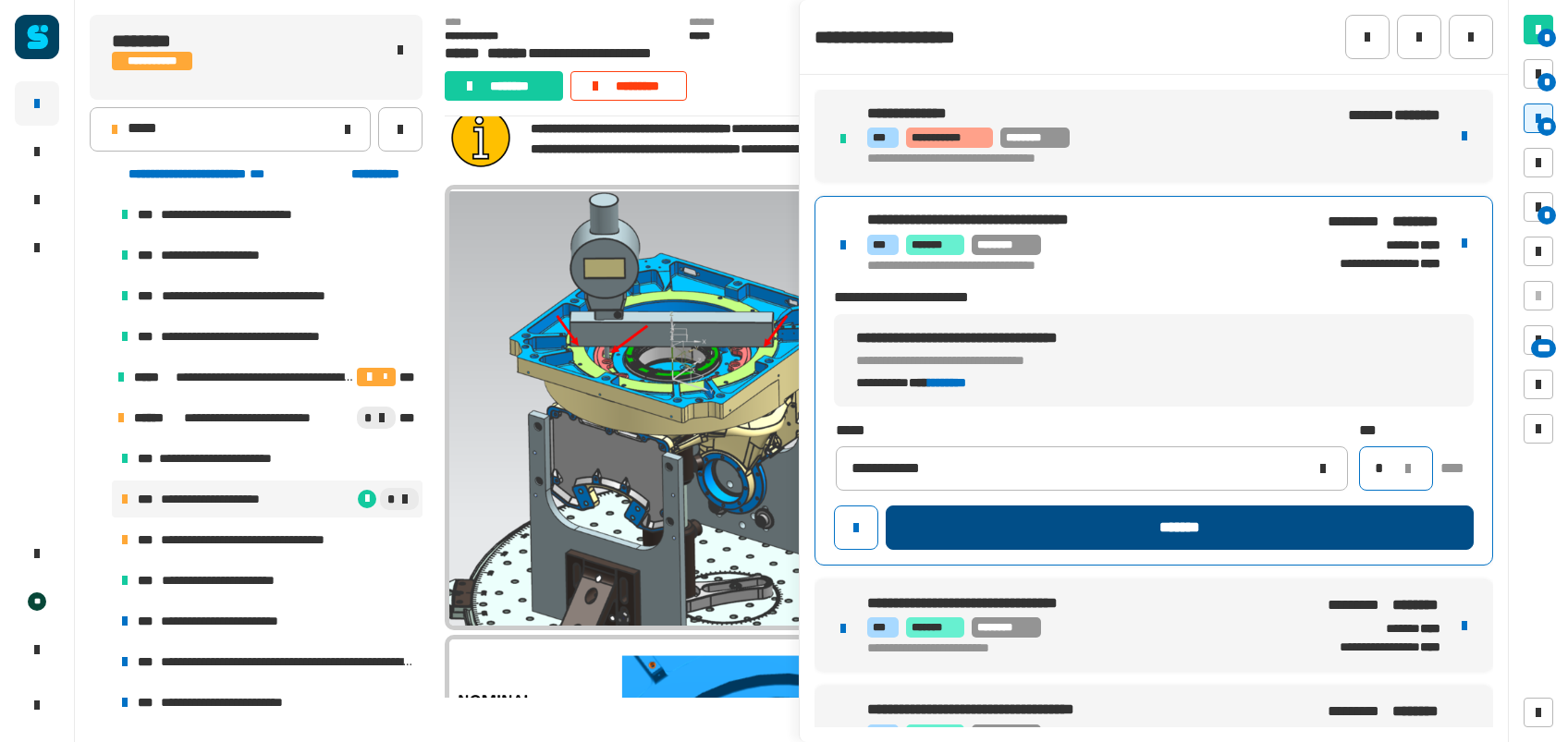 type on "*" 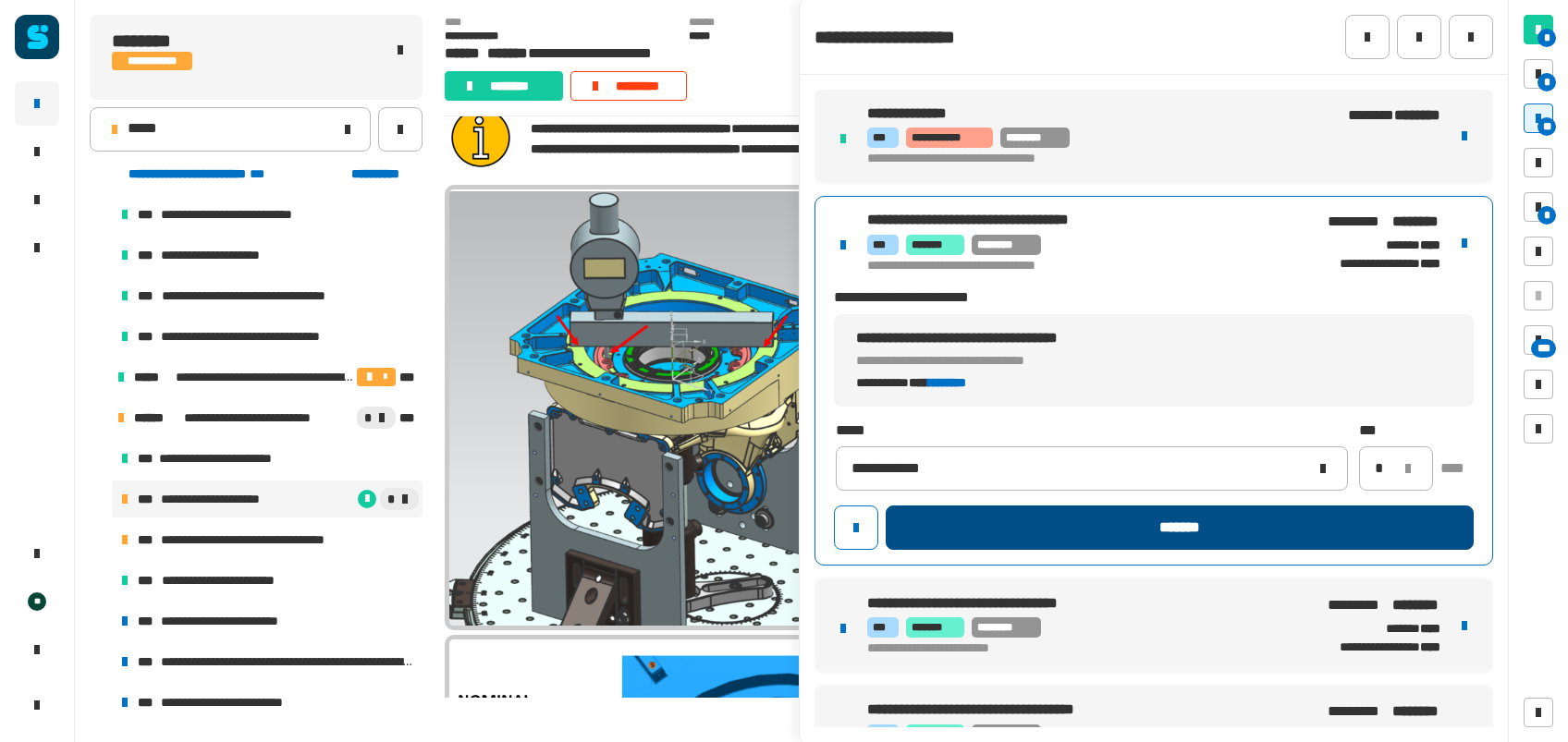 click on "*******" 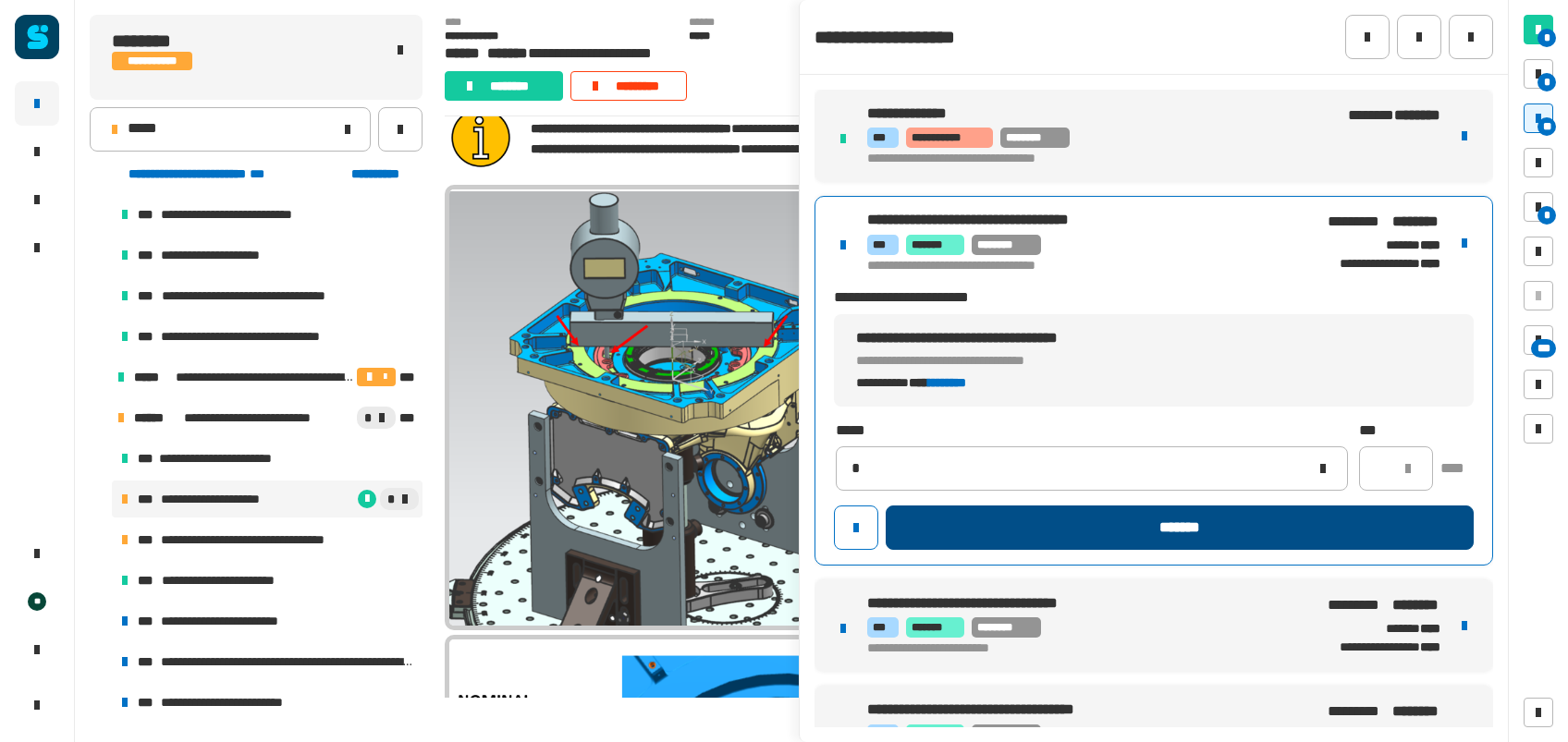 type 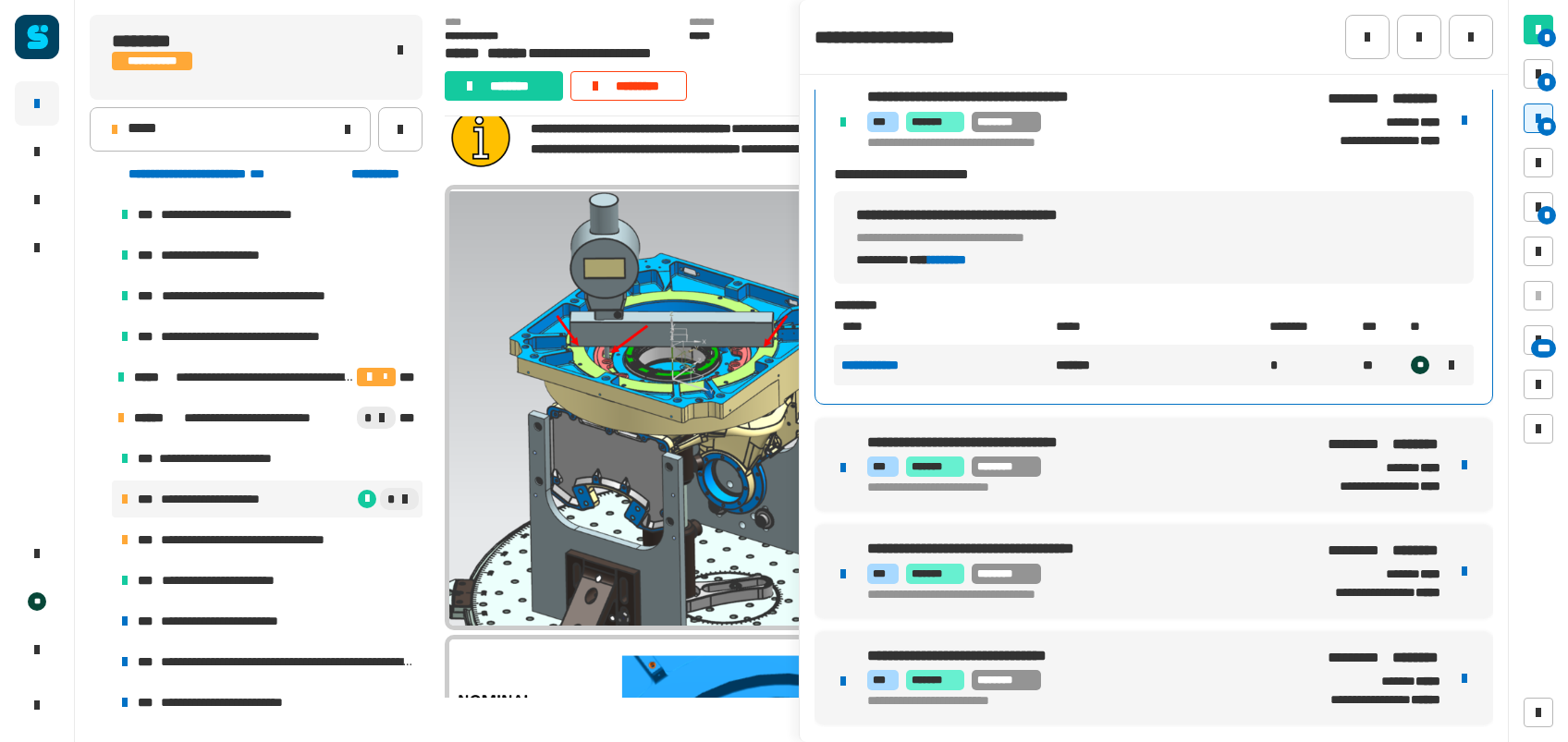 scroll, scrollTop: 126, scrollLeft: 0, axis: vertical 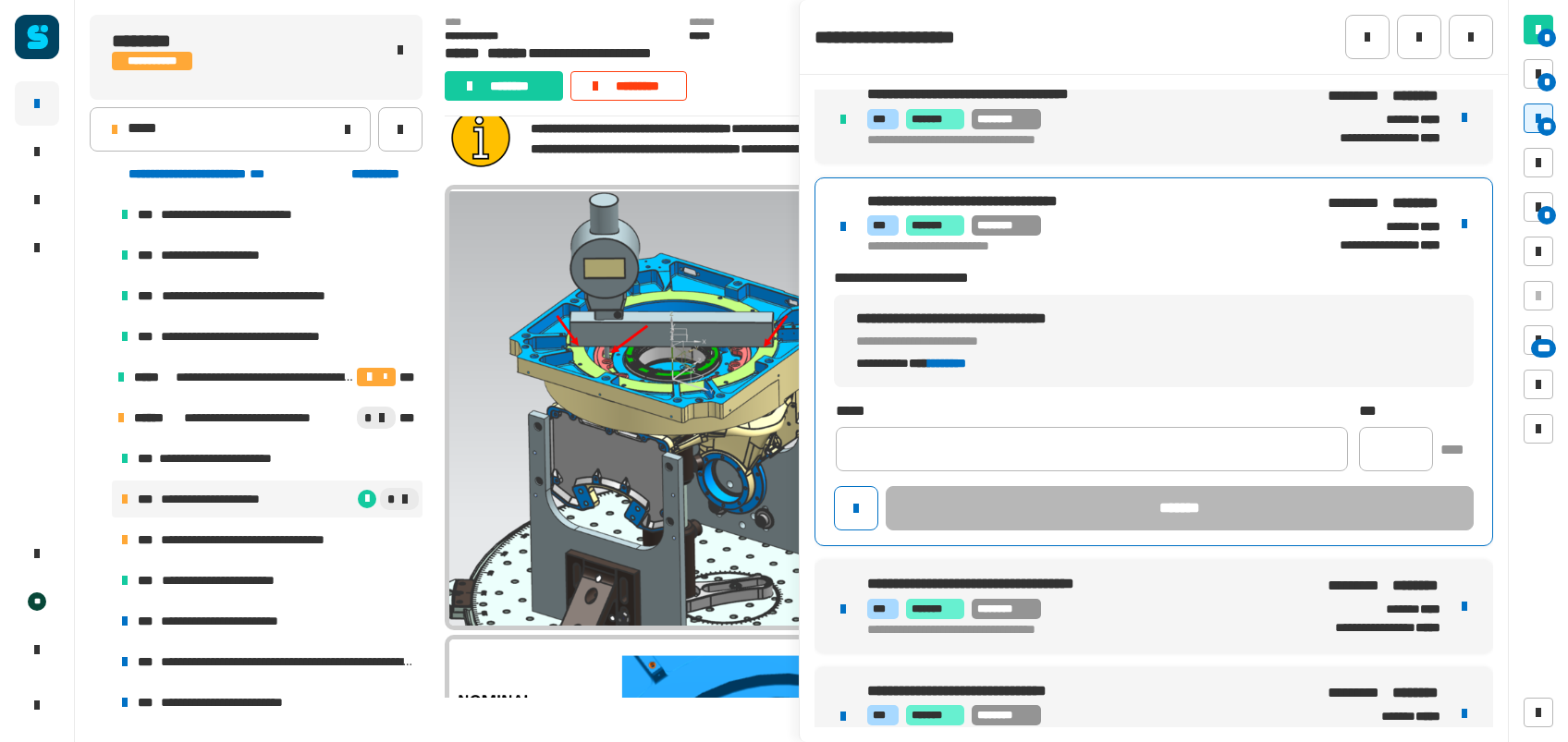 click on "**********" at bounding box center (1154, 361) 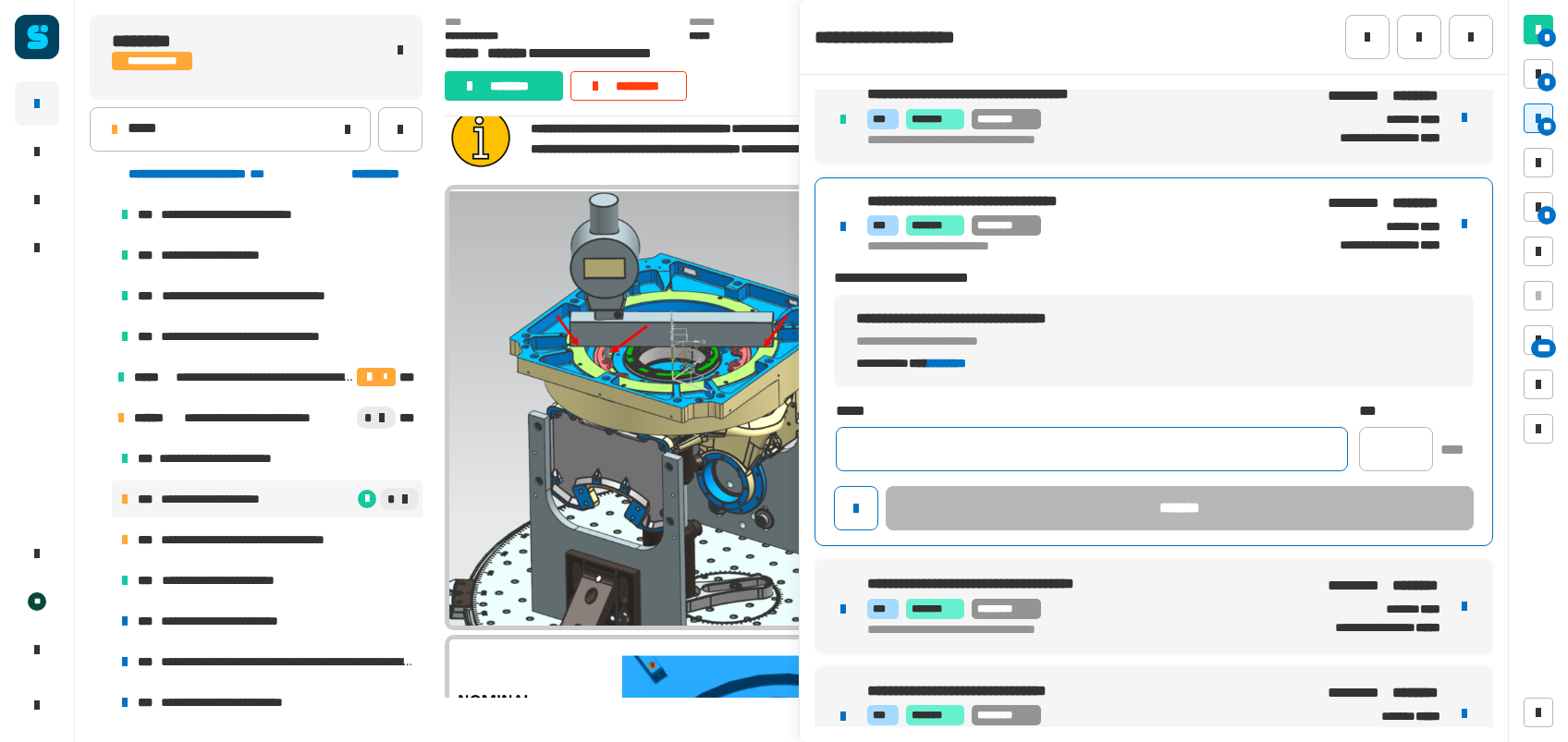 click 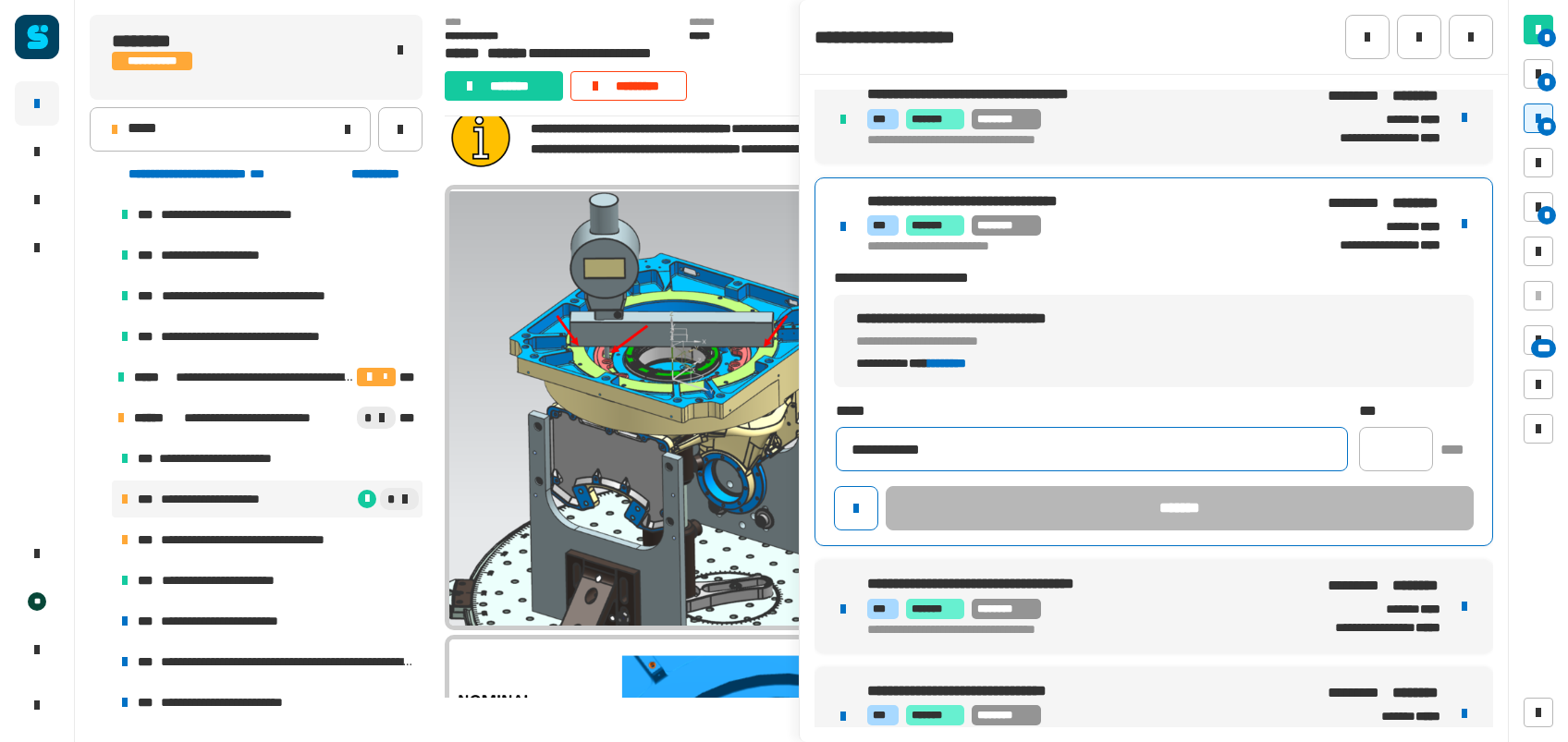 type on "**********" 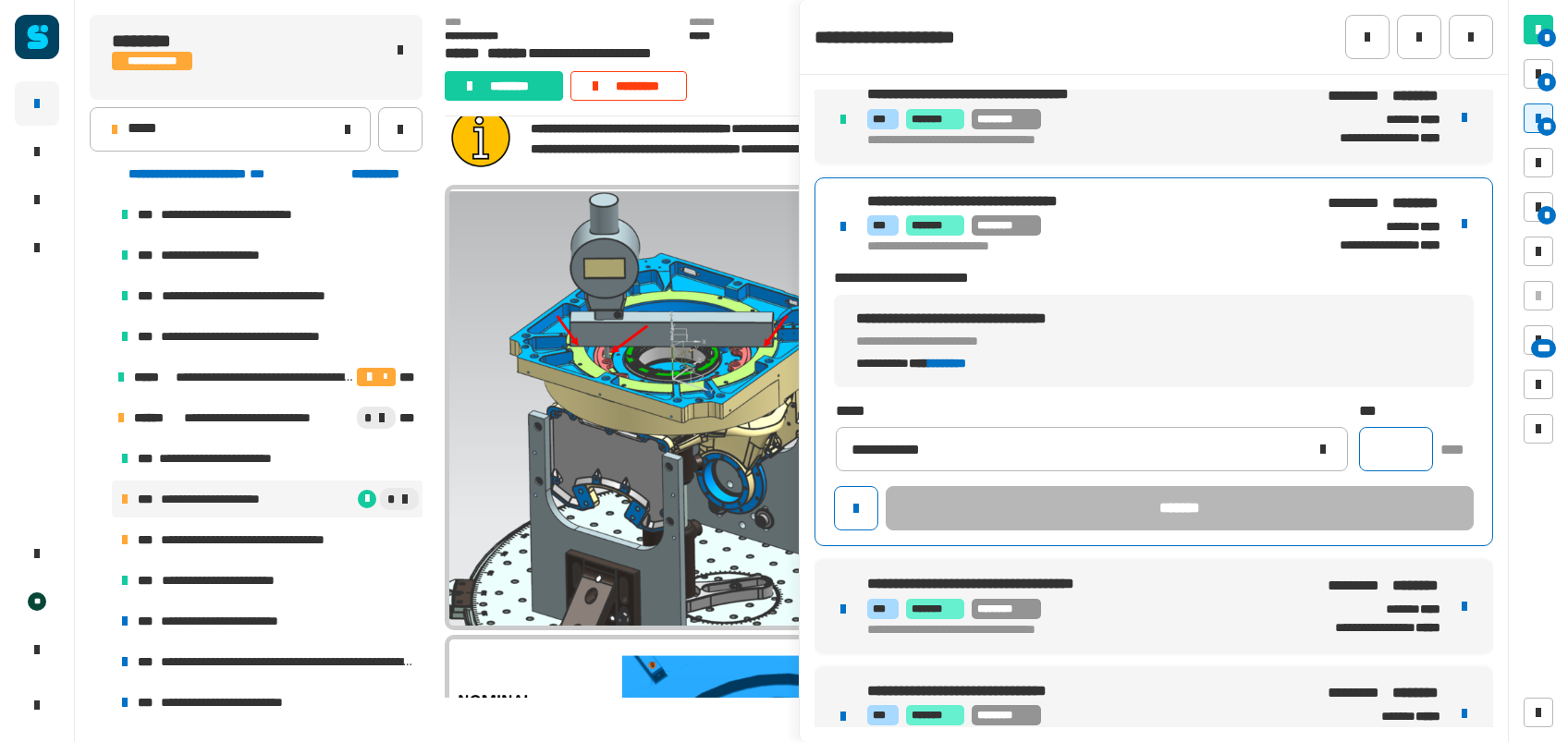 click 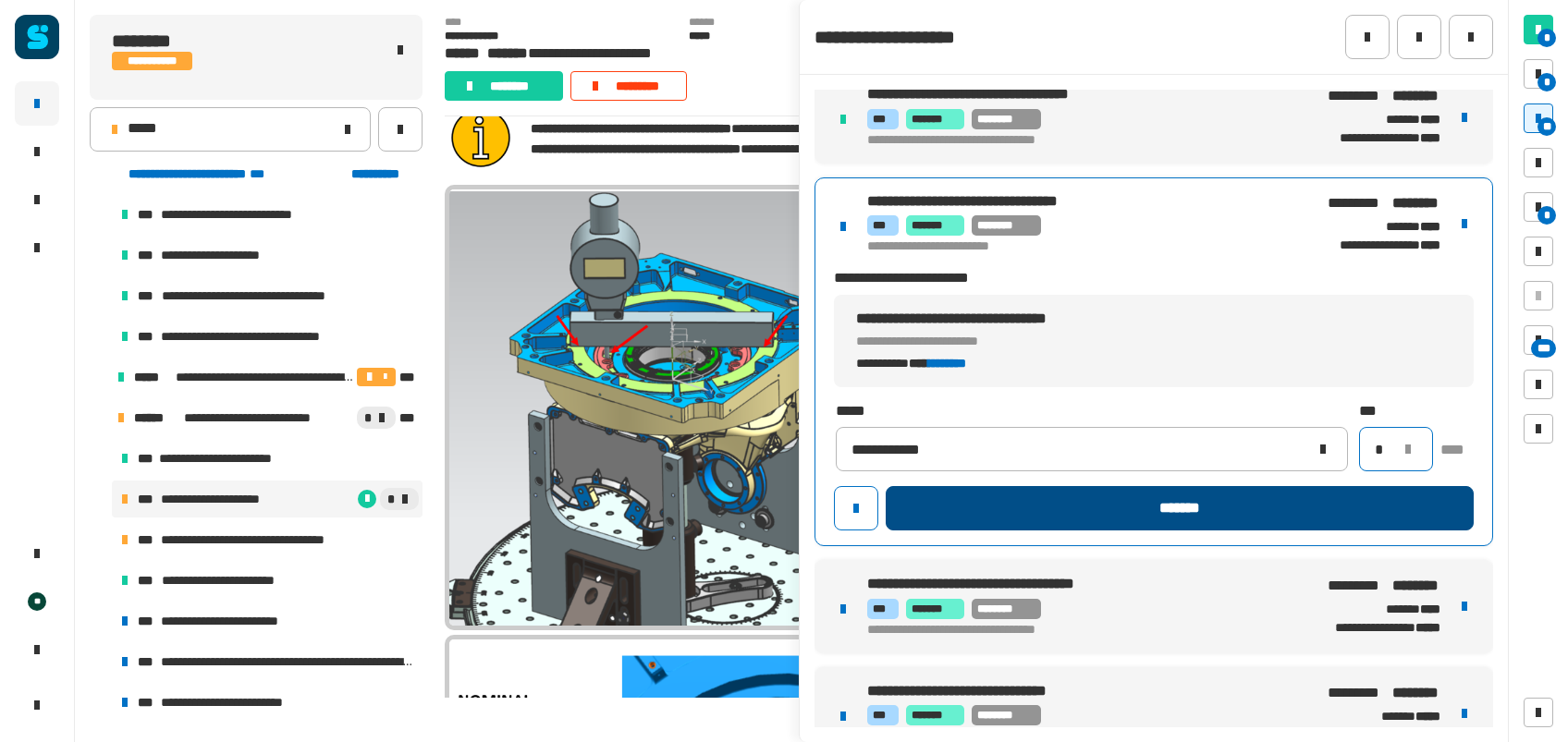 type on "*" 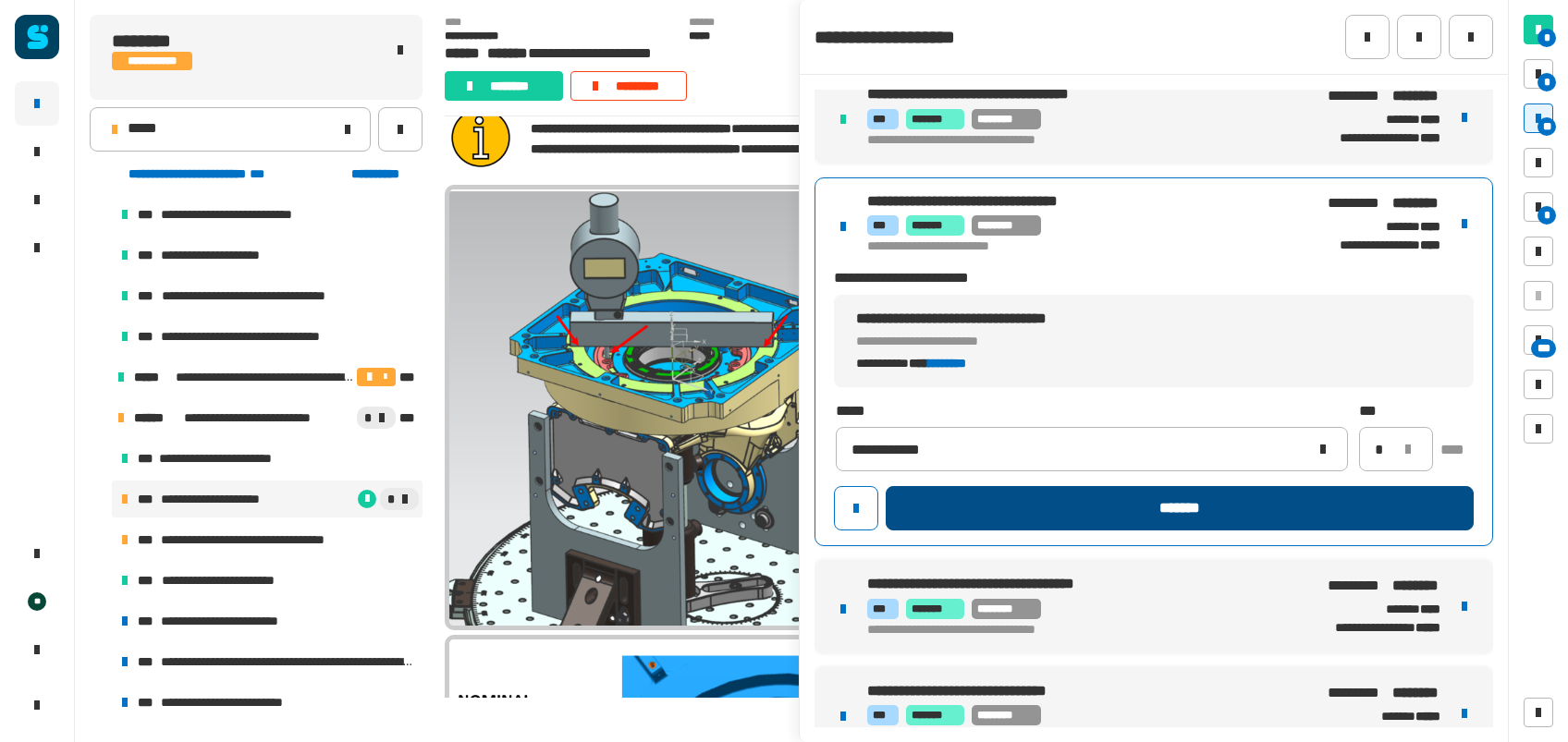 click on "*******" 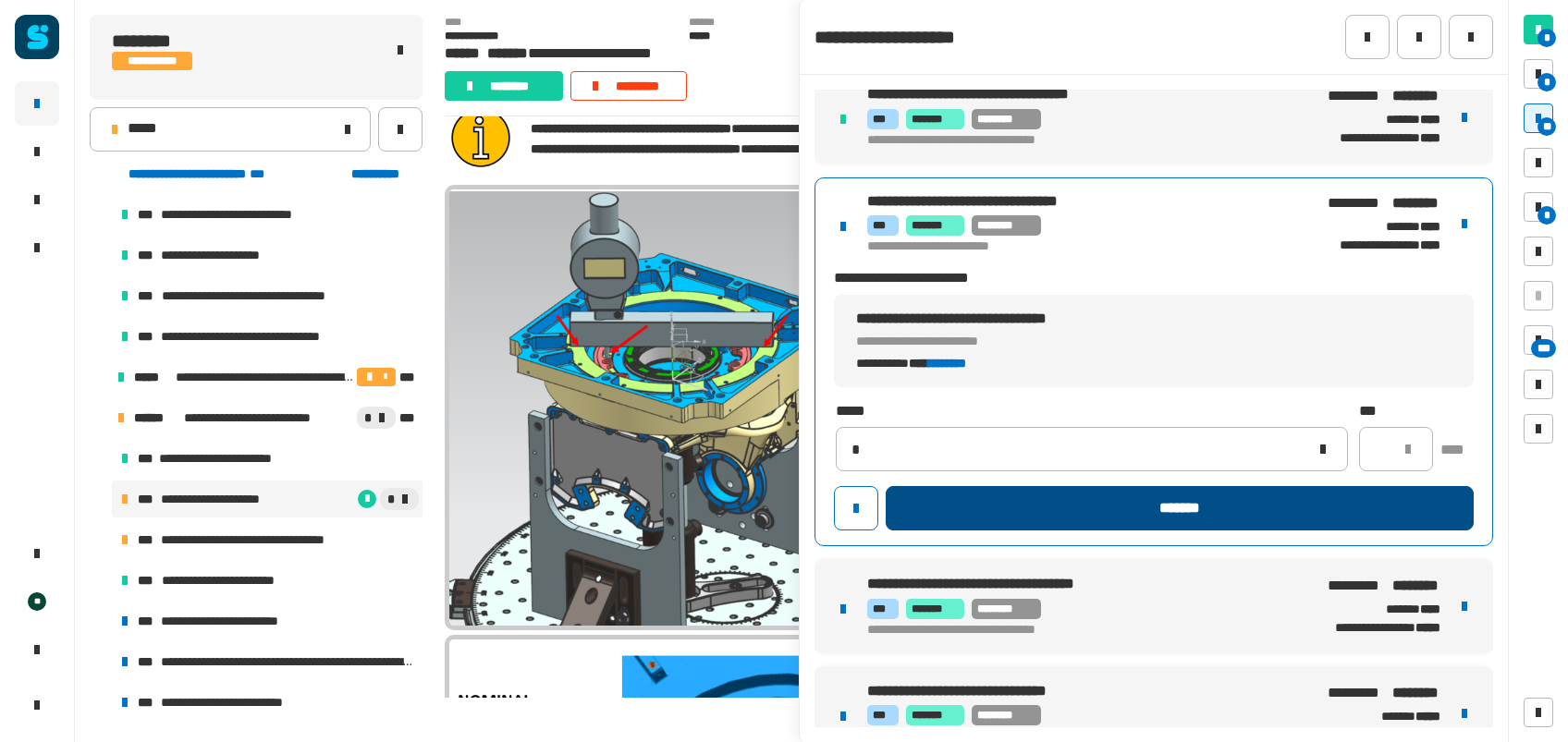 type 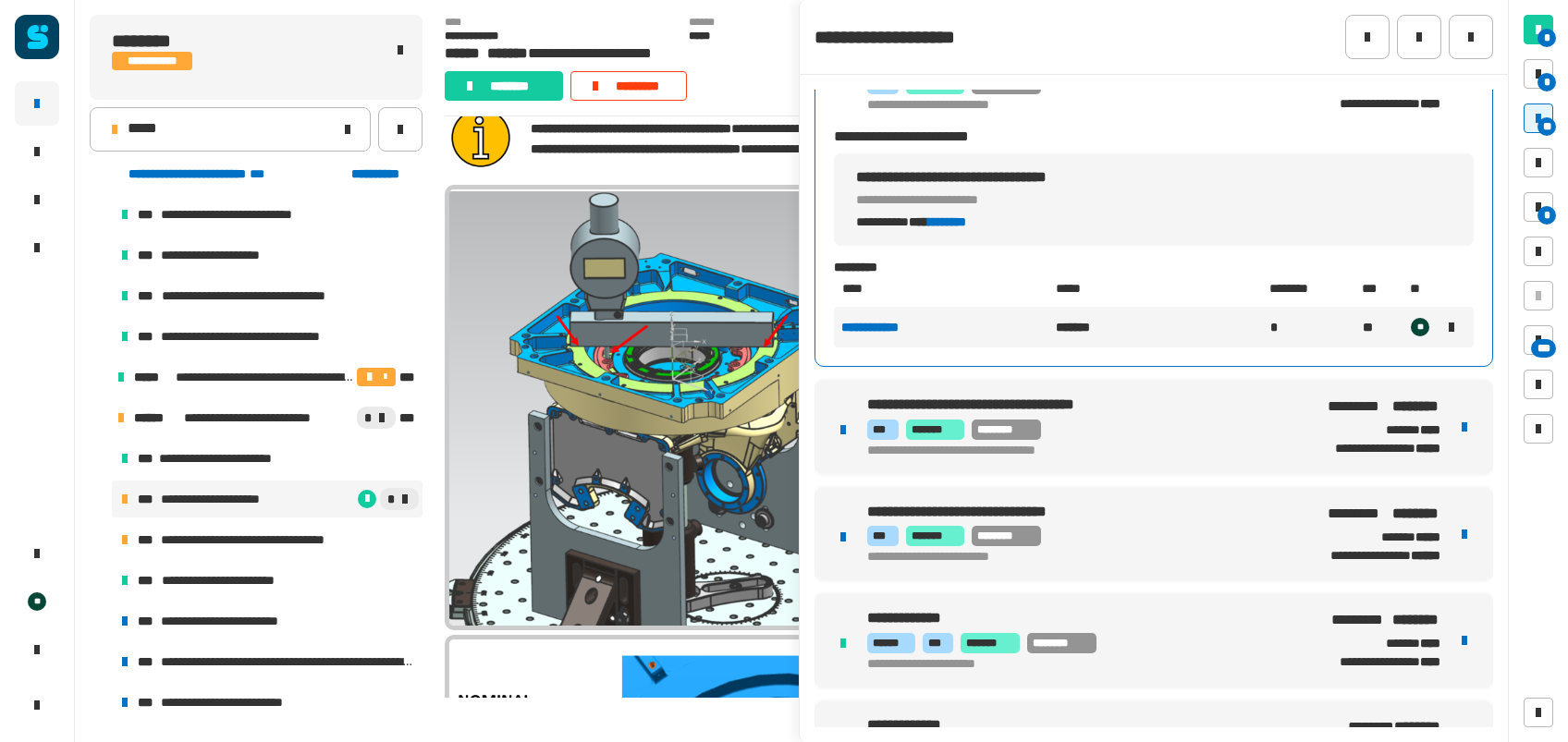 scroll, scrollTop: 268, scrollLeft: 0, axis: vertical 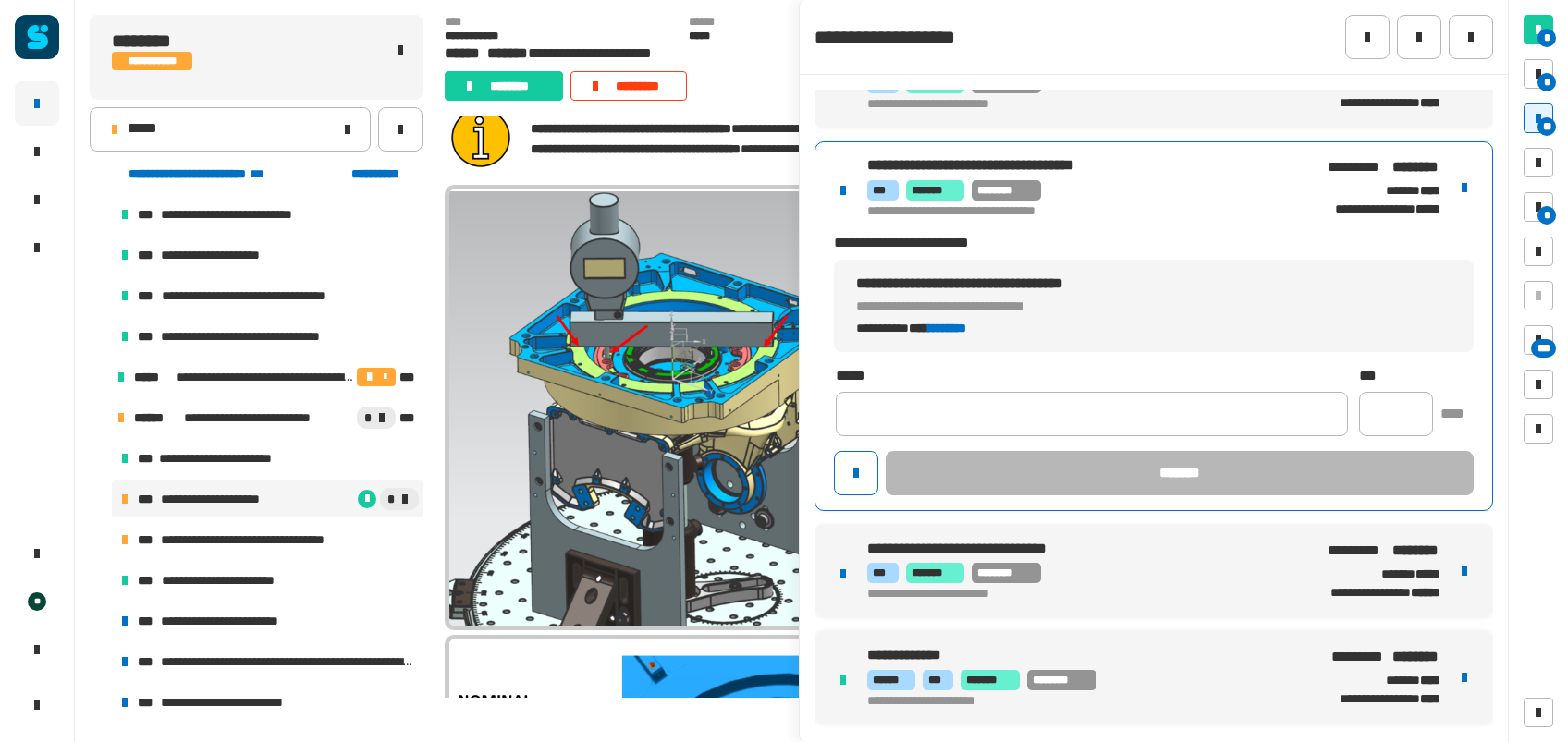 click on "[NUMBER] [STREET], [CITY], [STATE] [ZIP] [COUNTRY] [ADDRESS_LINE_2] [ADDRESS_LINE_3] [ADDRESS_LINE_4] [ADDRESS_LINE_5] [ADDRESS_LINE_6] [ADDRESS_LINE_7] [ADDRESS_LINE_8] [ADDRESS_LINE_9]" at bounding box center [1154, 325] 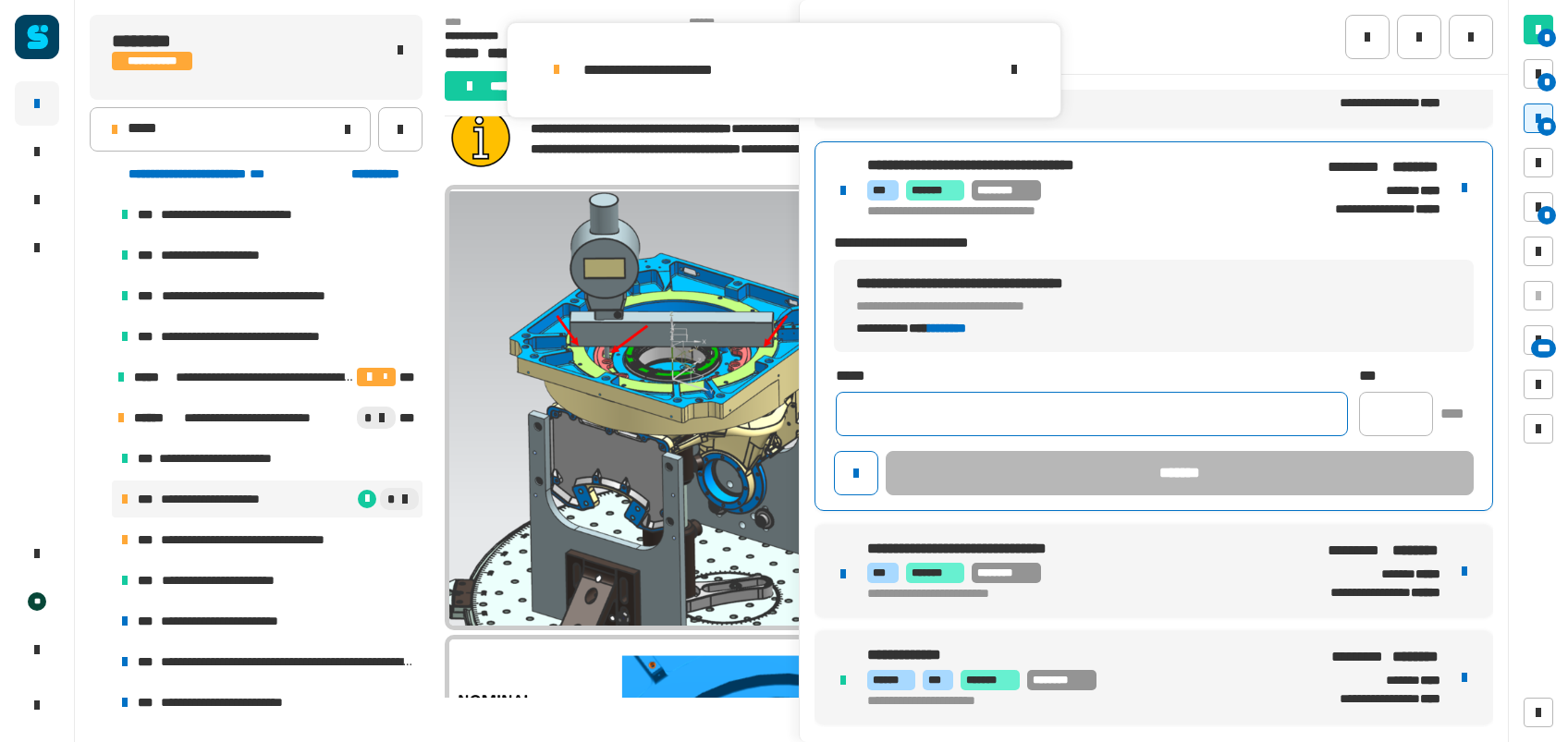 click 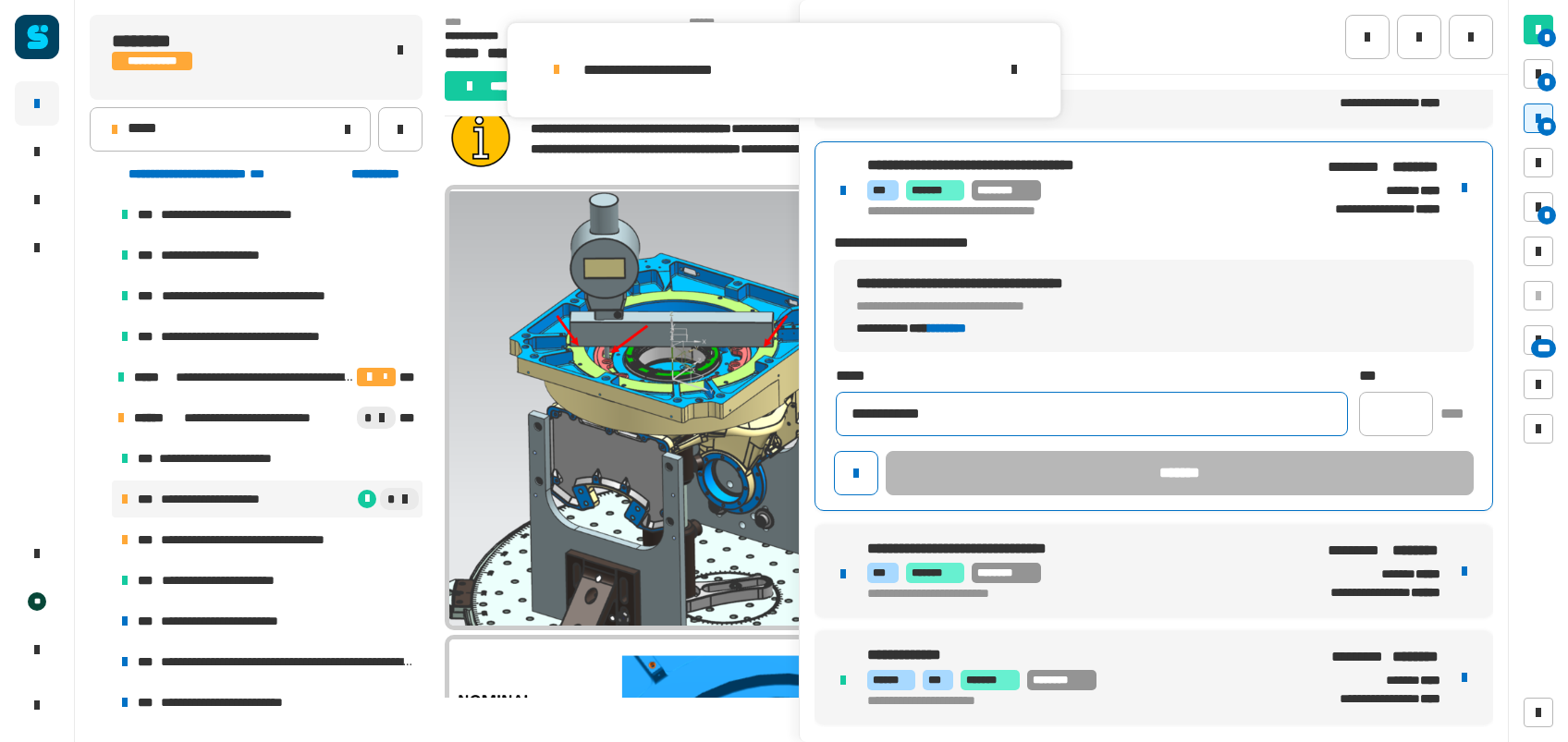 type on "**********" 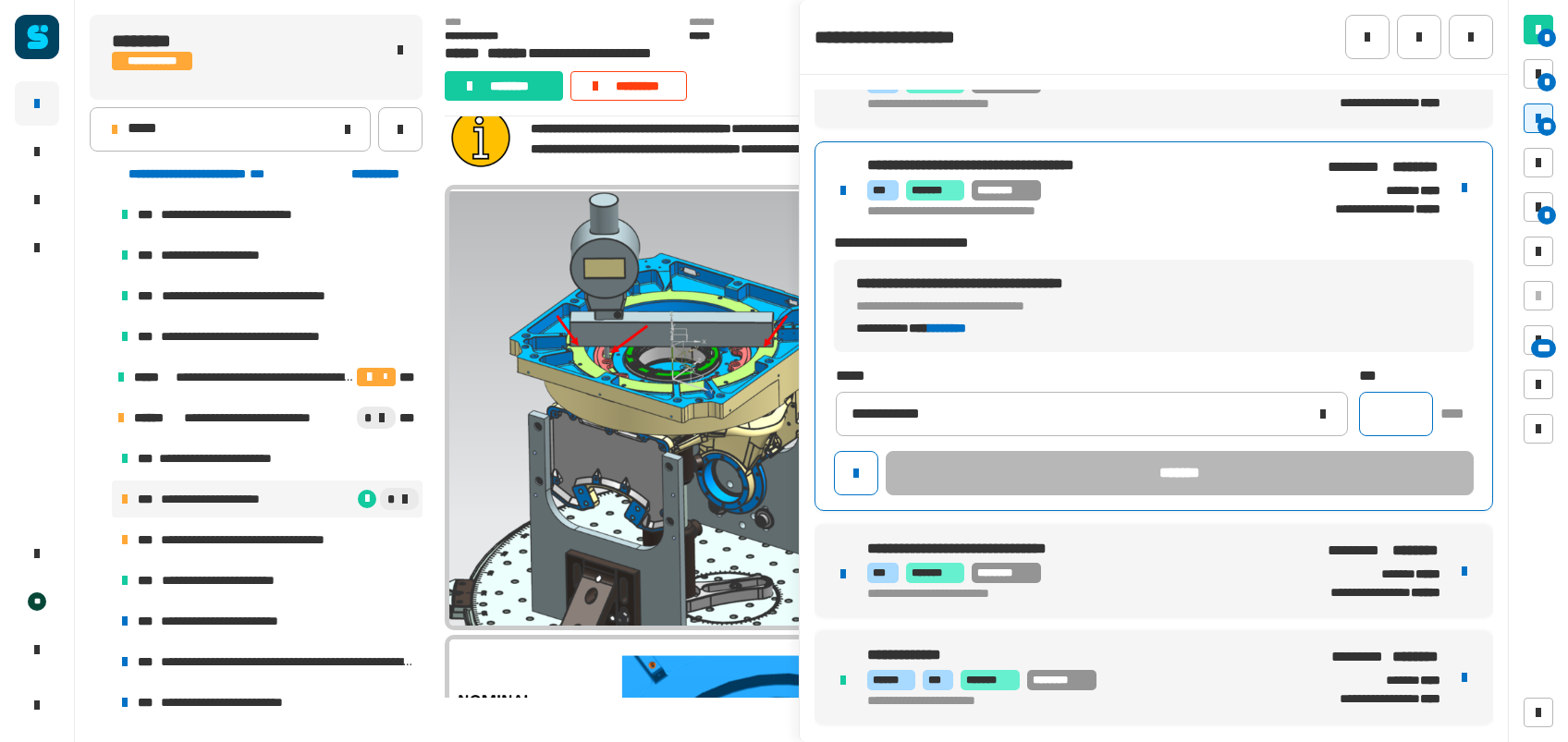 click 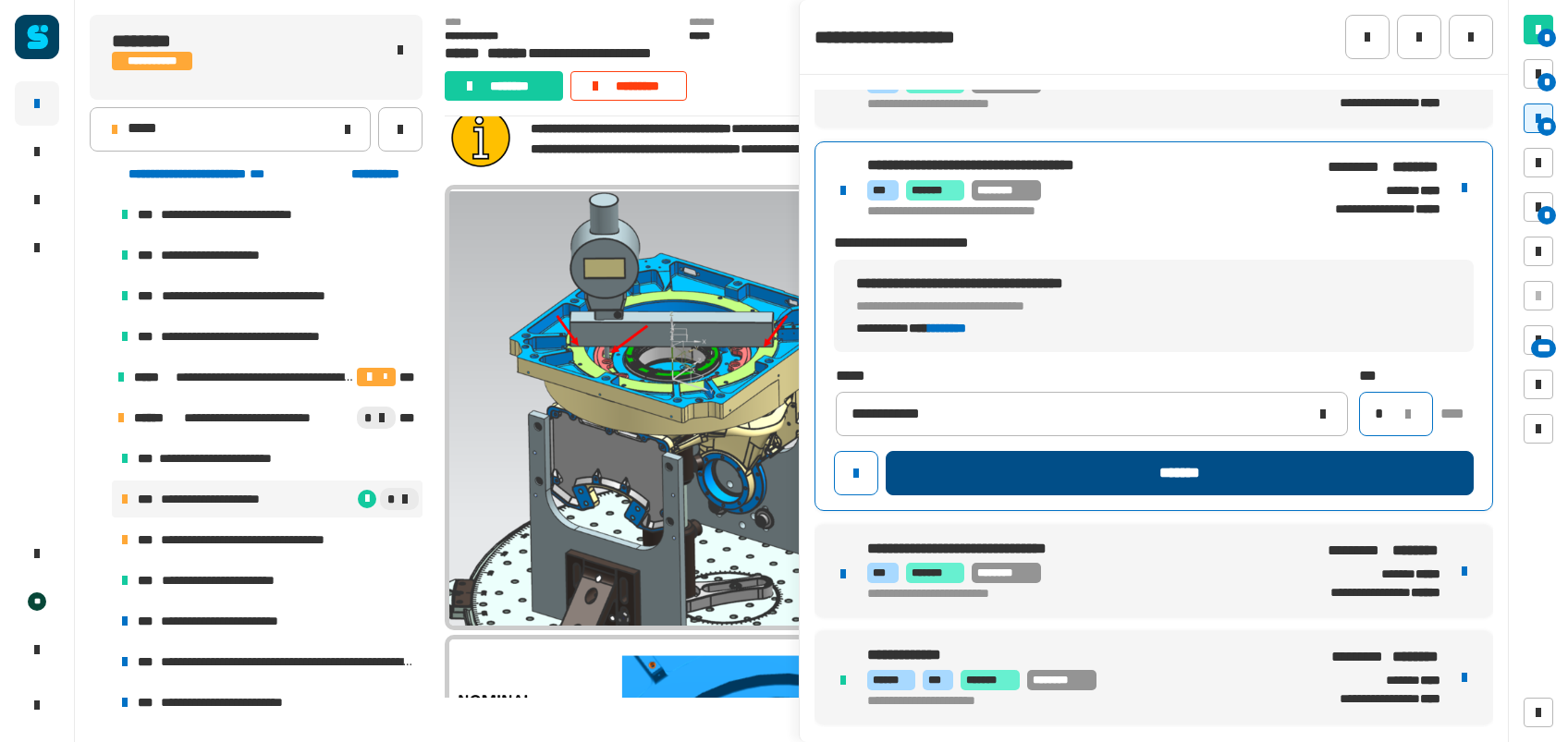 type on "*" 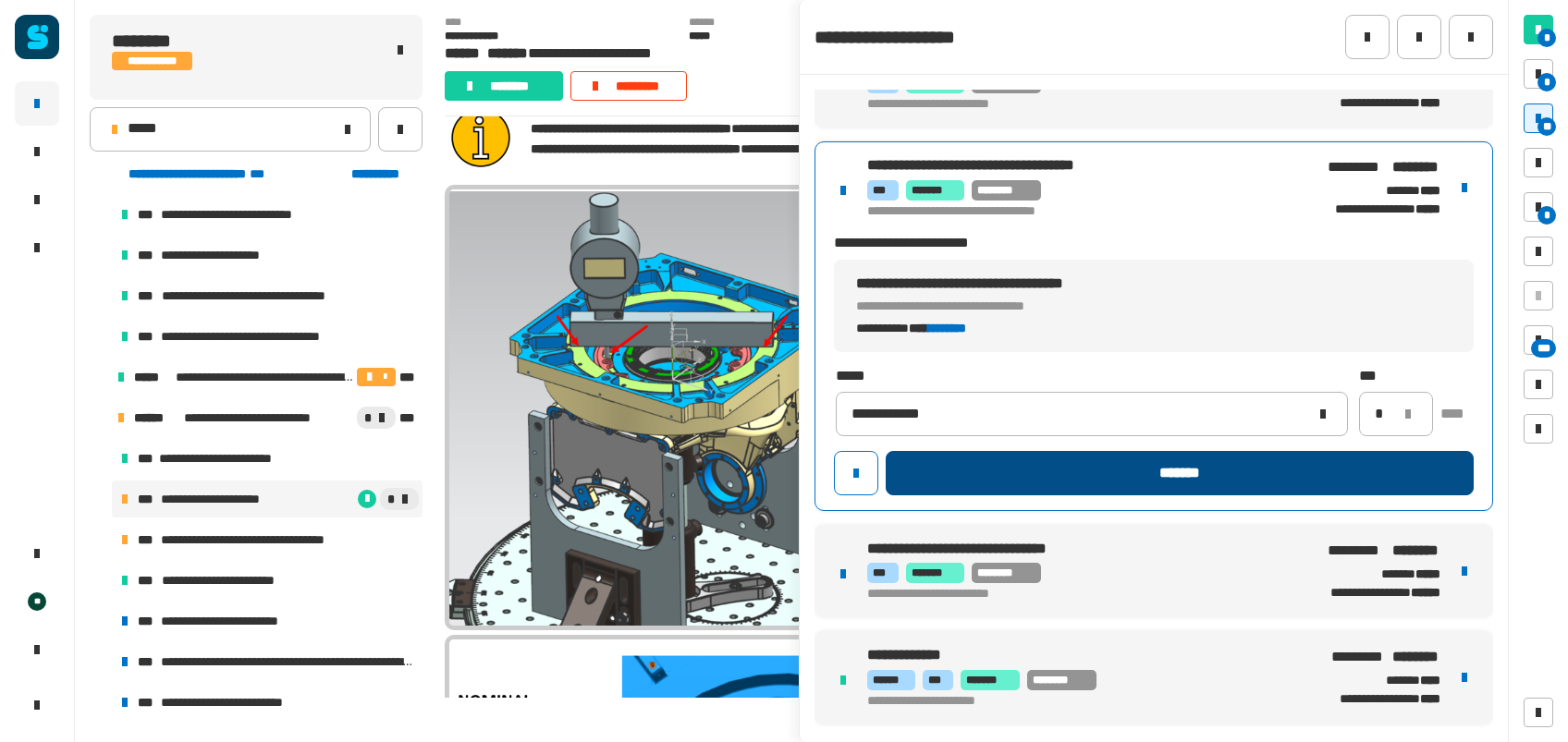 click on "*******" 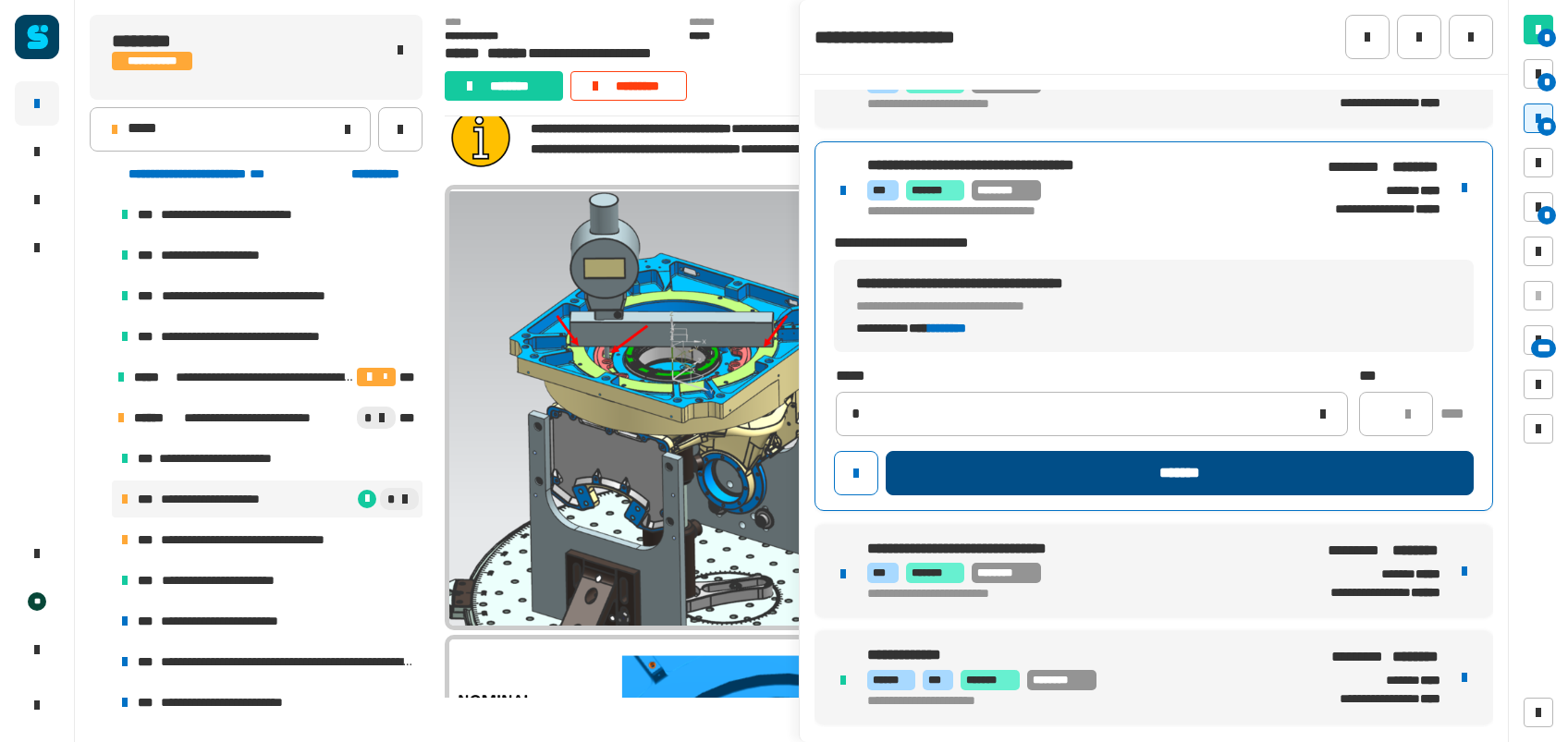 type 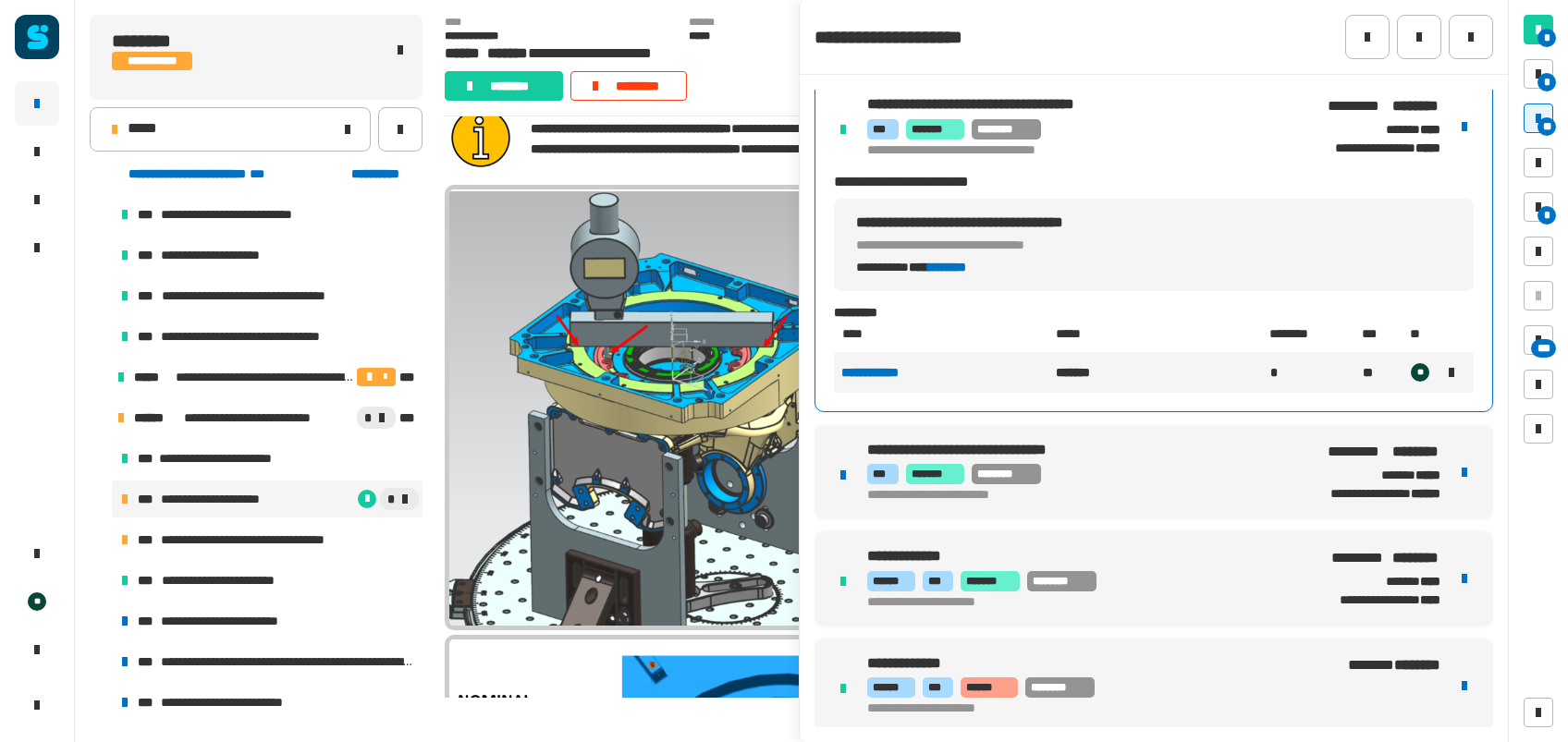 scroll, scrollTop: 340, scrollLeft: 0, axis: vertical 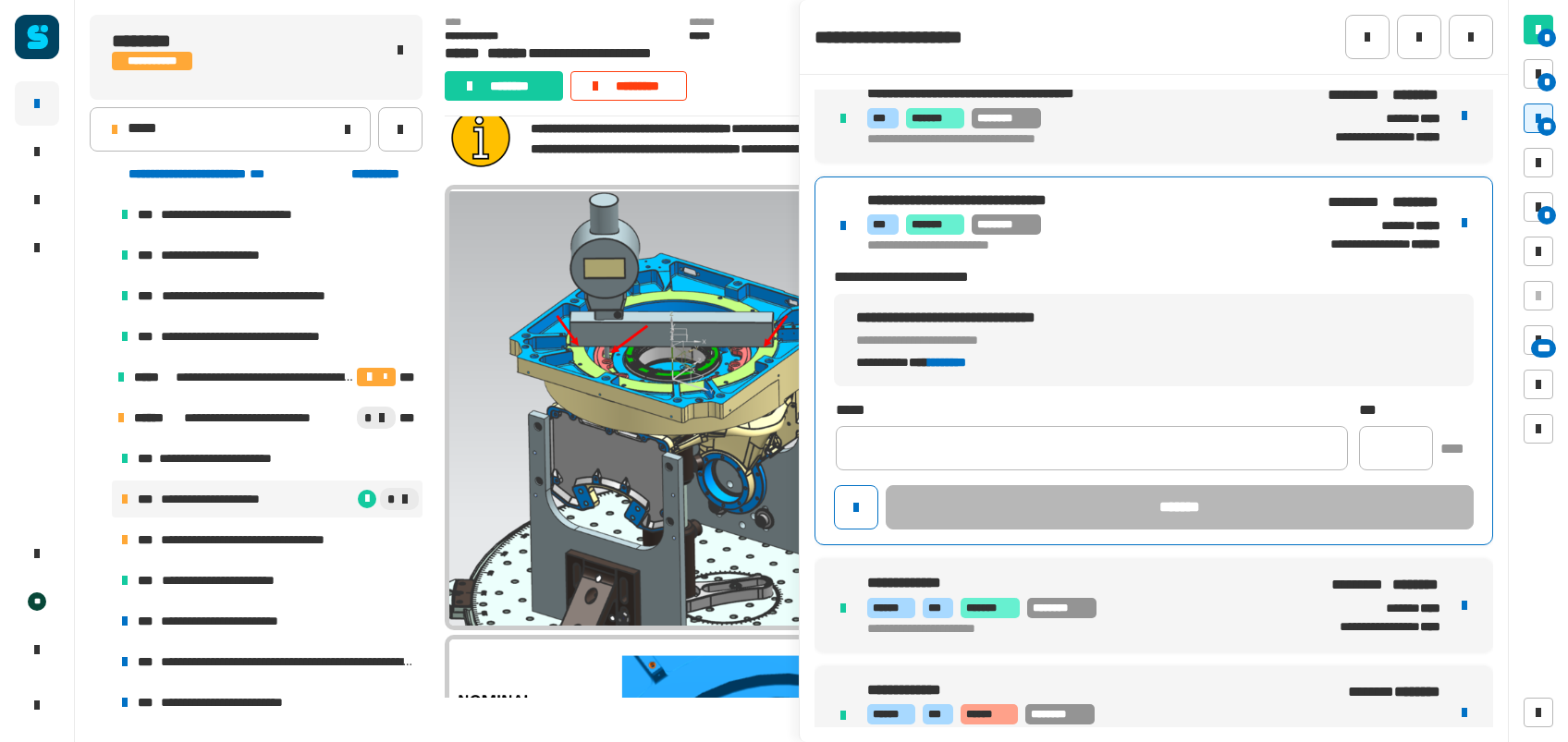 click on "**********" at bounding box center (1154, 360) 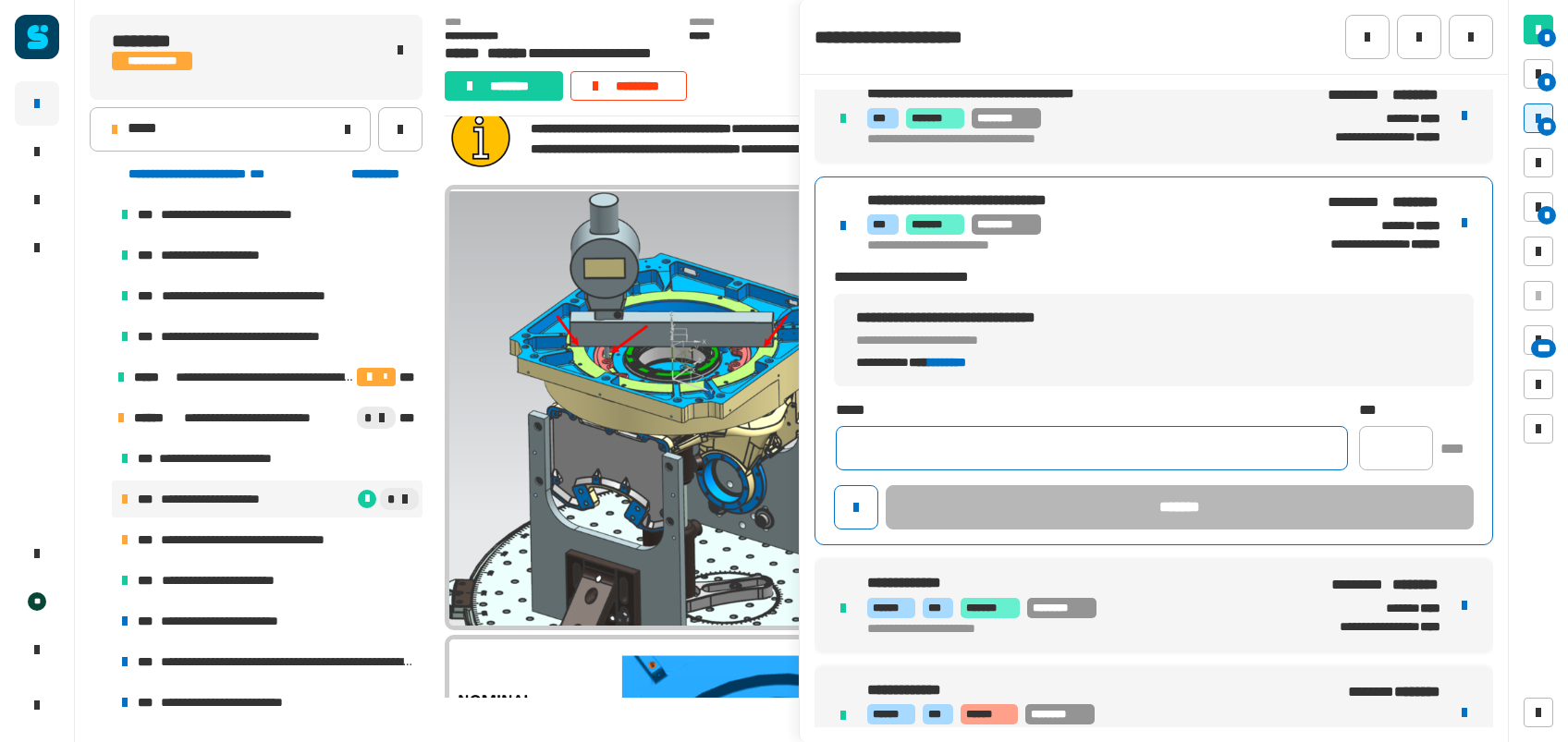 click 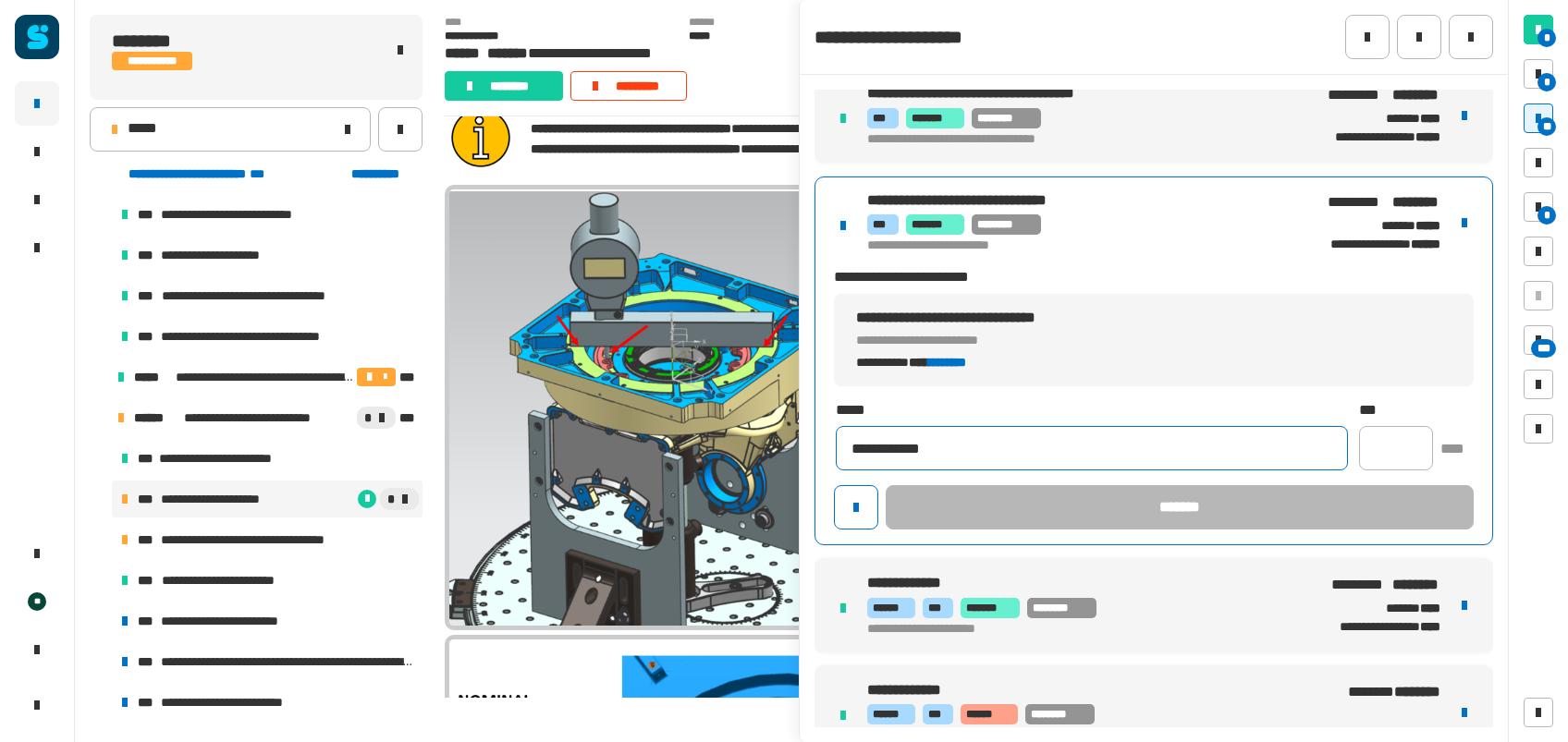 type on "**********" 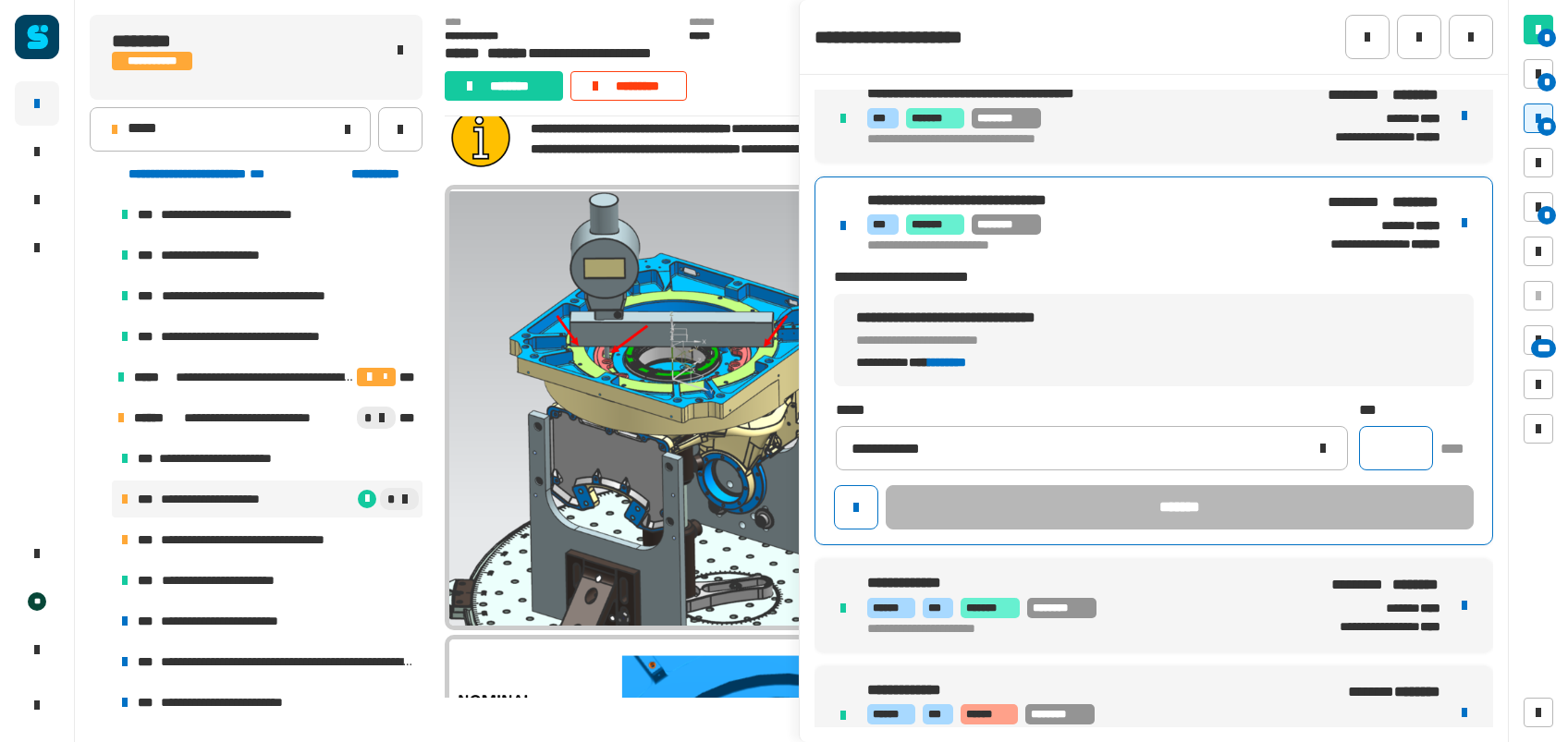 click 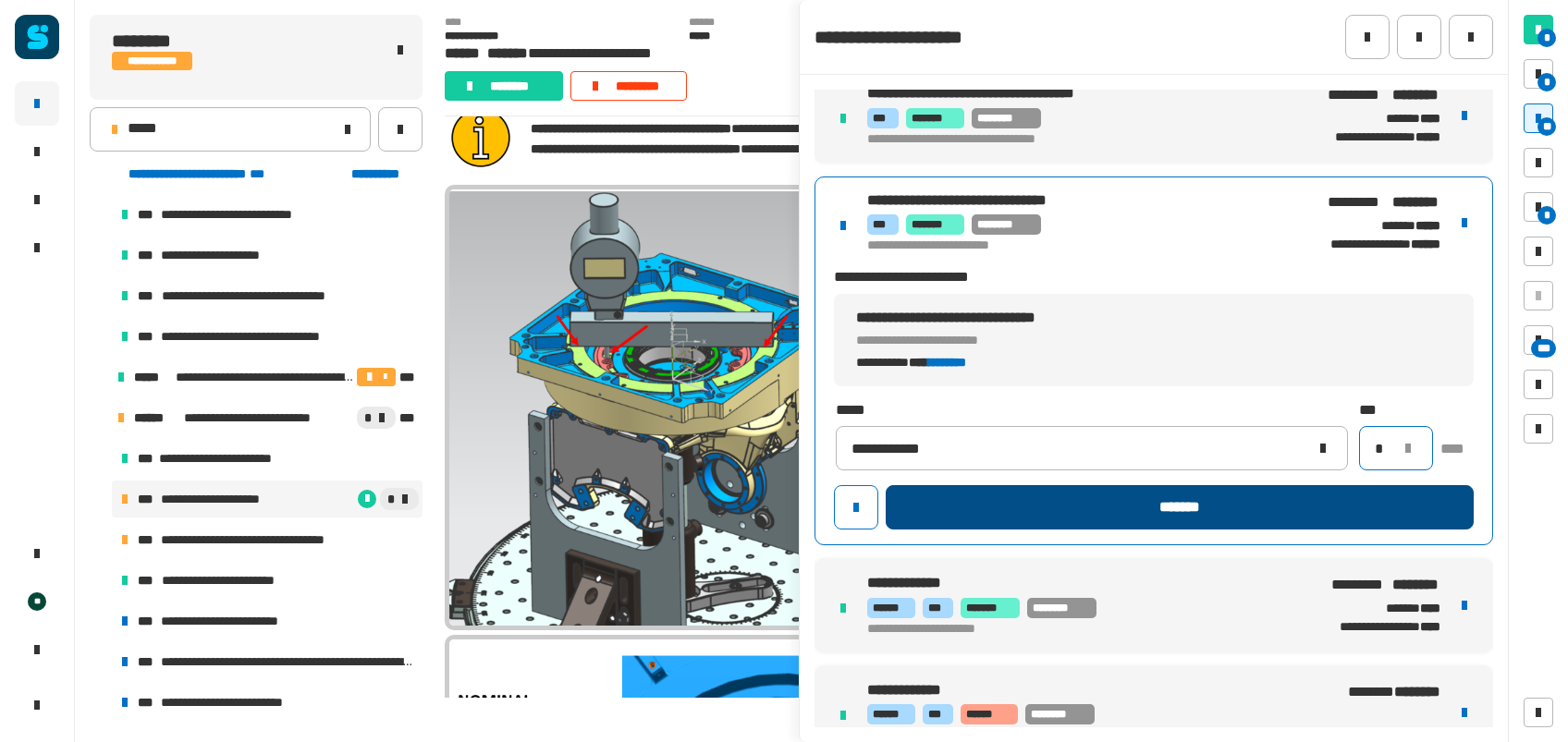 type on "*" 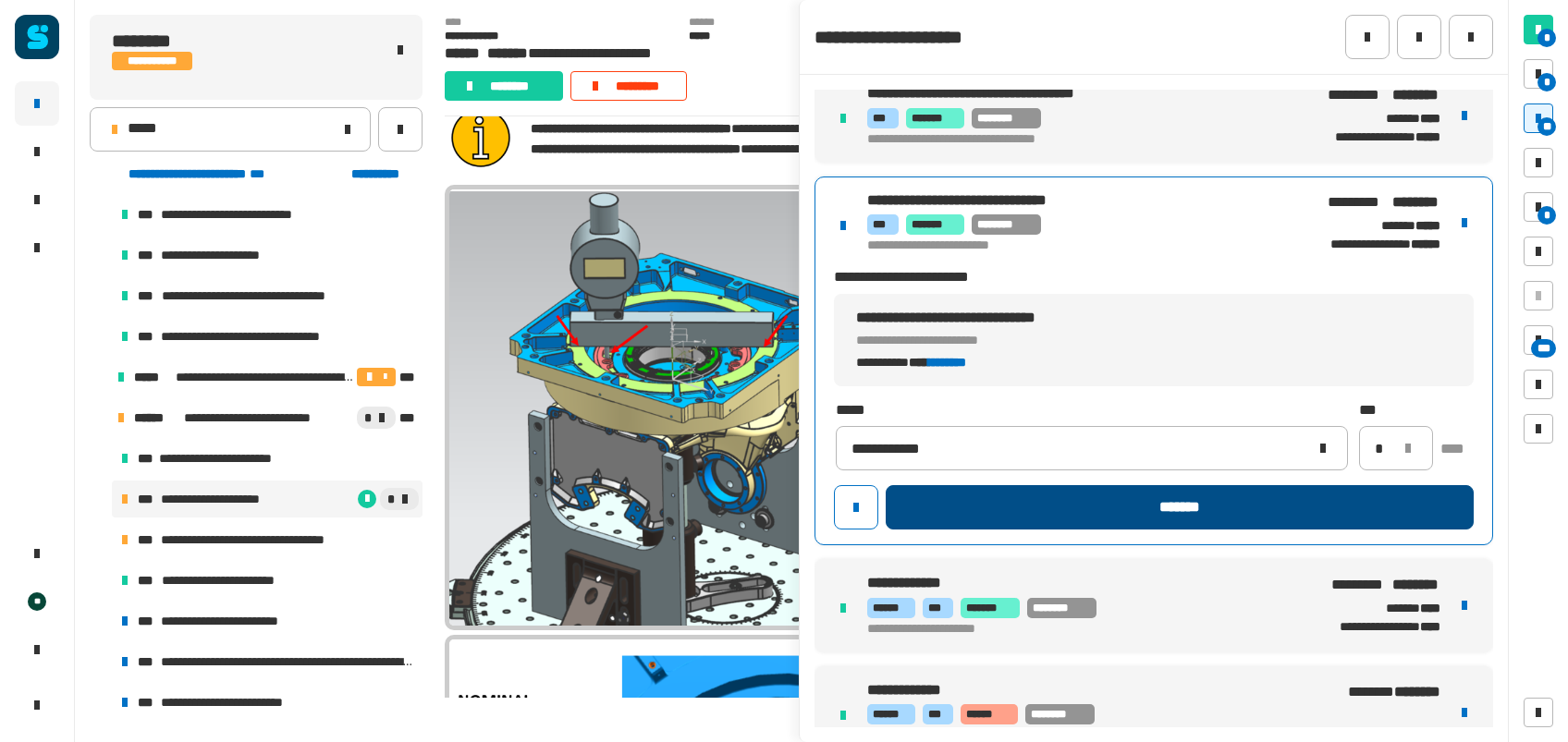 click on "*******" 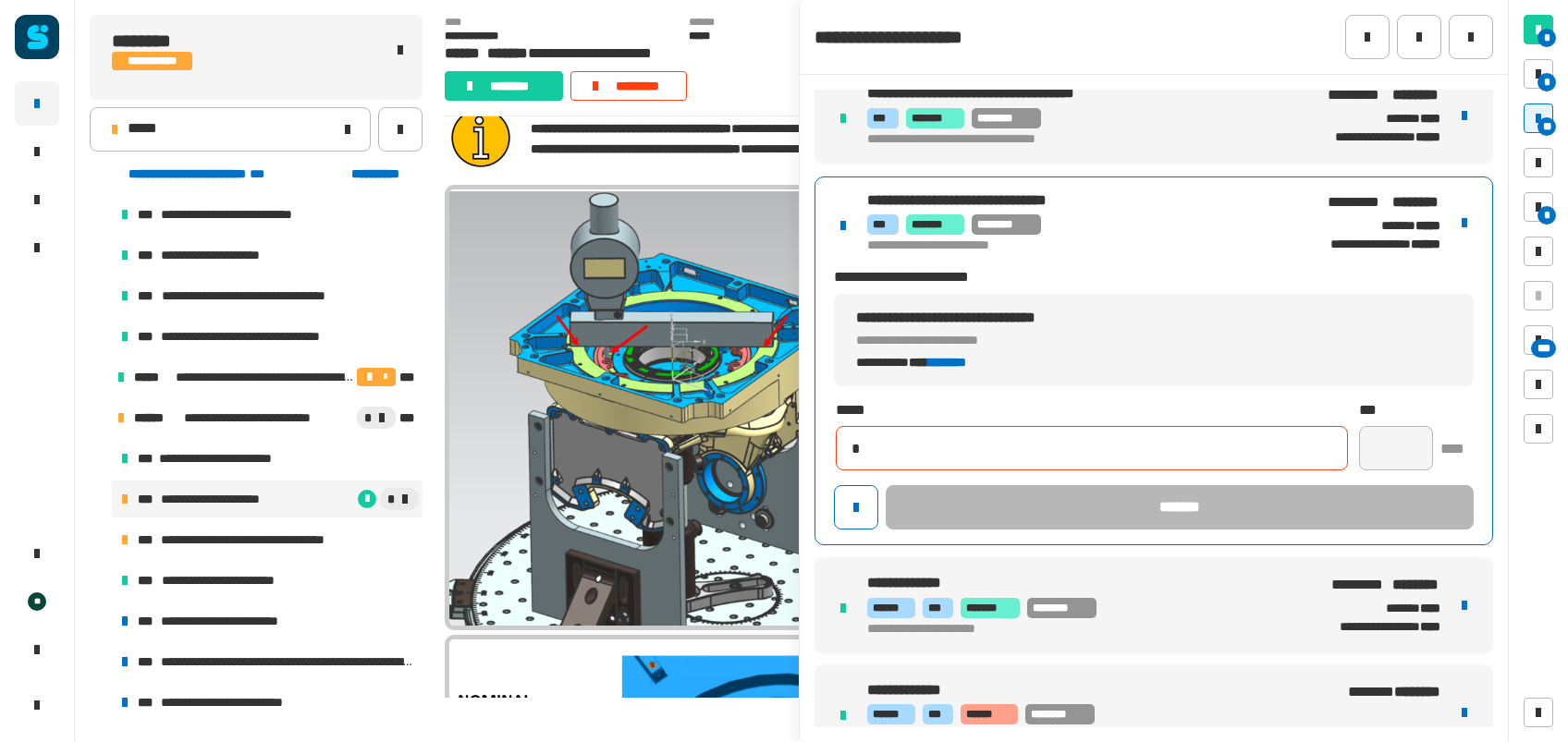 type 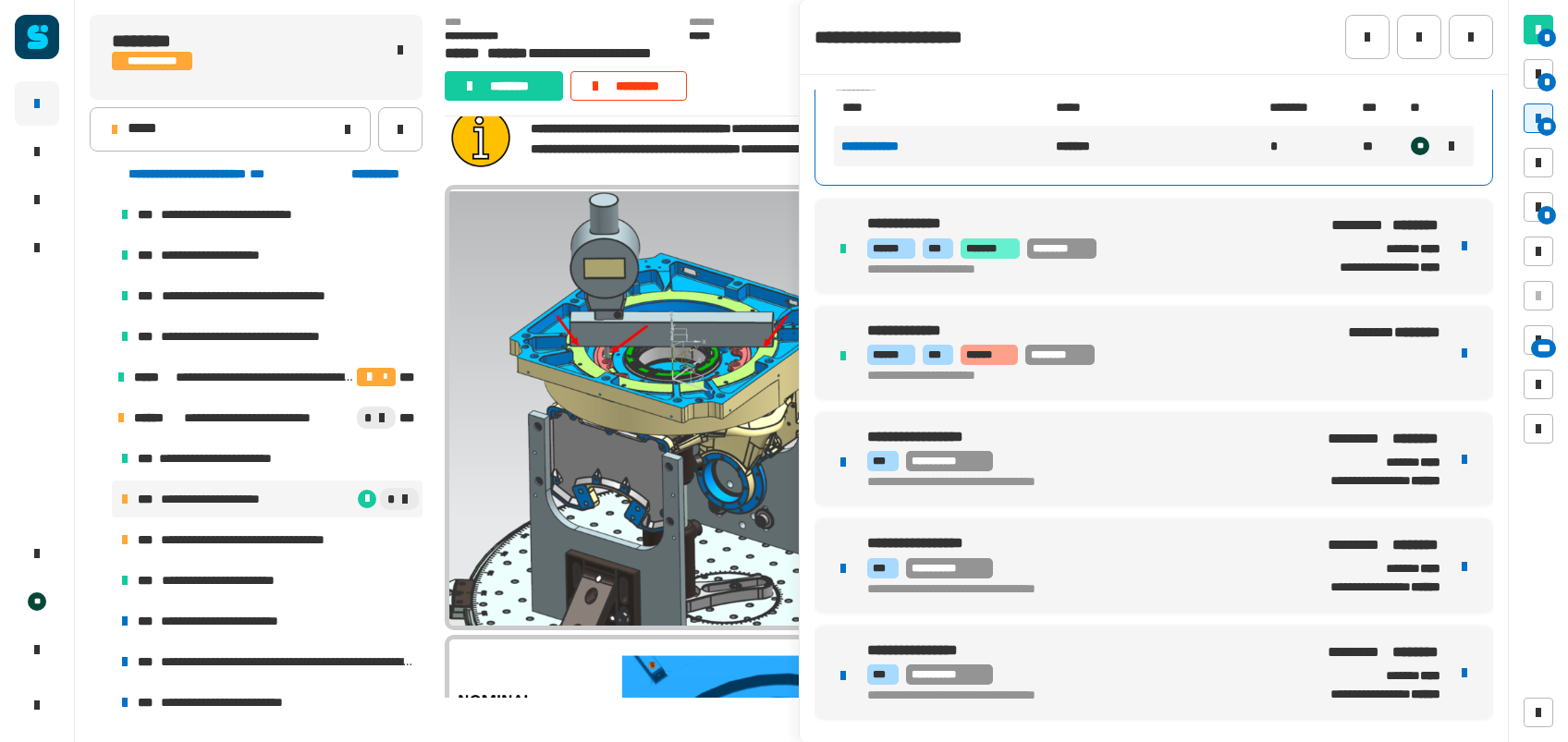 scroll, scrollTop: 664, scrollLeft: 0, axis: vertical 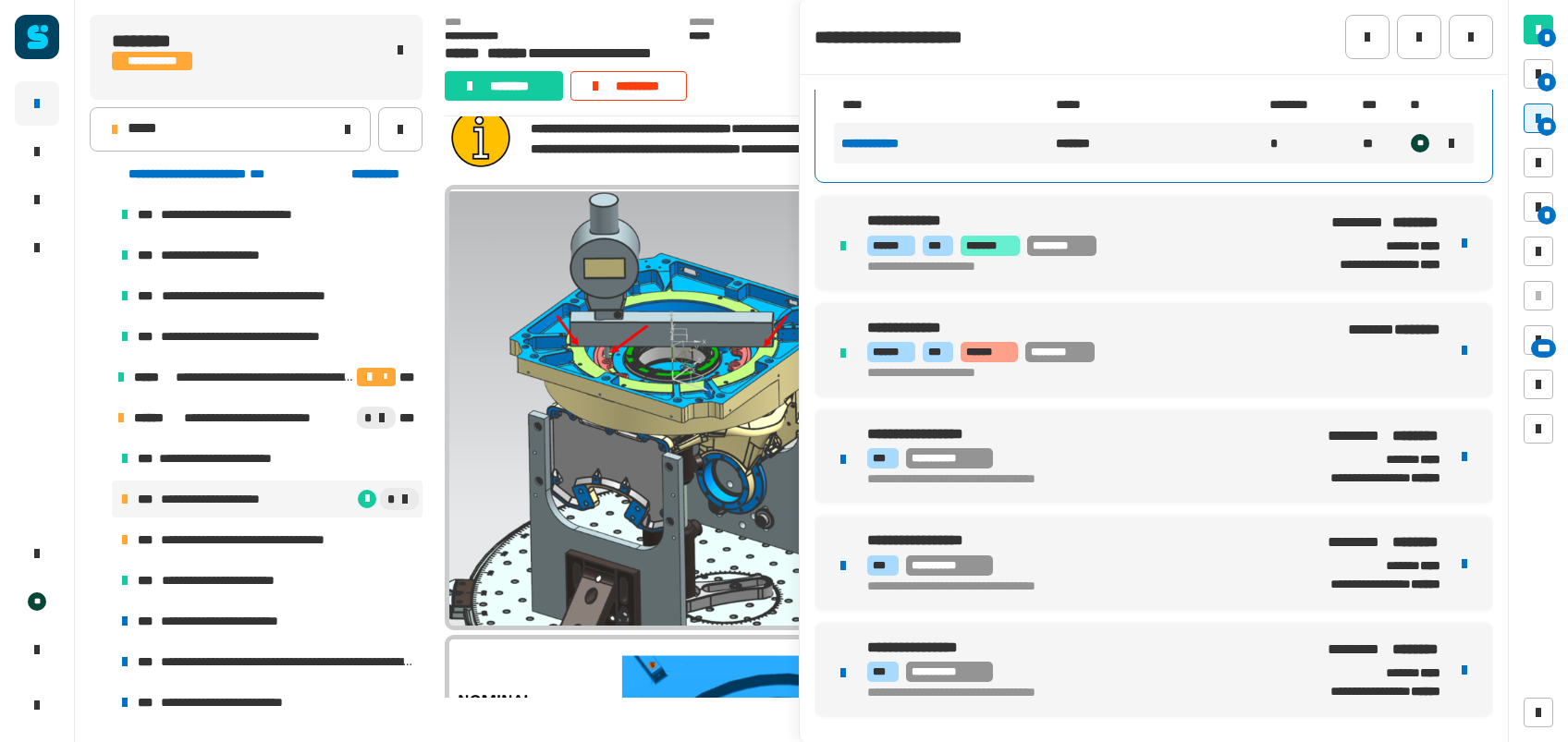 click on "[NUMBER] [STREET], [CITY], [STATE] [ZIP] [COUNTRY] [ADDRESS_LINE_2] [ADDRESS_LINE_3] [ADDRESS_LINE_4] [ADDRESS_LINE_5] [ADDRESS_LINE_6] [ADDRESS_LINE_7]" at bounding box center (1154, 456) 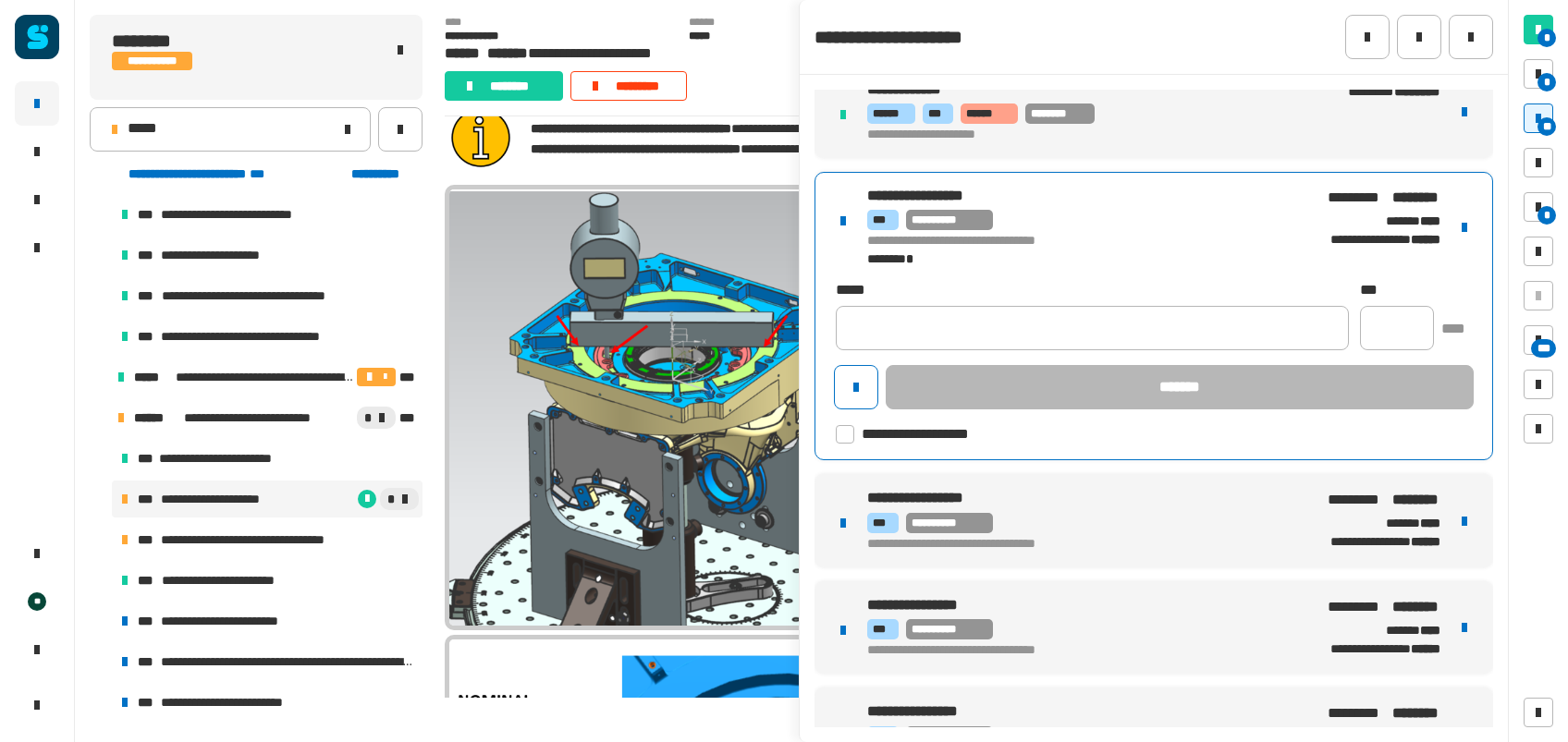click 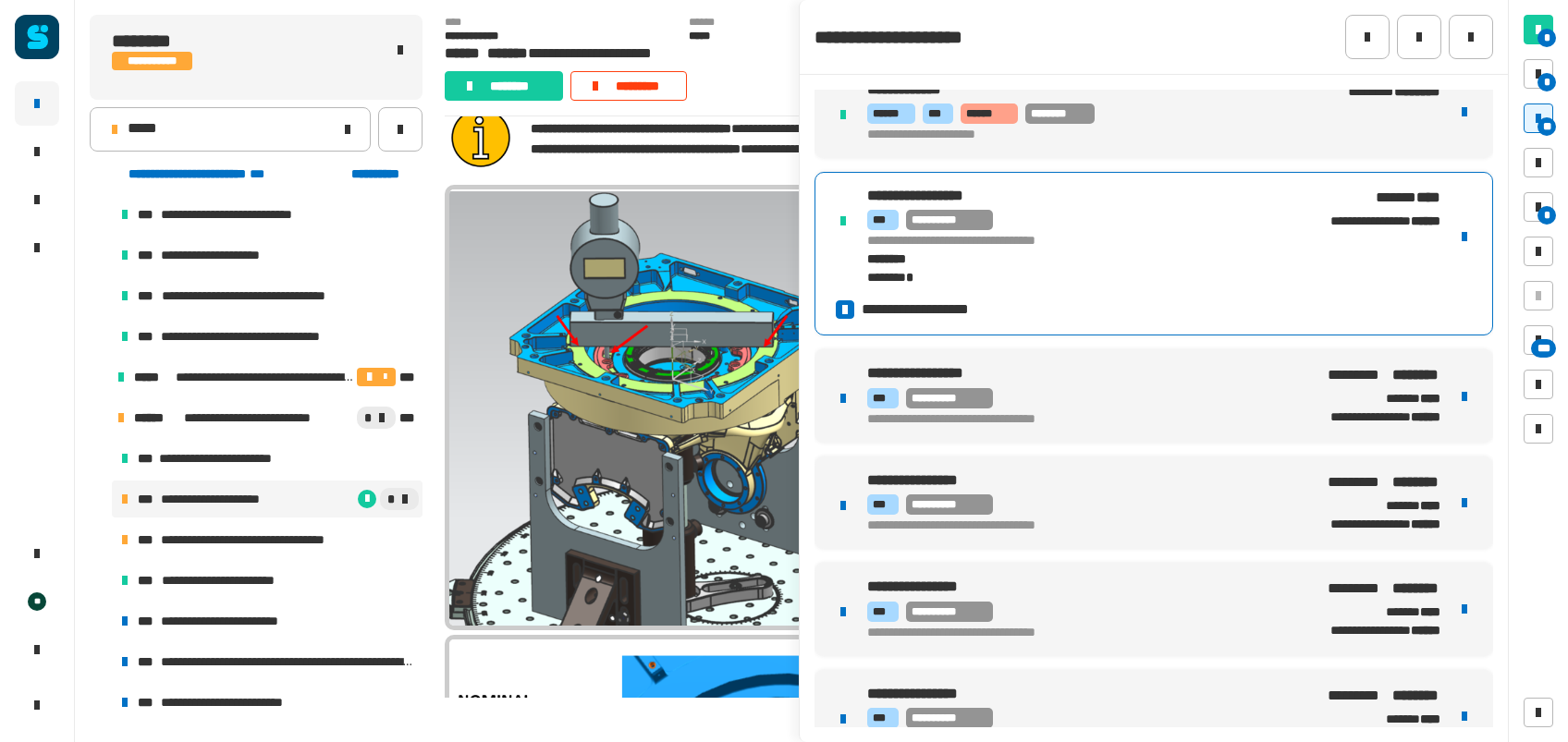 click on "[NUMBER] [STREET], [CITY], [STATE] [ZIP] [COUNTRY] [ADDRESS_LINE_2] [ADDRESS_LINE_3] [ADDRESS_LINE_4] [ADDRESS_LINE_5] [ADDRESS_LINE_6] [ADDRESS_LINE_7]" at bounding box center (1154, 395) 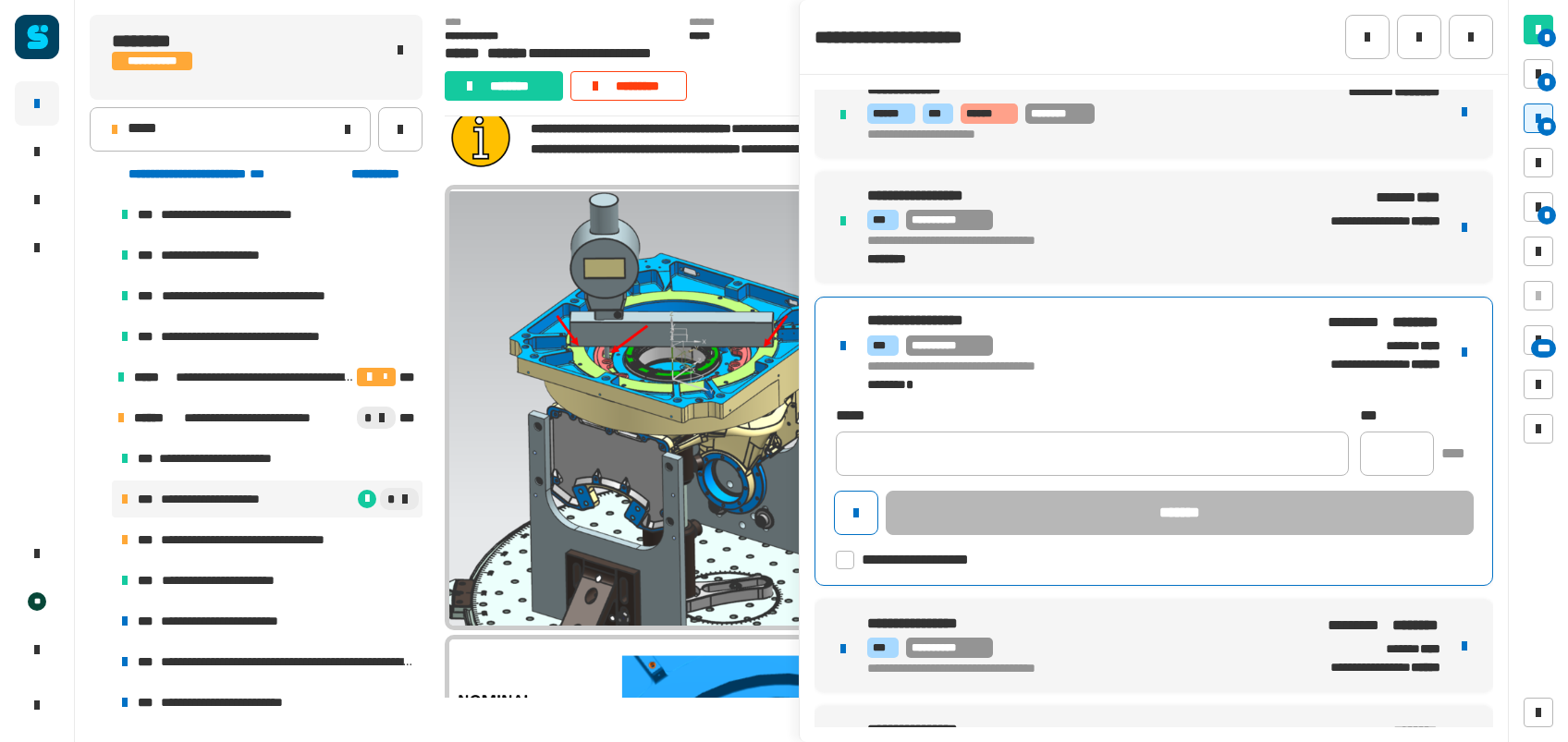 click 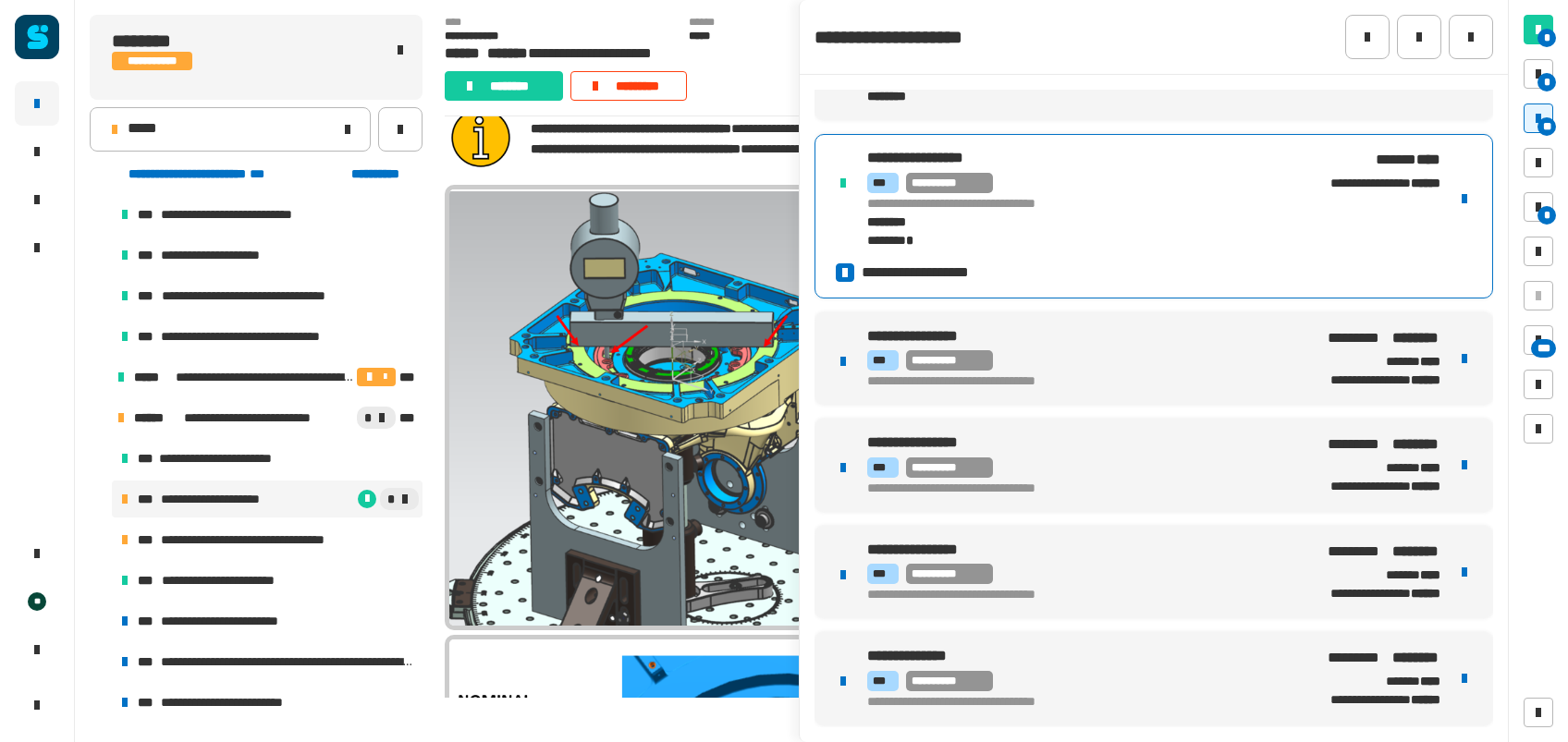 scroll, scrollTop: 828, scrollLeft: 0, axis: vertical 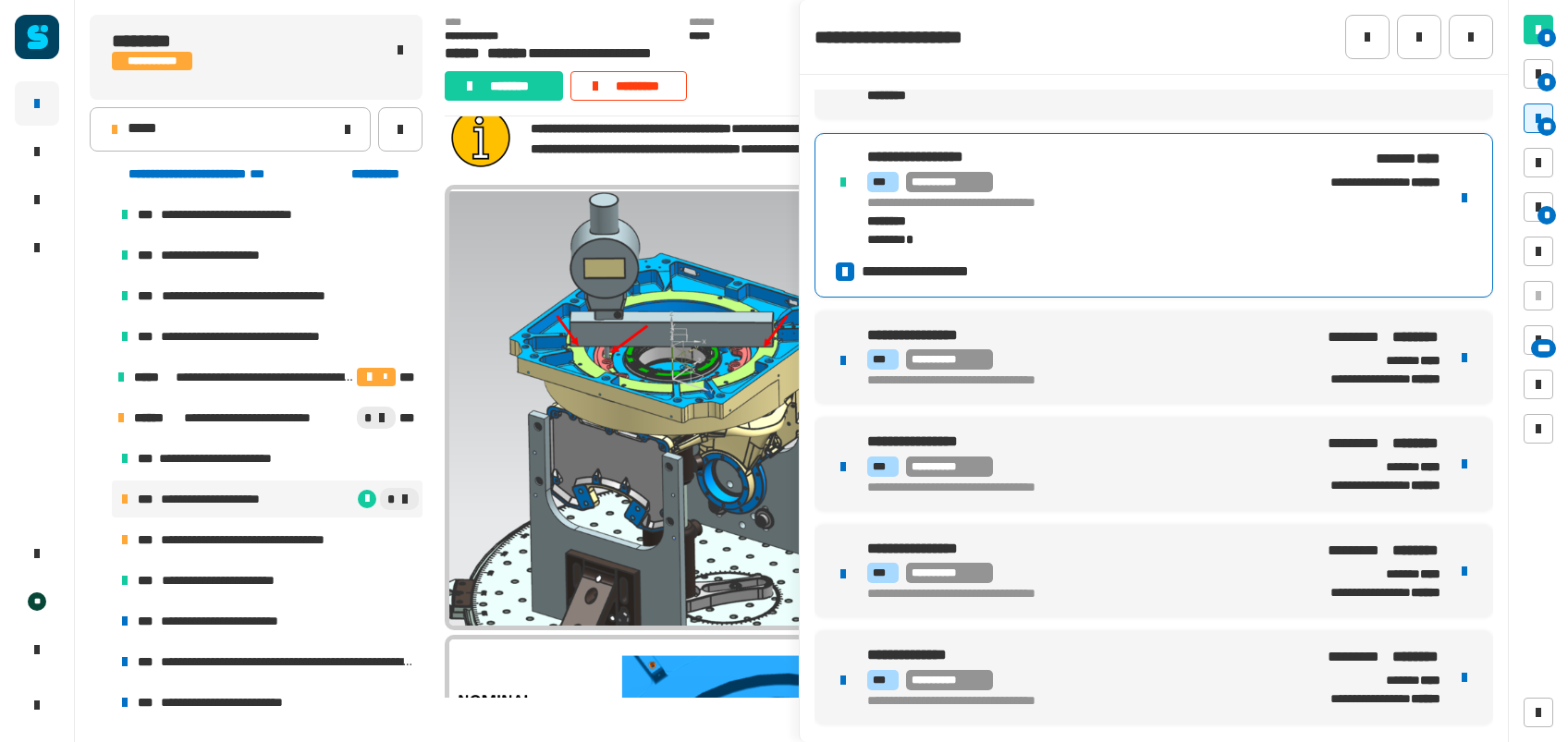 click on "[NUMBER] [STREET], [CITY], [STATE] [ZIP] [COUNTRY] [ADDRESS_LINE_2] [ADDRESS_LINE_3] [ADDRESS_LINE_4] [ADDRESS_LINE_5] [ADDRESS_LINE_6] [ADDRESS_LINE_7]" at bounding box center [1154, 358] 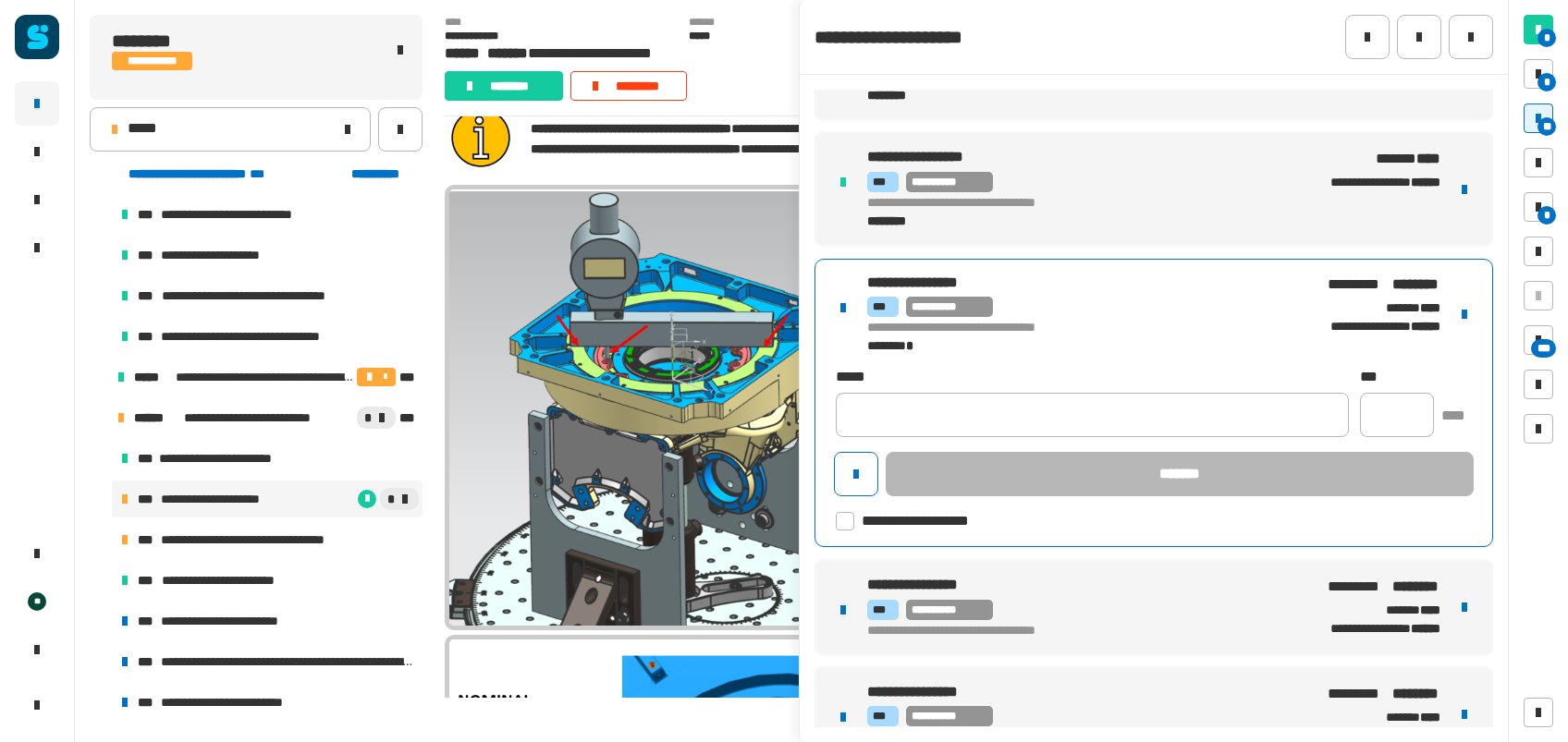 click 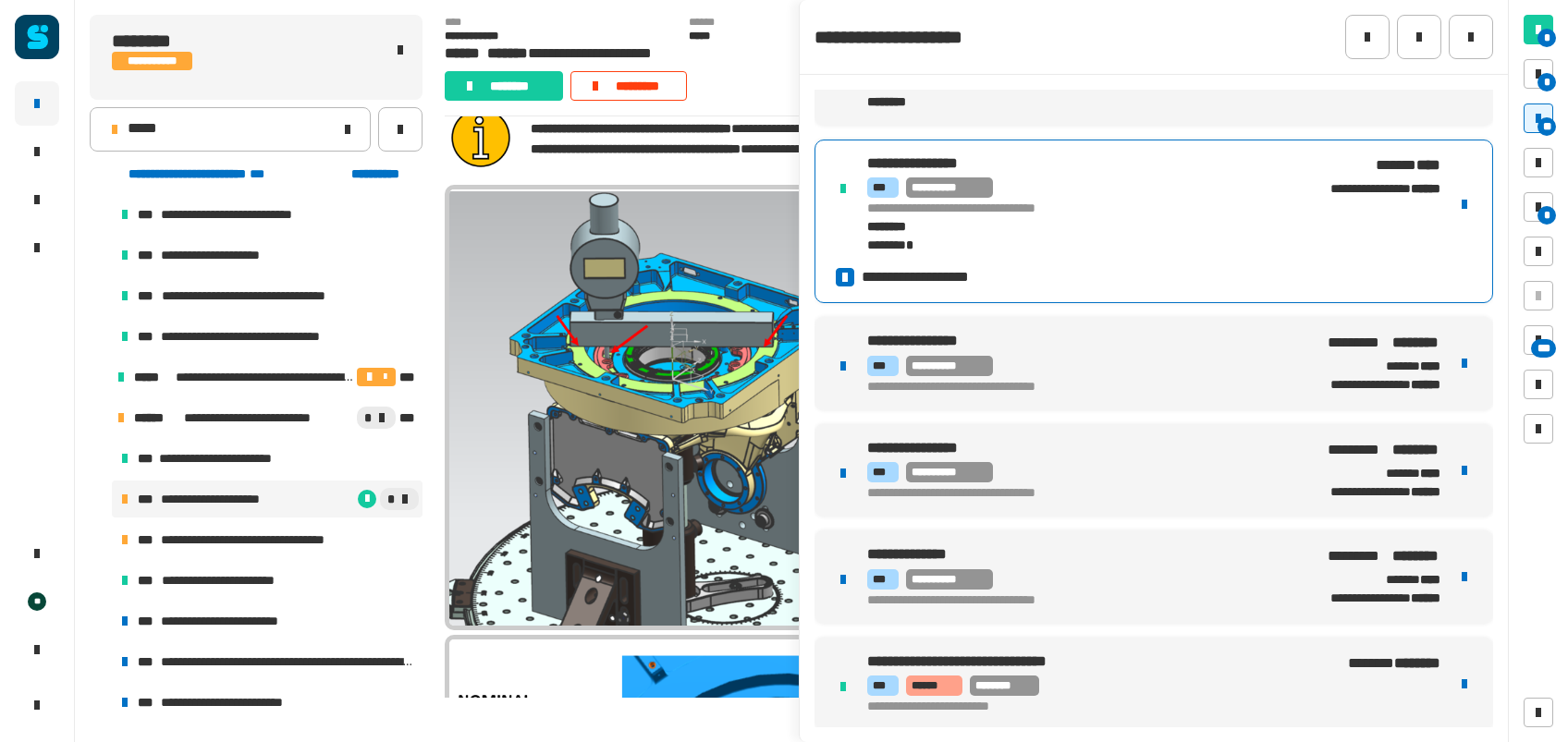 scroll, scrollTop: 948, scrollLeft: 0, axis: vertical 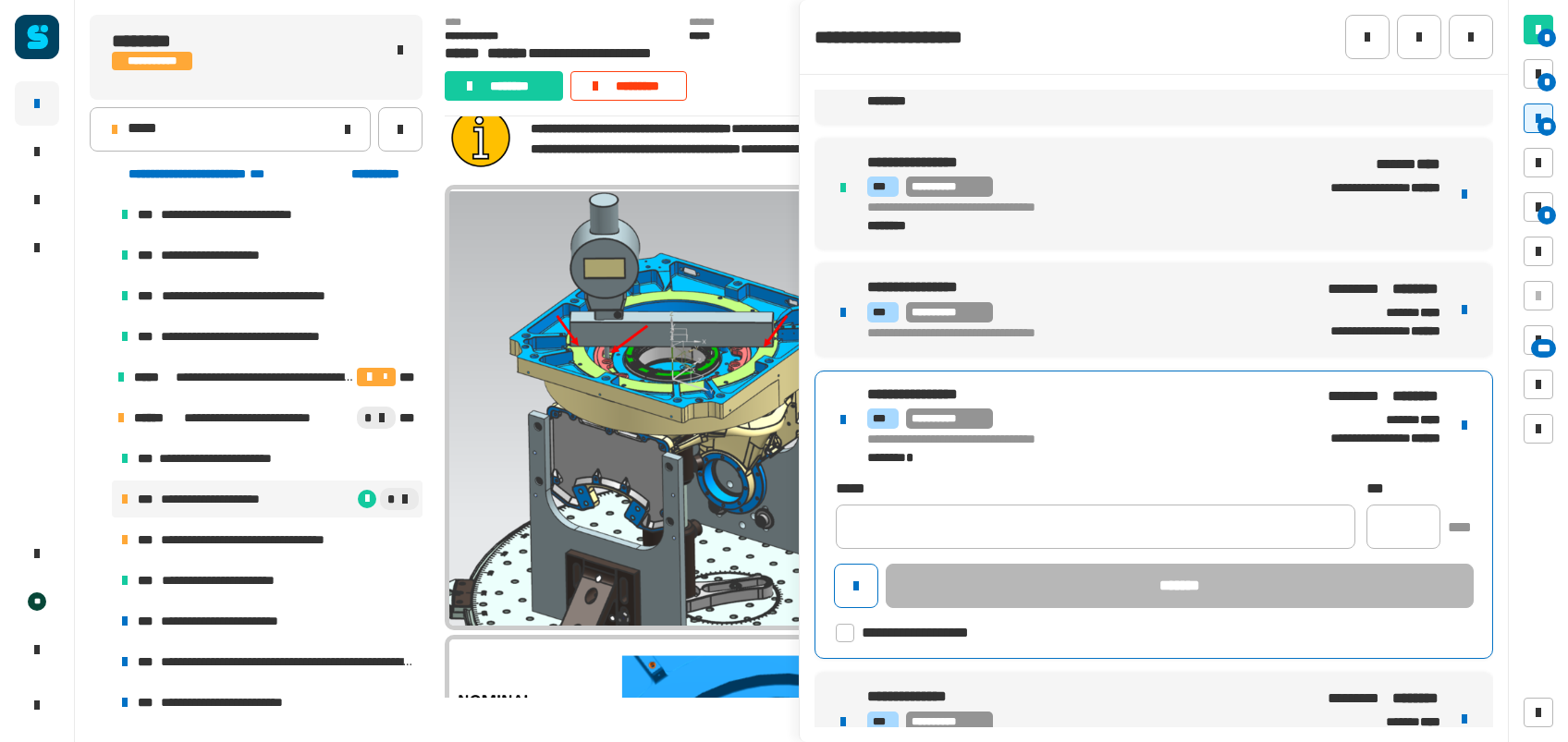 click on "[NUMBER] [STREET], [CITY], [STATE] [ZIP]" at bounding box center [1078, 425] 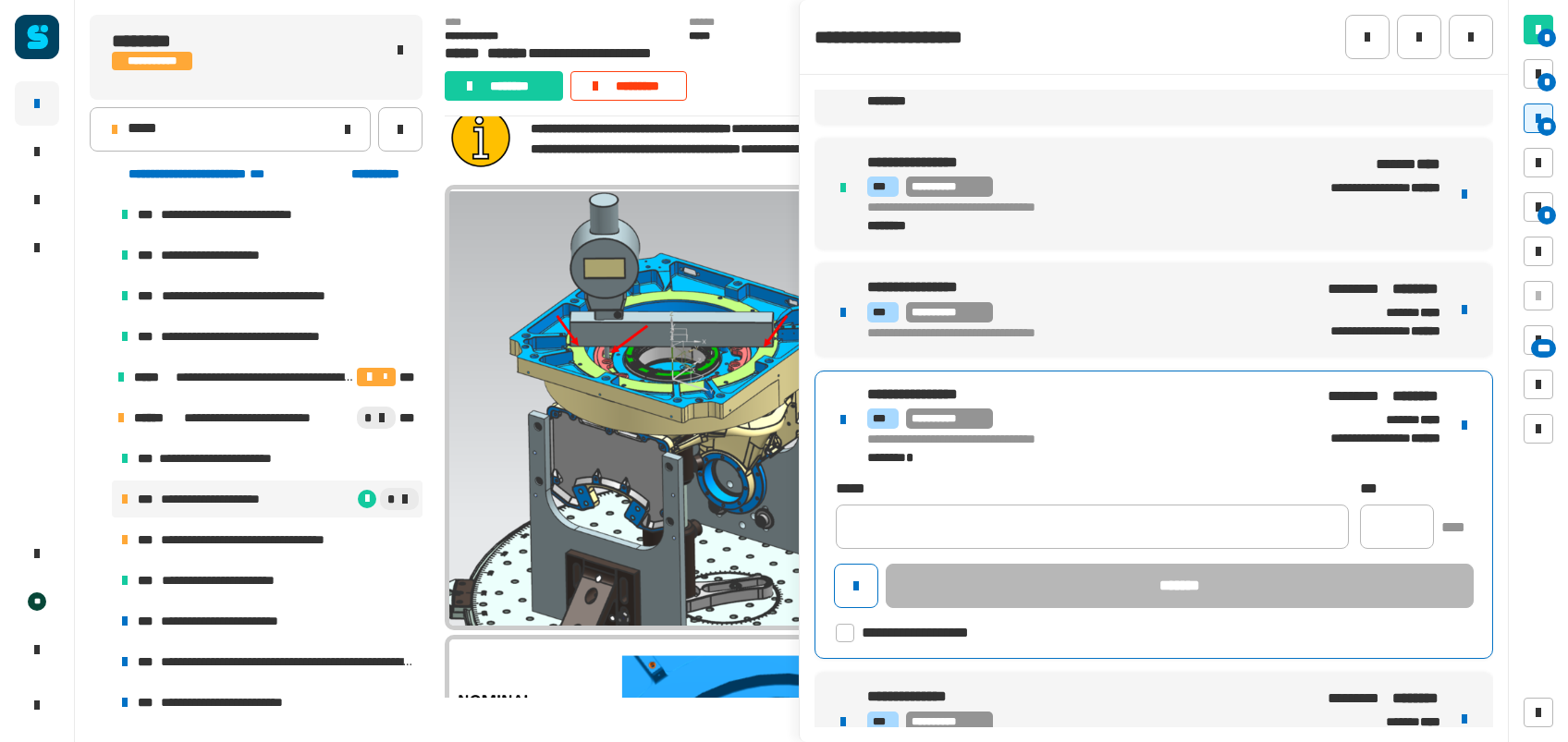 click 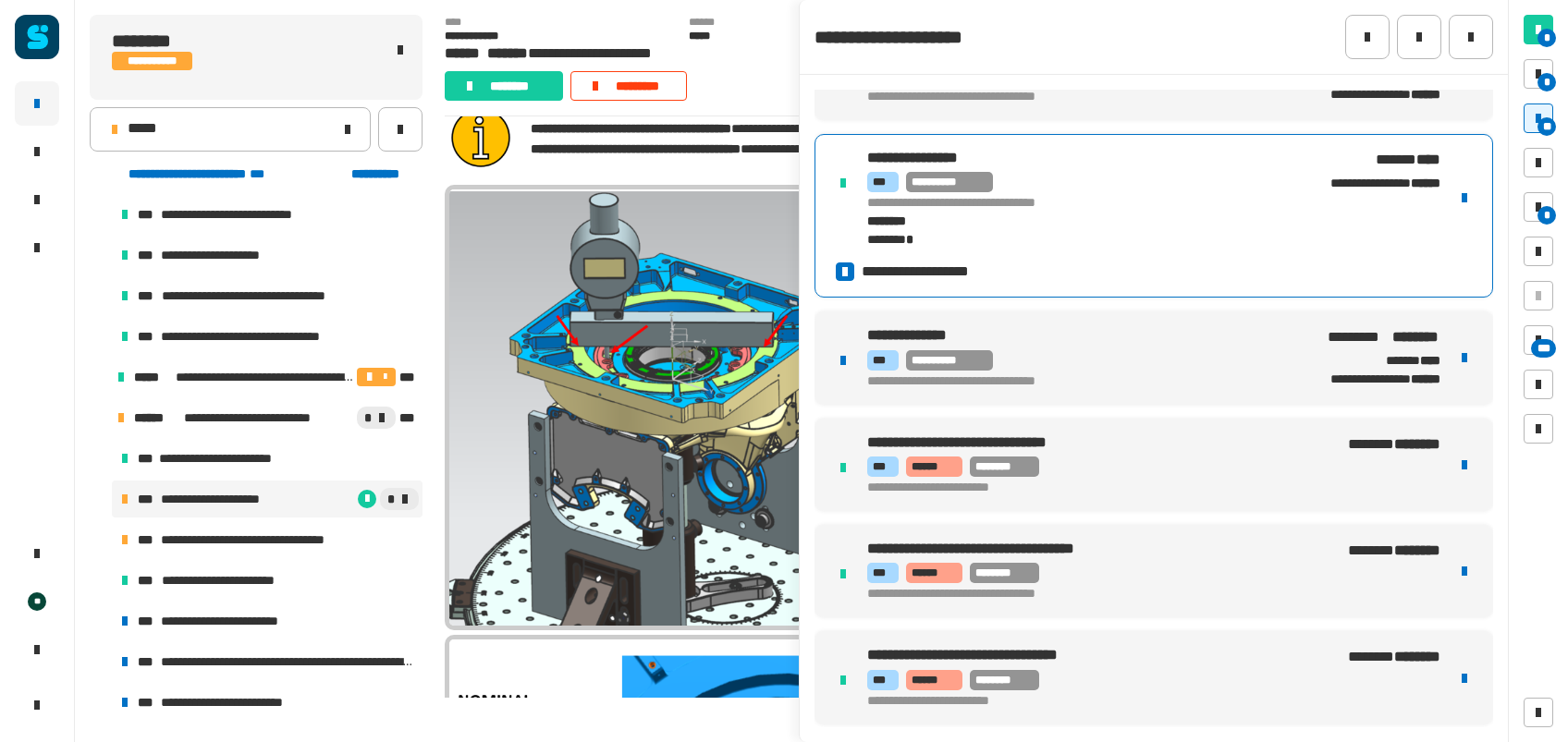 scroll, scrollTop: 1185, scrollLeft: 0, axis: vertical 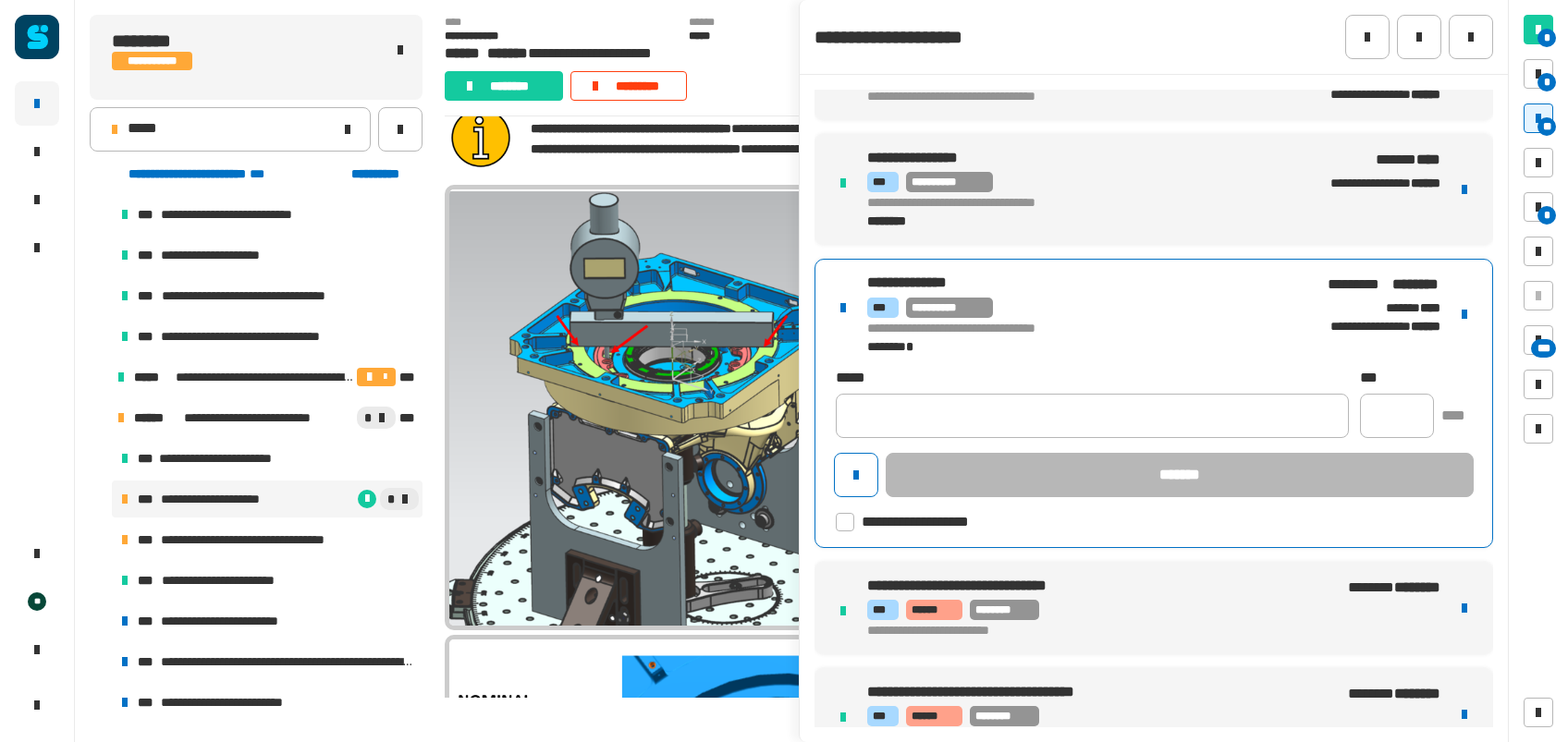 click on "[NUMBER] [STREET], [CITY], [STATE] [ZIP] [COUNTRY] [ADDRESS_LINE_2] [ADDRESS_LINE_3] [ADDRESS_LINE_4] [ADDRESS_LINE_5] [ADDRESS_LINE_6] [ADDRESS_LINE_7] [ADDRESS_LINE_8]" at bounding box center (1154, 403) 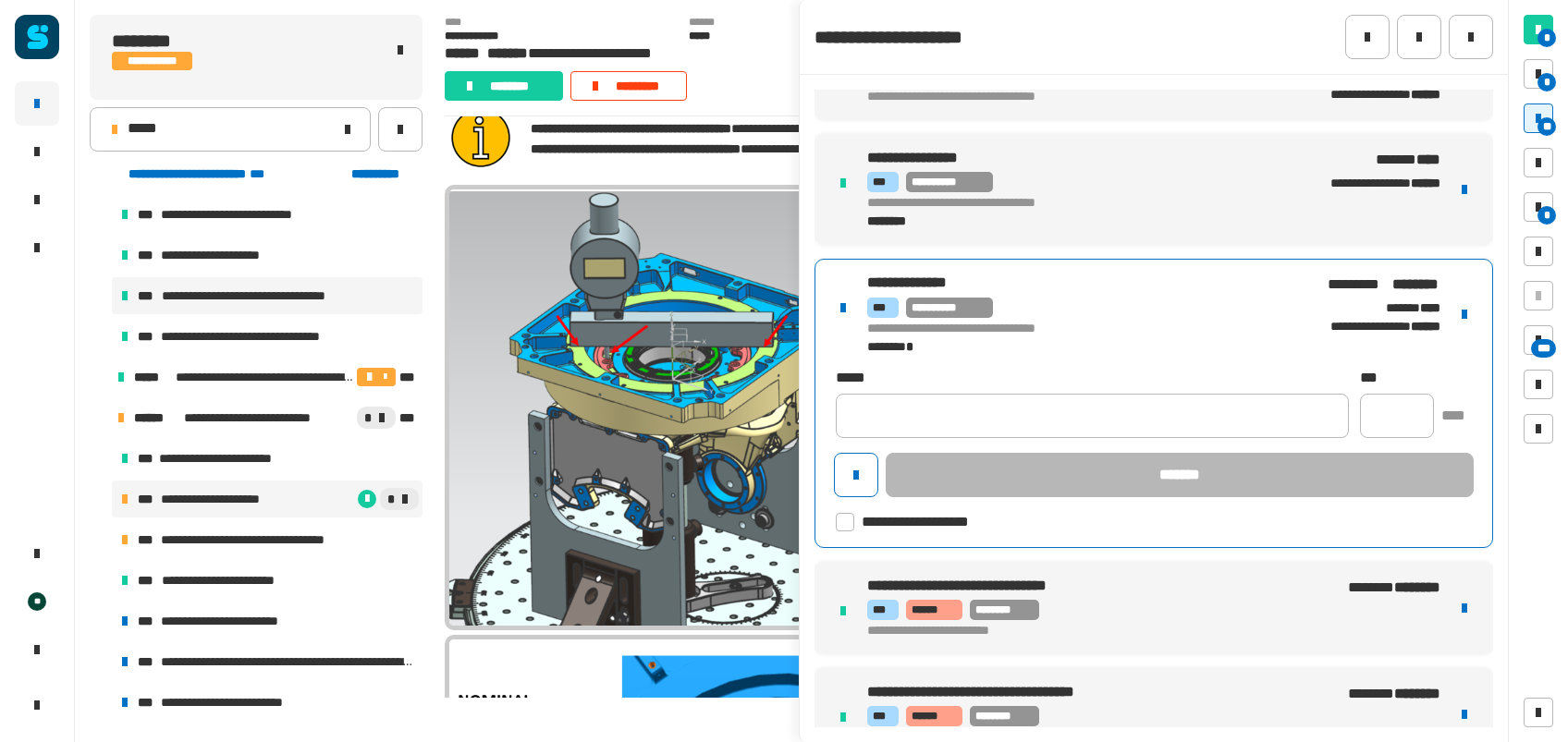 scroll, scrollTop: 0, scrollLeft: 0, axis: both 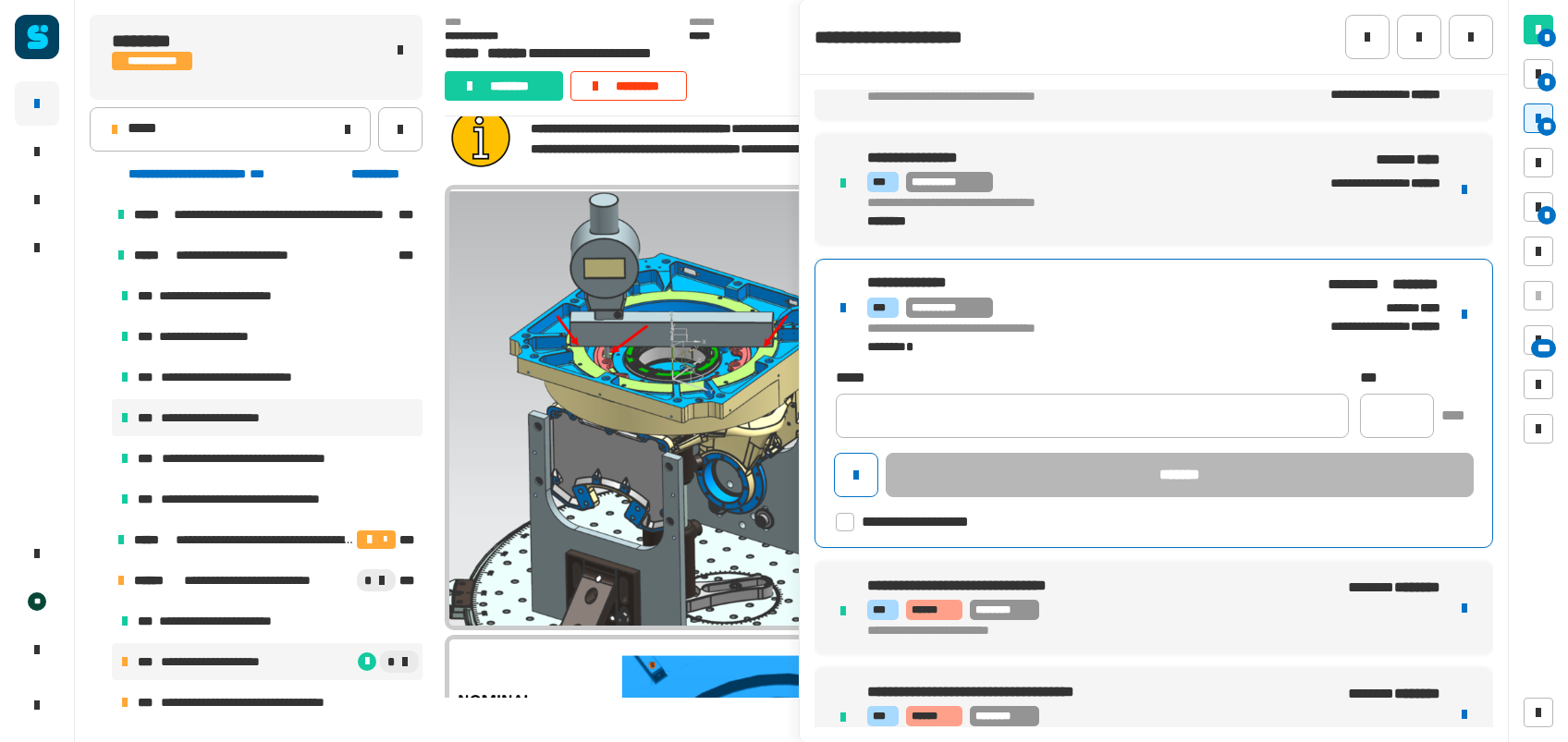click on "**********" at bounding box center [225, 418] 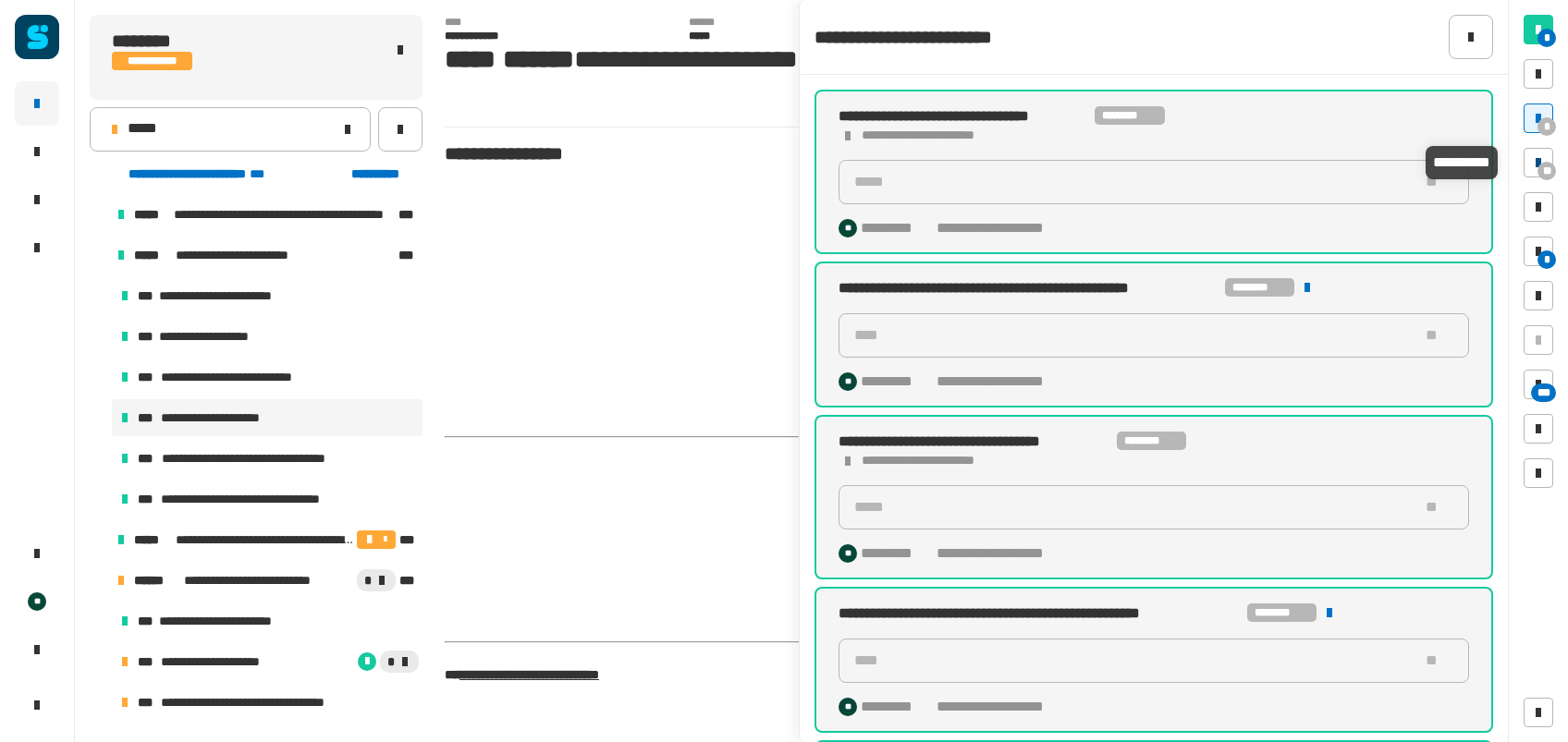 click on "**" at bounding box center [1547, 171] 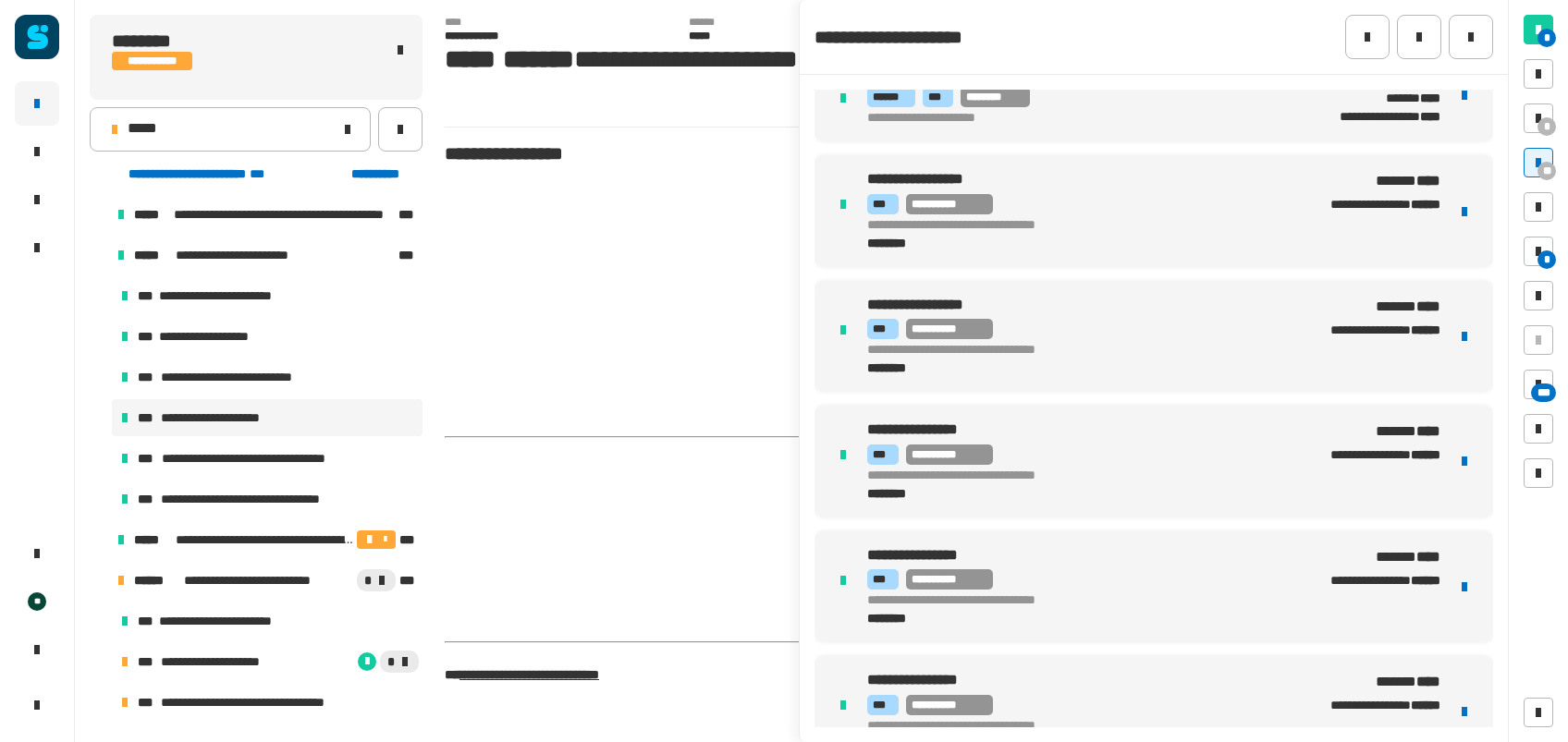 scroll, scrollTop: 45, scrollLeft: 0, axis: vertical 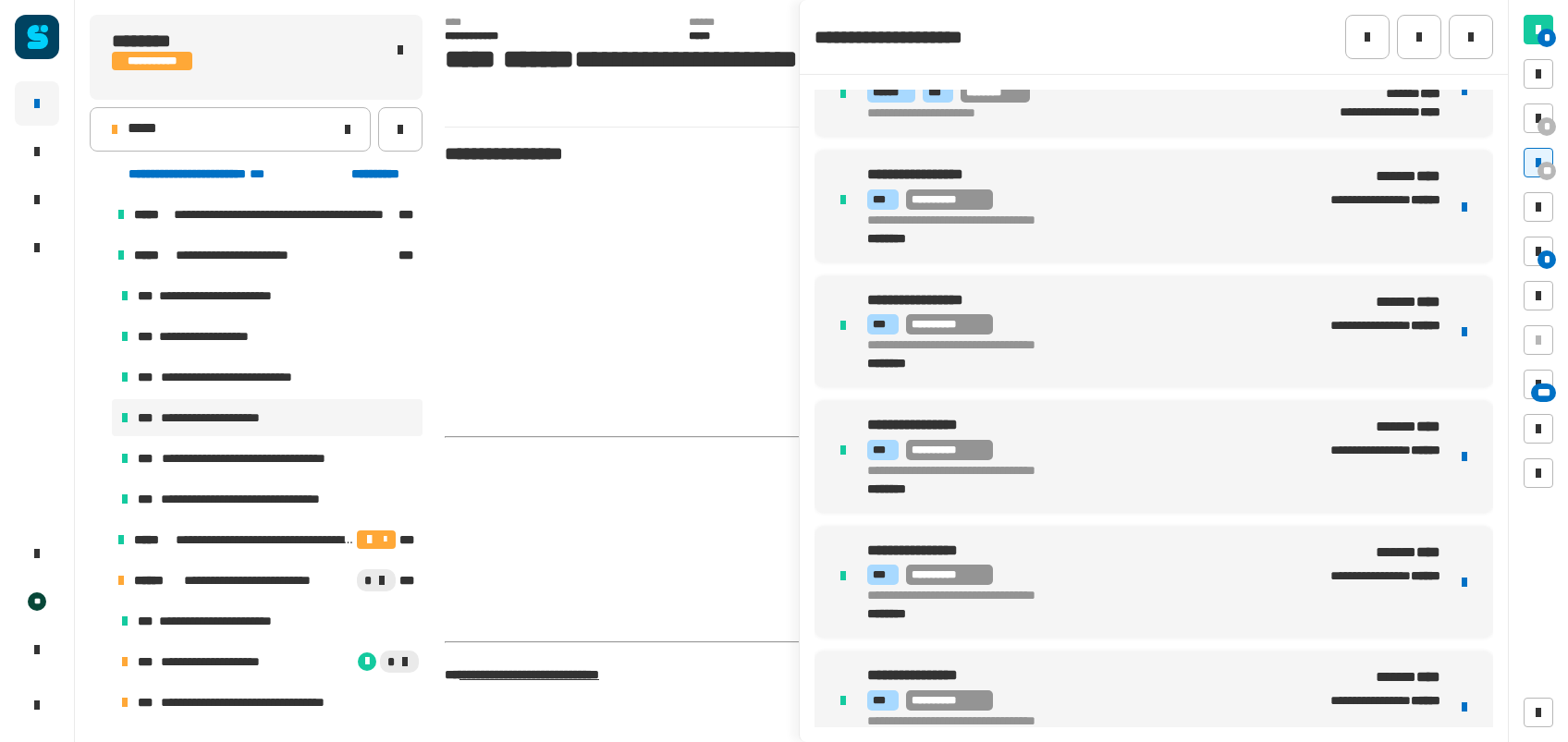 click on "**********" at bounding box center (1076, 450) 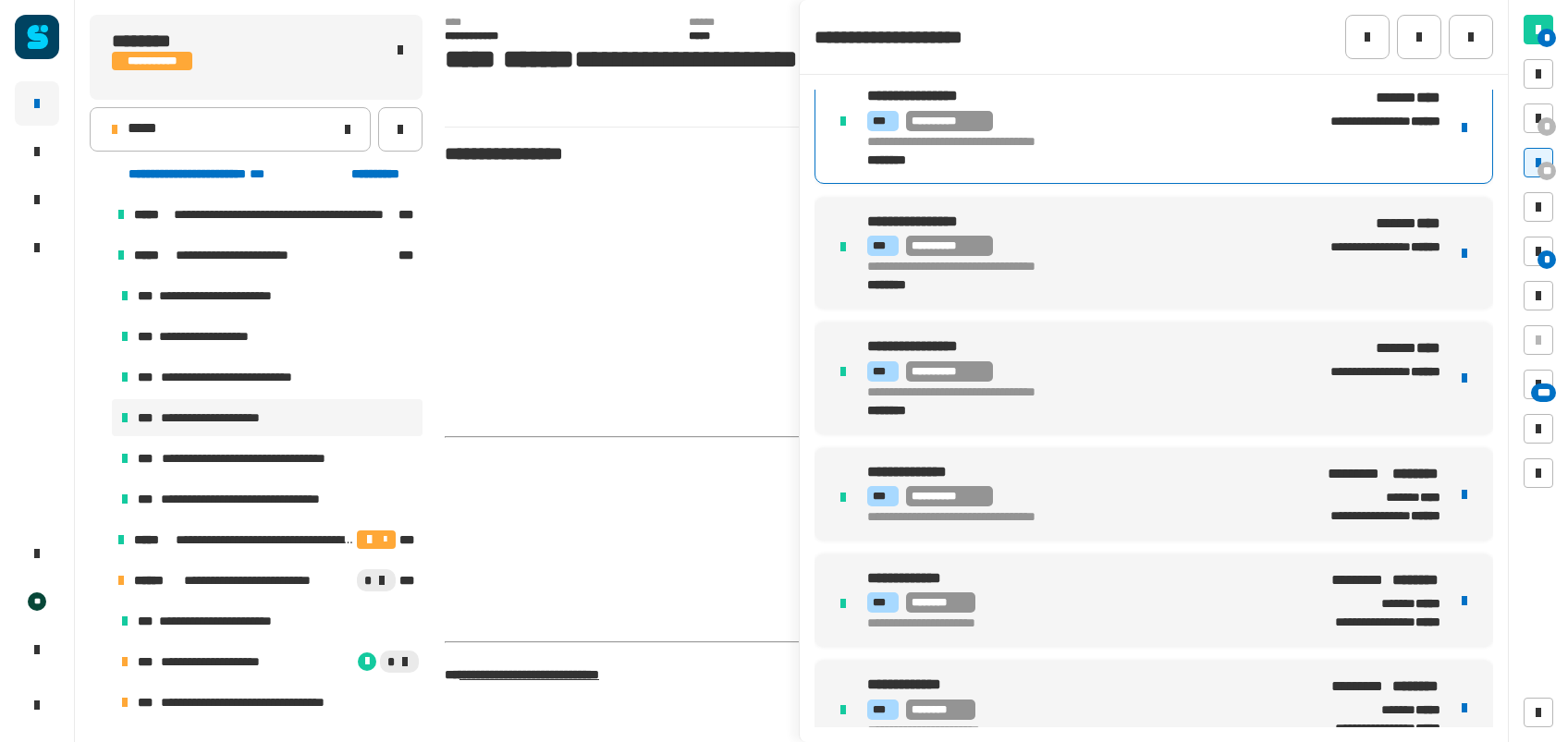 scroll, scrollTop: 378, scrollLeft: 0, axis: vertical 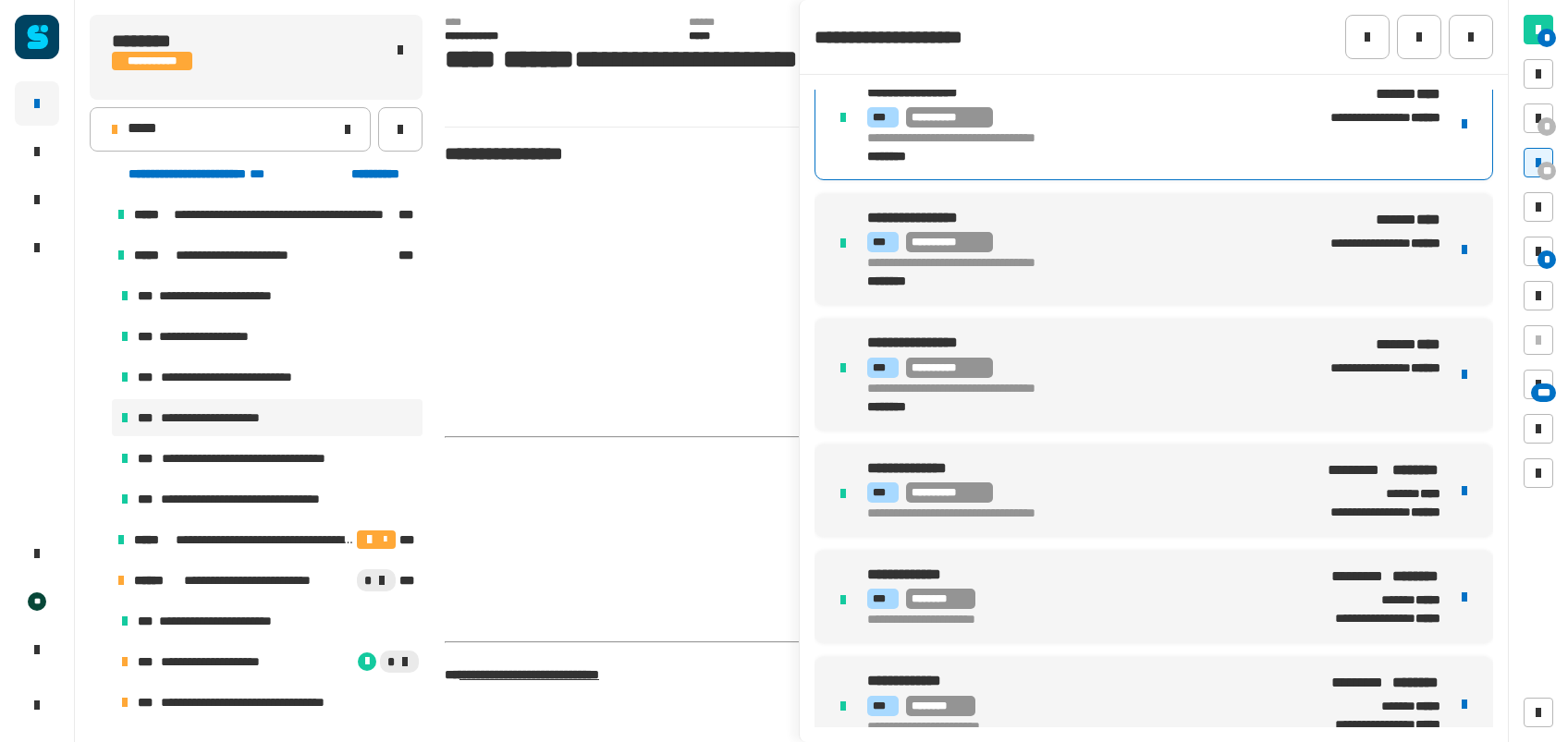 click on "**********" at bounding box center (1078, 493) 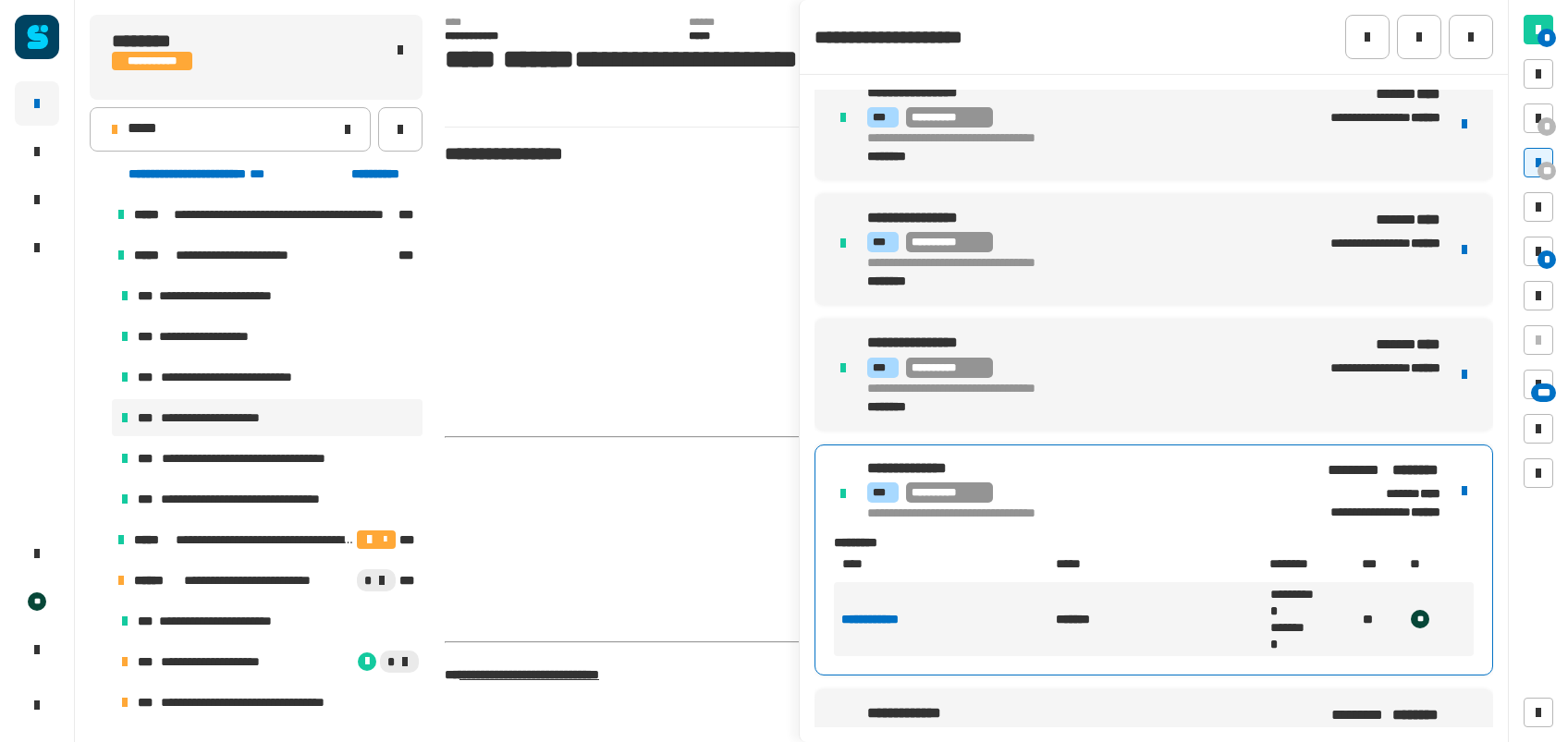 click on "**********" at bounding box center (886, 619) 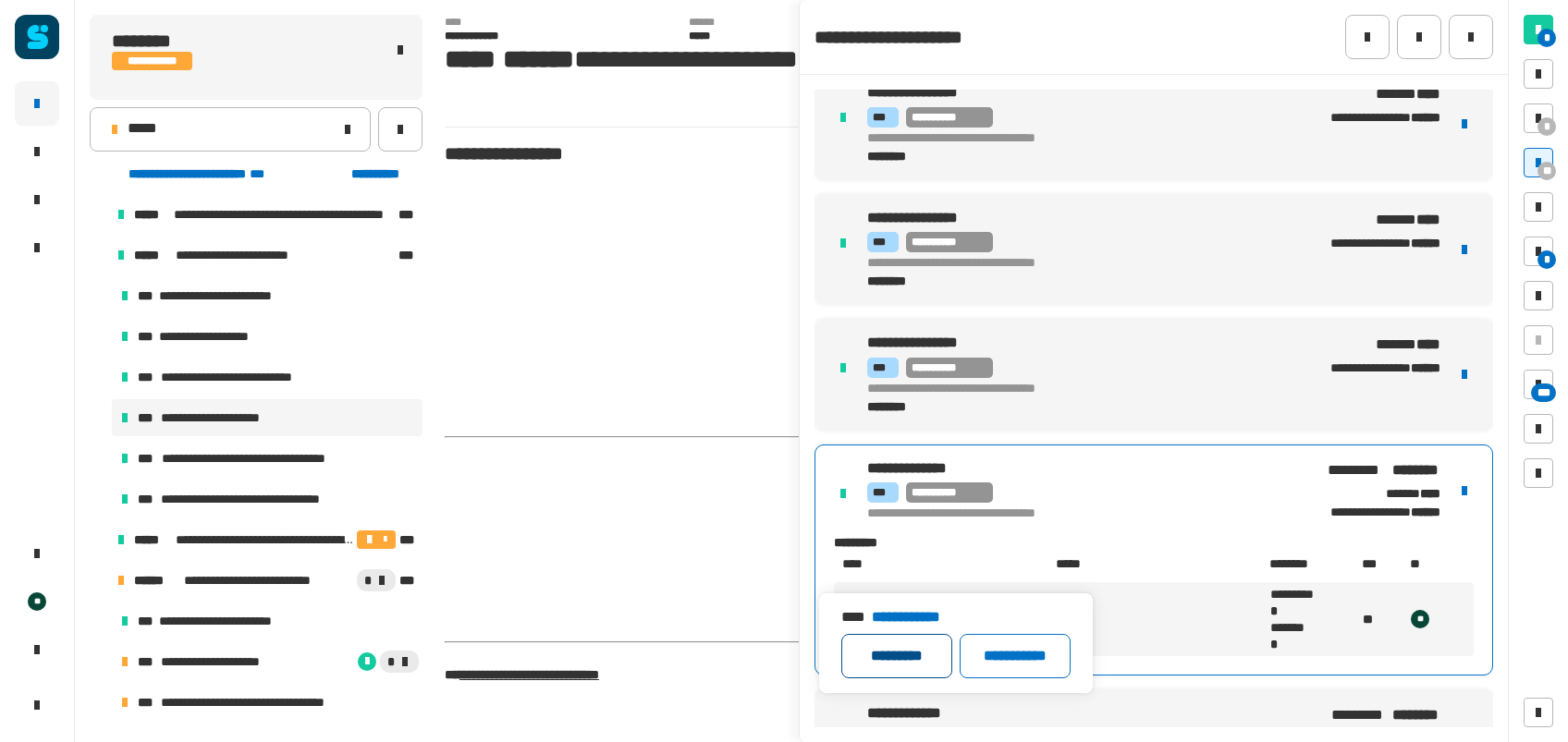 click on "*********" at bounding box center (897, 656) 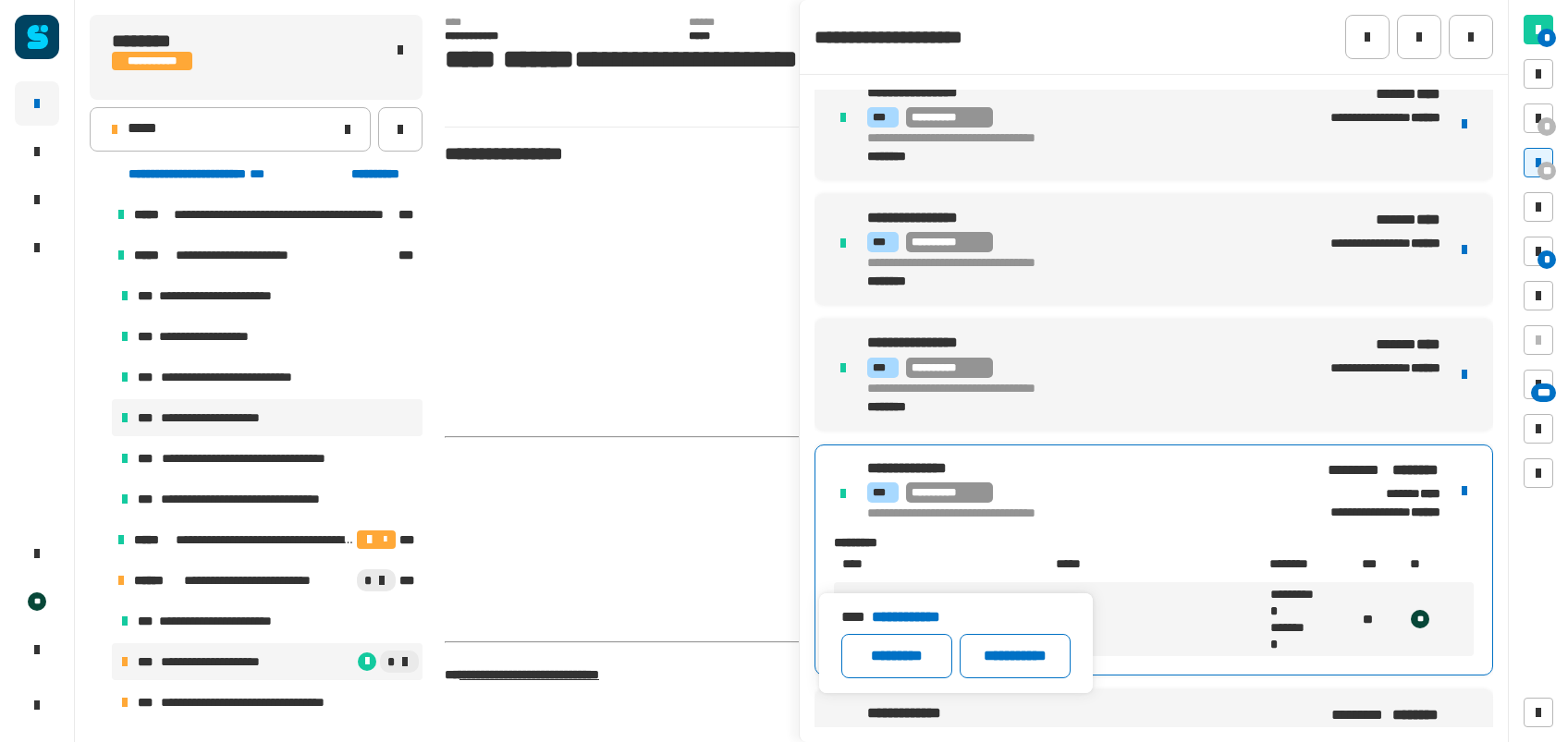 click on "**********" at bounding box center (267, 662) 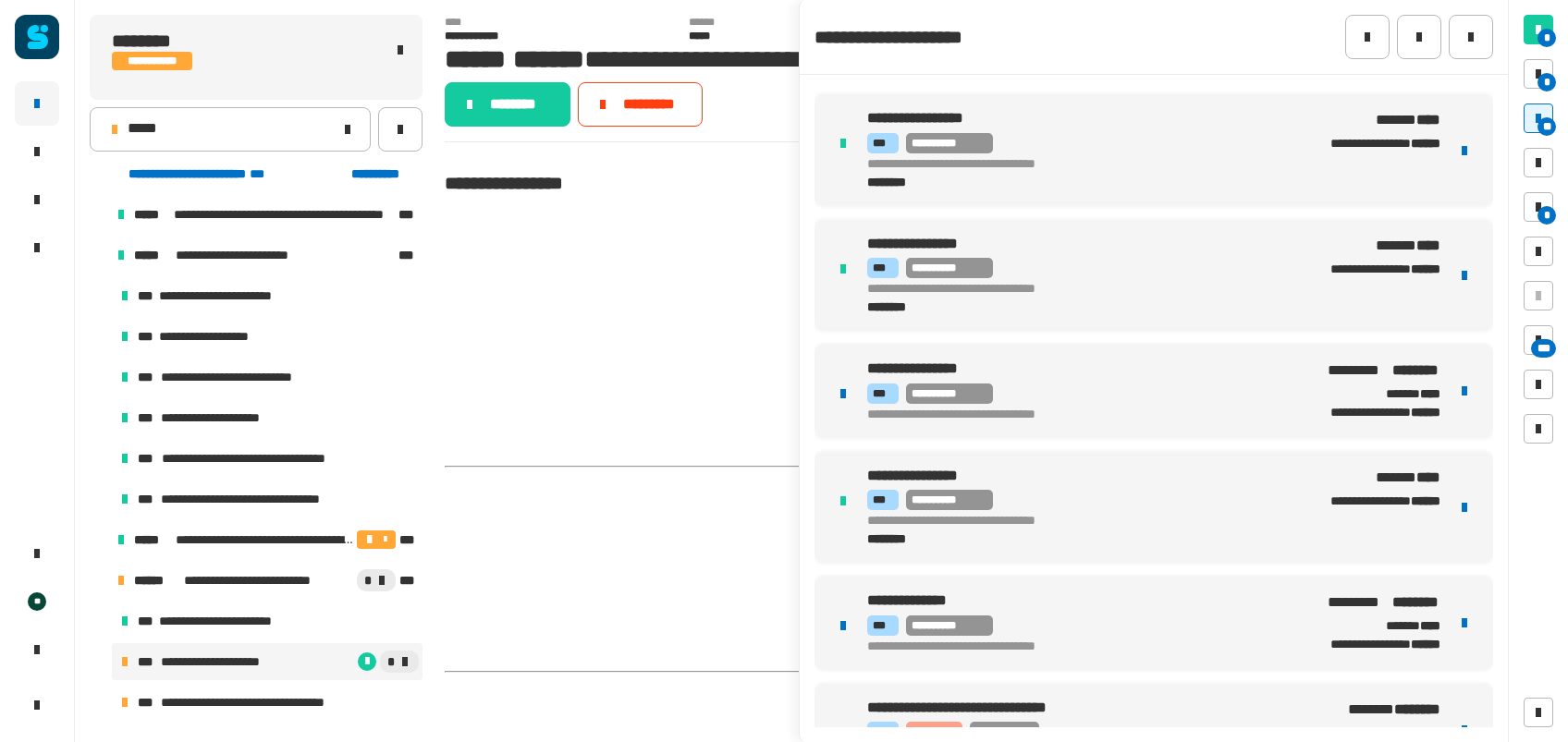 scroll, scrollTop: 880, scrollLeft: 0, axis: vertical 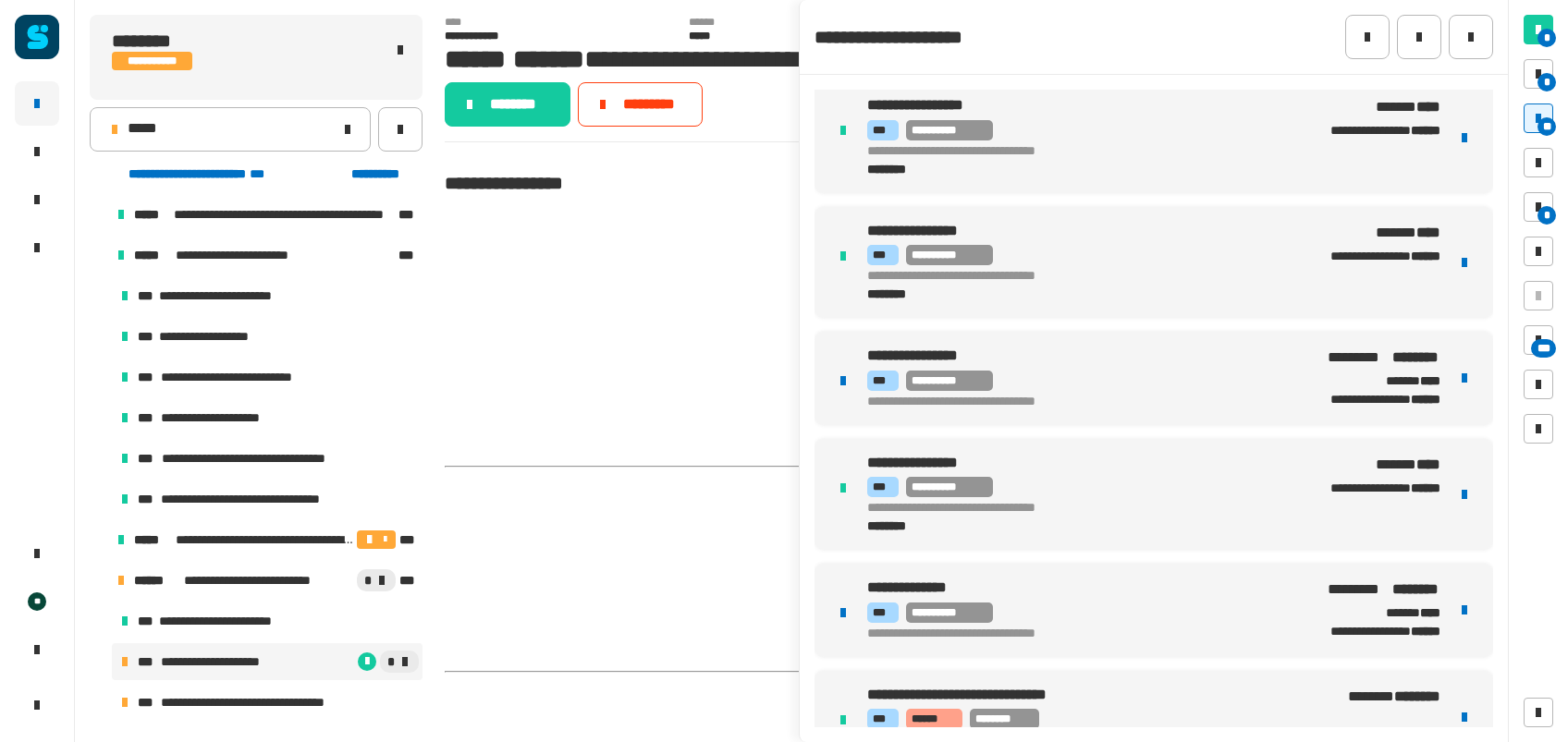 click on "**********" at bounding box center [1078, 381] 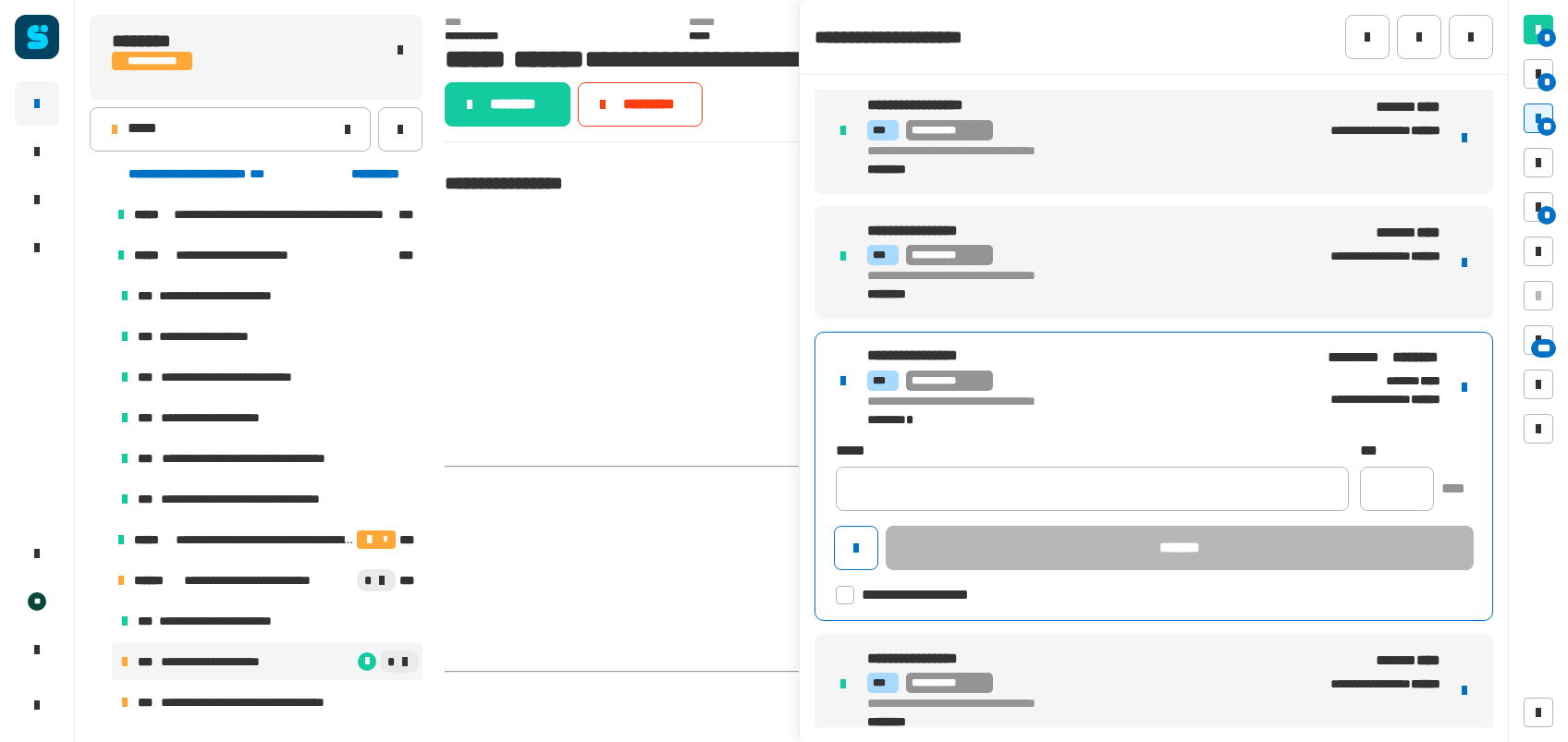click 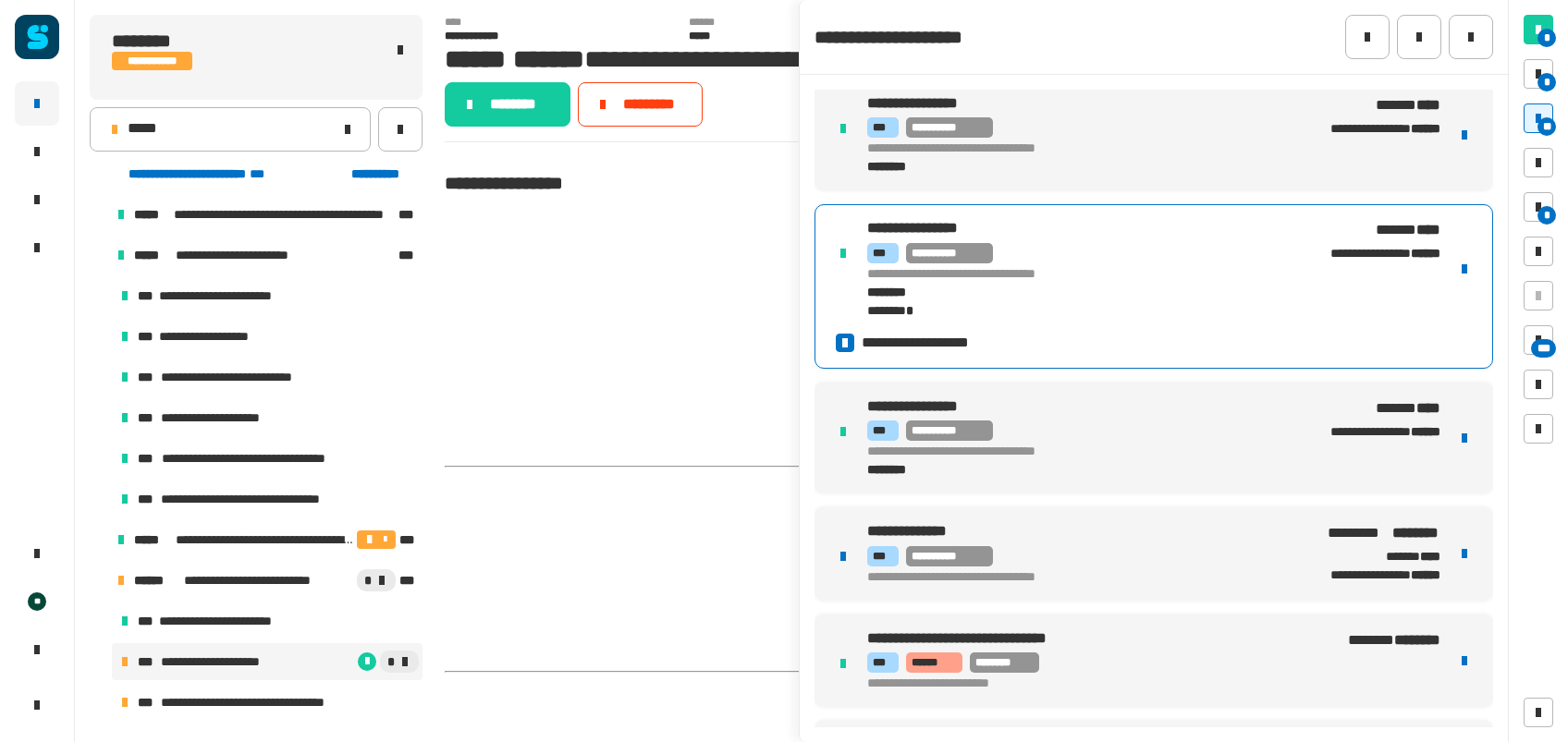 scroll, scrollTop: 1013, scrollLeft: 0, axis: vertical 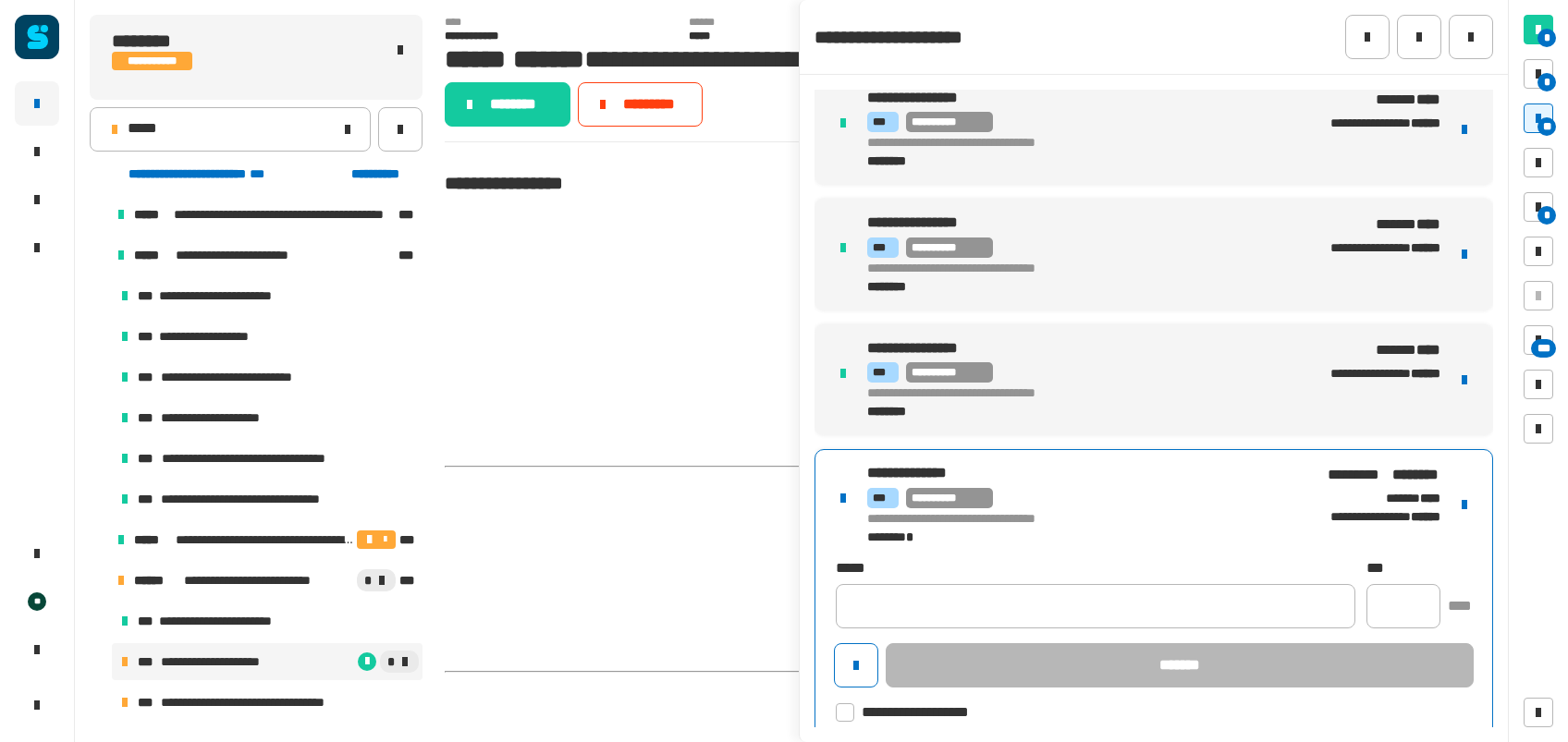 click on "[NUMBER] [STREET], [CITY], [STATE] [ZIP]" at bounding box center [1078, 504] 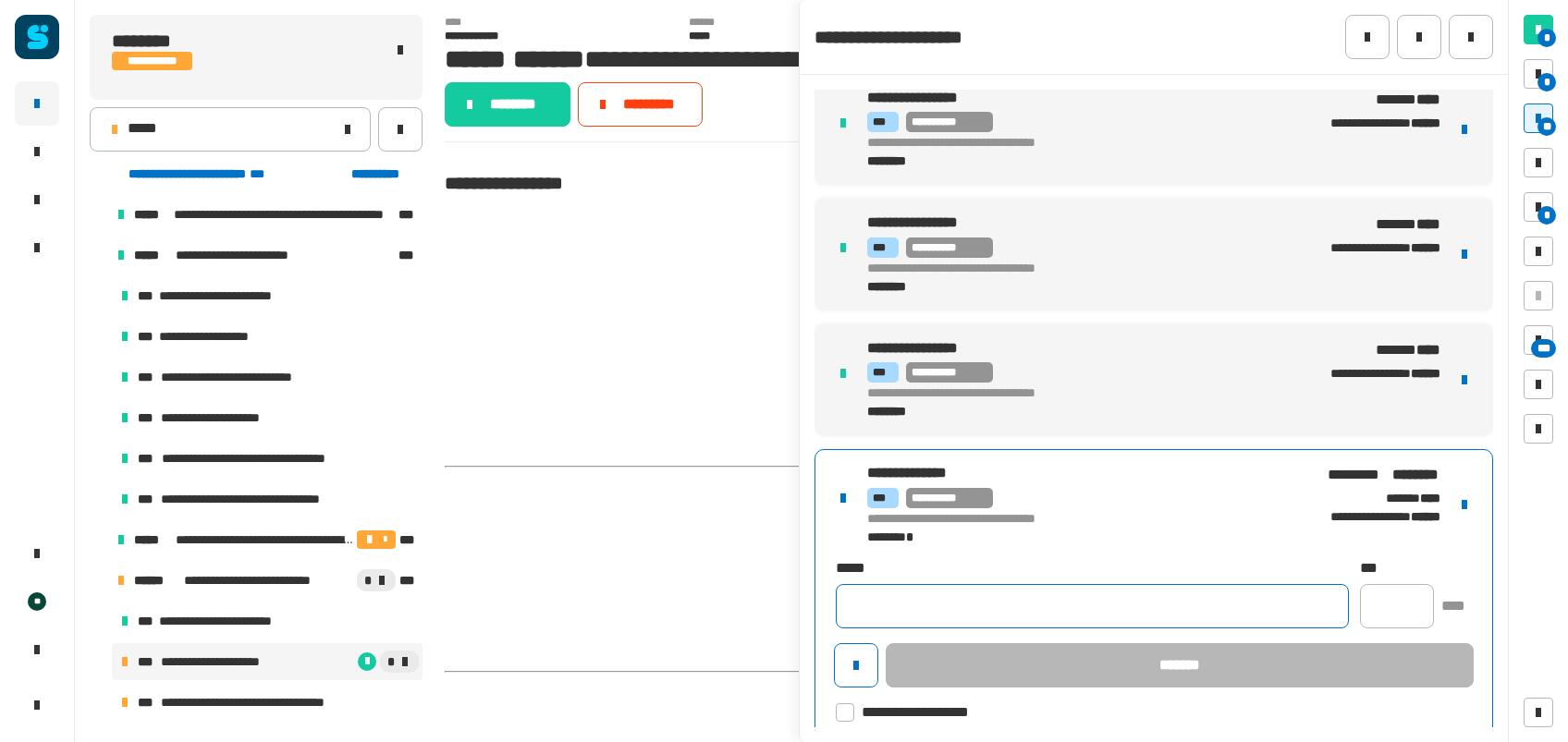 click 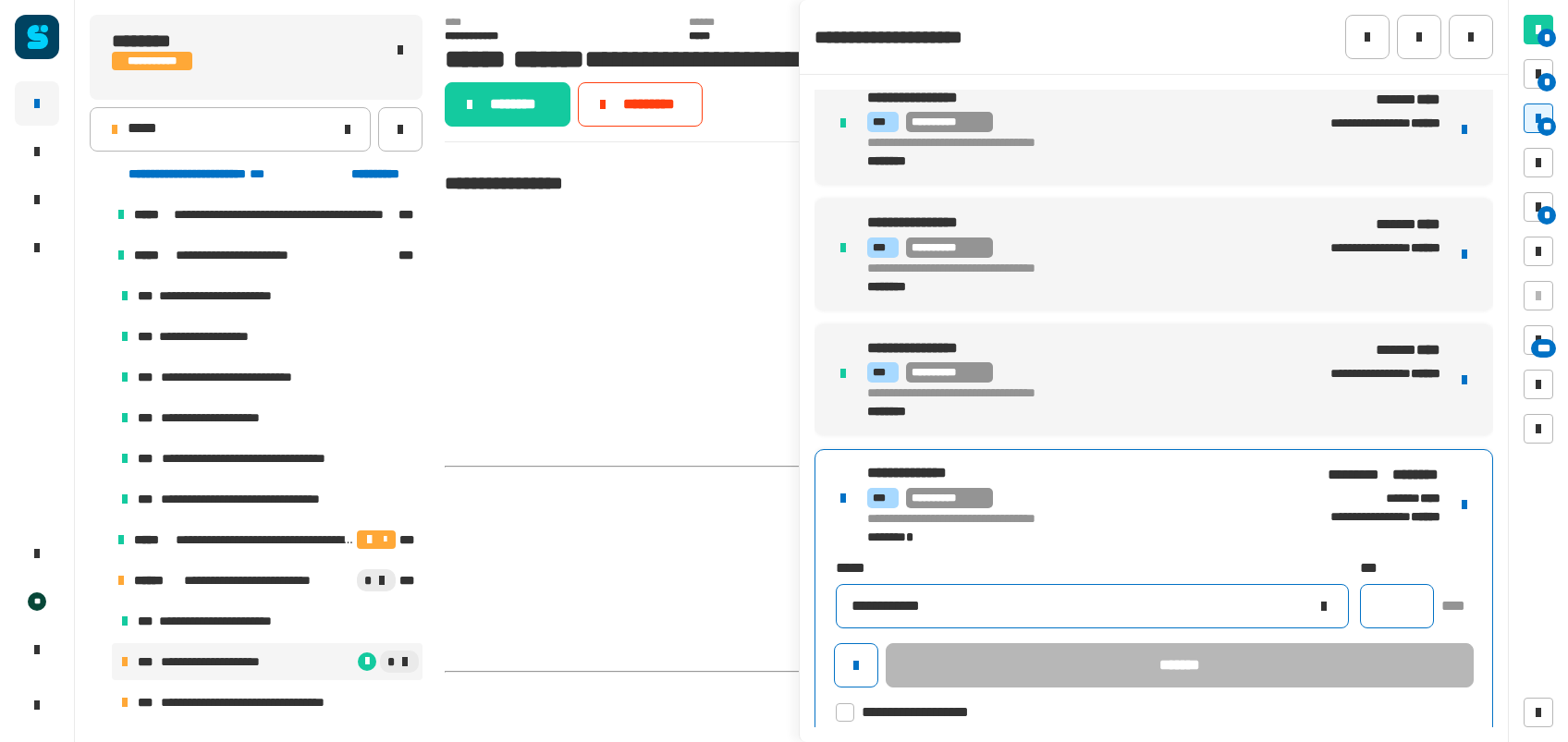 type on "**********" 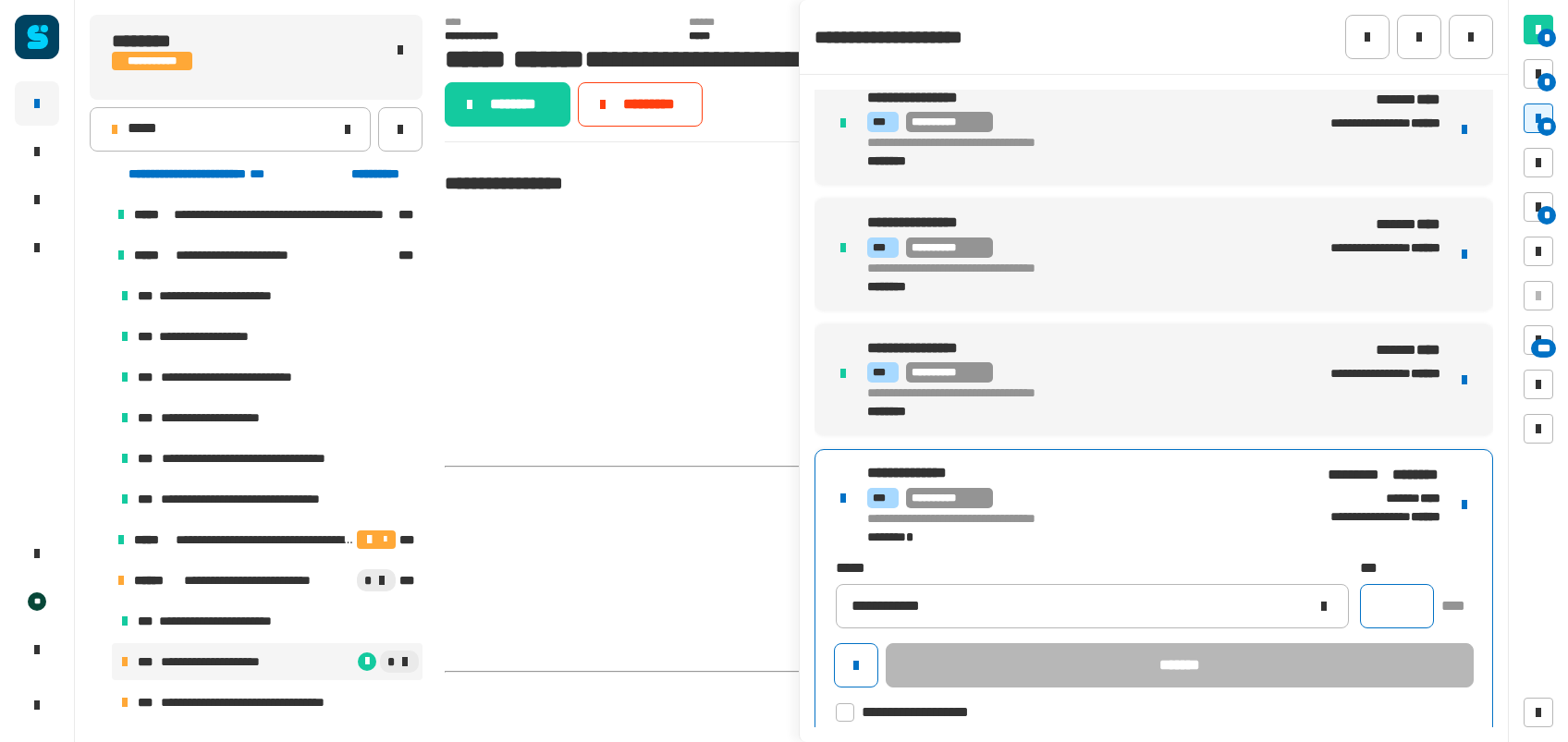 click 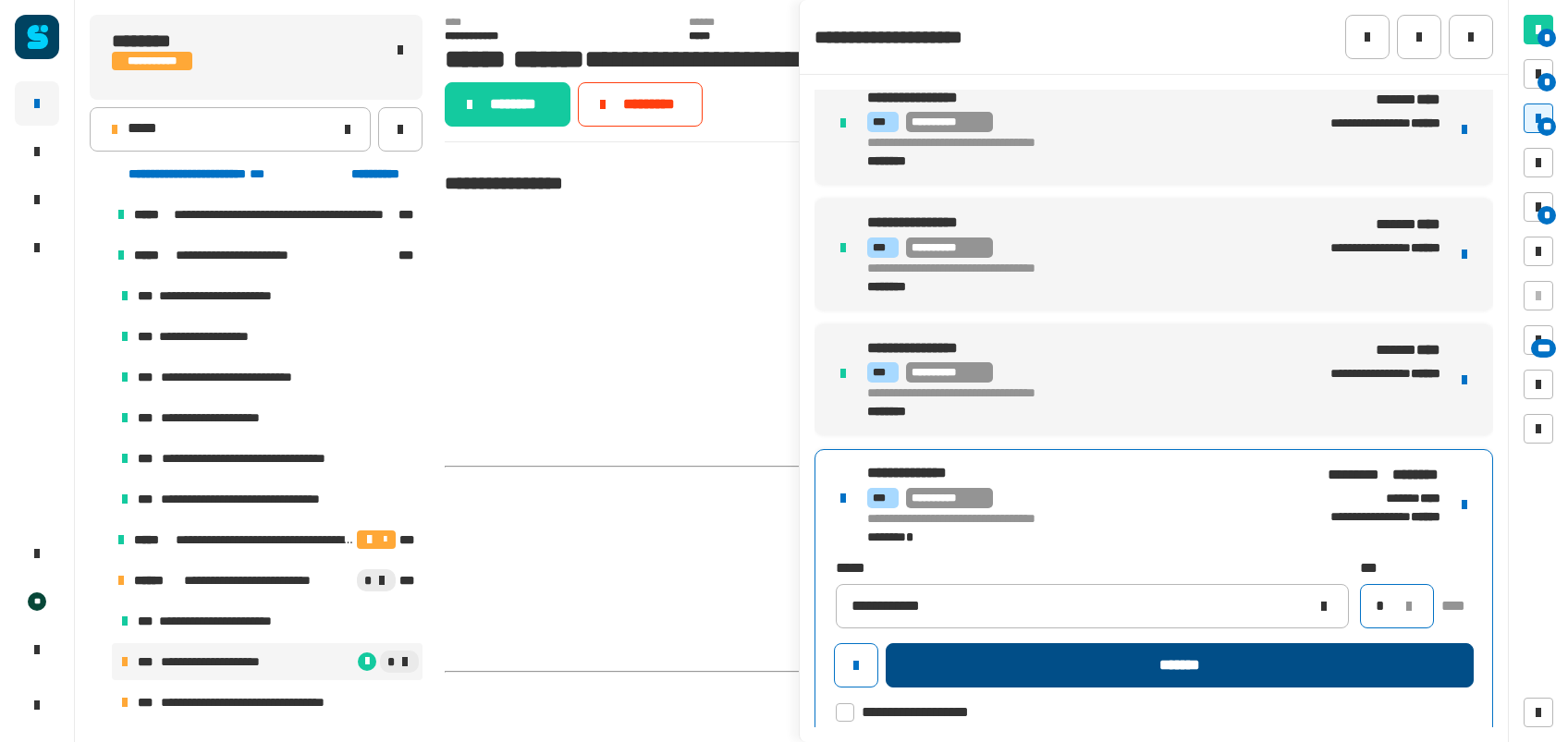 type on "*" 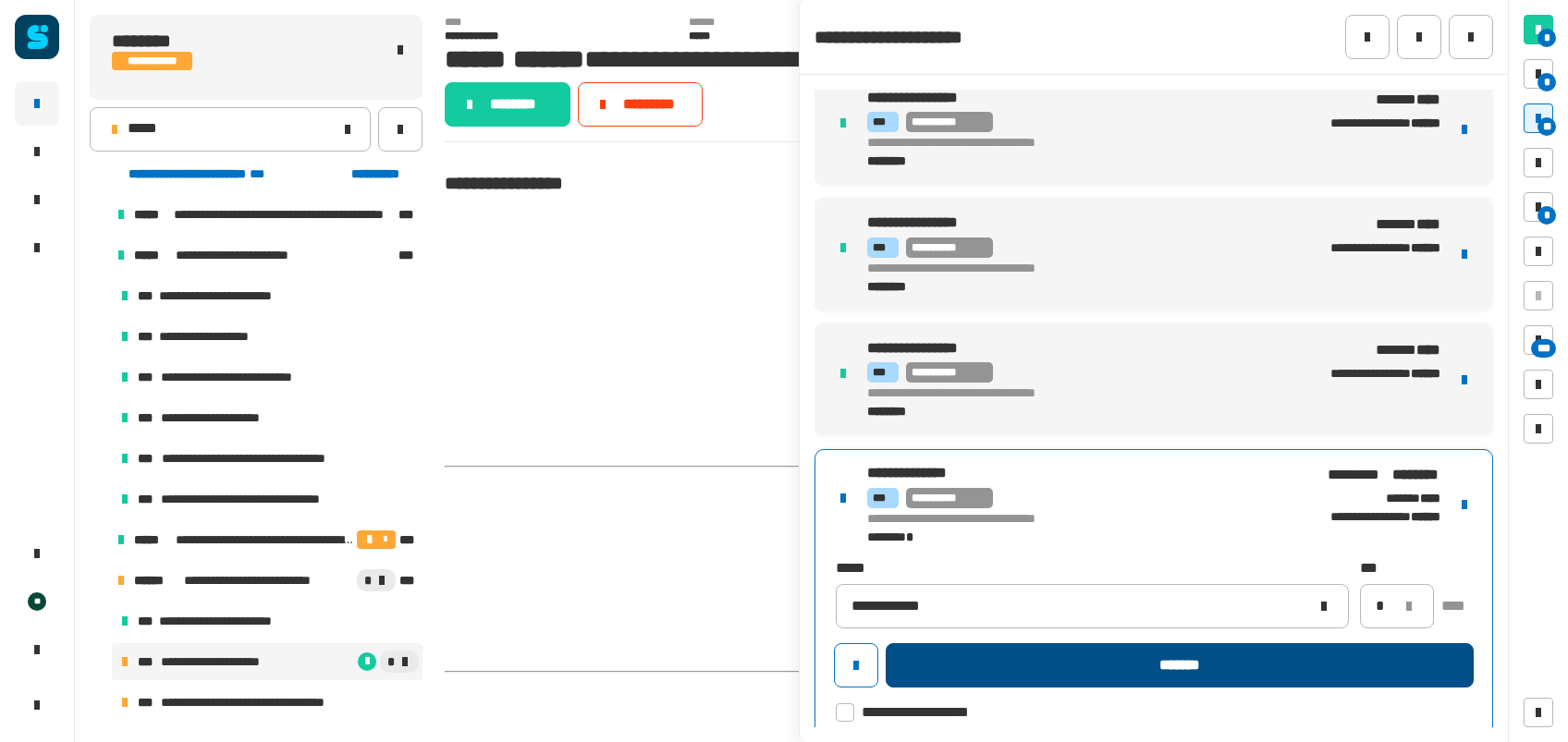 click on "*******" 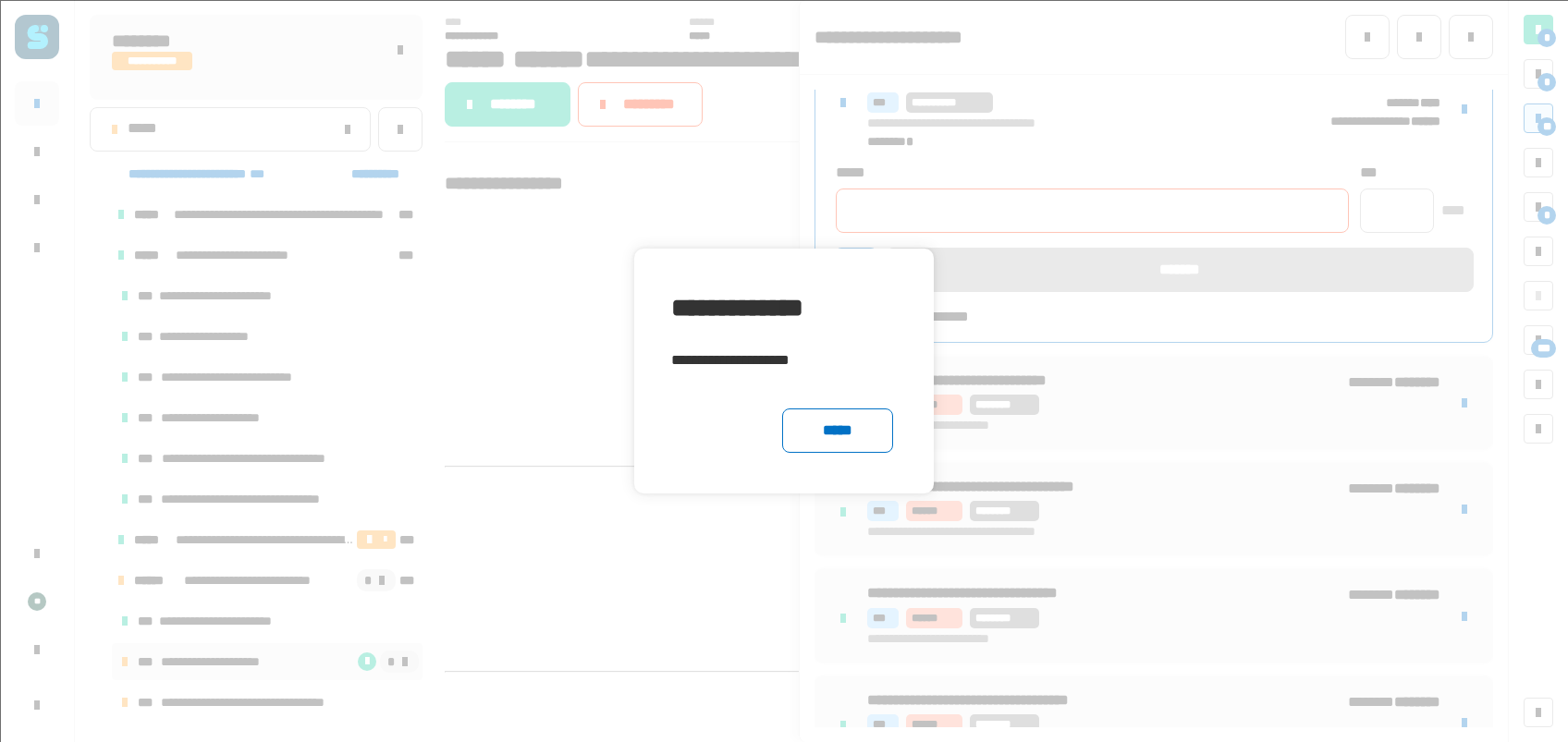 scroll, scrollTop: 1448, scrollLeft: 0, axis: vertical 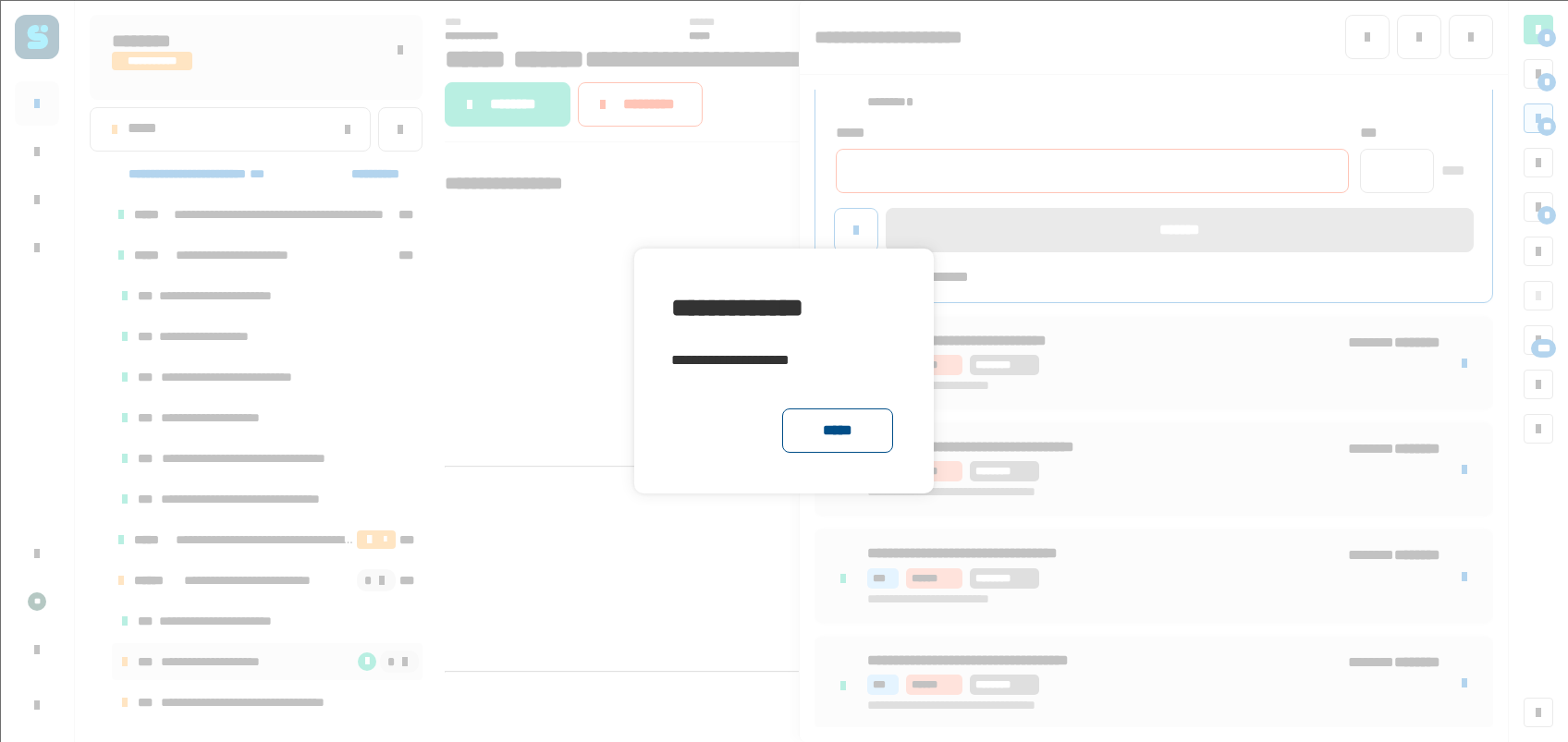 click on "*****" 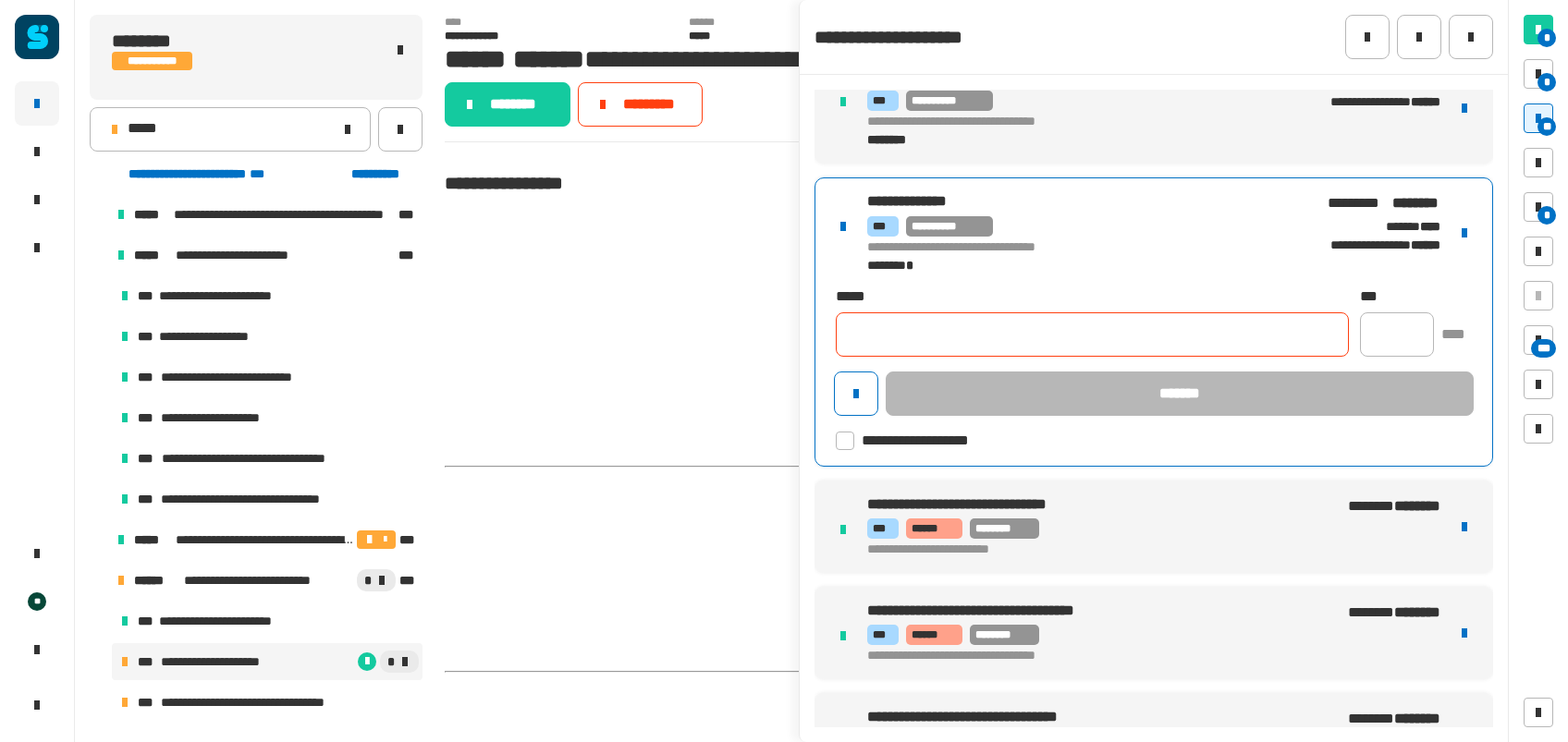 scroll, scrollTop: 1282, scrollLeft: 0, axis: vertical 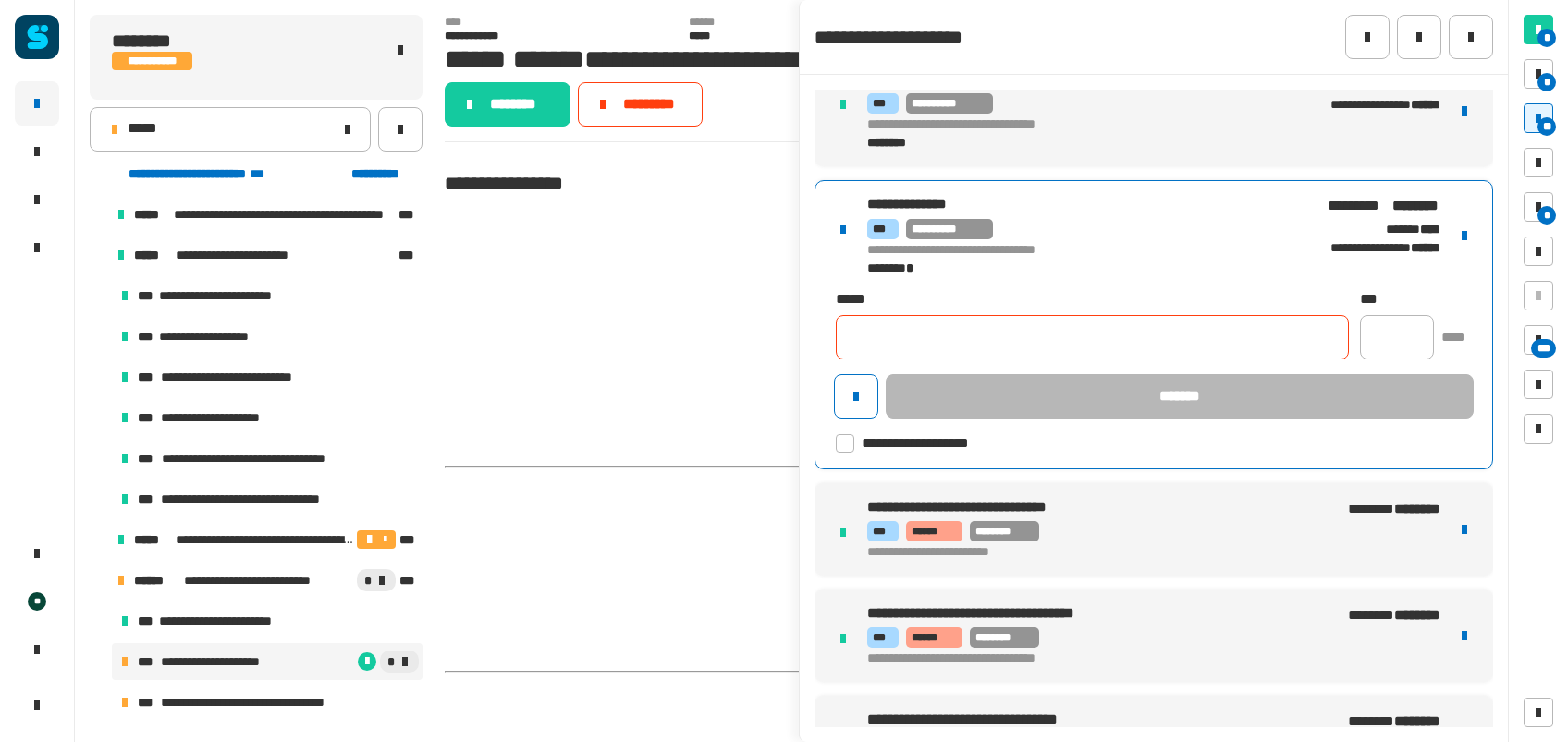 click 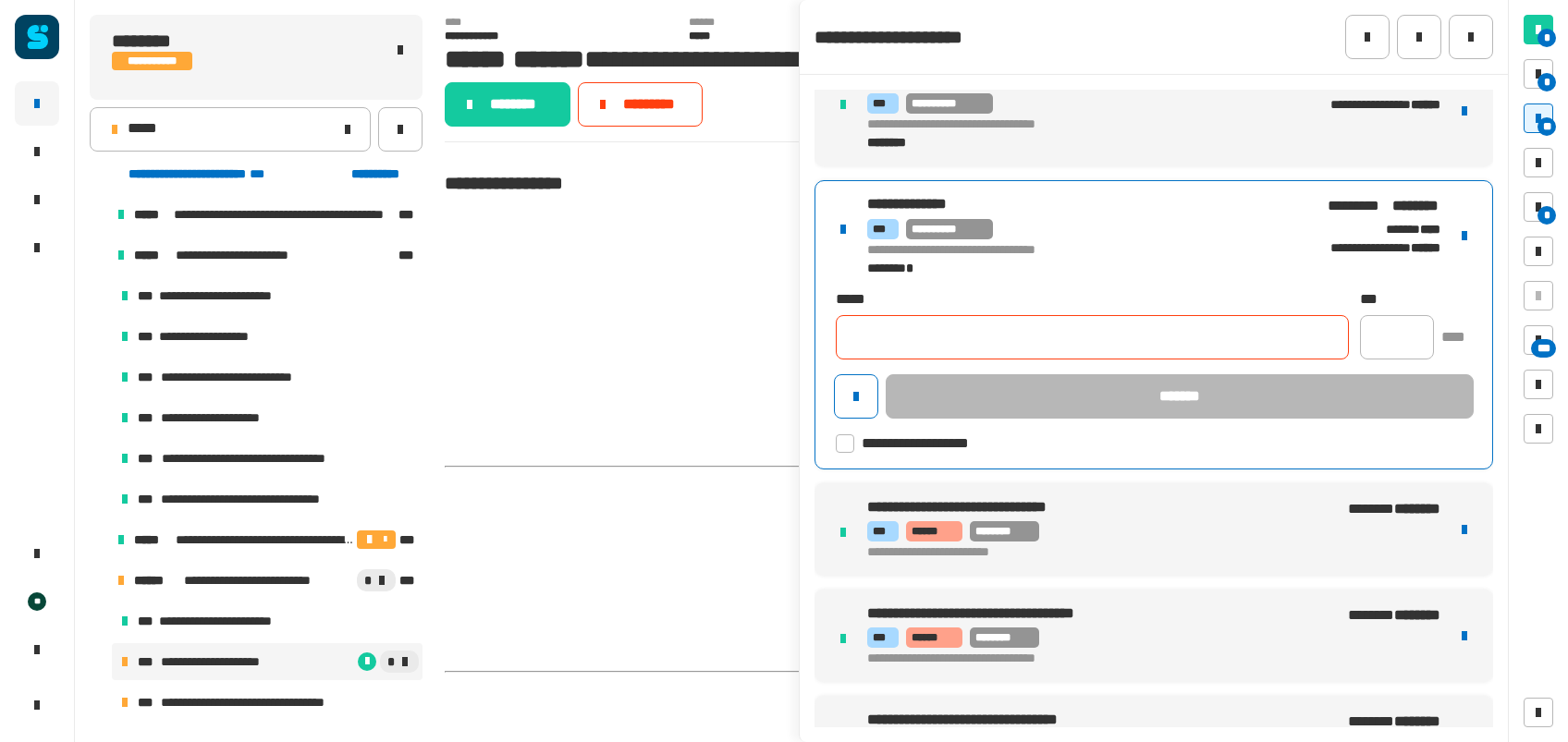 paste on "**********" 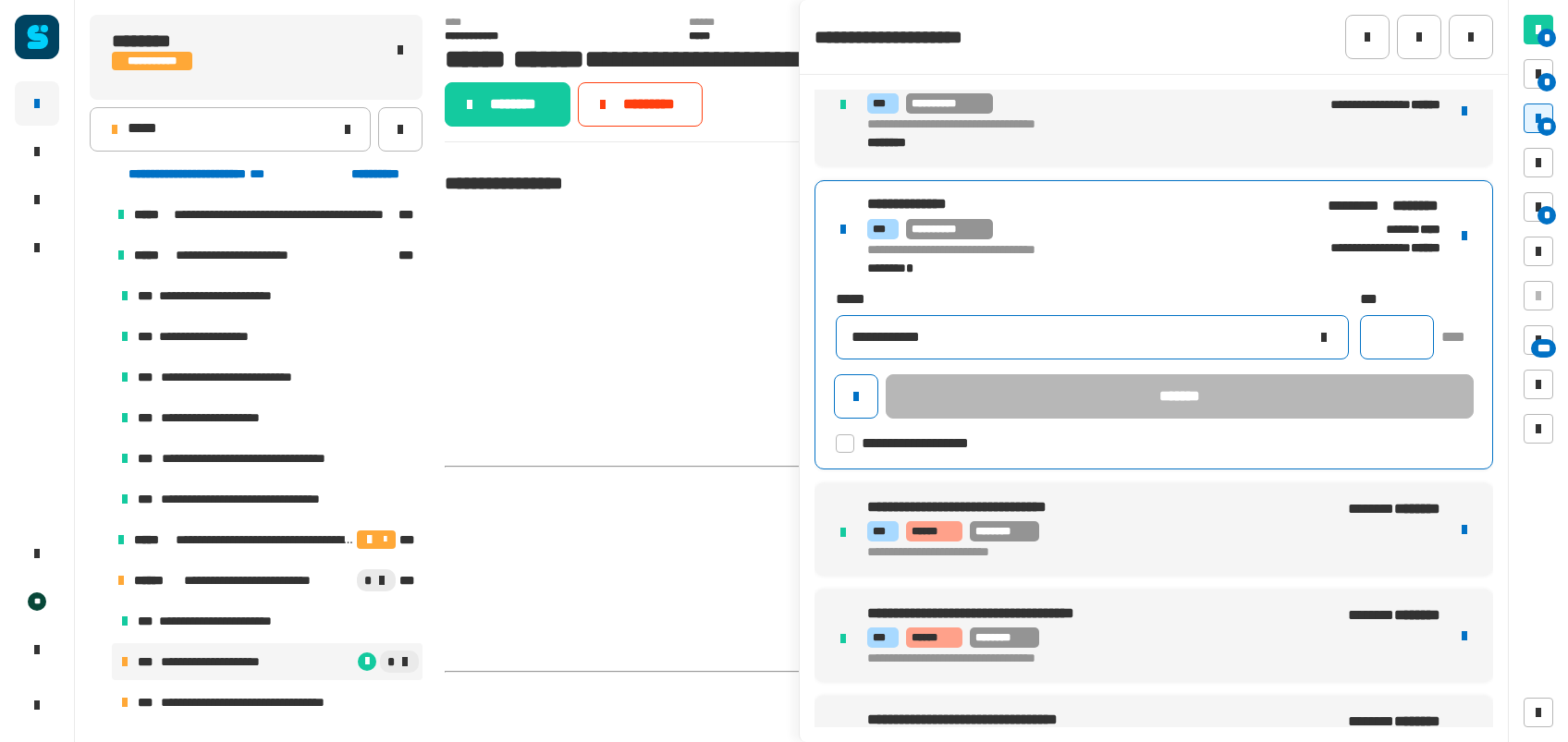 type on "**********" 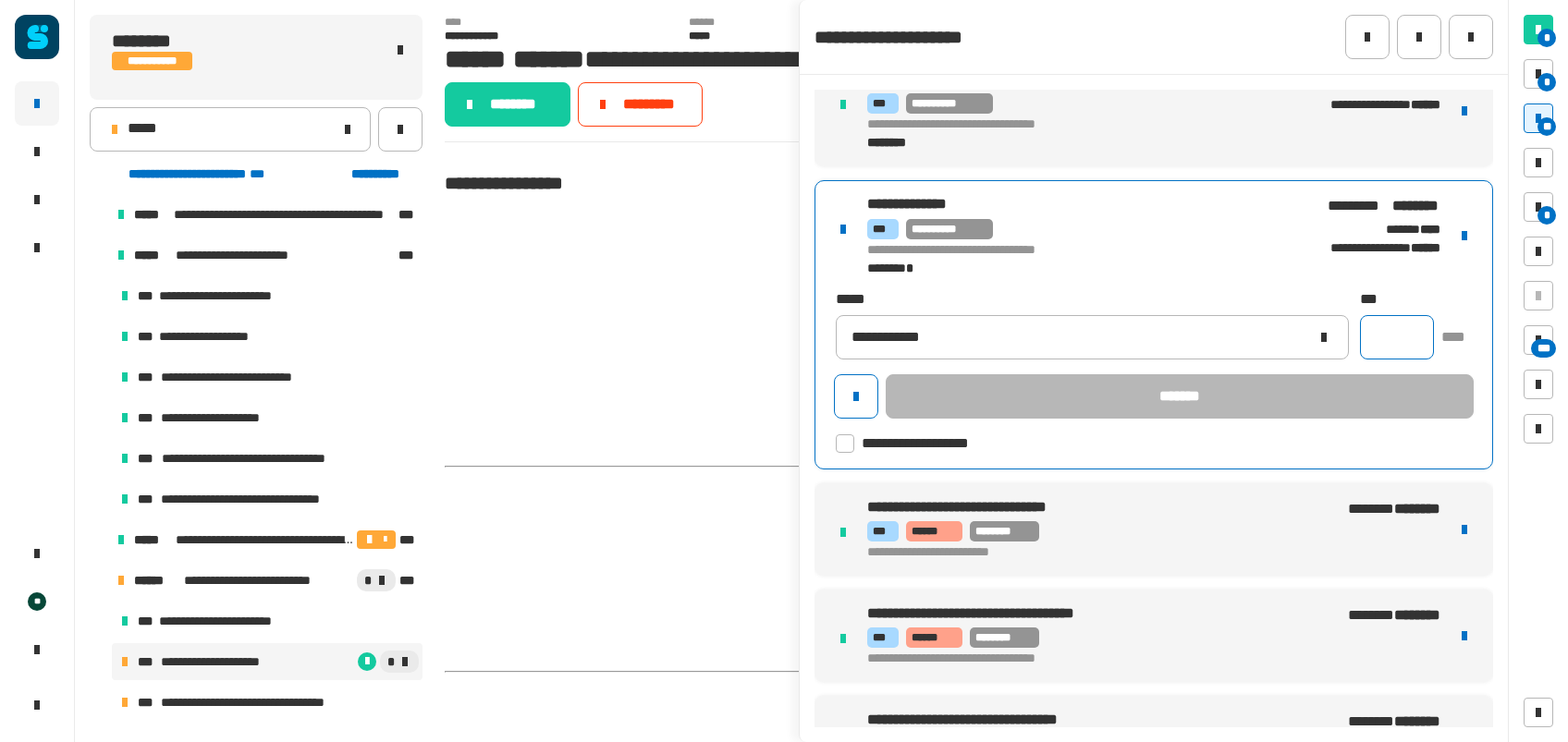 click 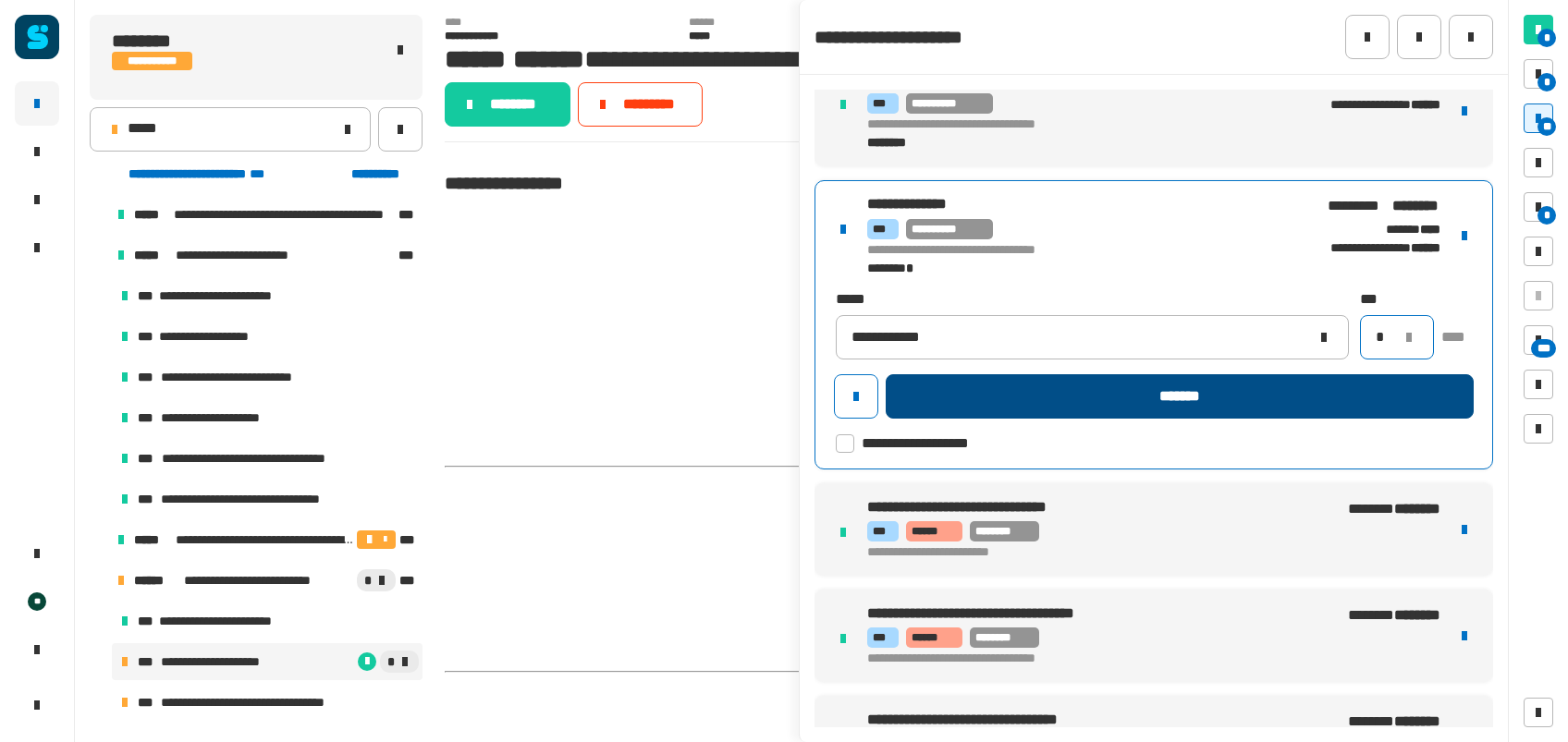 type on "*" 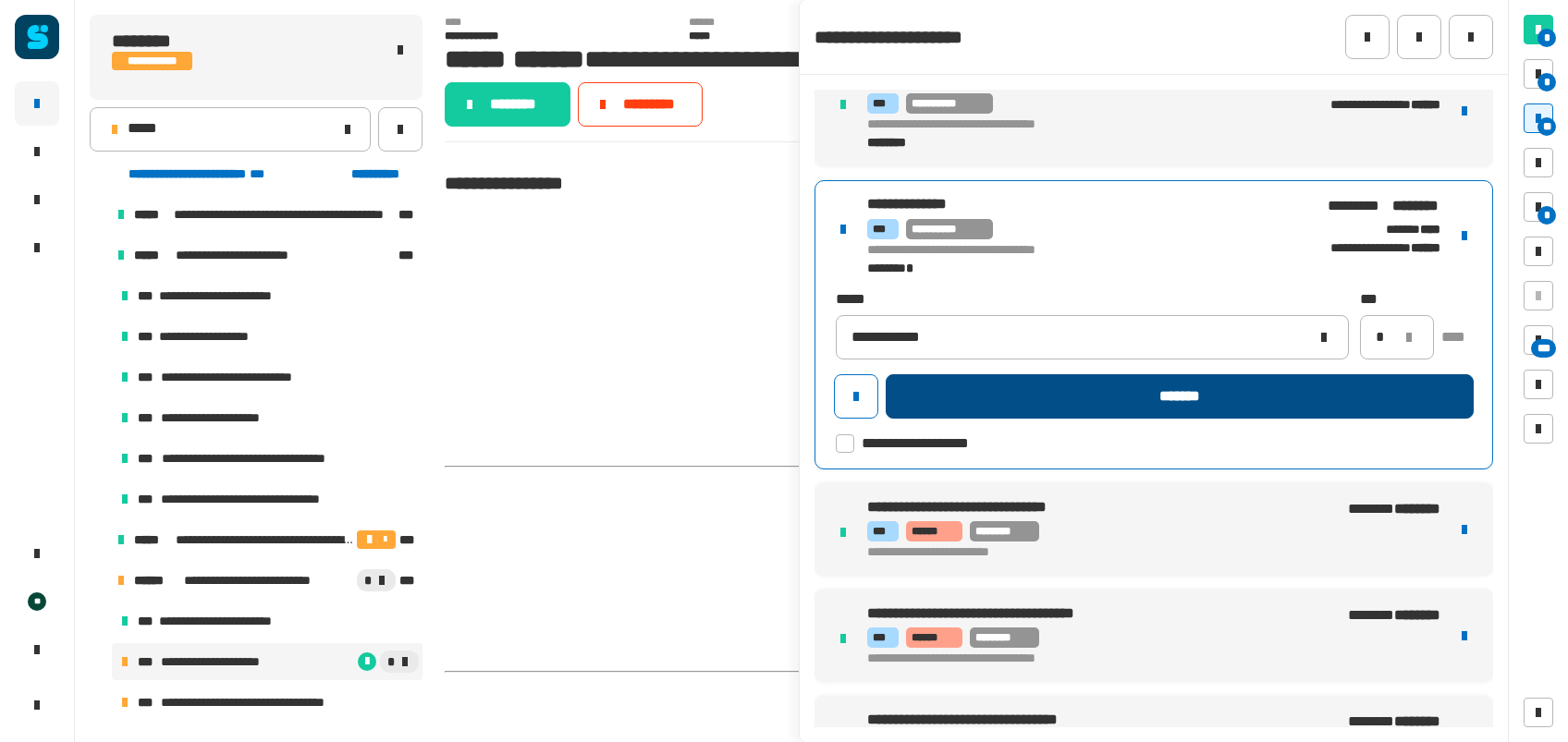 click on "*******" 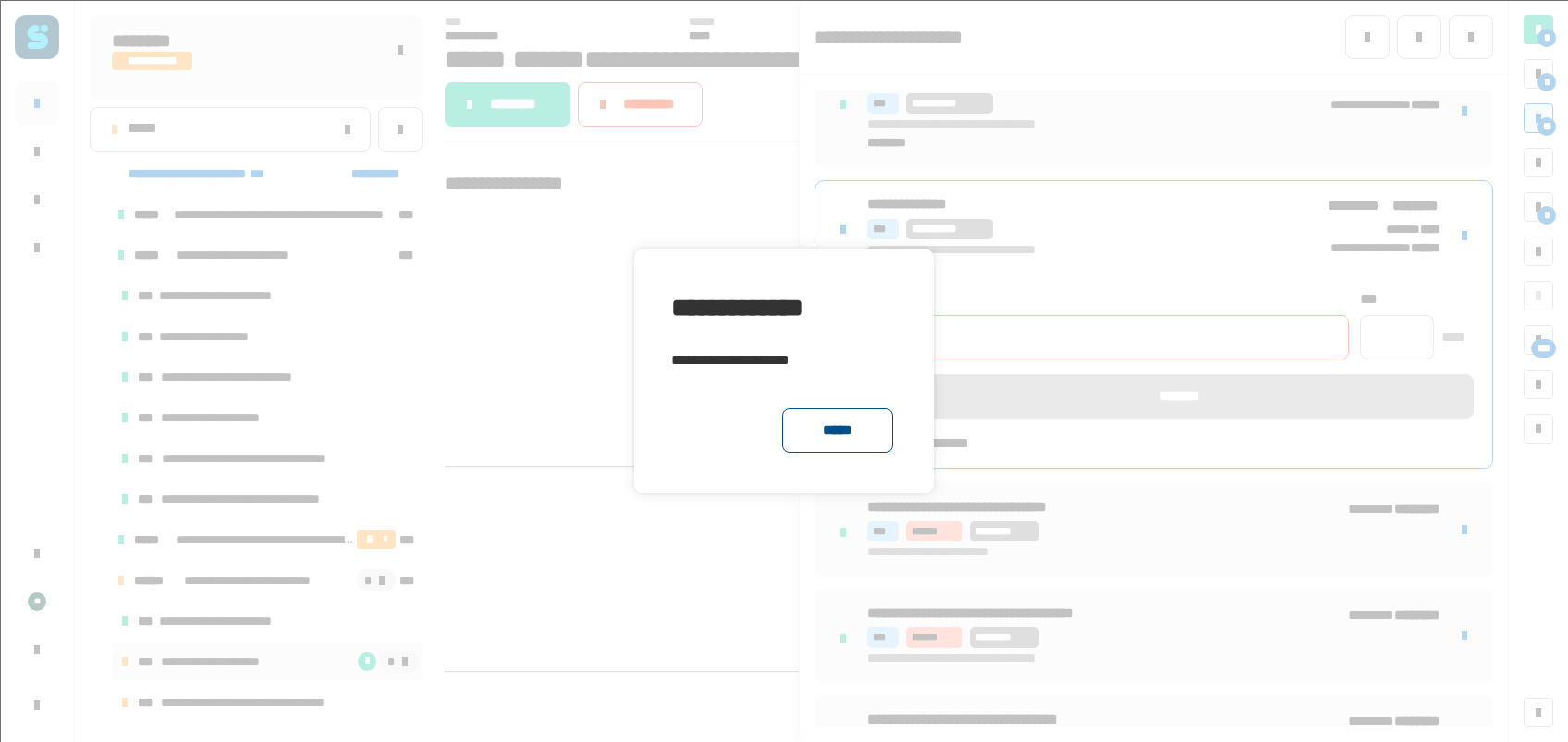 click on "*****" 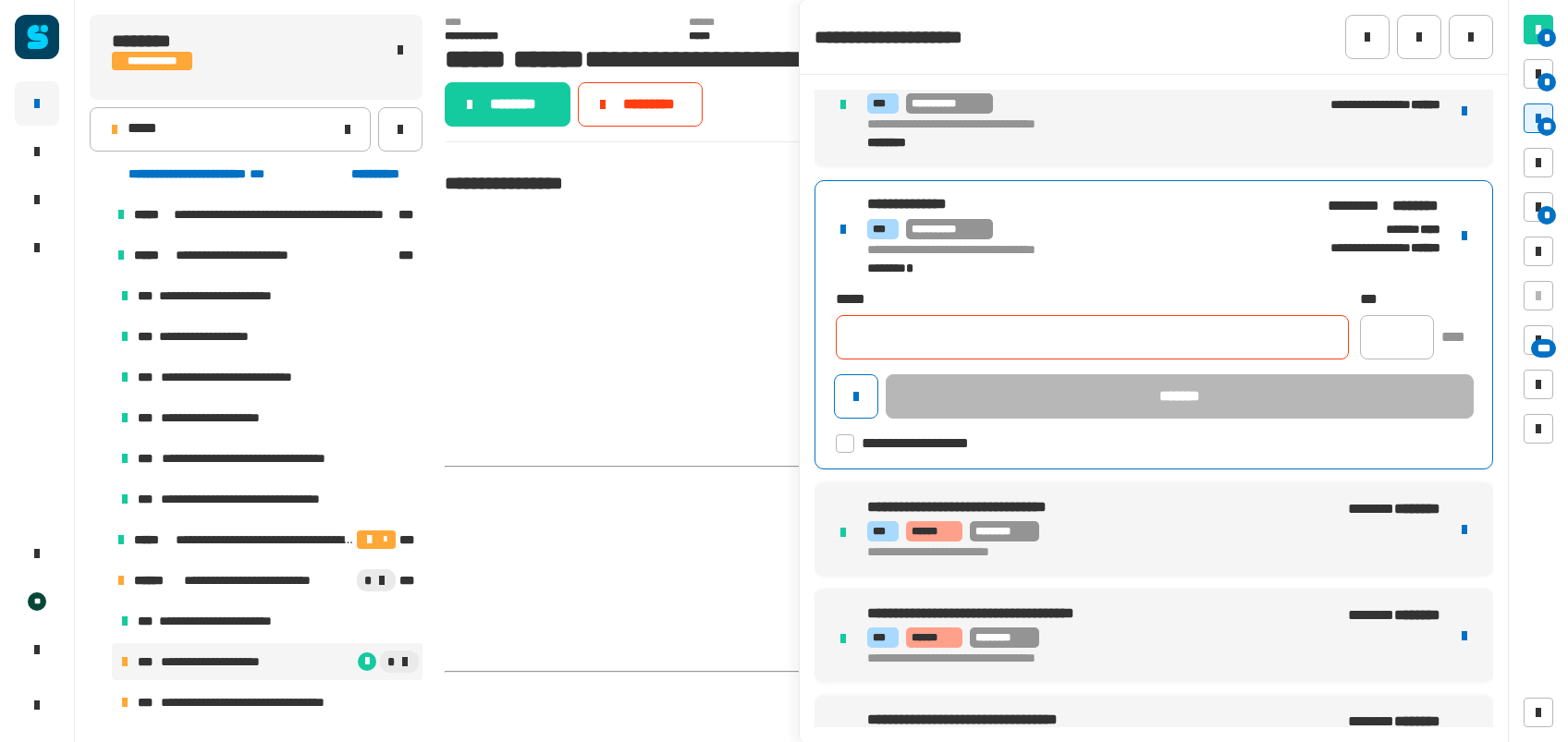 click 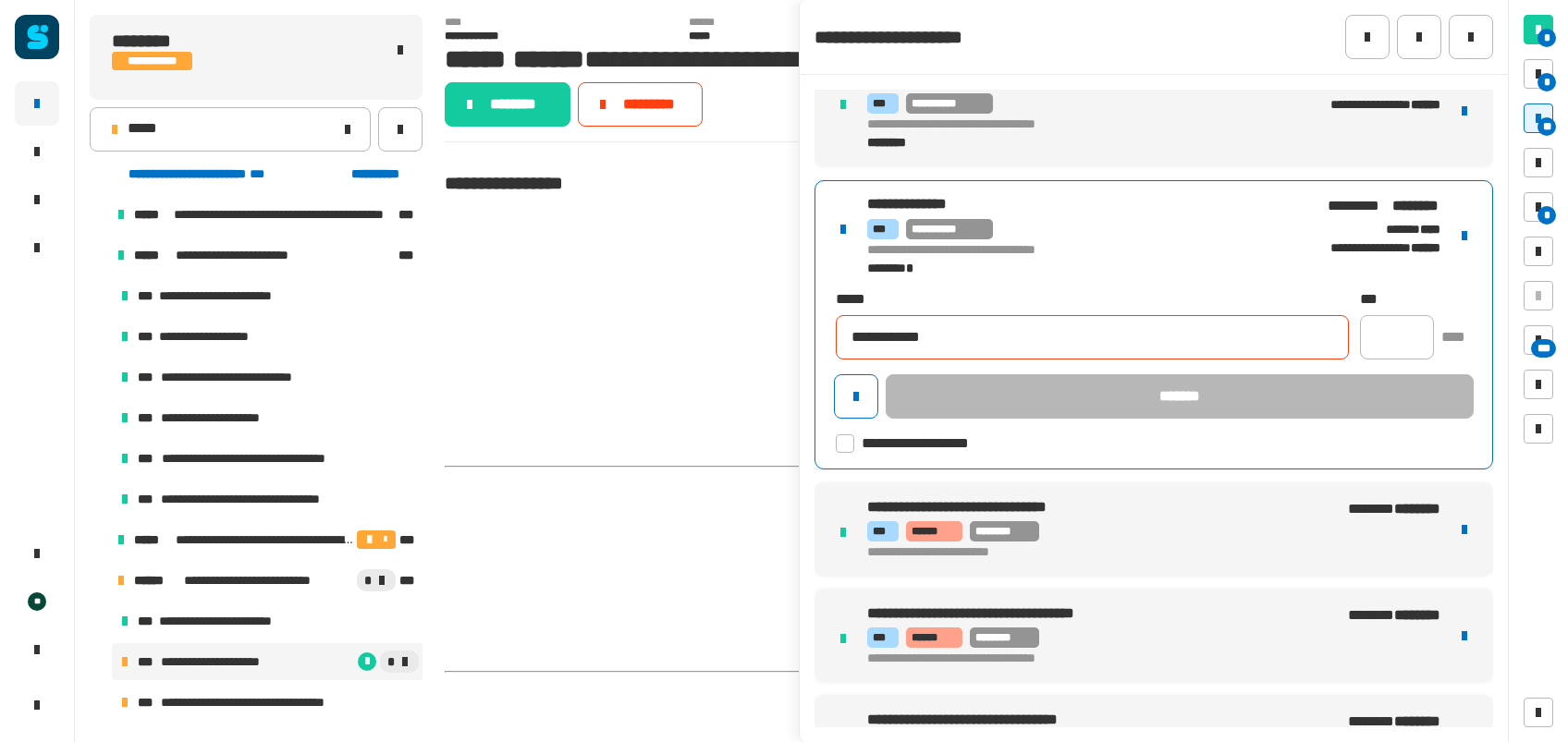 type on "**********" 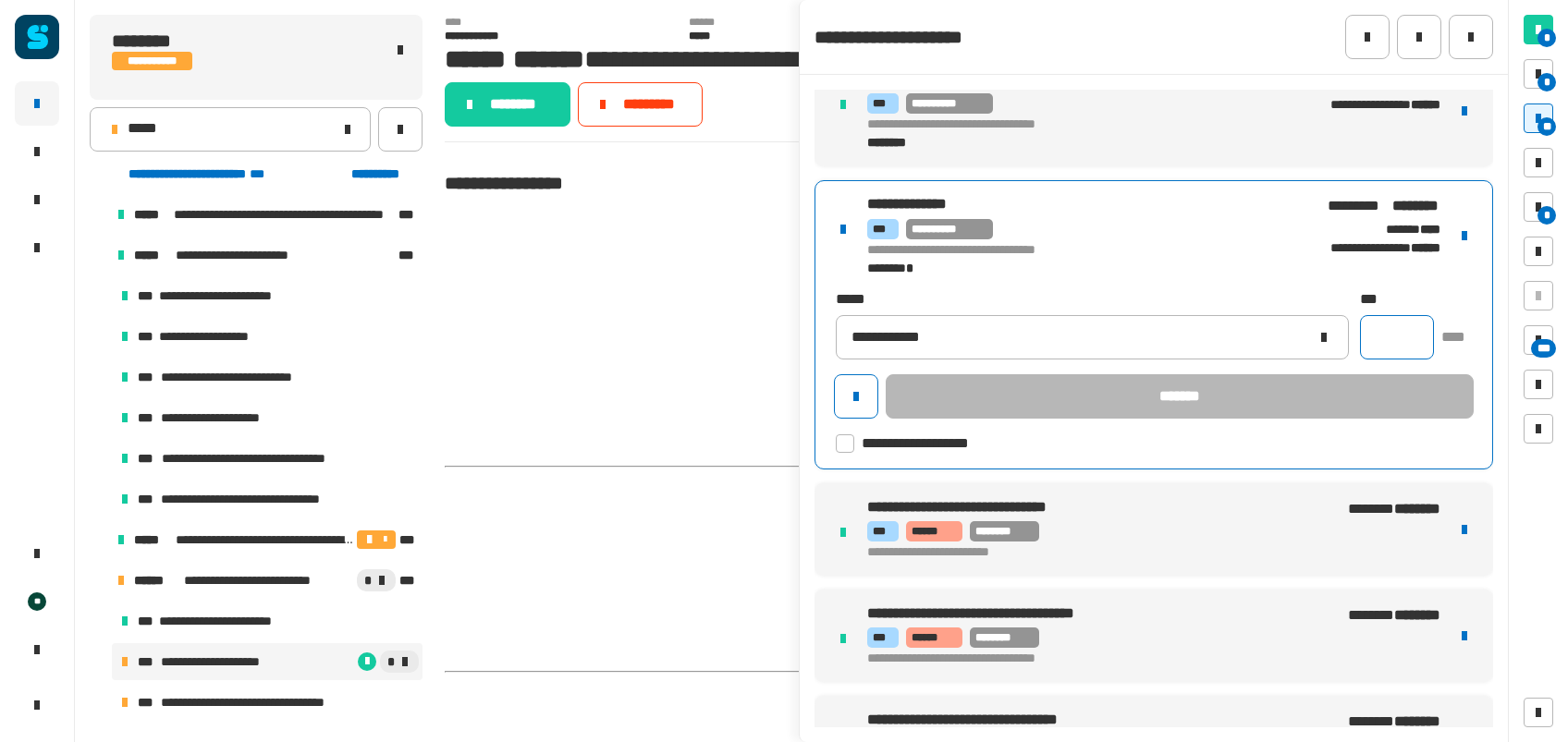 click 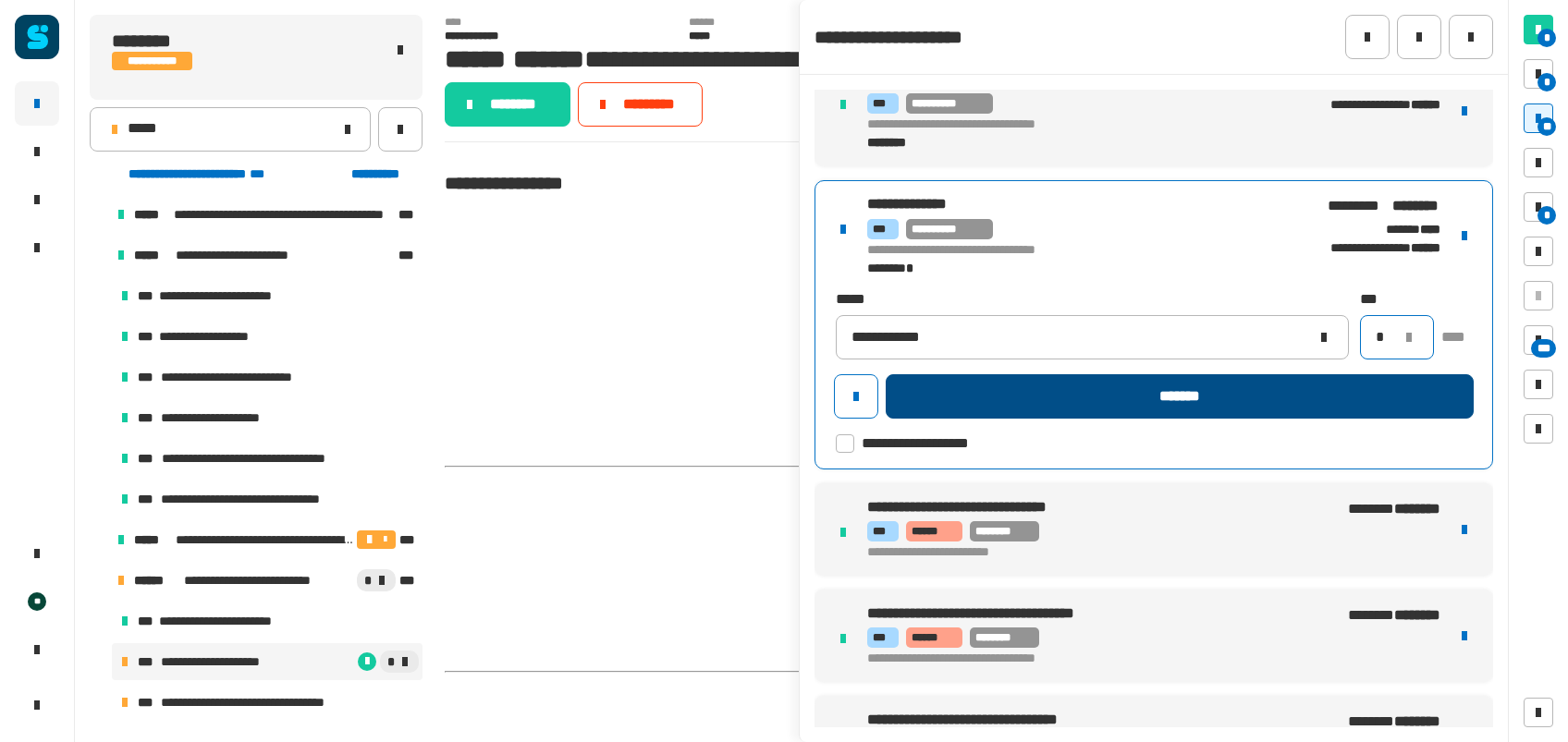 type on "*" 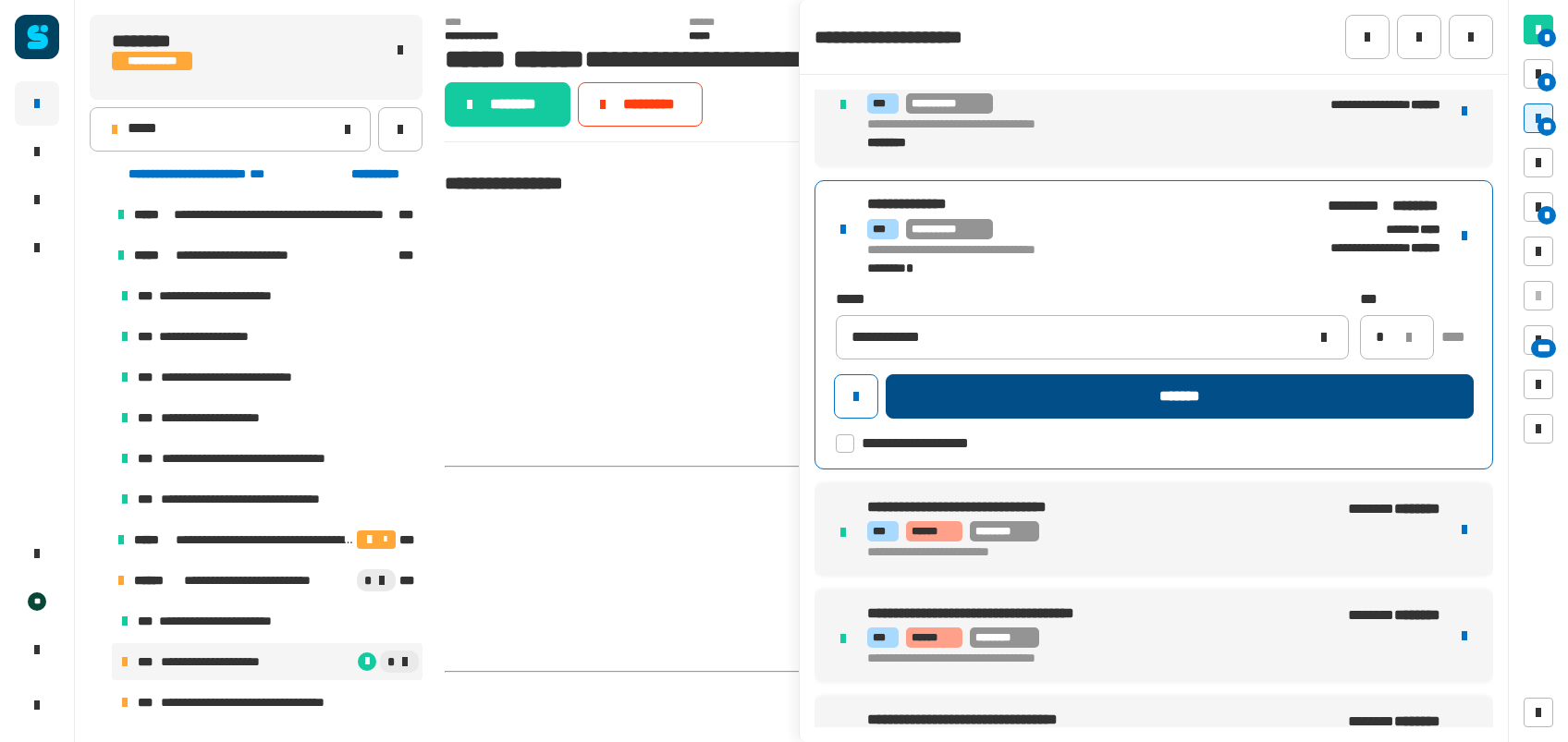 click on "*******" 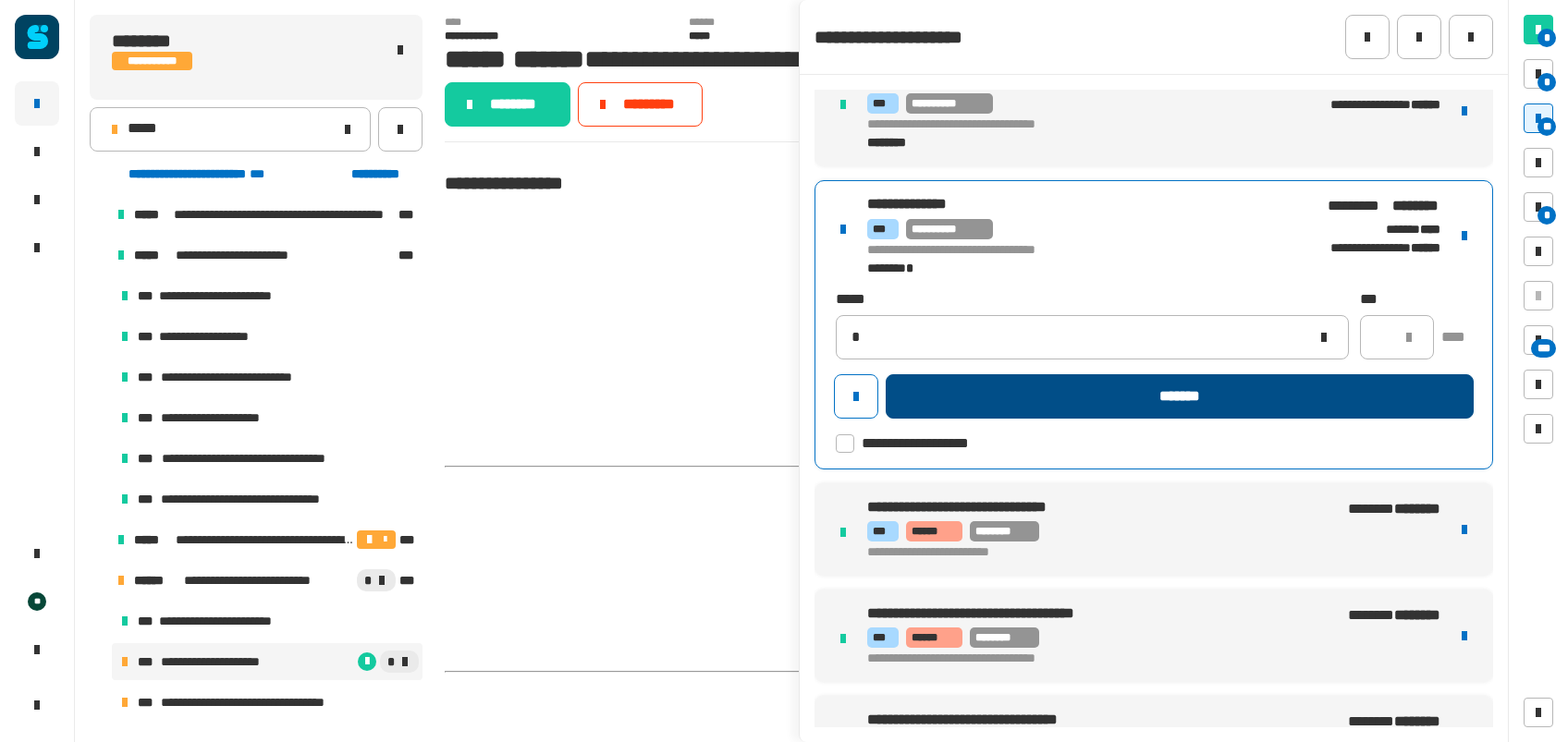 type 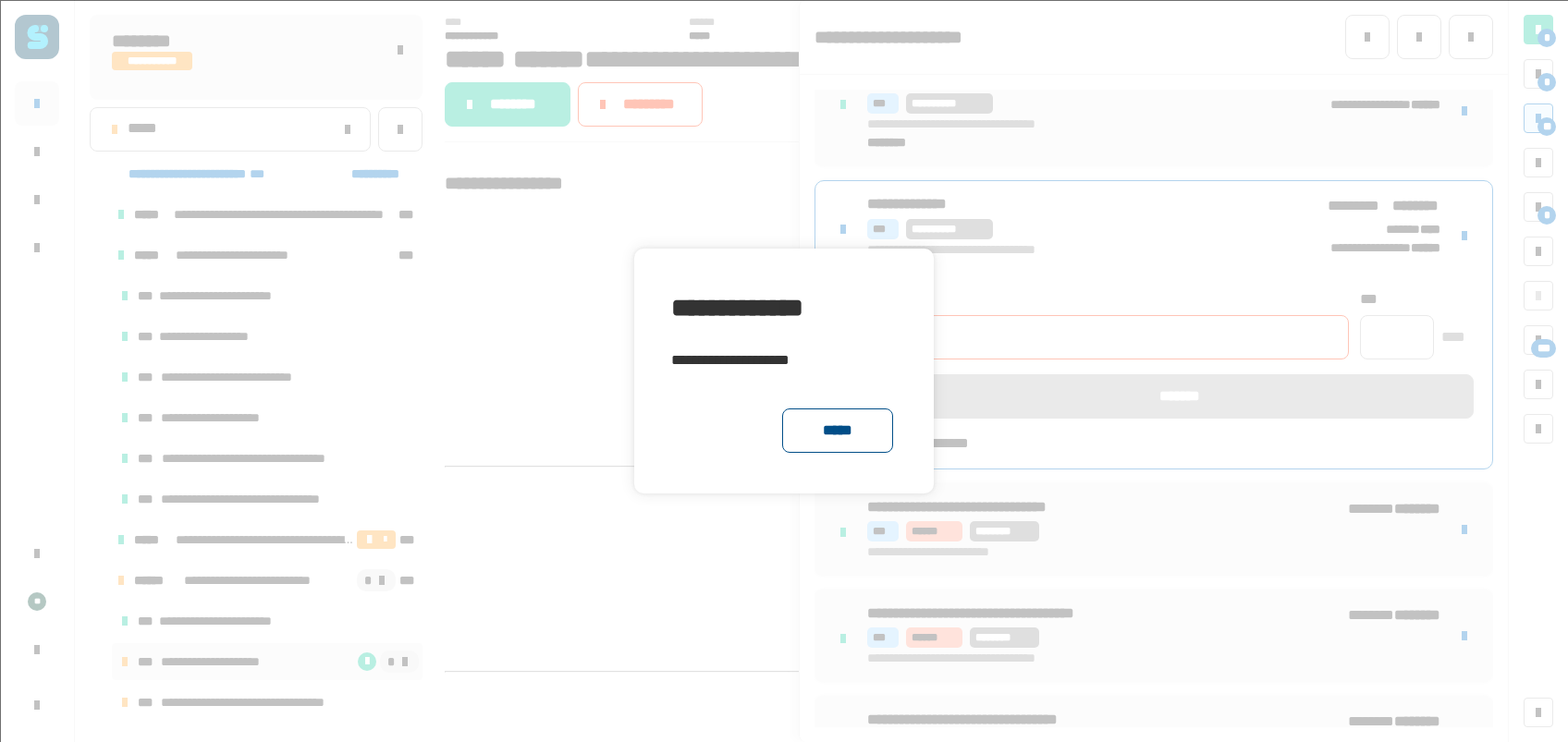 click on "*****" 